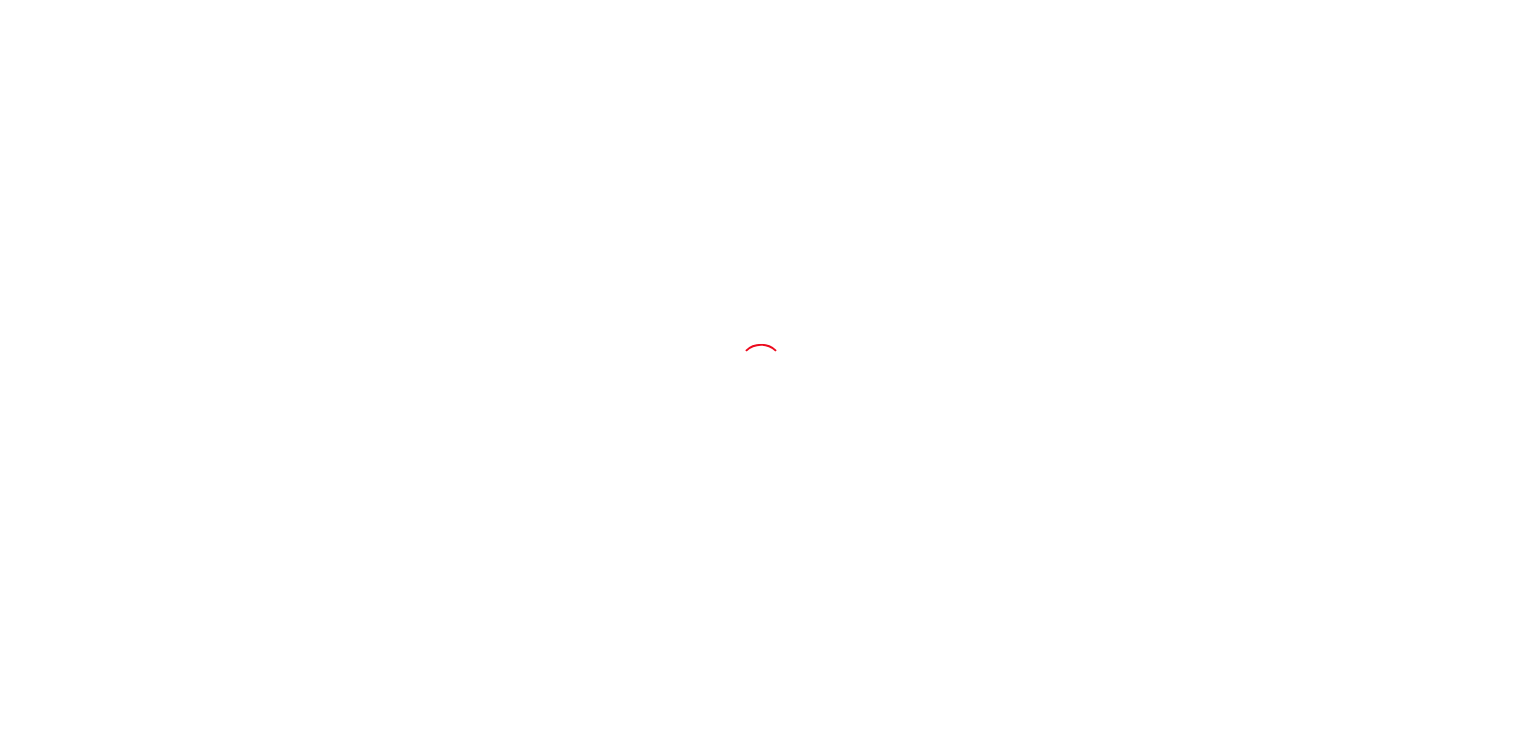 scroll, scrollTop: 0, scrollLeft: 0, axis: both 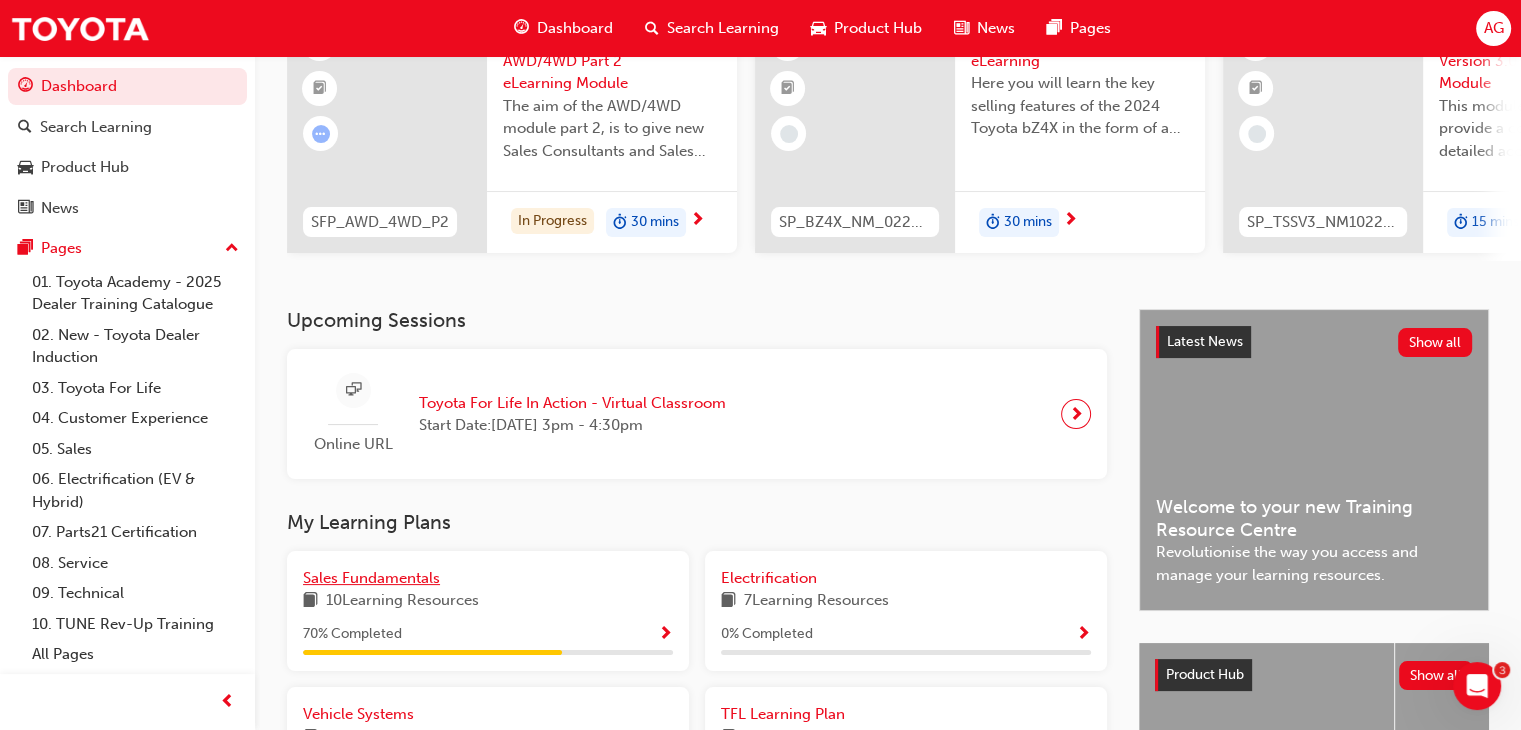 click on "Sales Fundamentals" at bounding box center (488, 578) 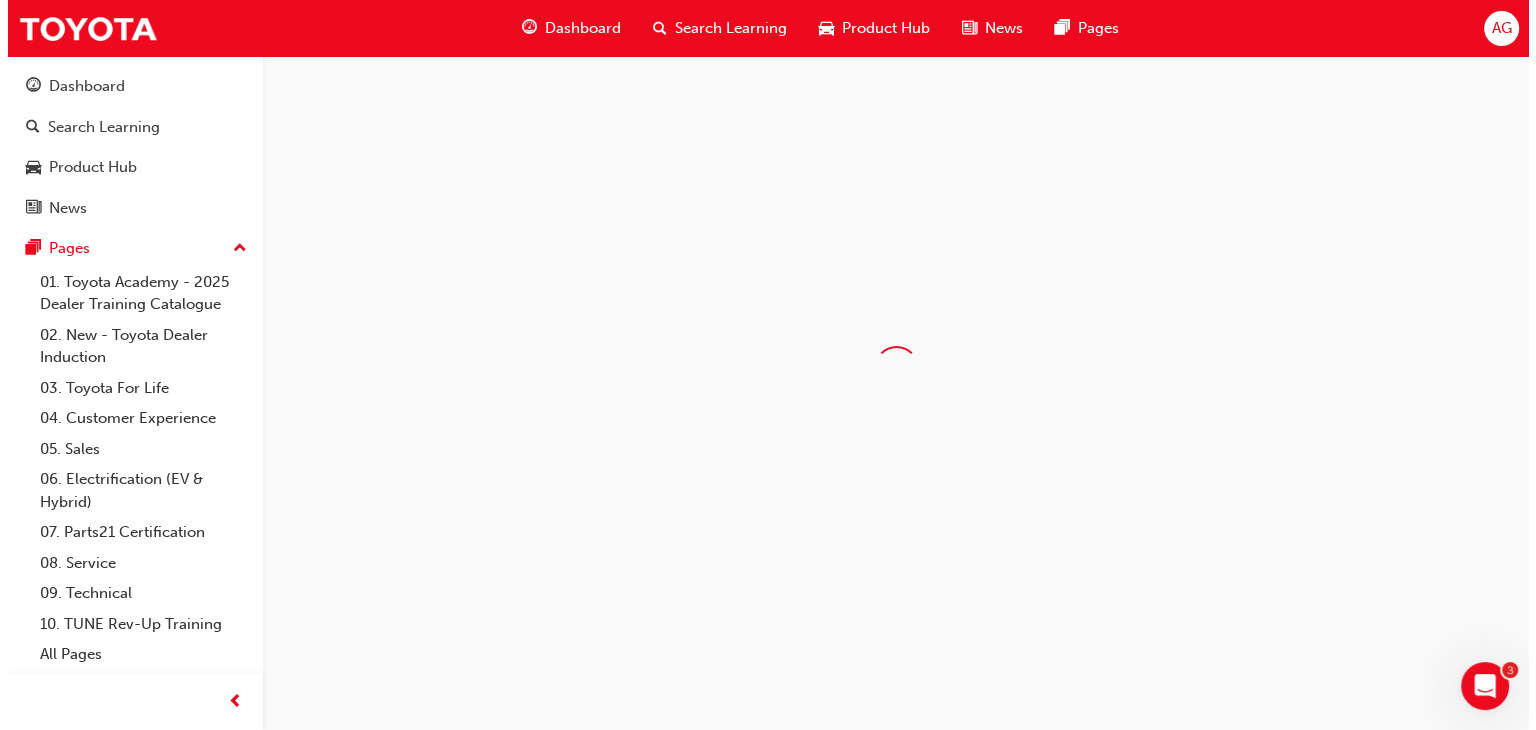 scroll, scrollTop: 0, scrollLeft: 0, axis: both 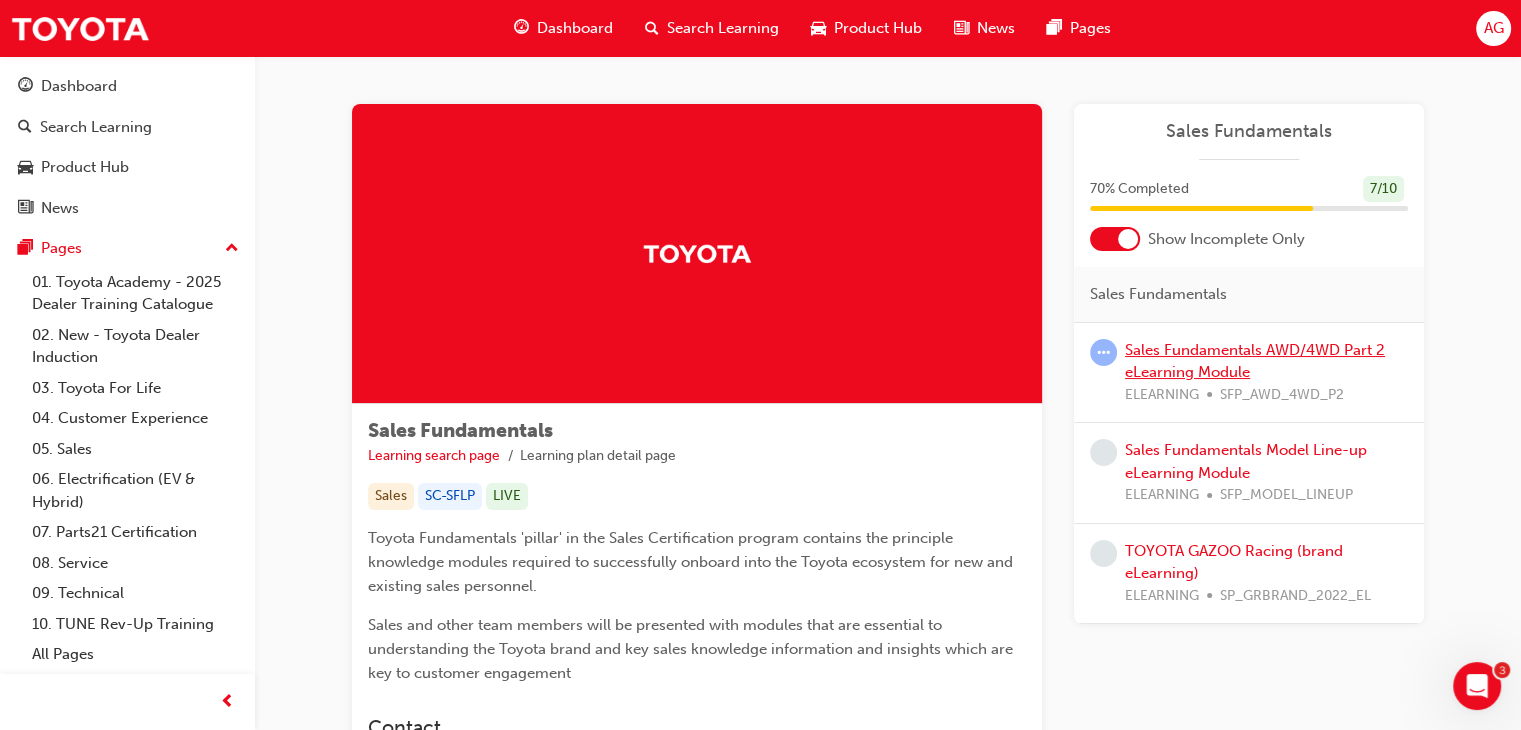 click on "Sales Fundamentals AWD/4WD Part 2 eLearning Module" at bounding box center [1255, 361] 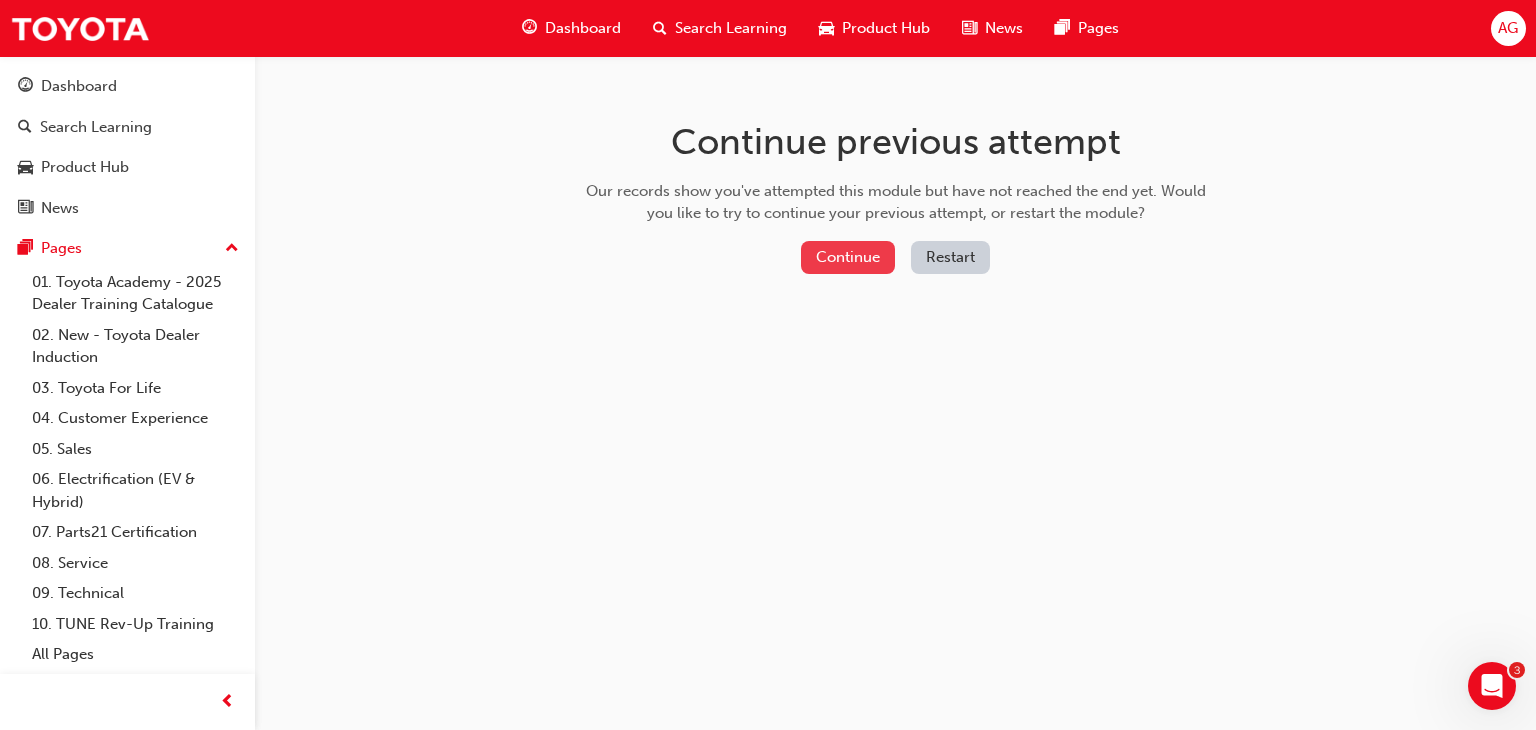 click on "Continue" at bounding box center (848, 257) 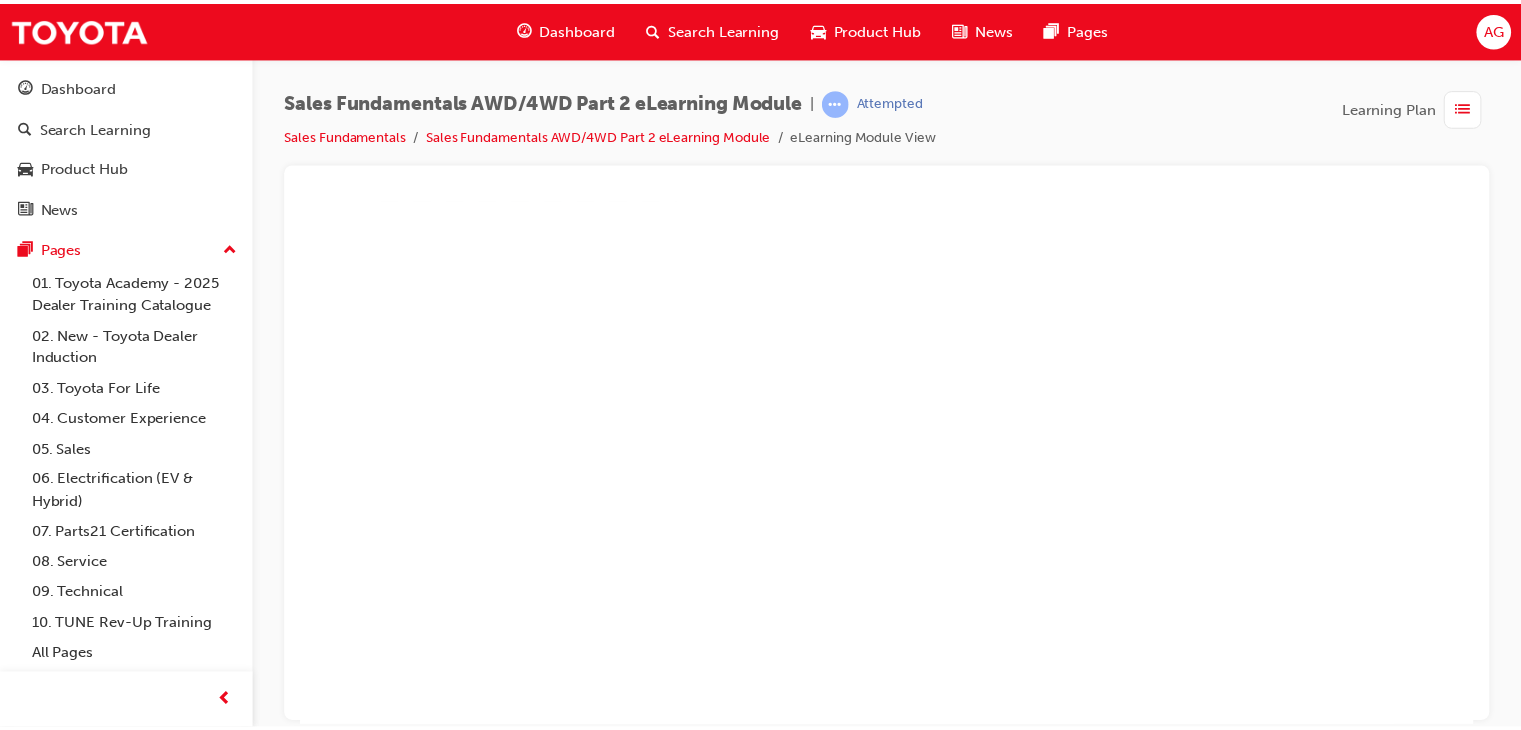 scroll, scrollTop: 0, scrollLeft: 0, axis: both 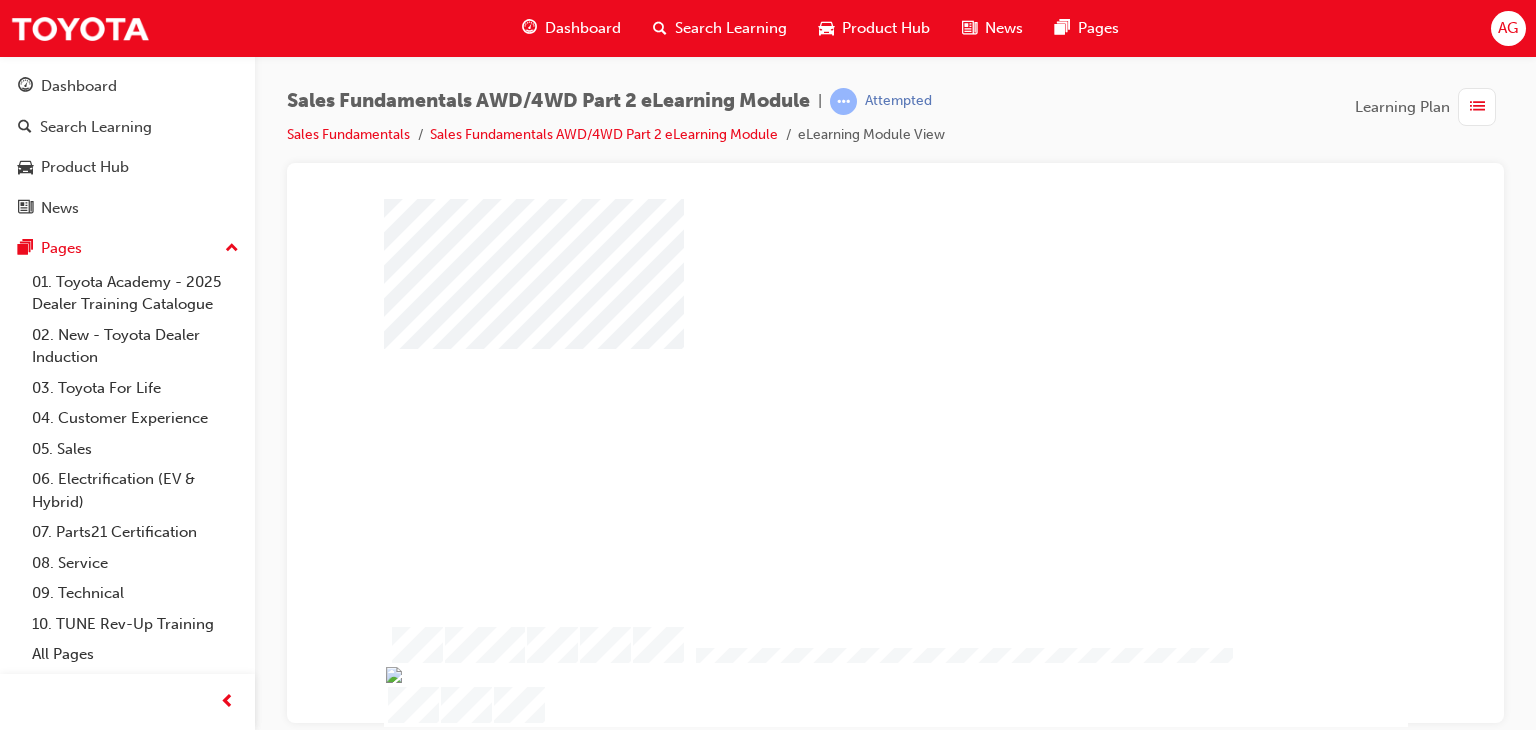 click at bounding box center [838, 404] 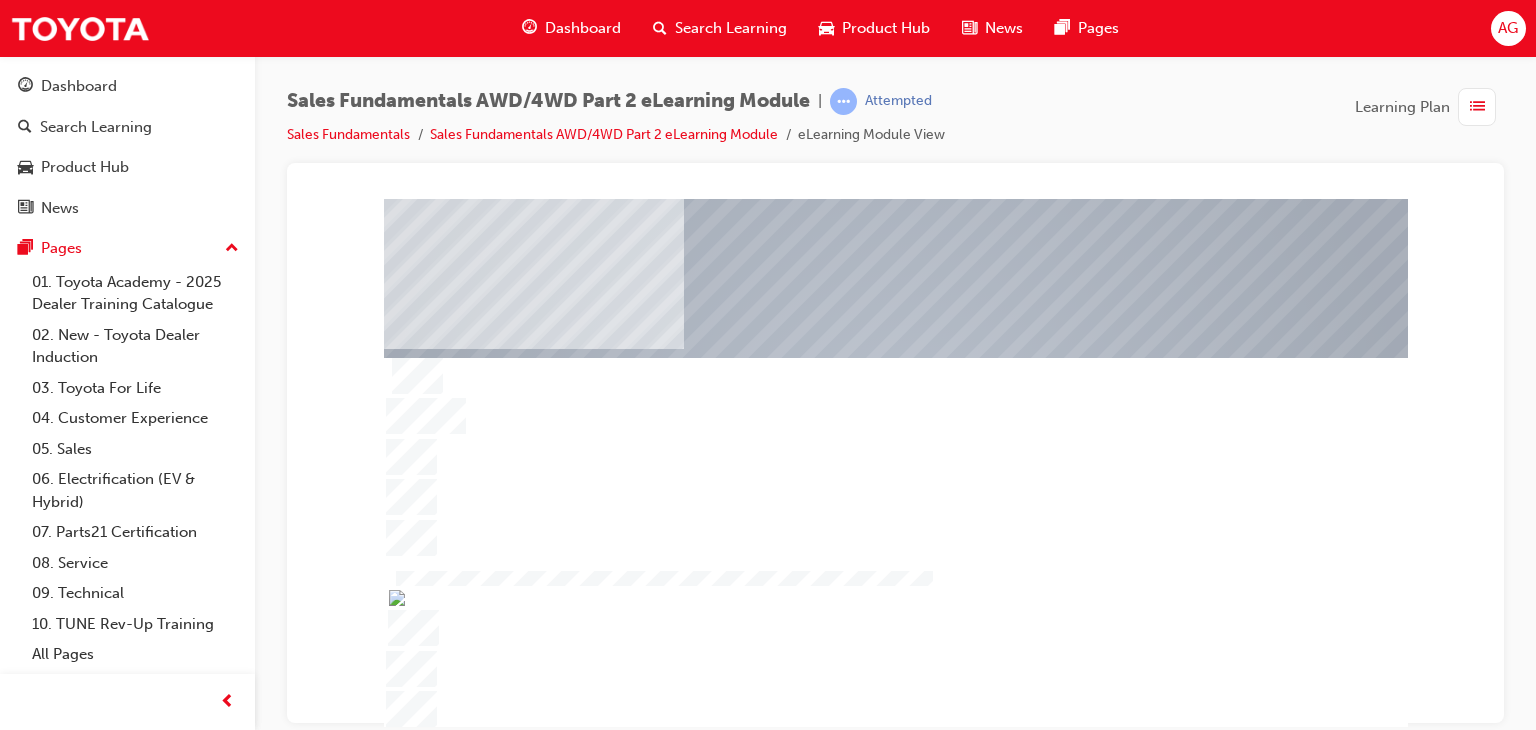 drag, startPoint x: 692, startPoint y: 490, endPoint x: 660, endPoint y: 491, distance: 32.01562 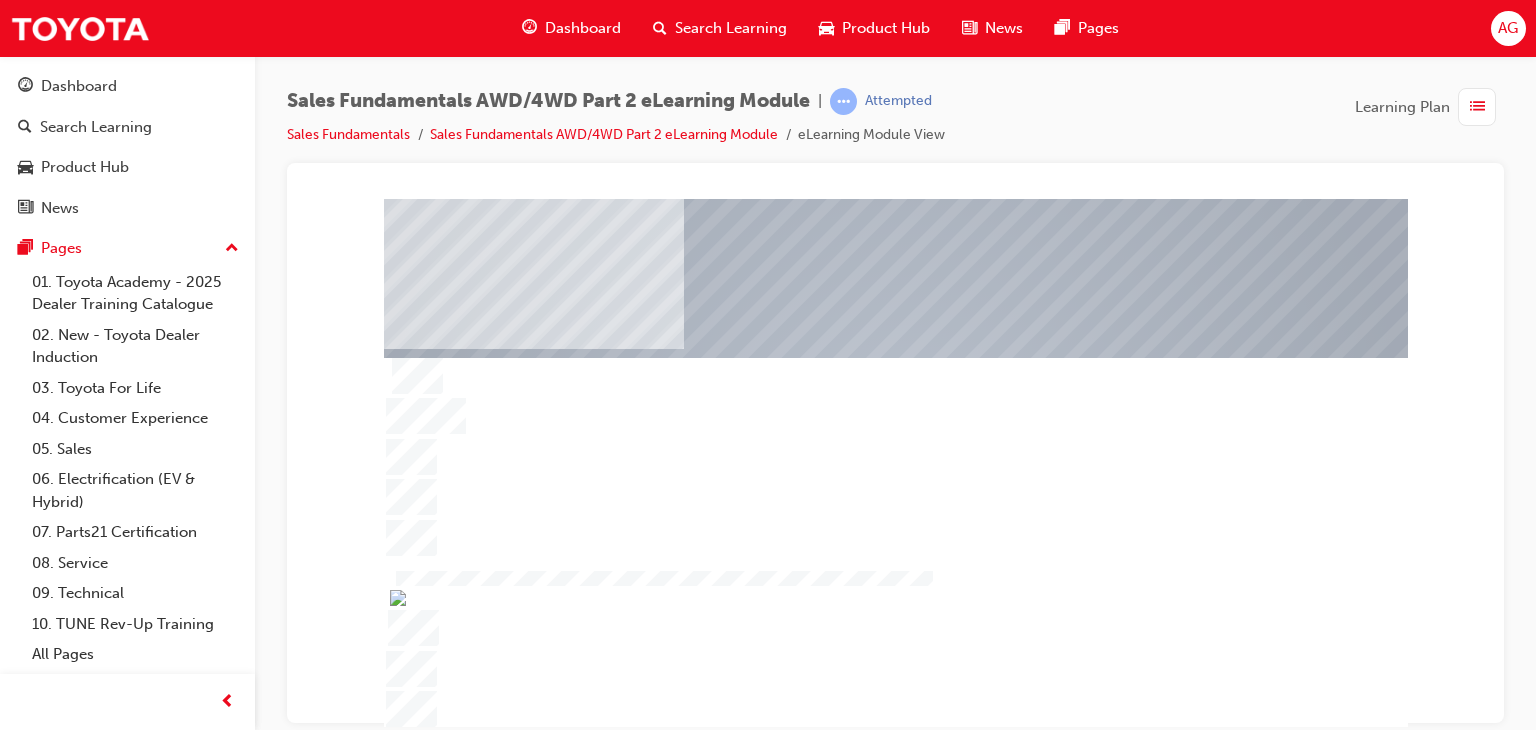 click at bounding box center [896, 439] 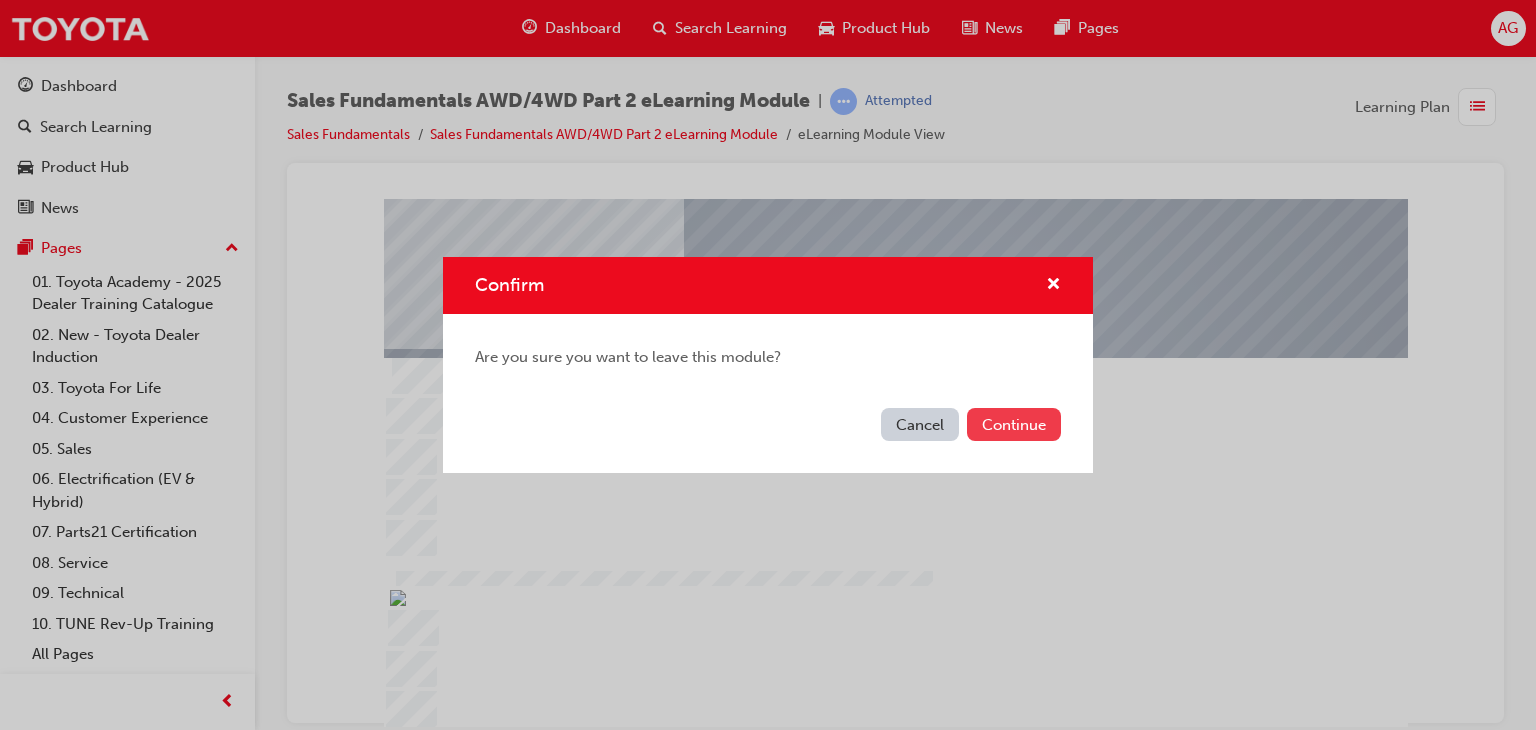 click on "Continue" at bounding box center [1014, 424] 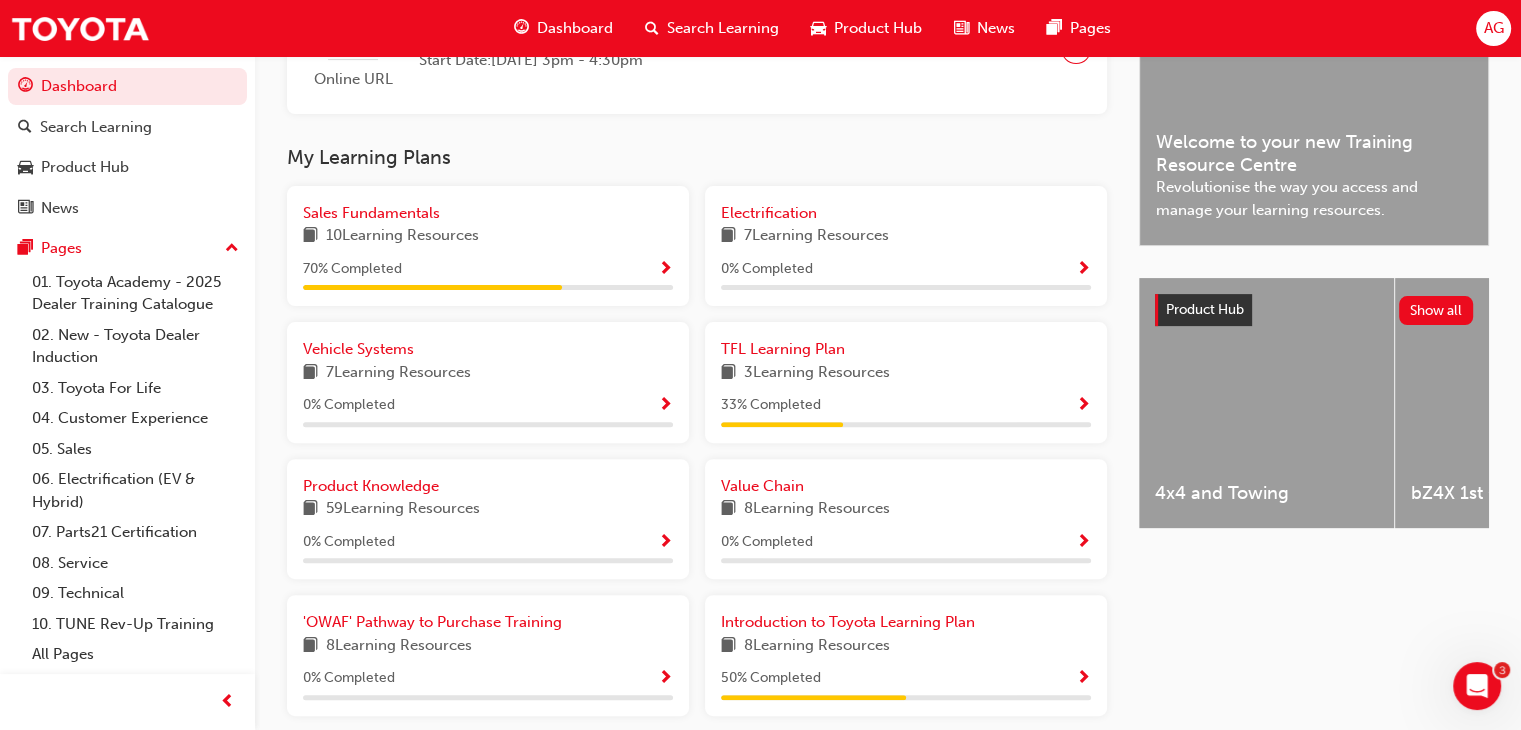 scroll, scrollTop: 658, scrollLeft: 0, axis: vertical 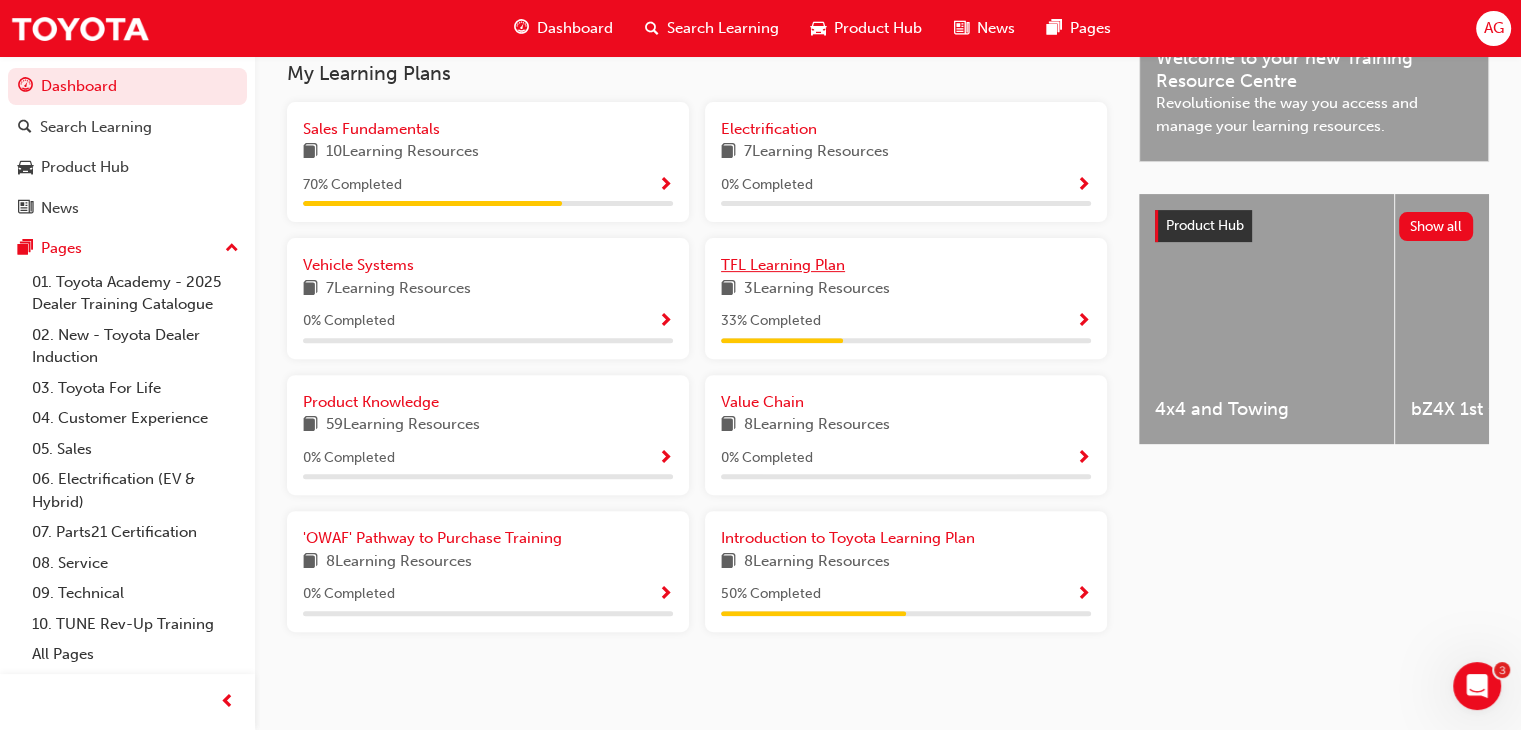 click on "TFL Learning Plan" at bounding box center [783, 265] 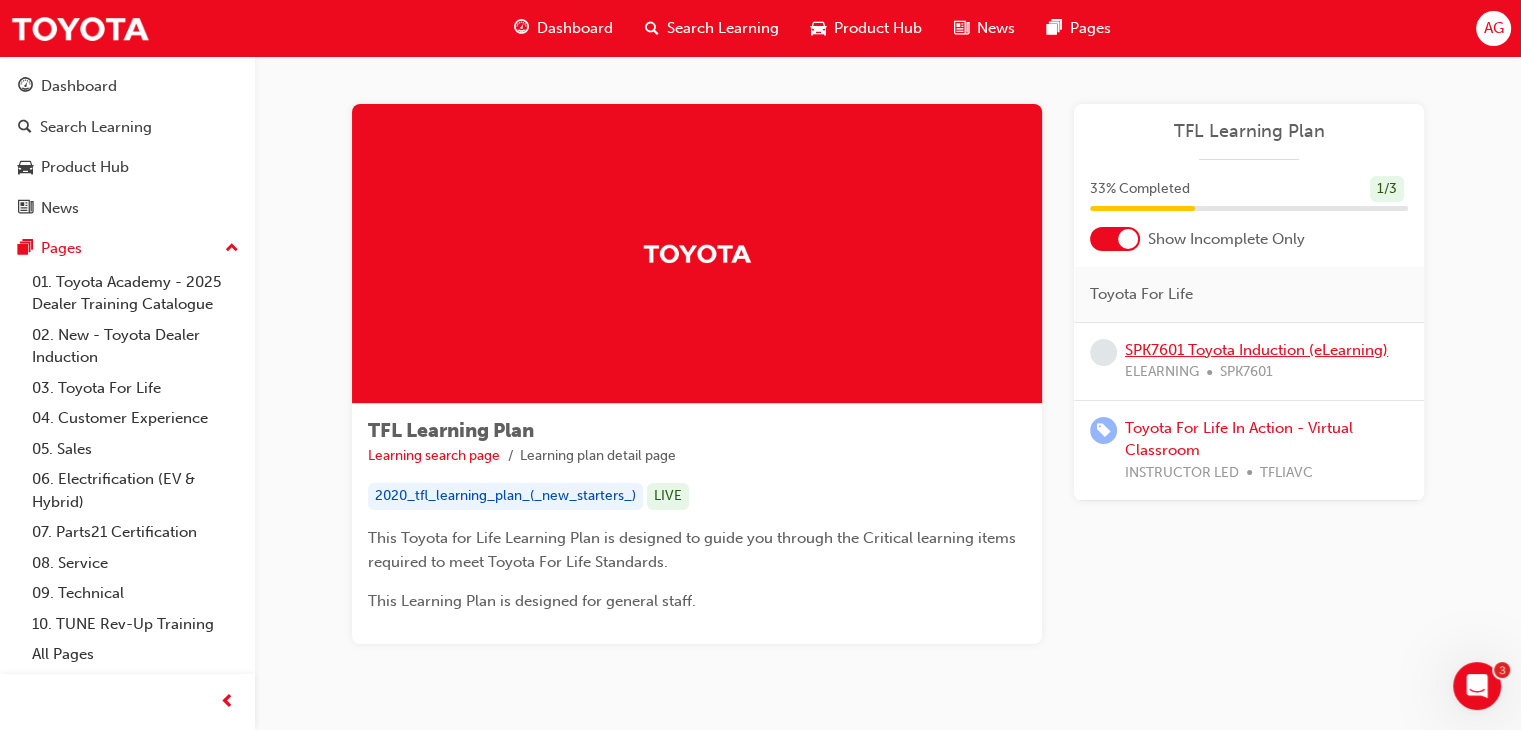 click on "SPK7601 Toyota  Induction (eLearning)" at bounding box center (1256, 350) 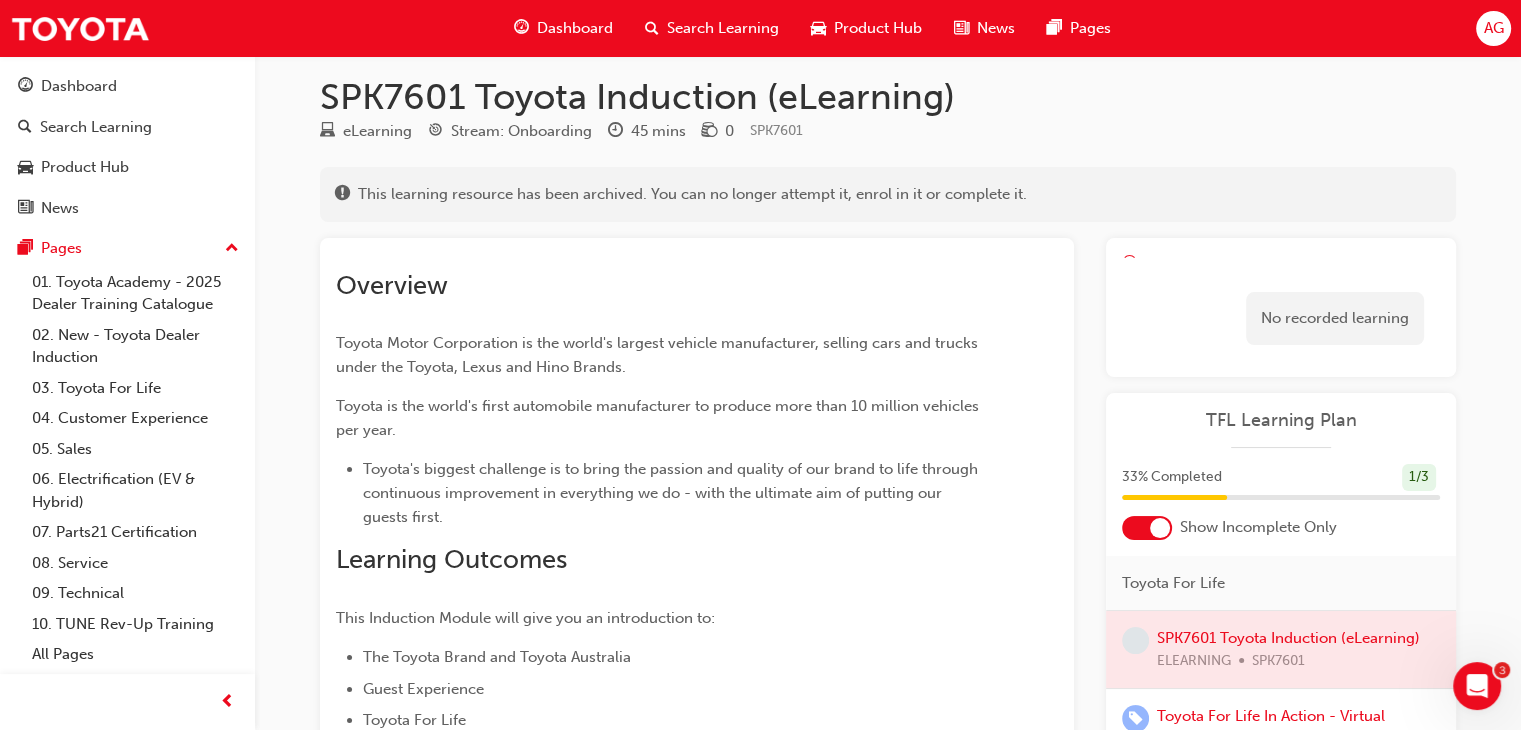 scroll, scrollTop: 0, scrollLeft: 0, axis: both 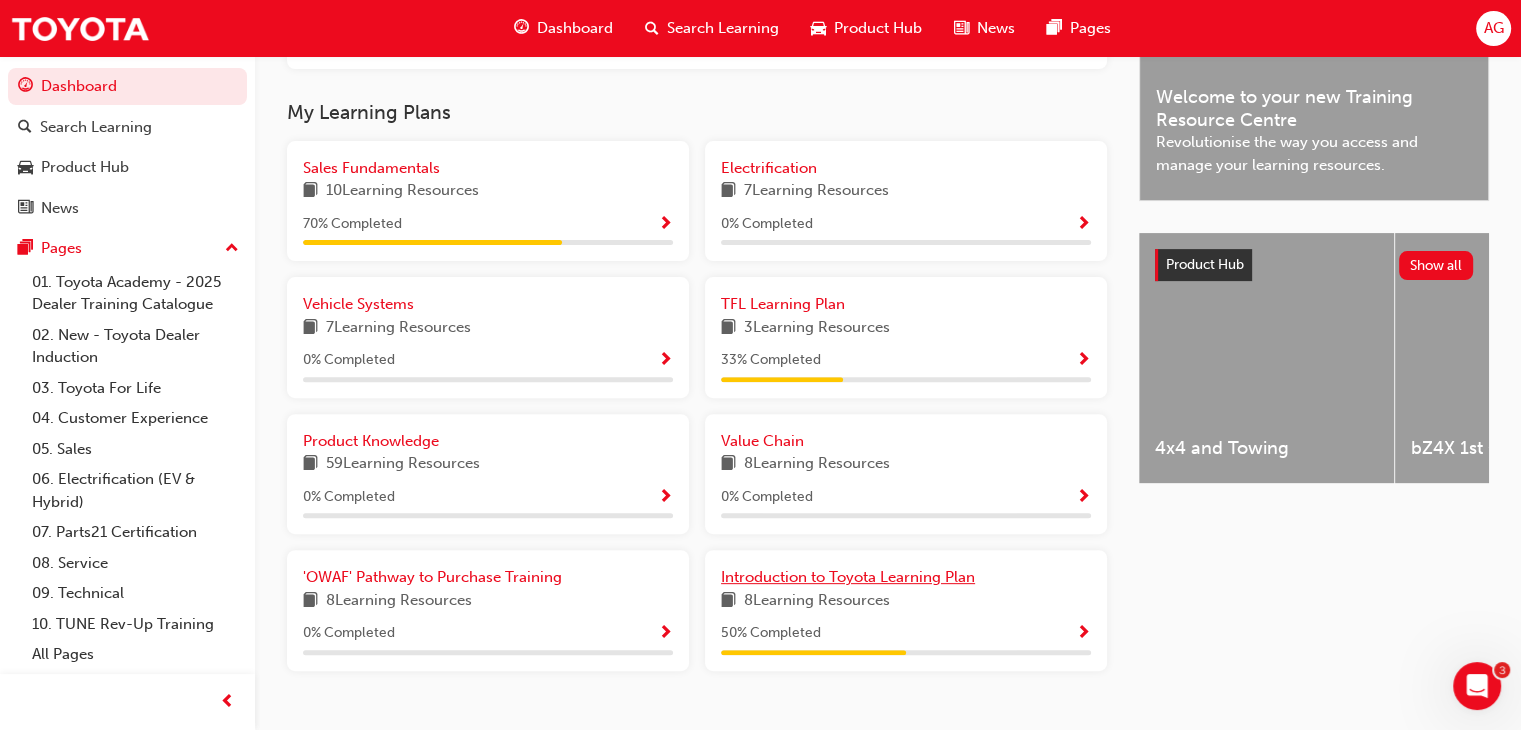 click on "Introduction to Toyota Learning Plan" at bounding box center [848, 577] 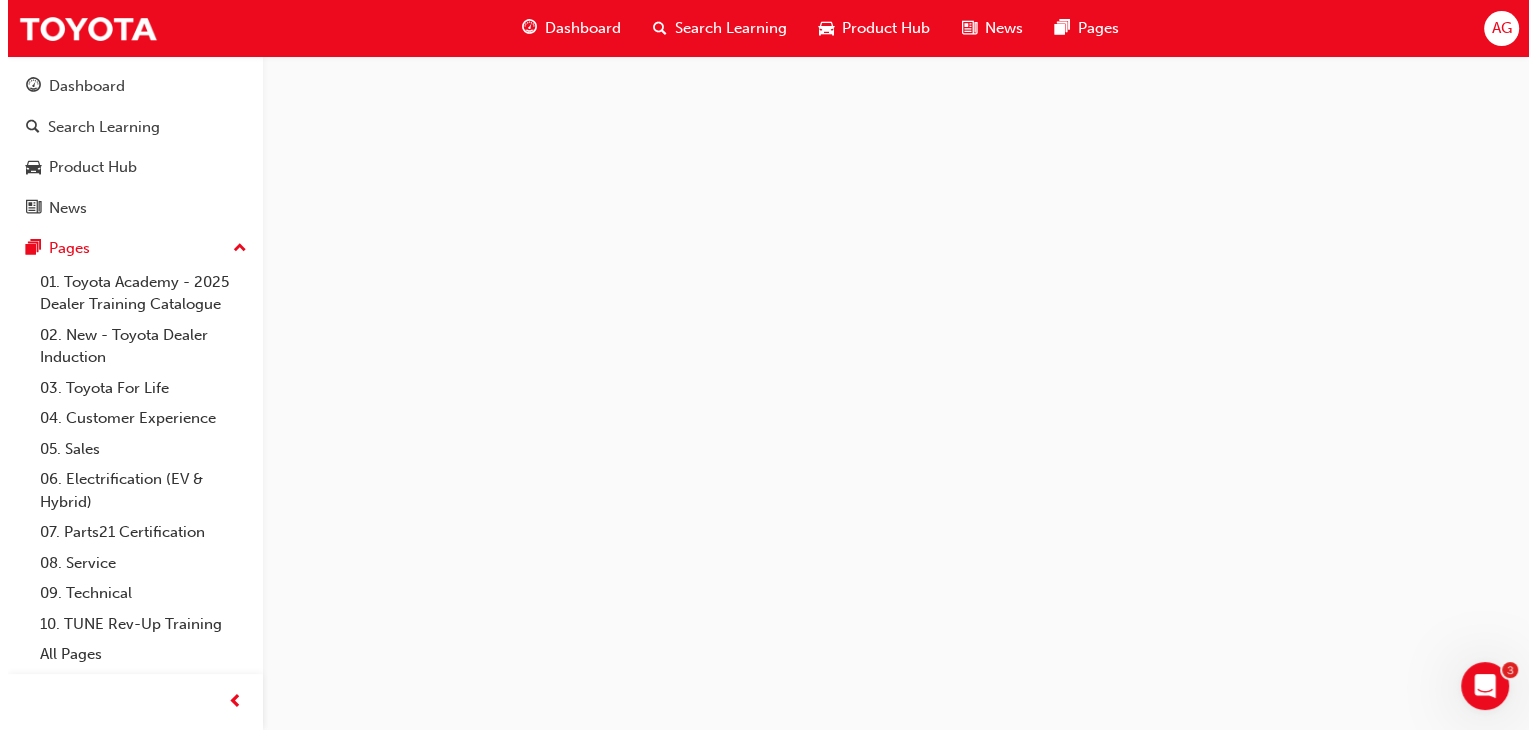 scroll, scrollTop: 0, scrollLeft: 0, axis: both 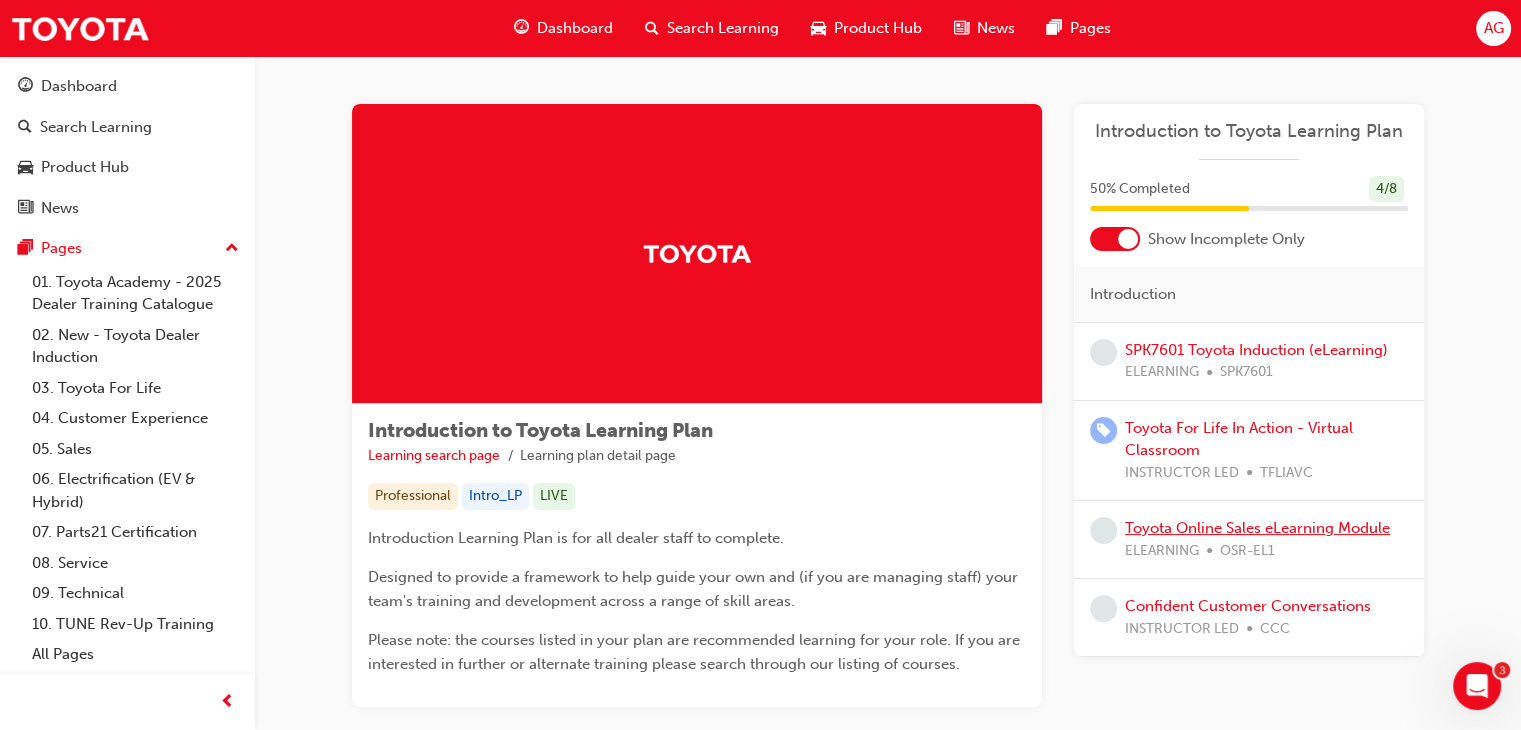 click on "Toyota Online Sales eLearning Module" at bounding box center (1257, 528) 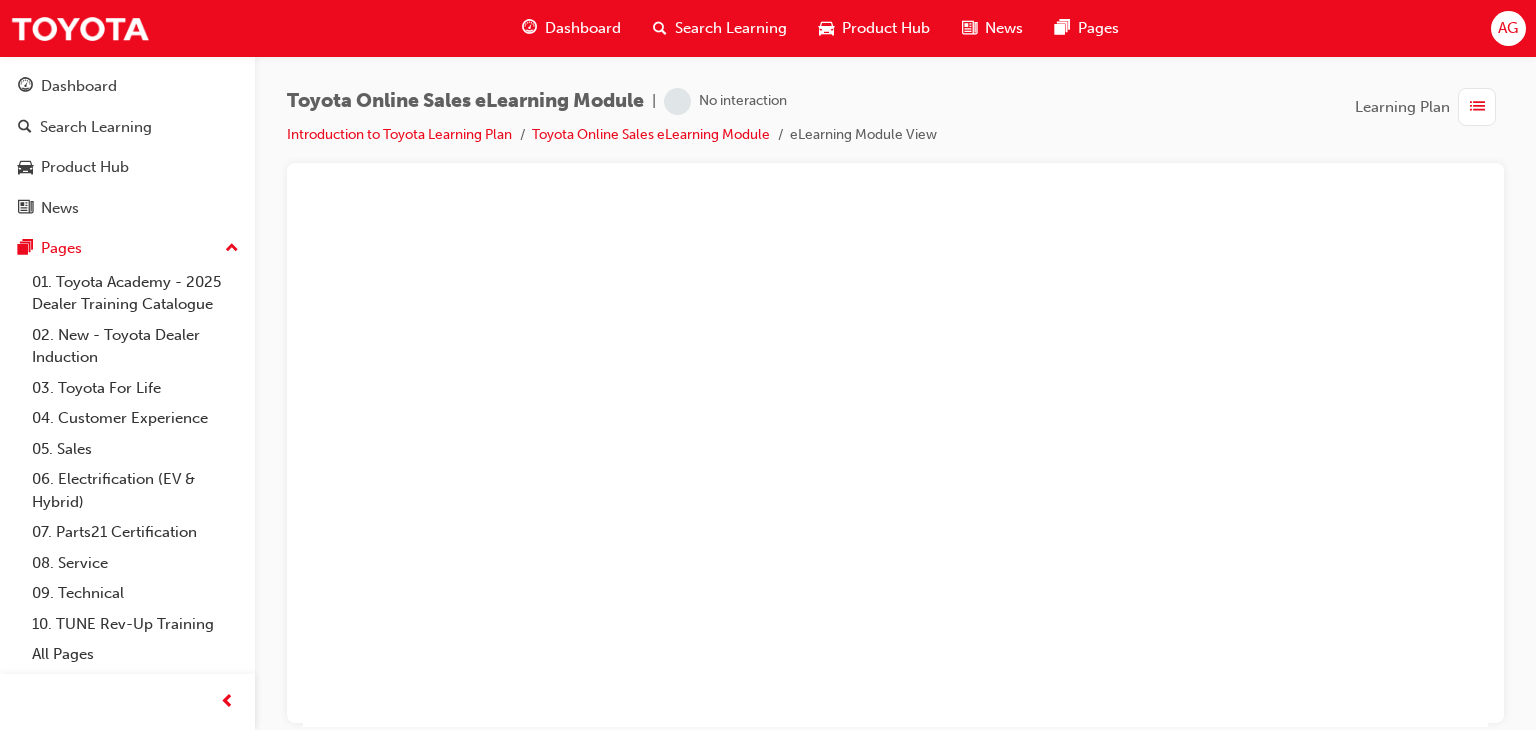 scroll, scrollTop: 0, scrollLeft: 0, axis: both 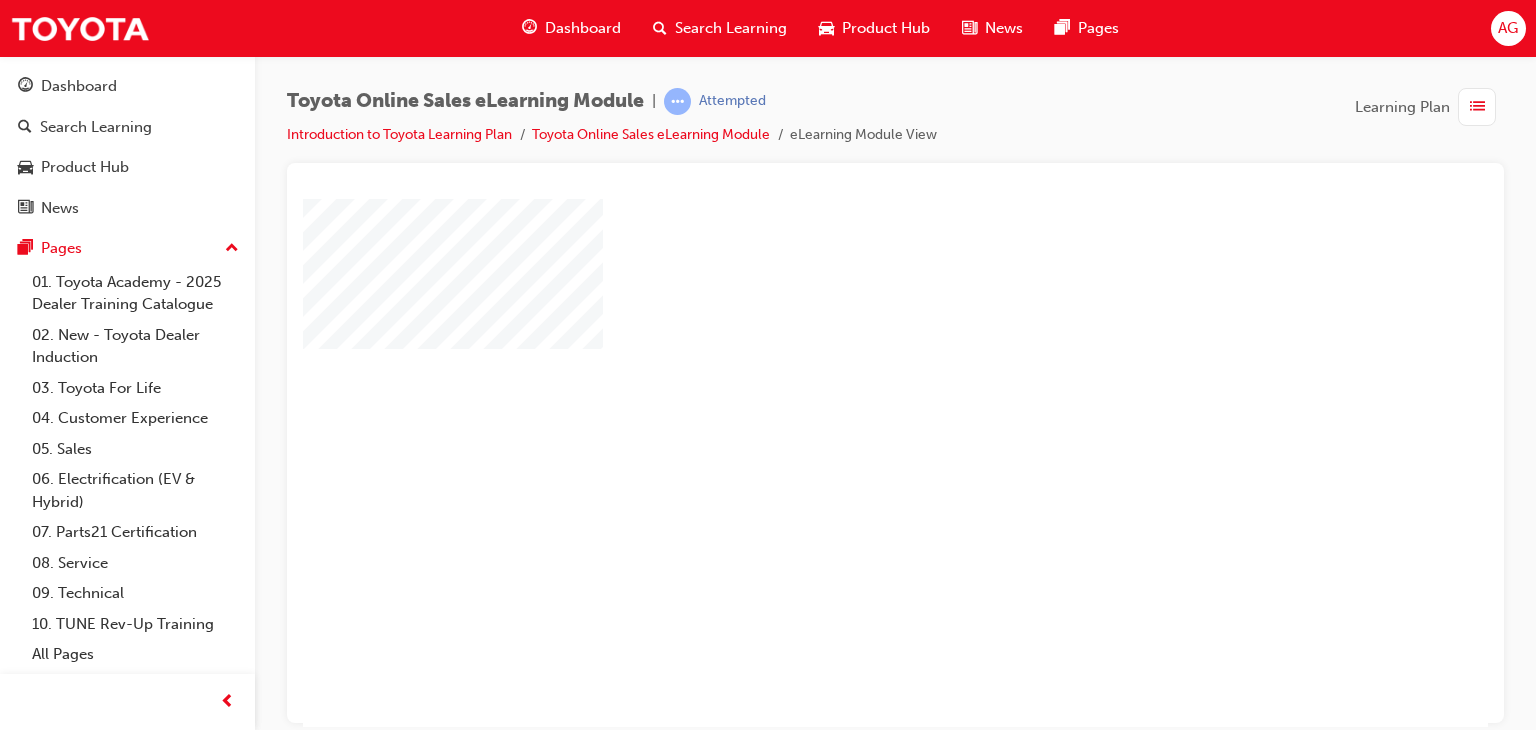 click at bounding box center [838, 404] 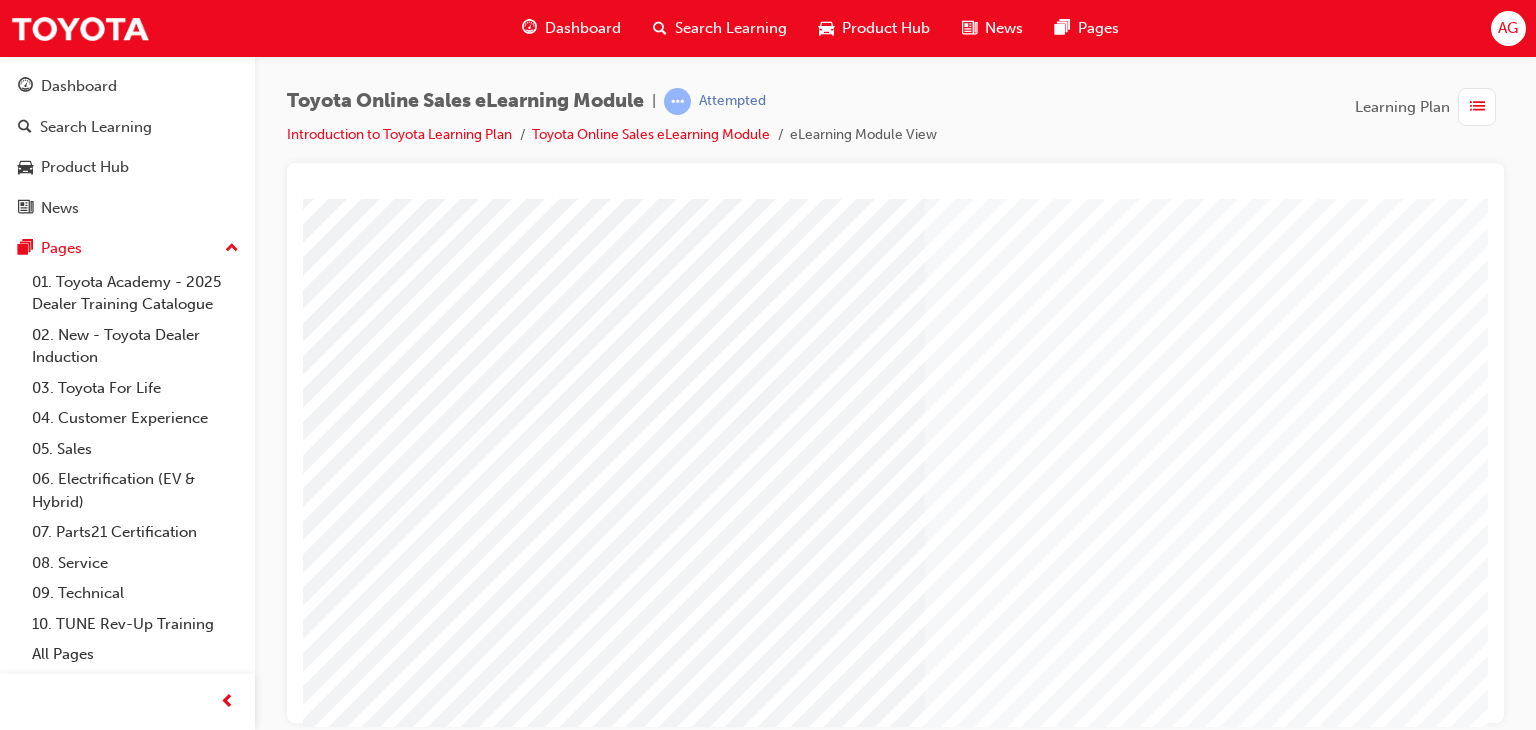 scroll, scrollTop: 237, scrollLeft: 0, axis: vertical 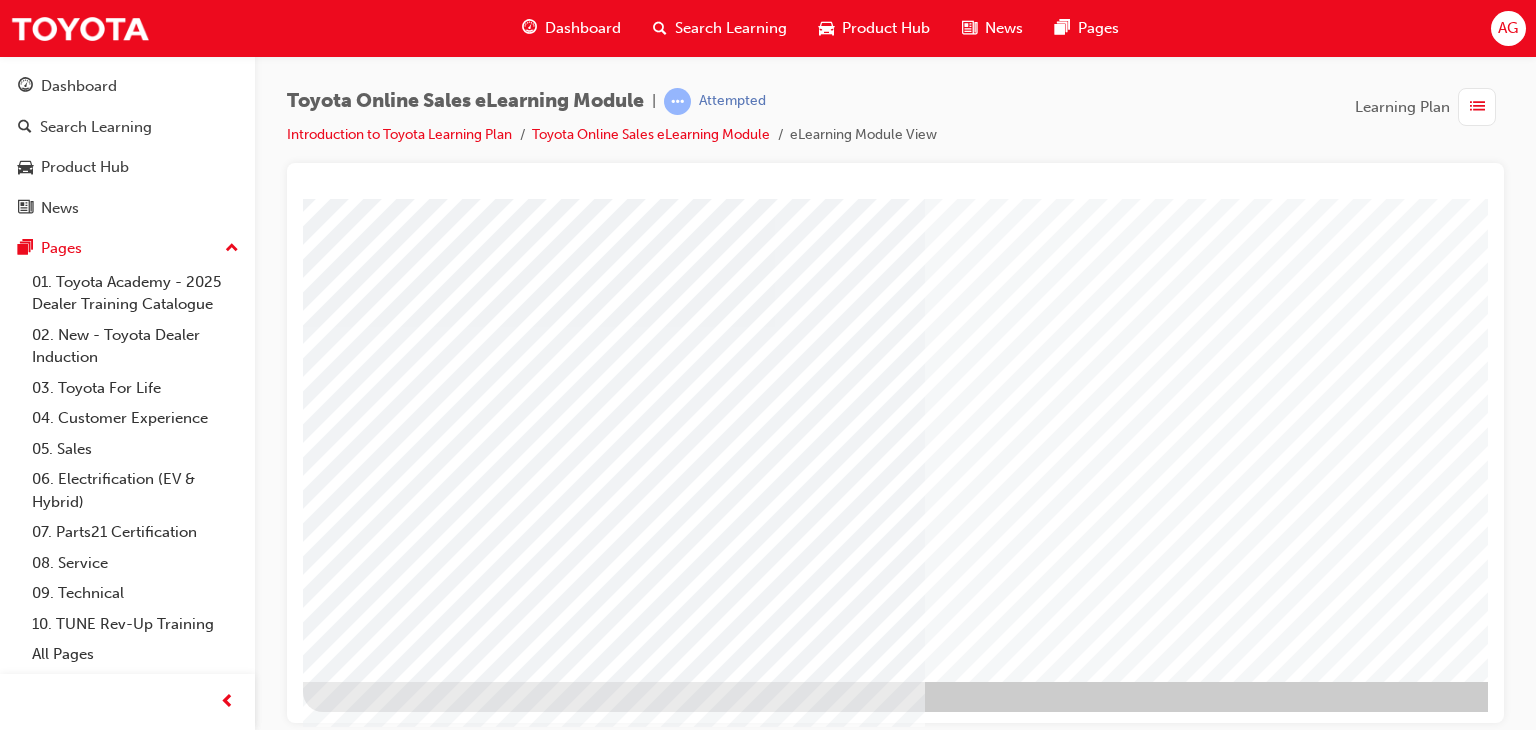 drag, startPoint x: 578, startPoint y: 706, endPoint x: 712, endPoint y: 680, distance: 136.49908 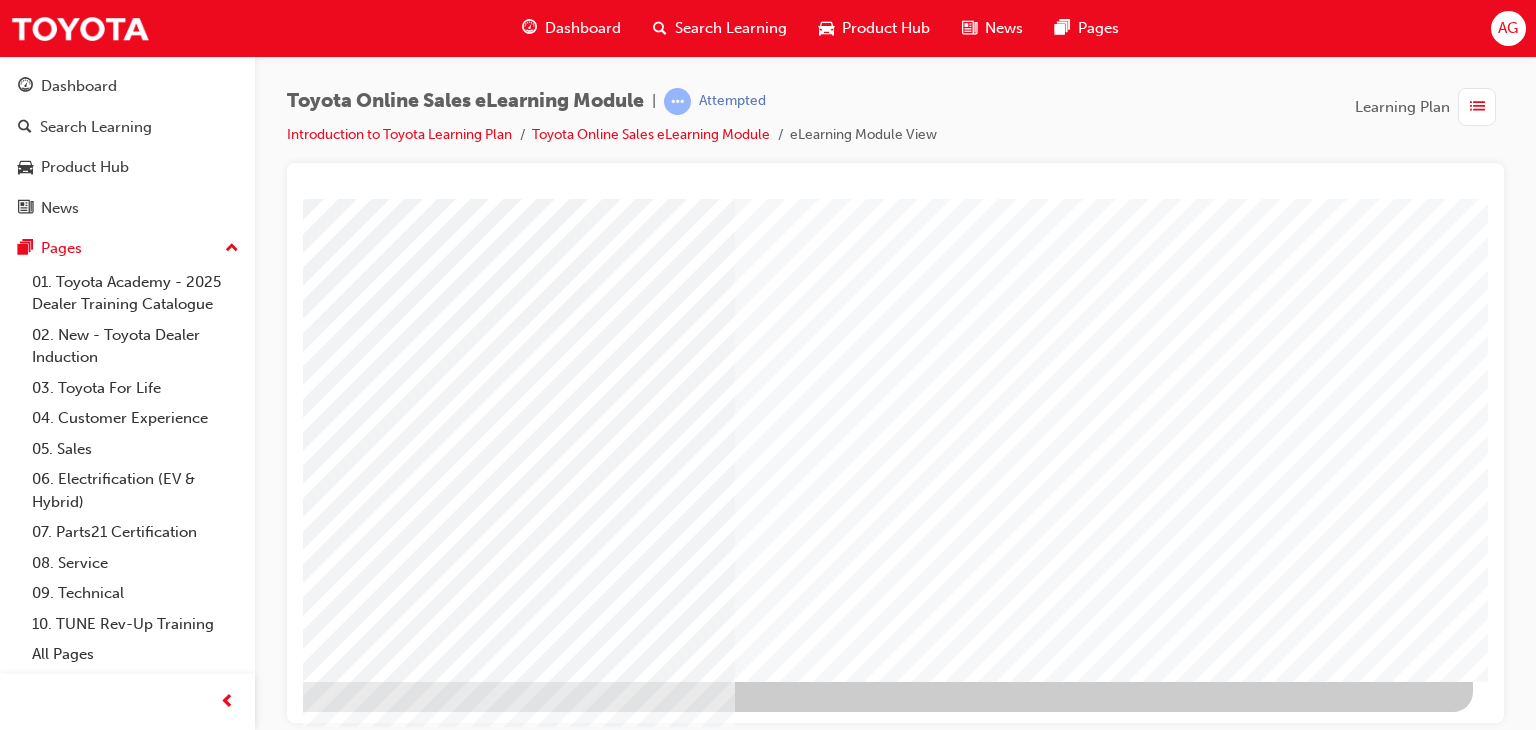 click at bounding box center (176, 3190) 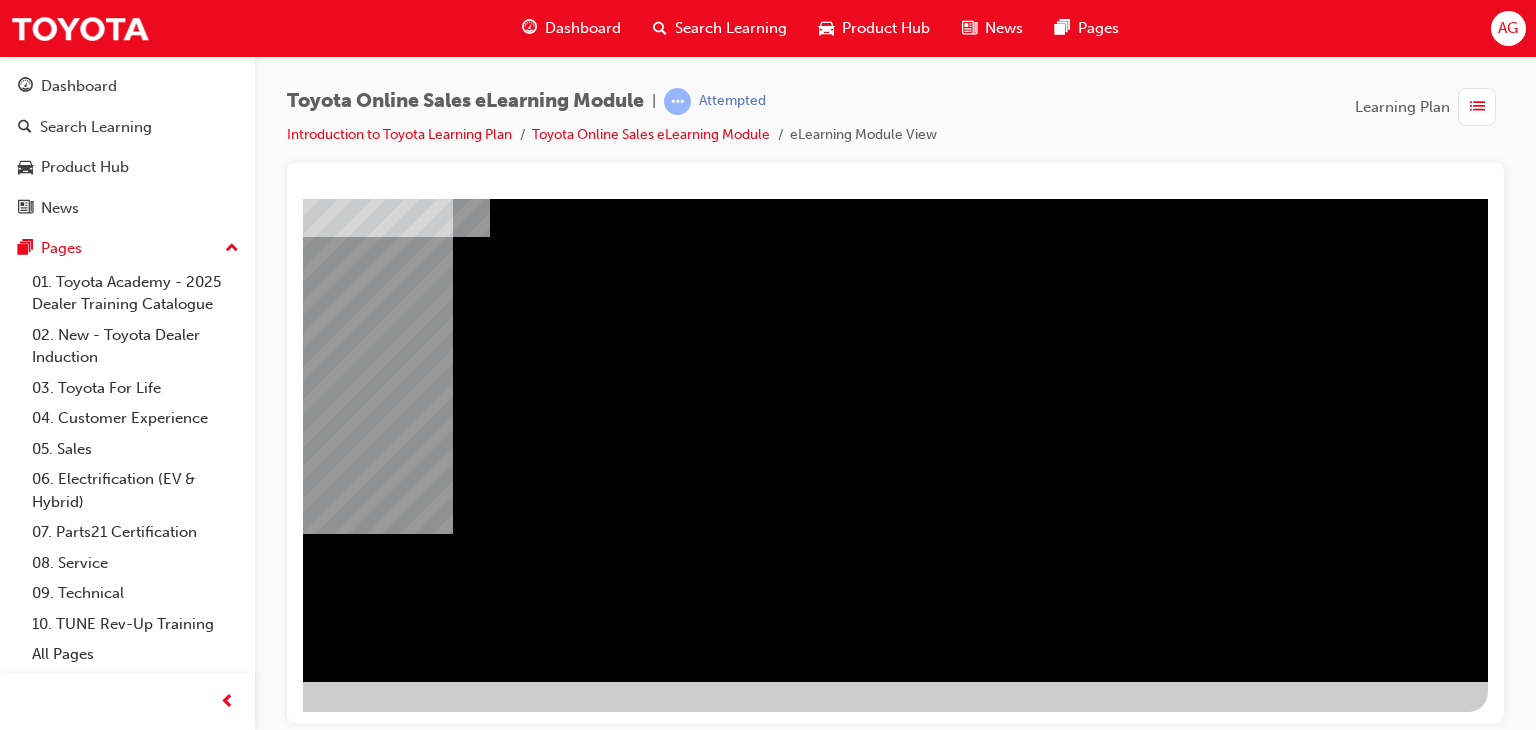 scroll, scrollTop: 0, scrollLeft: 0, axis: both 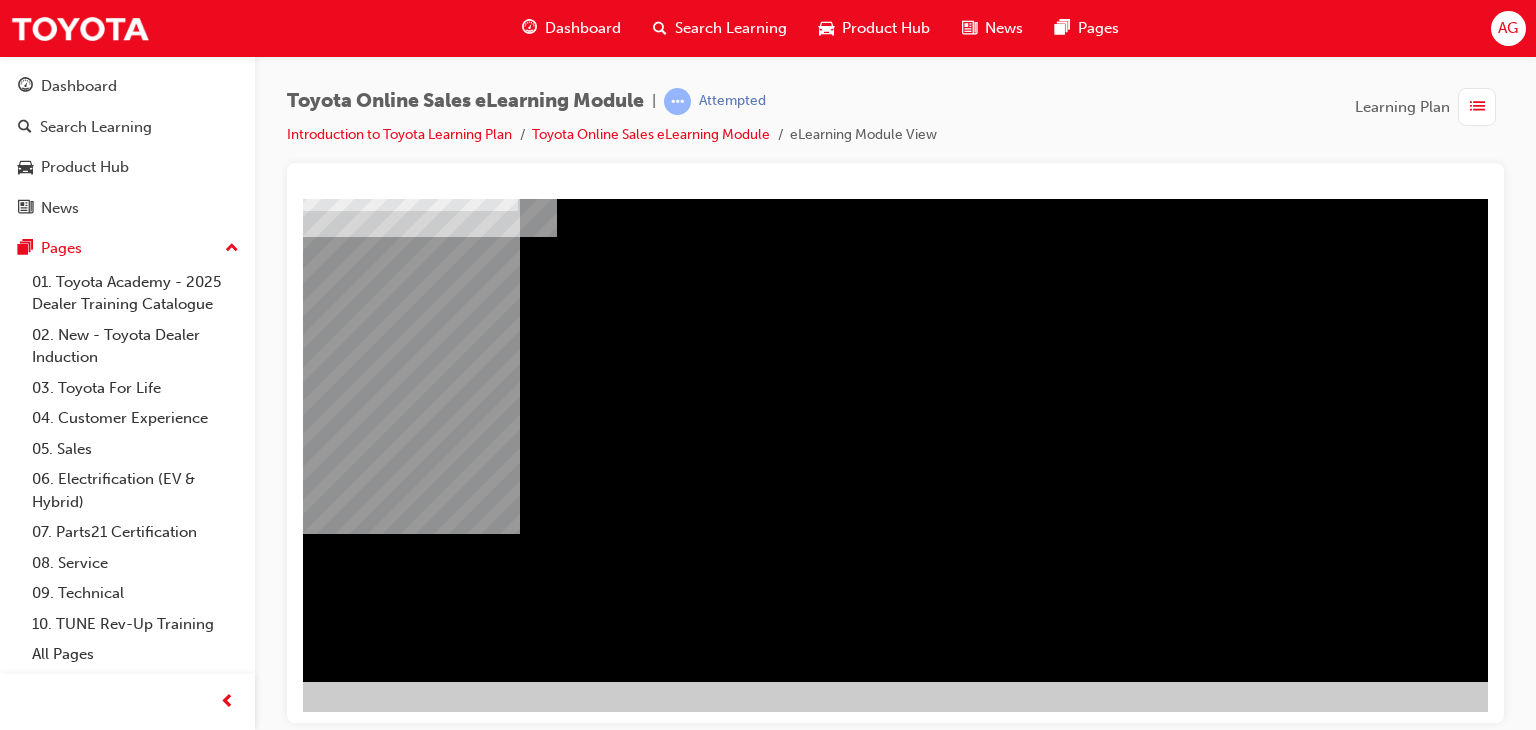click at bounding box center [258, 2381] 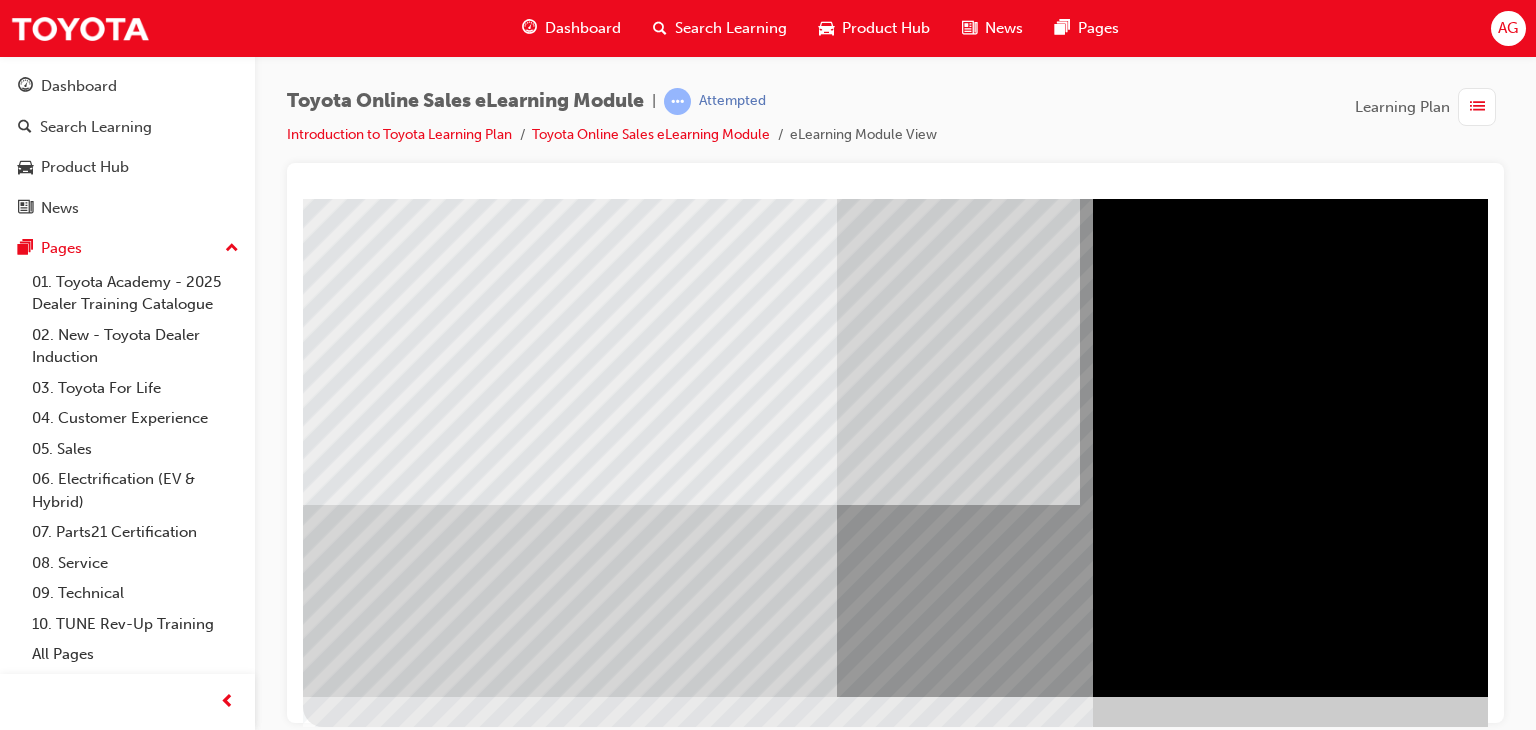 scroll, scrollTop: 237, scrollLeft: 0, axis: vertical 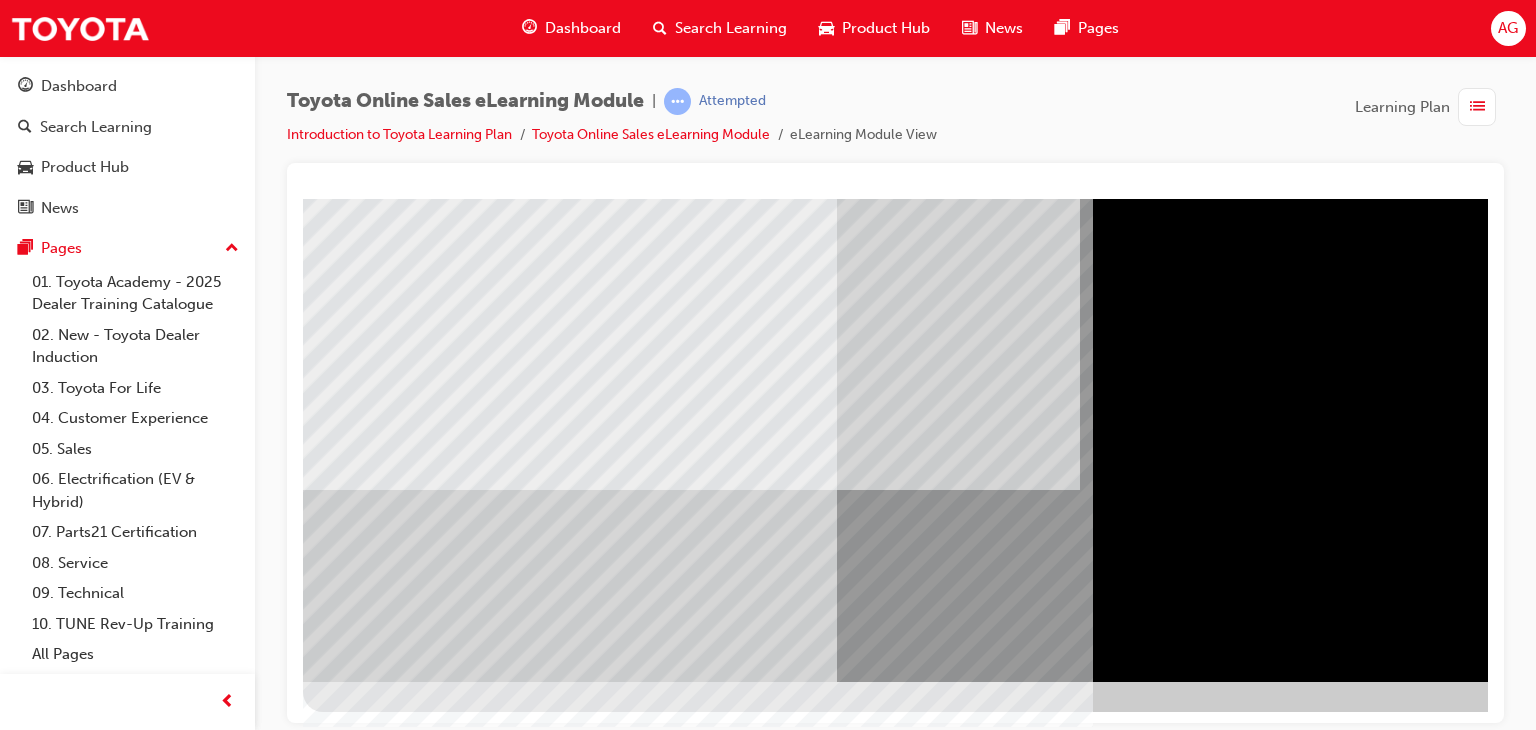click at bounding box center [366, 3573] 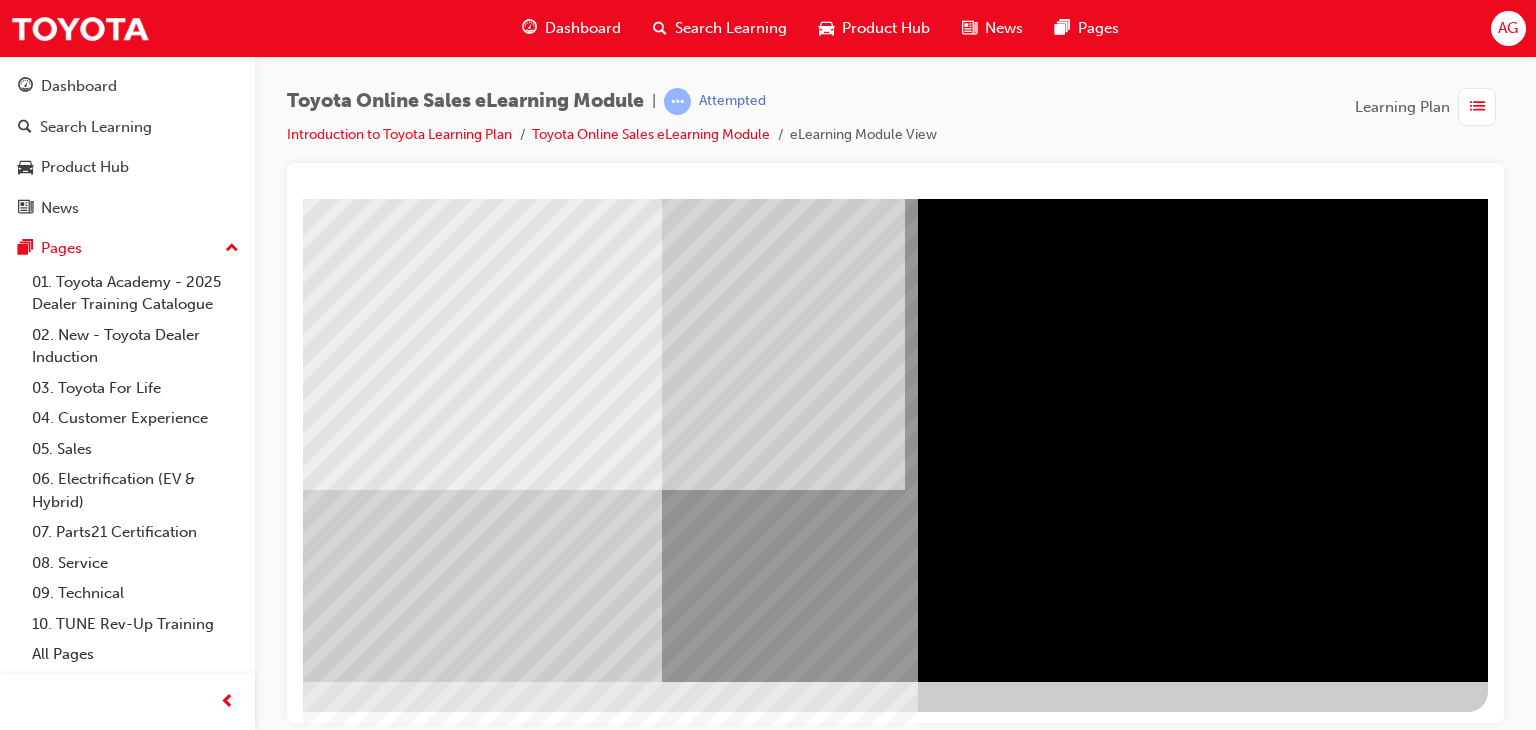 click at bounding box center [808, 321] 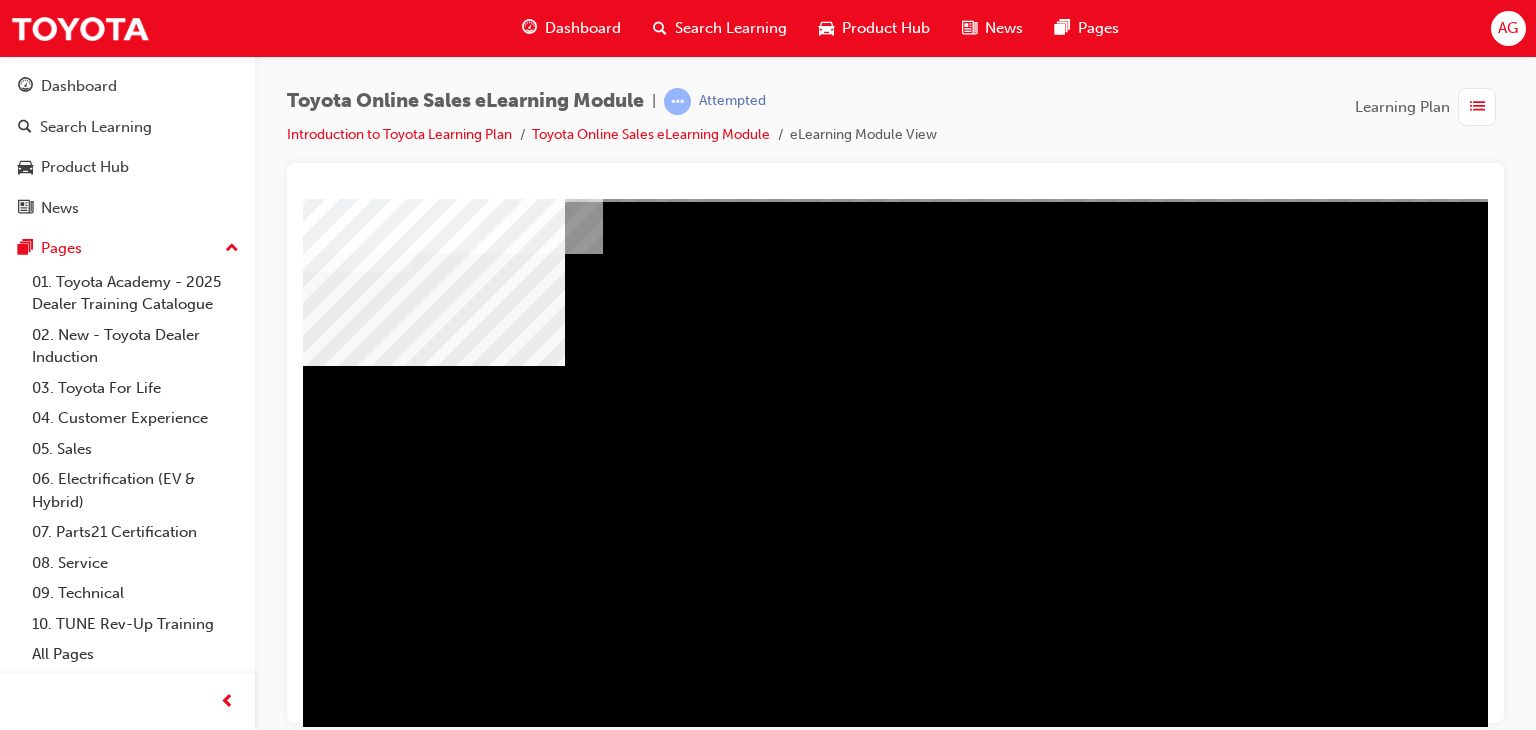 scroll, scrollTop: 0, scrollLeft: 0, axis: both 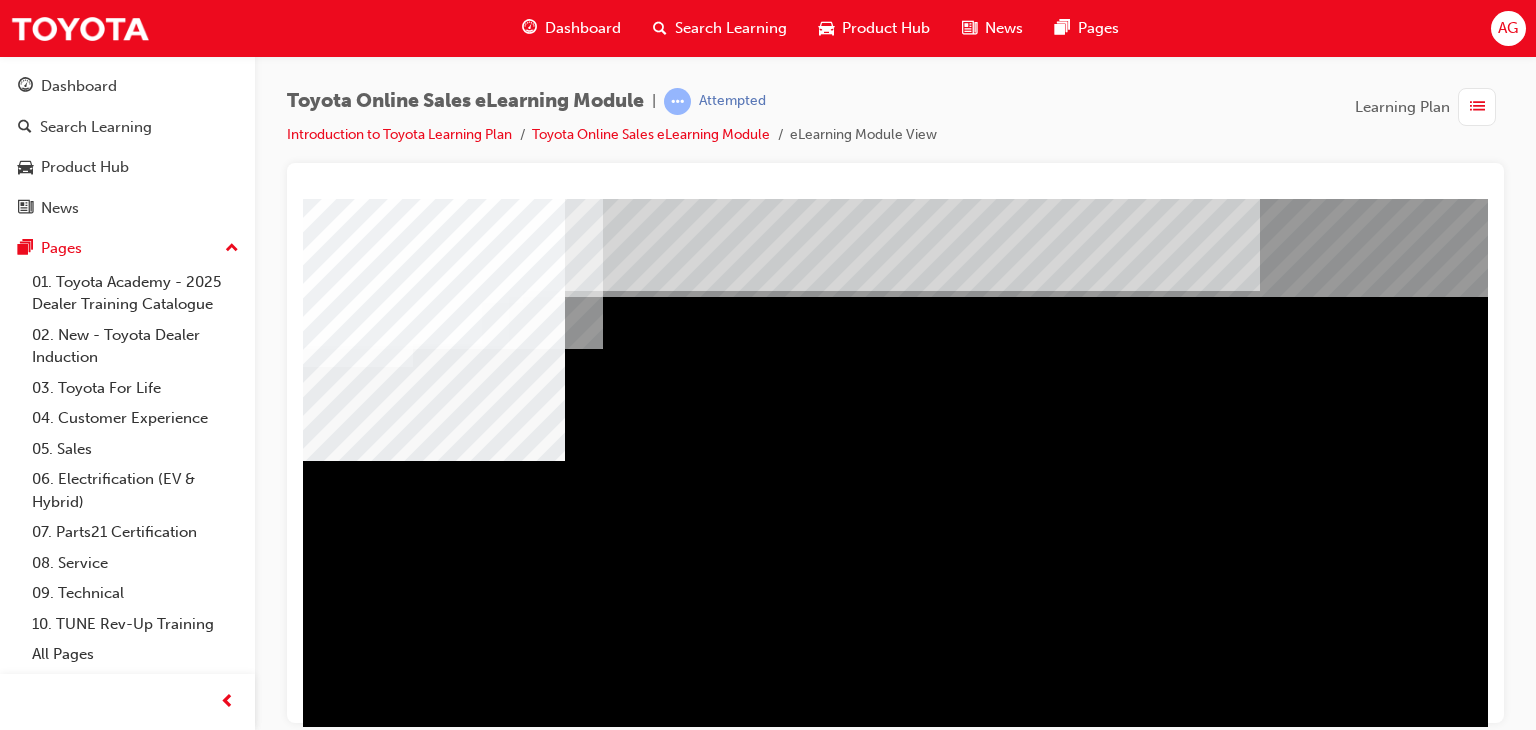 click at bounding box center [413, 1268] 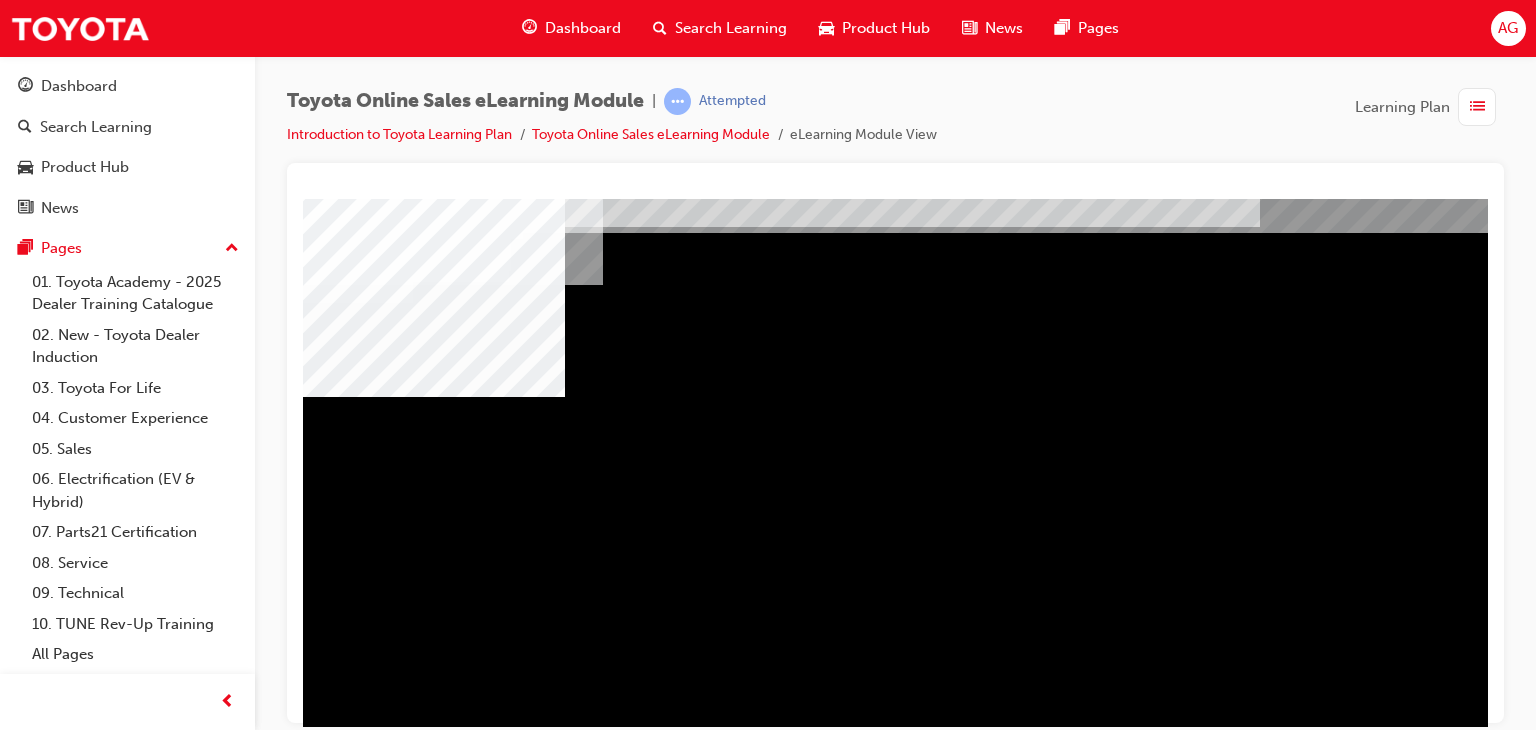 scroll, scrollTop: 100, scrollLeft: 0, axis: vertical 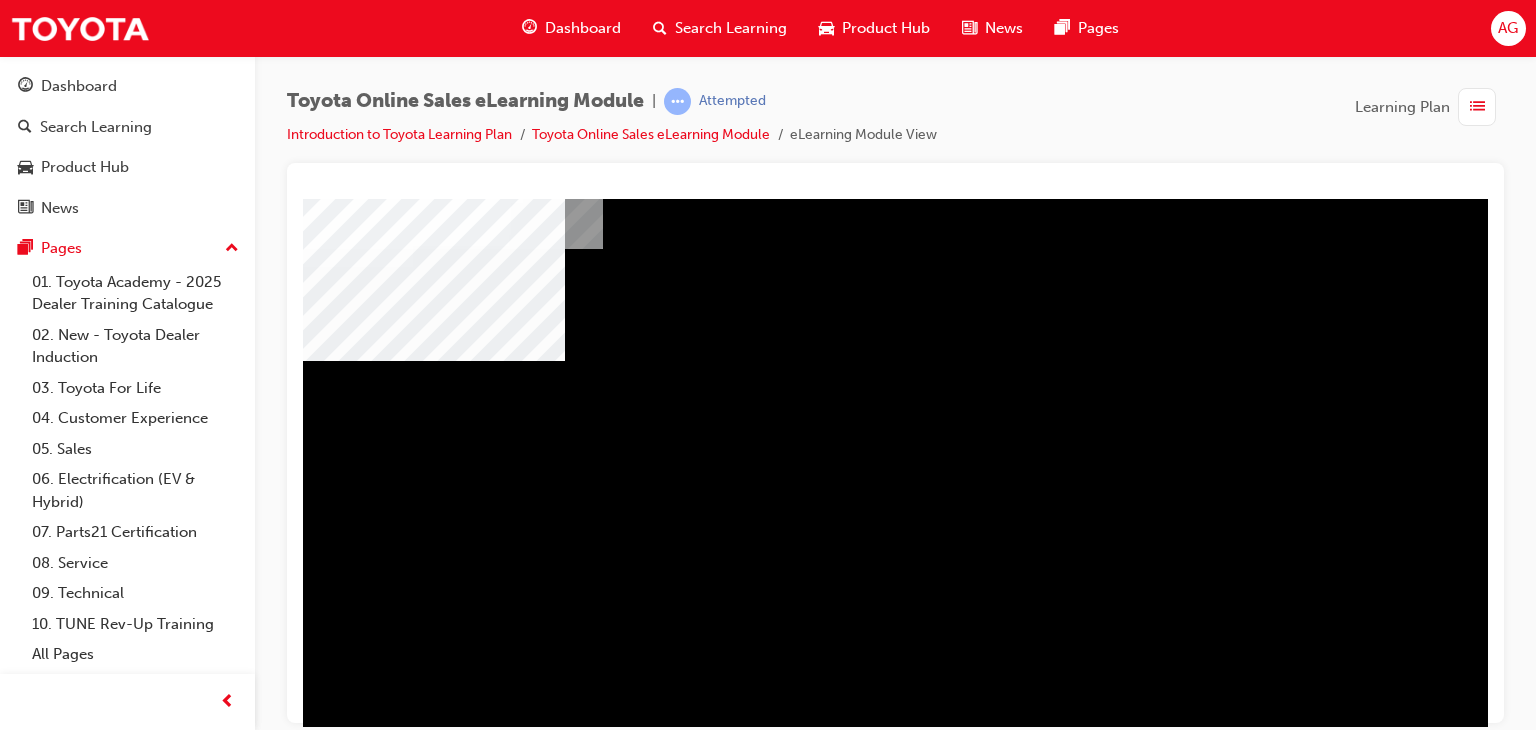 click at bounding box center (392, 1554) 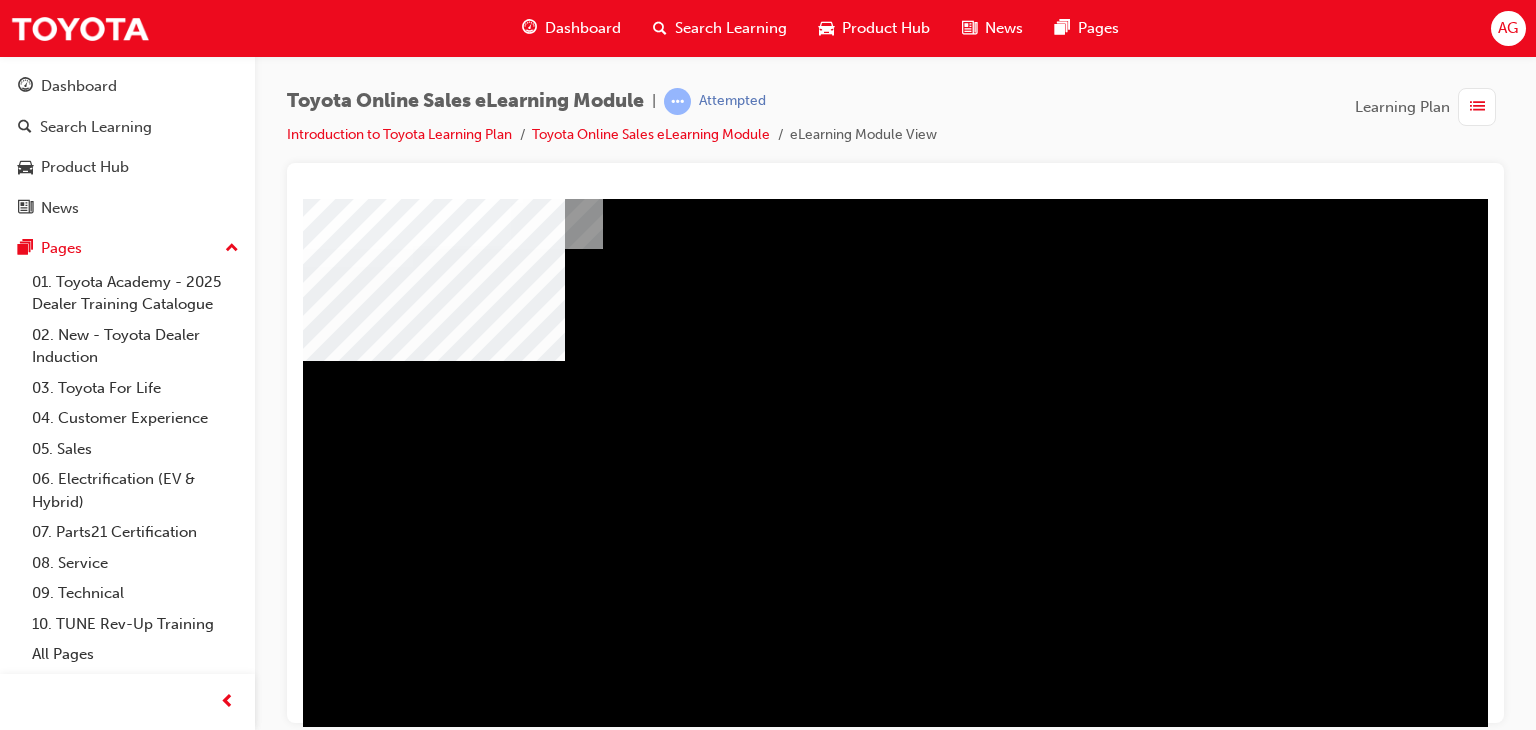 click at bounding box center [406, 1962] 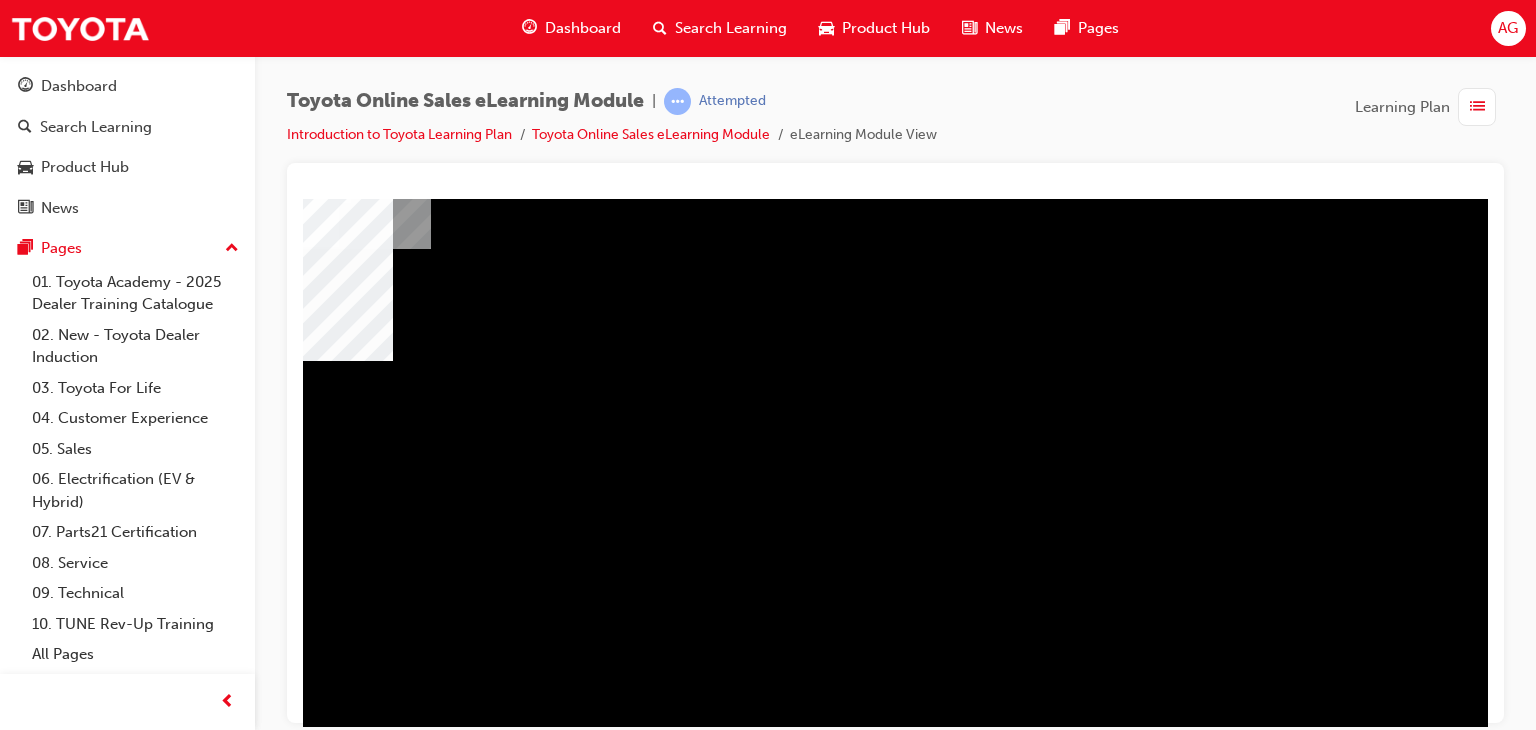 scroll, scrollTop: 100, scrollLeft: 190, axis: both 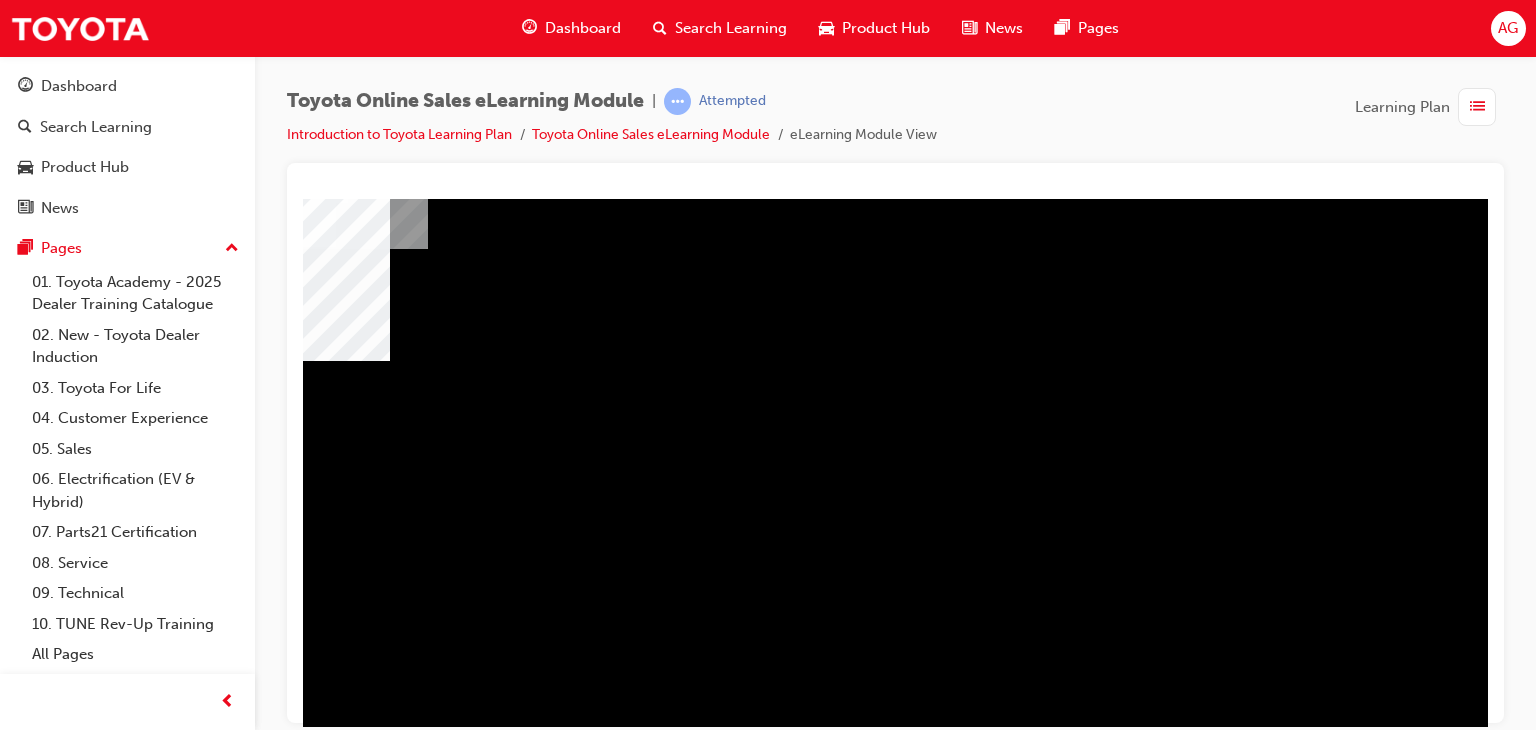 click at bounding box center (183, 2382) 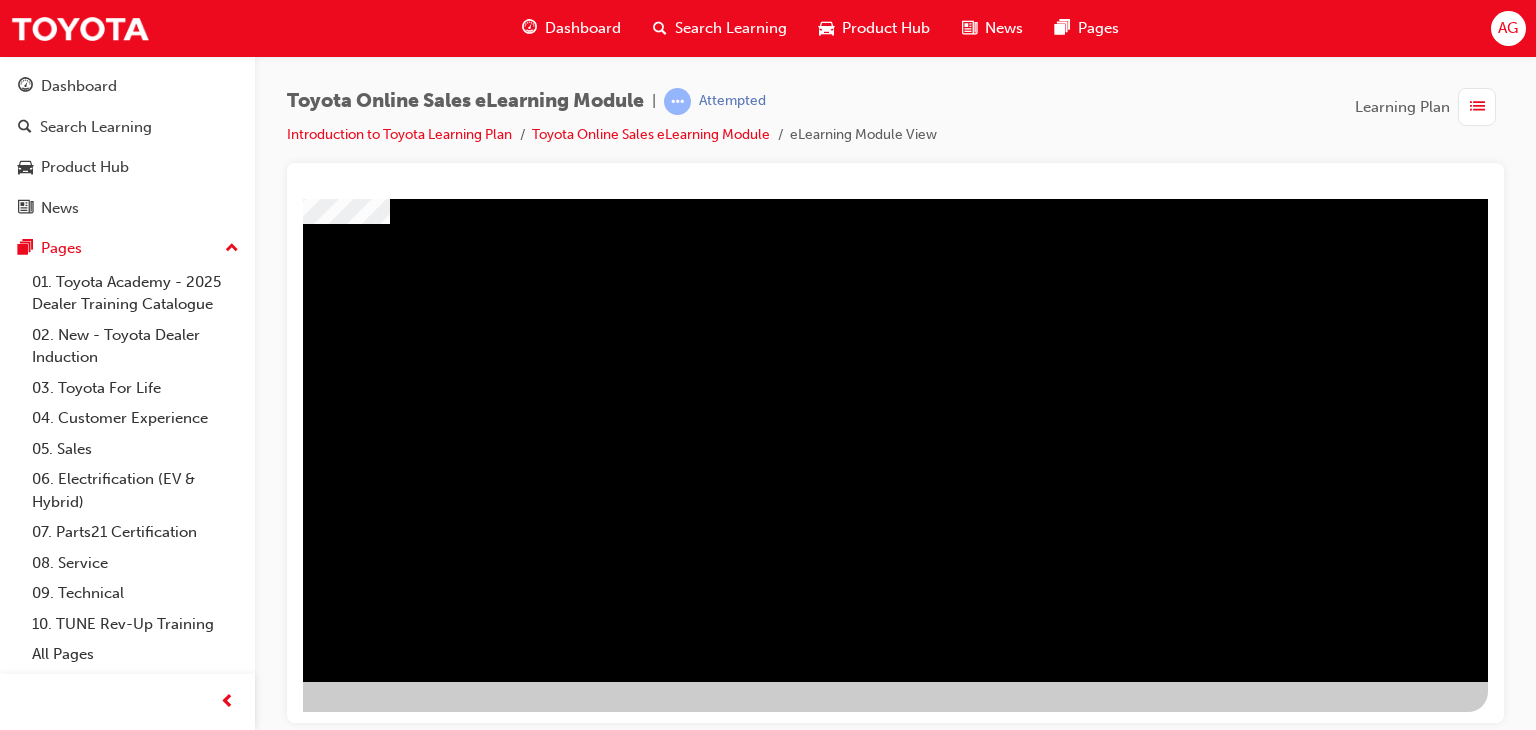 click at bounding box center (191, 2935) 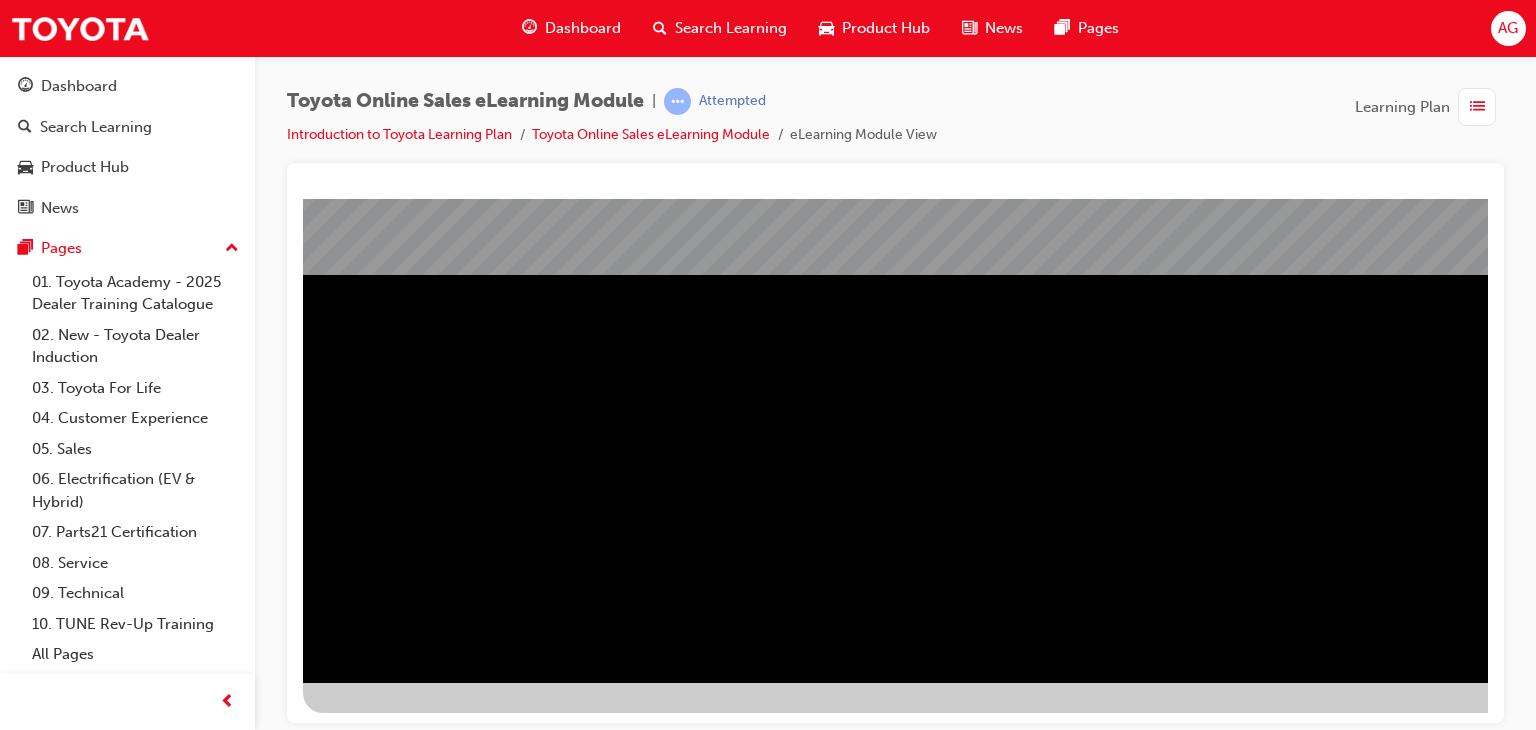 scroll, scrollTop: 237, scrollLeft: 0, axis: vertical 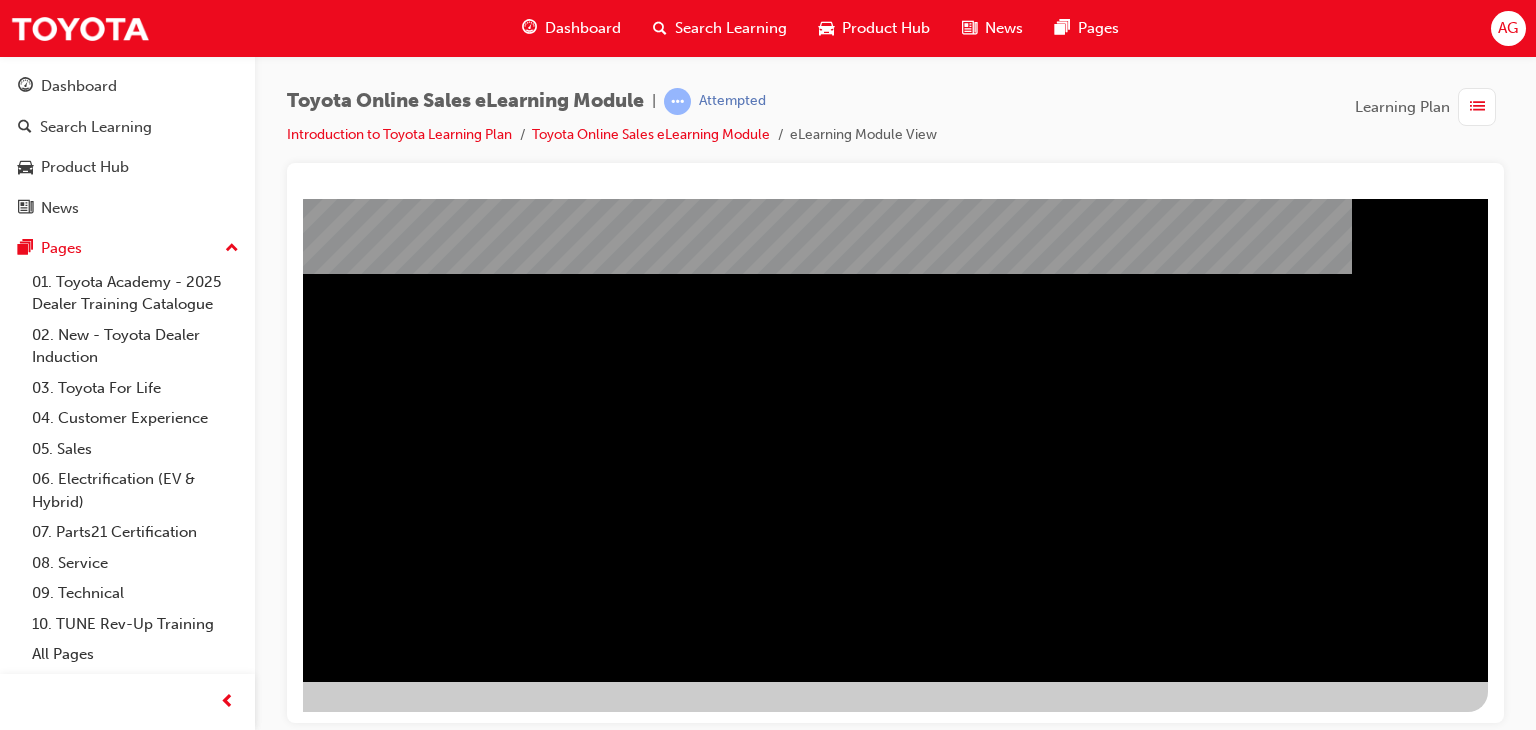 click at bounding box center (191, 1254) 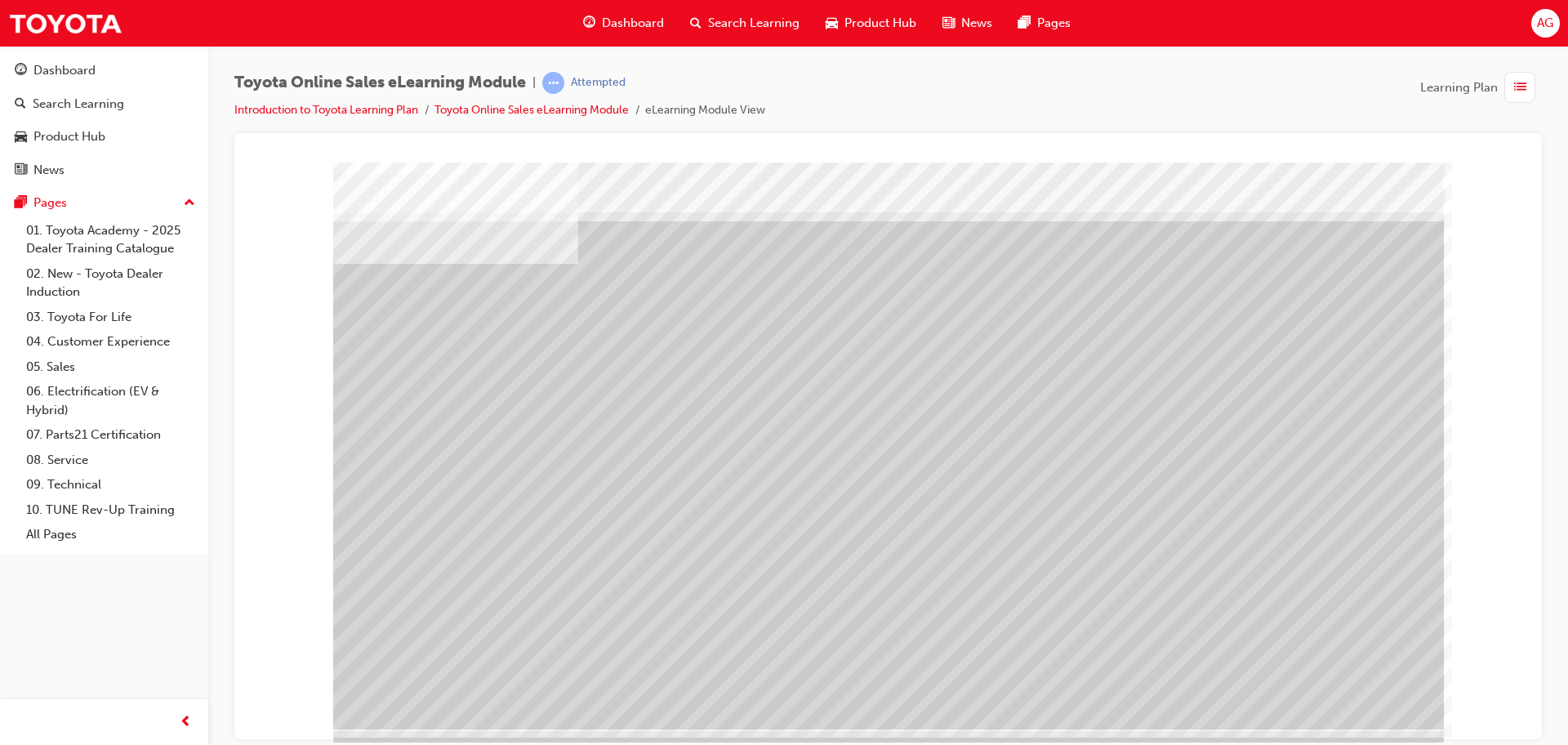 scroll, scrollTop: 33, scrollLeft: 0, axis: vertical 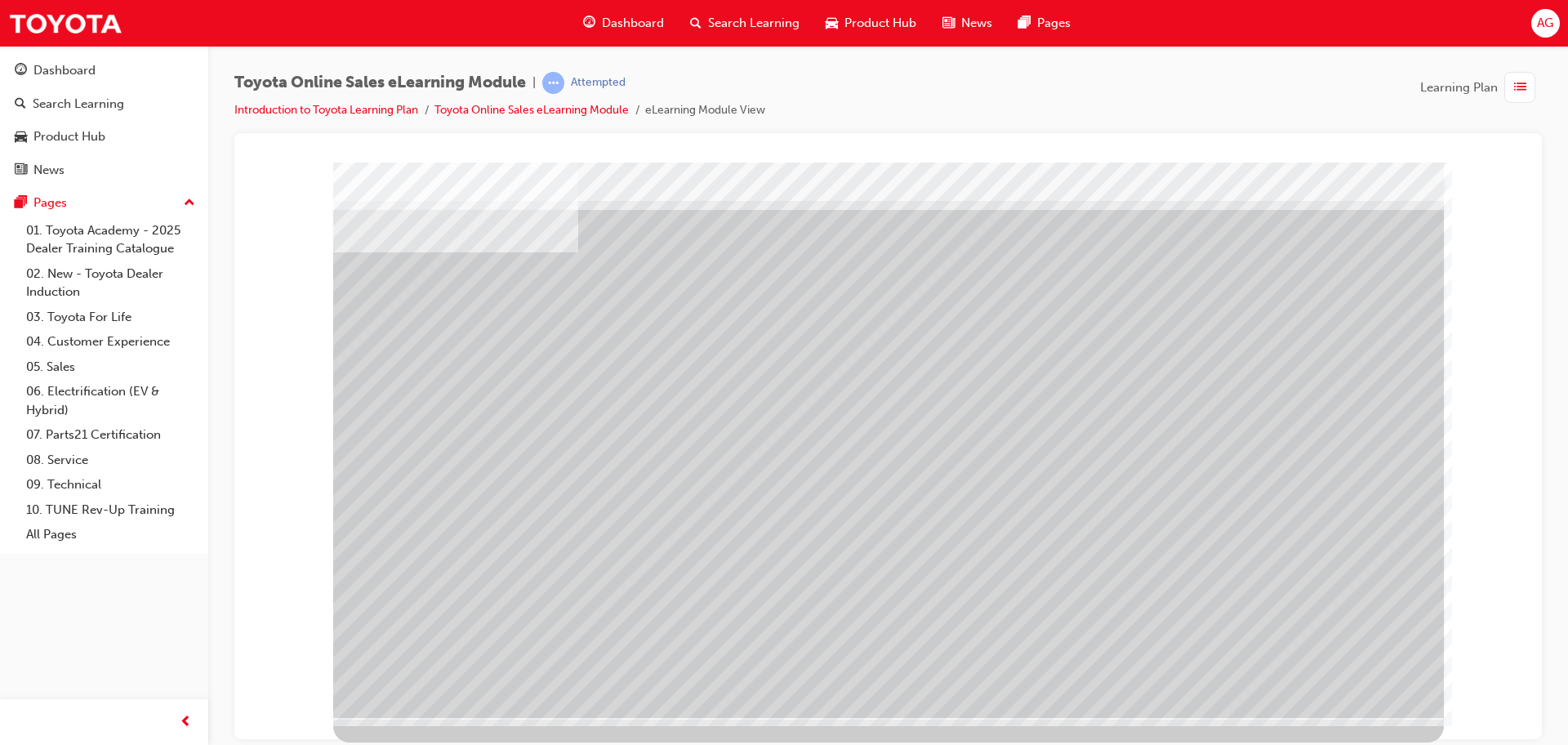 click at bounding box center [488, 3055] 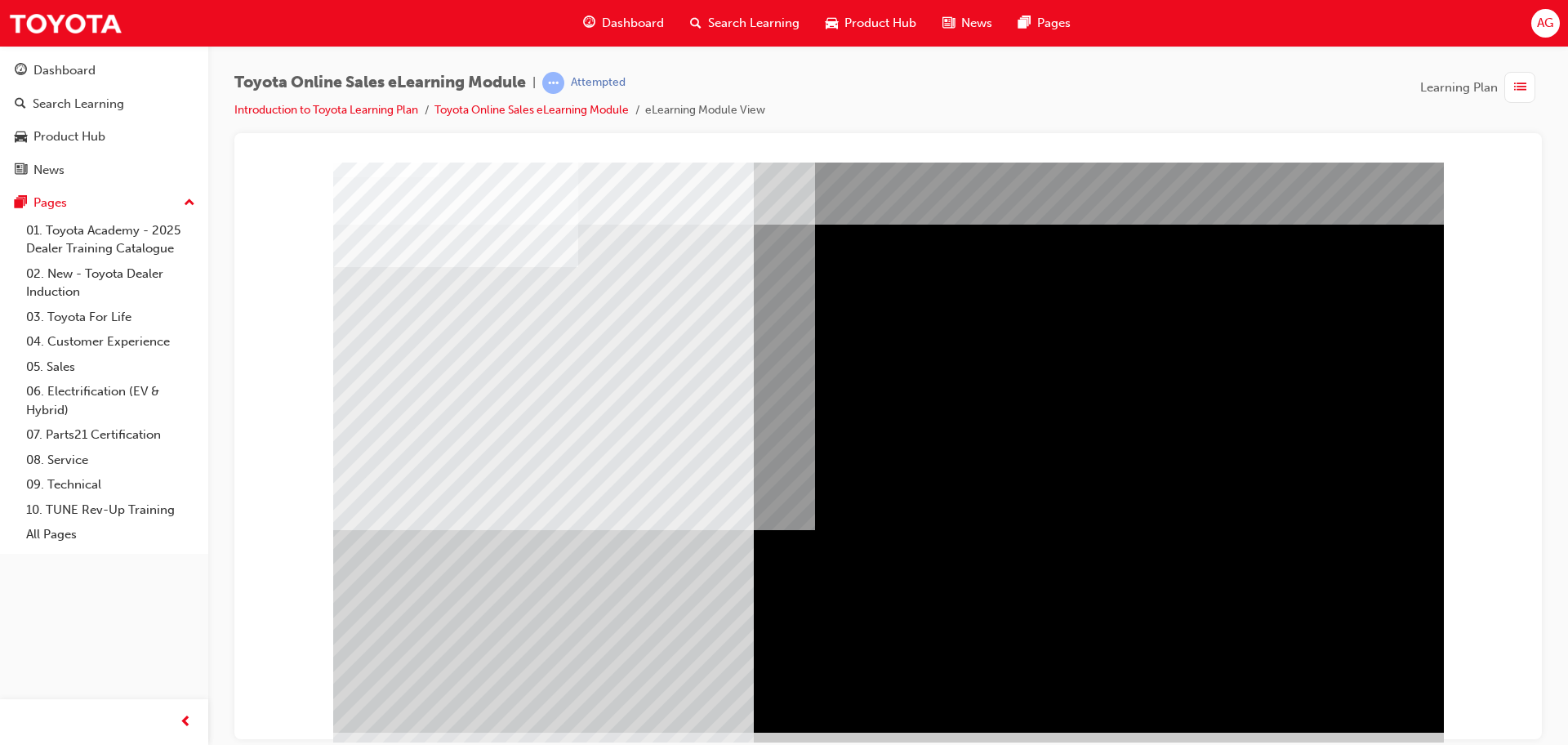 scroll, scrollTop: 33, scrollLeft: 0, axis: vertical 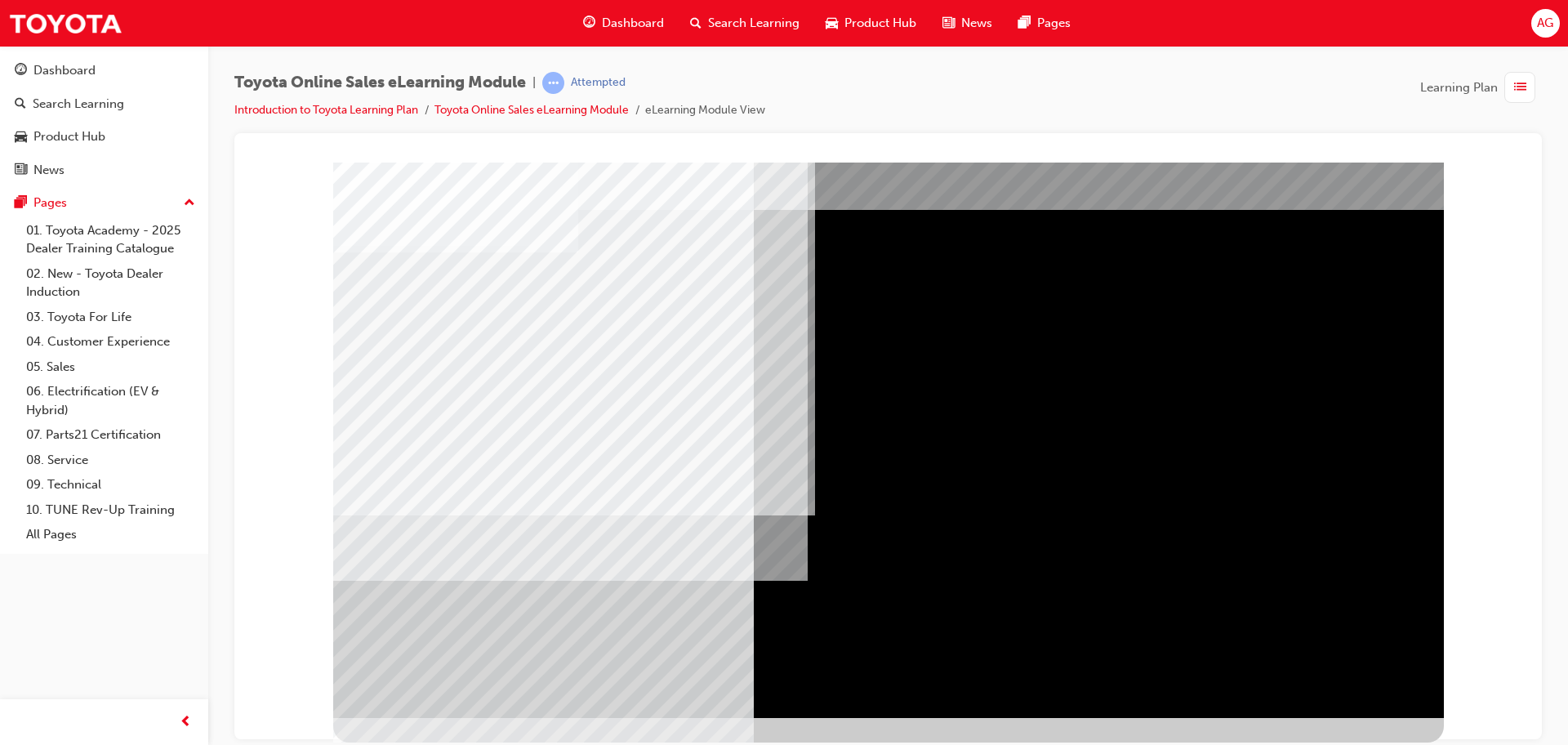 click at bounding box center (385, 1845) 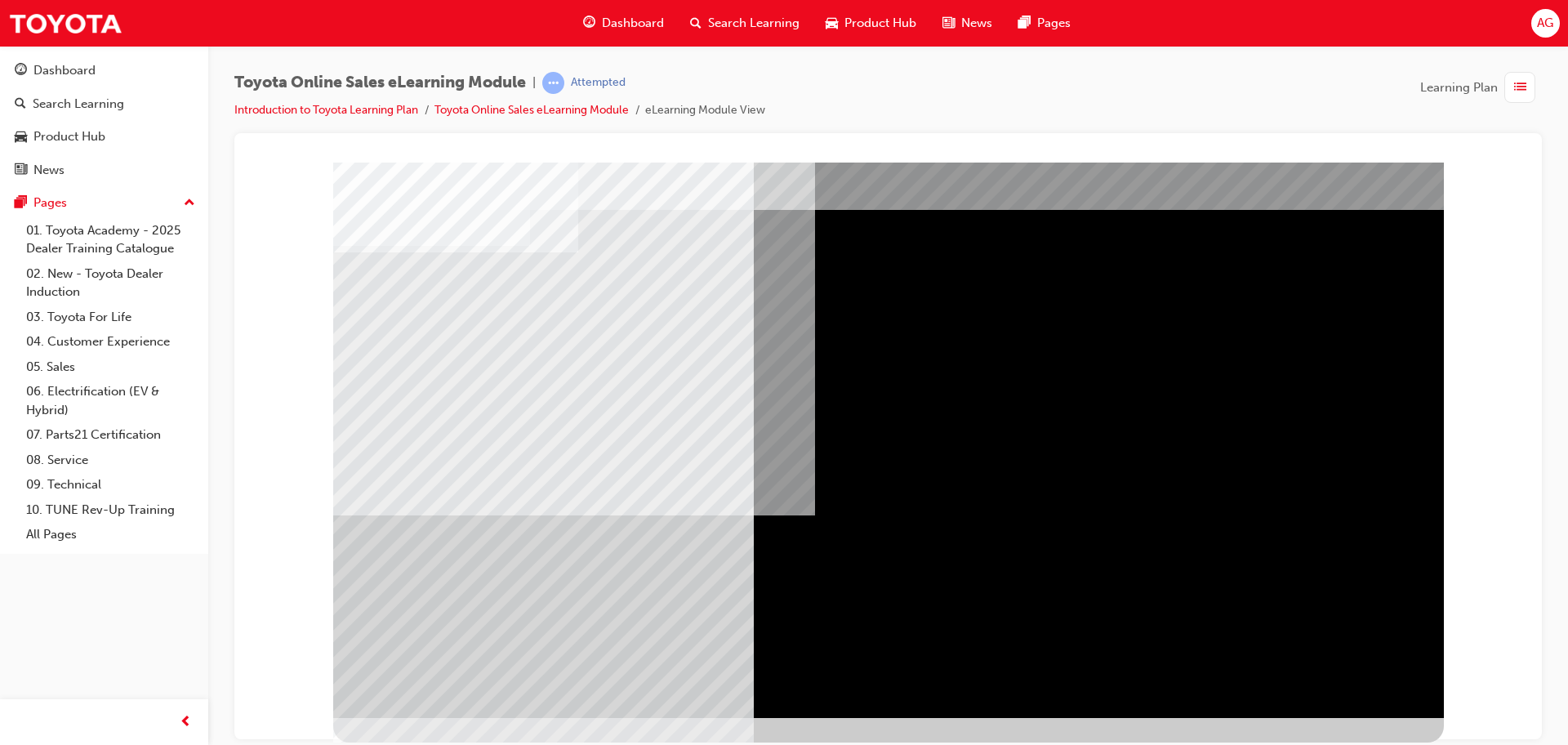 click at bounding box center [385, 1815] 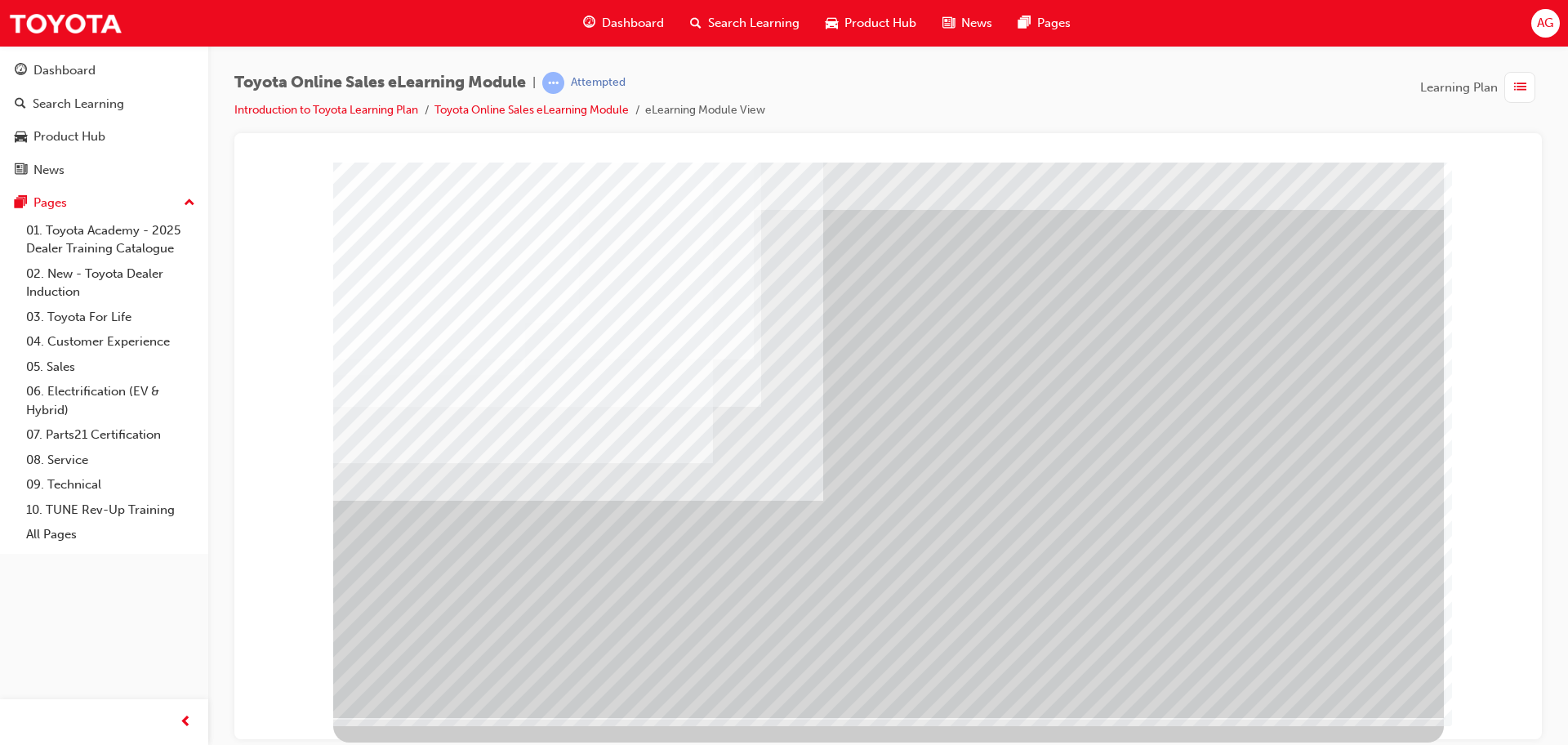 scroll, scrollTop: 0, scrollLeft: 0, axis: both 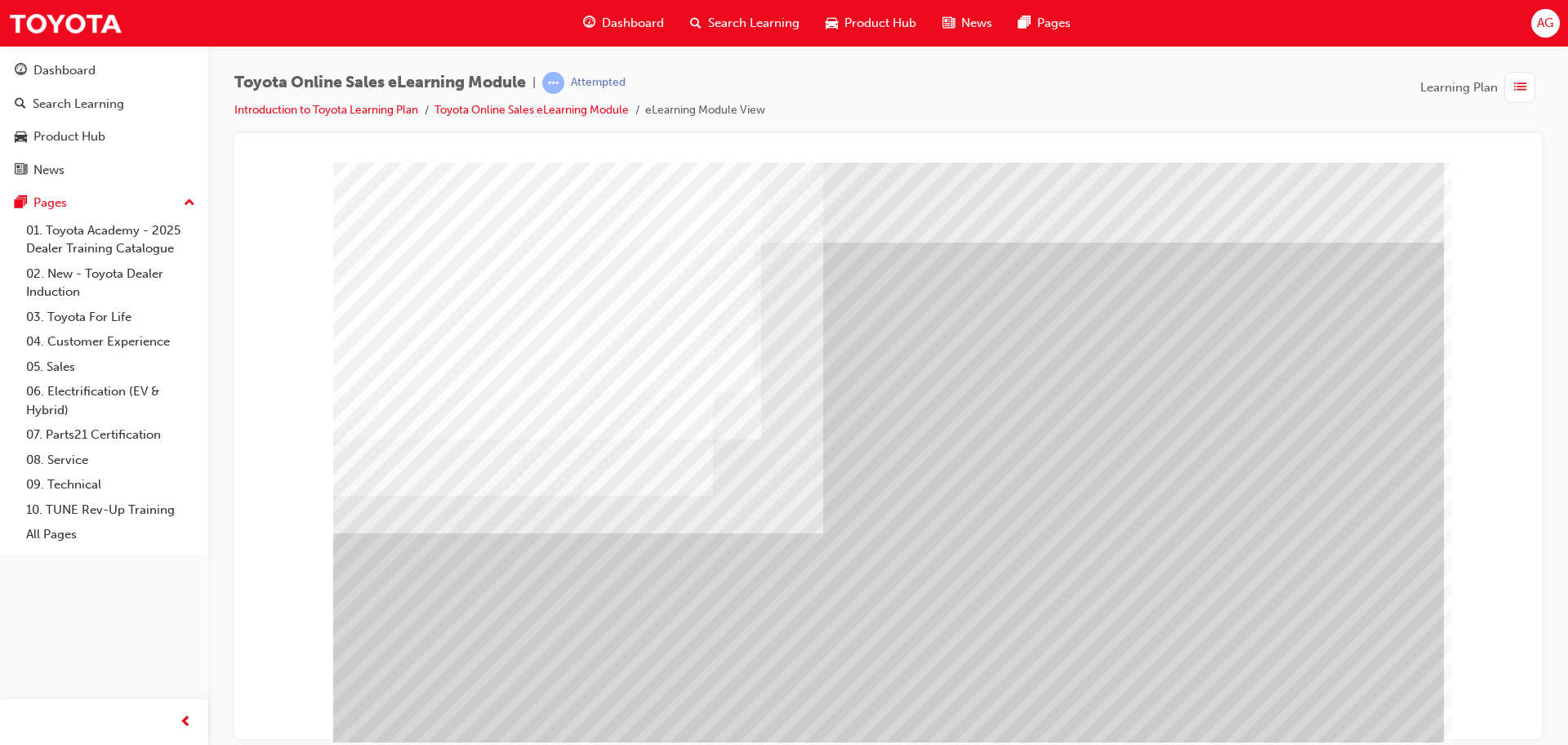 click at bounding box center (354, 5039) 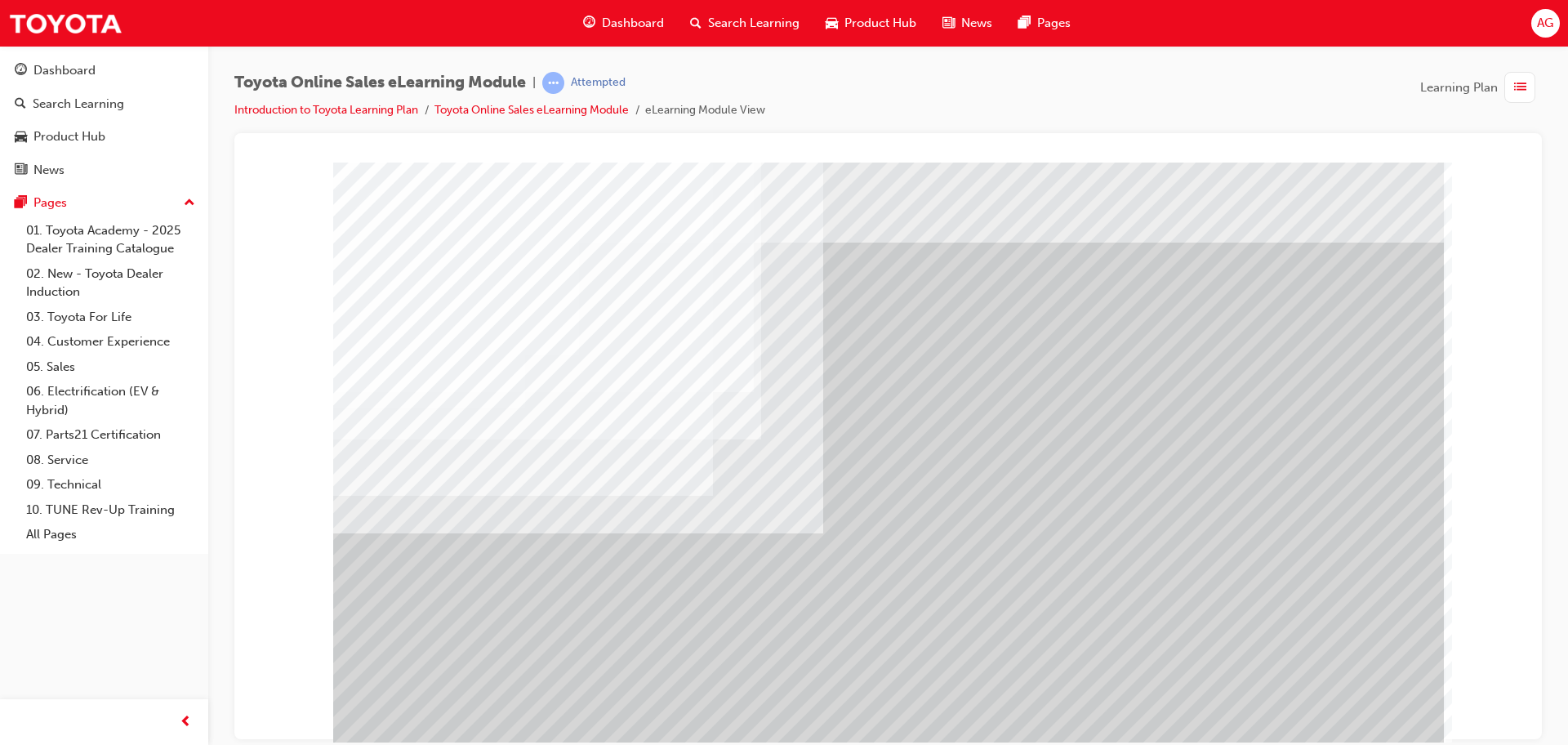 click at bounding box center [354, 4022] 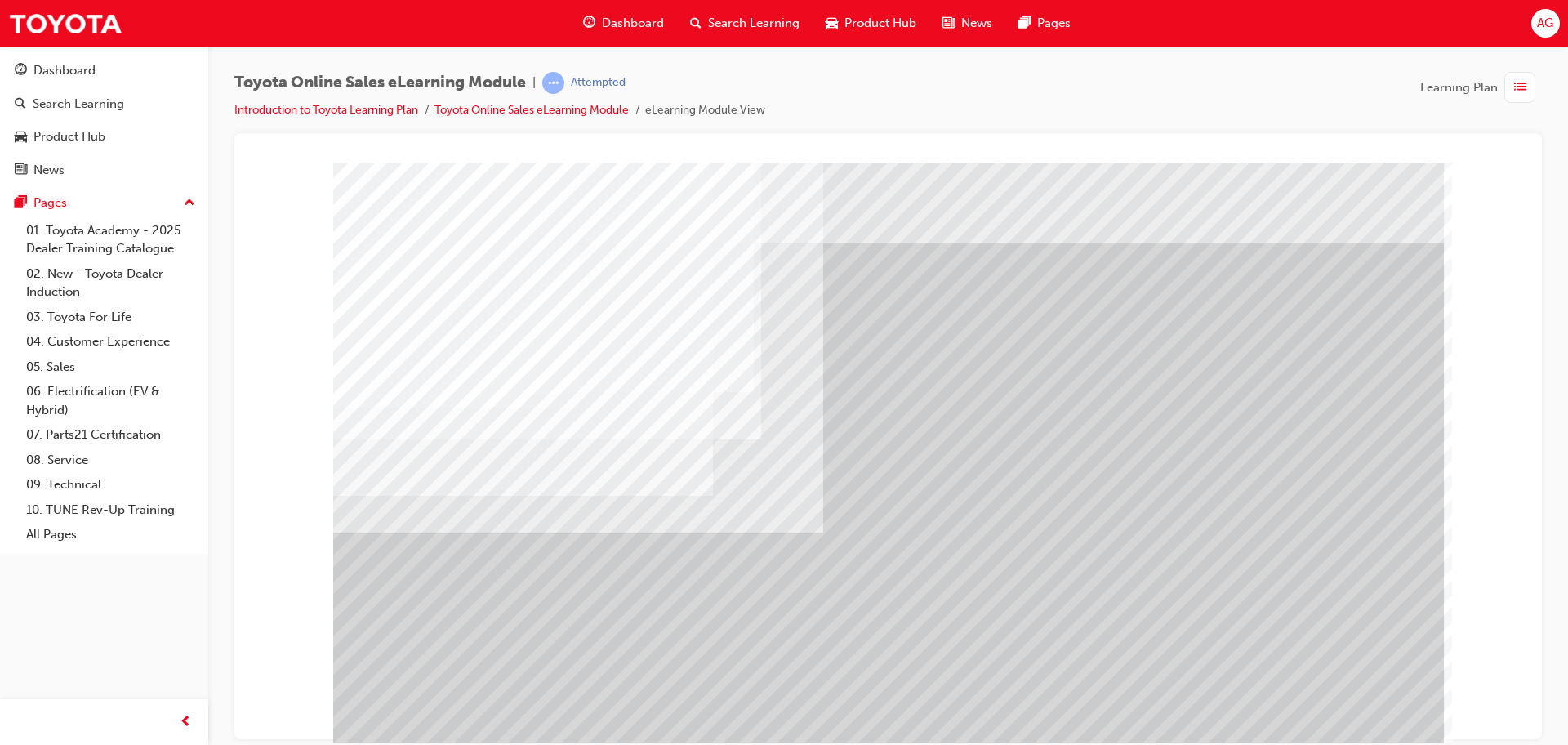 click at bounding box center (385, 2707) 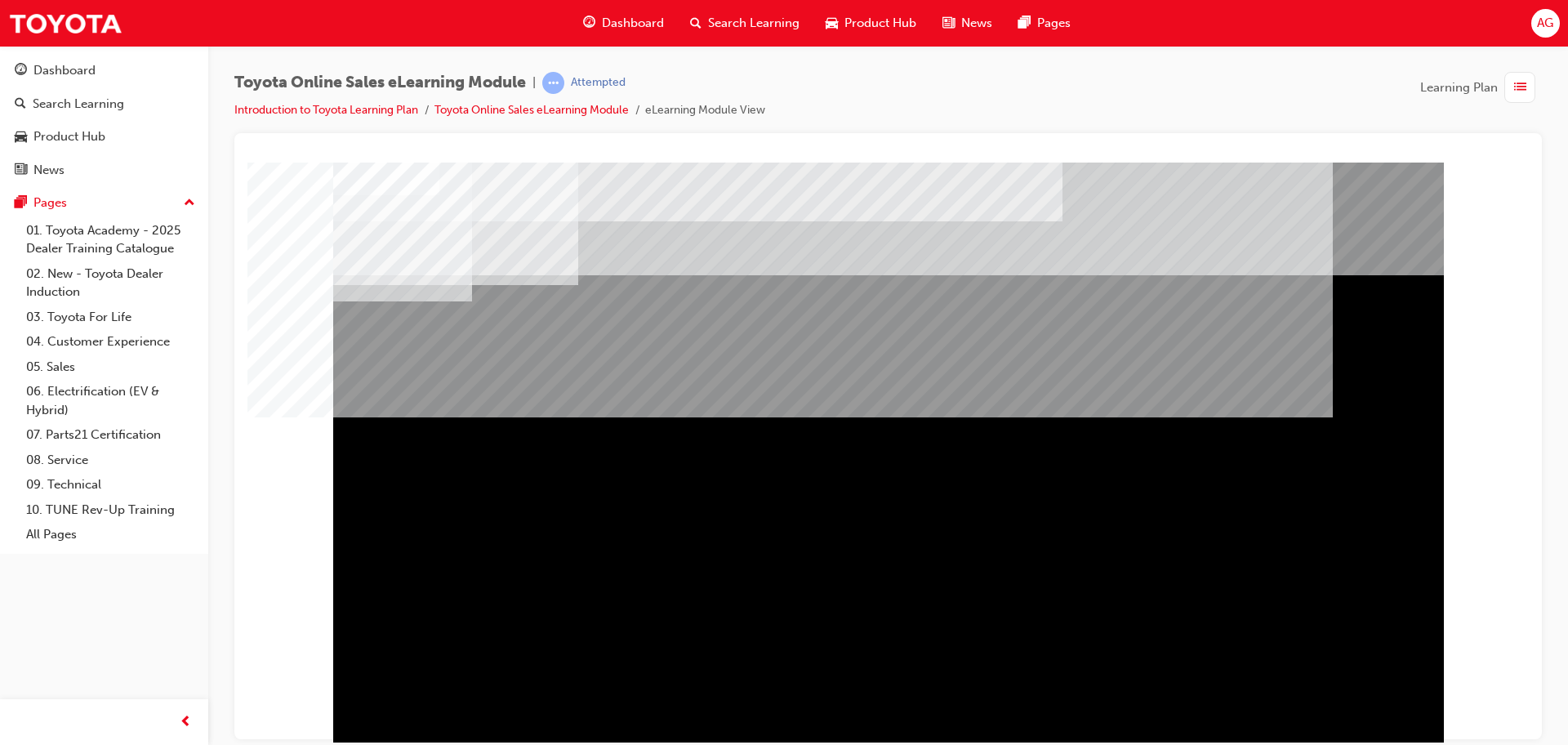 click at bounding box center [385, 1098] 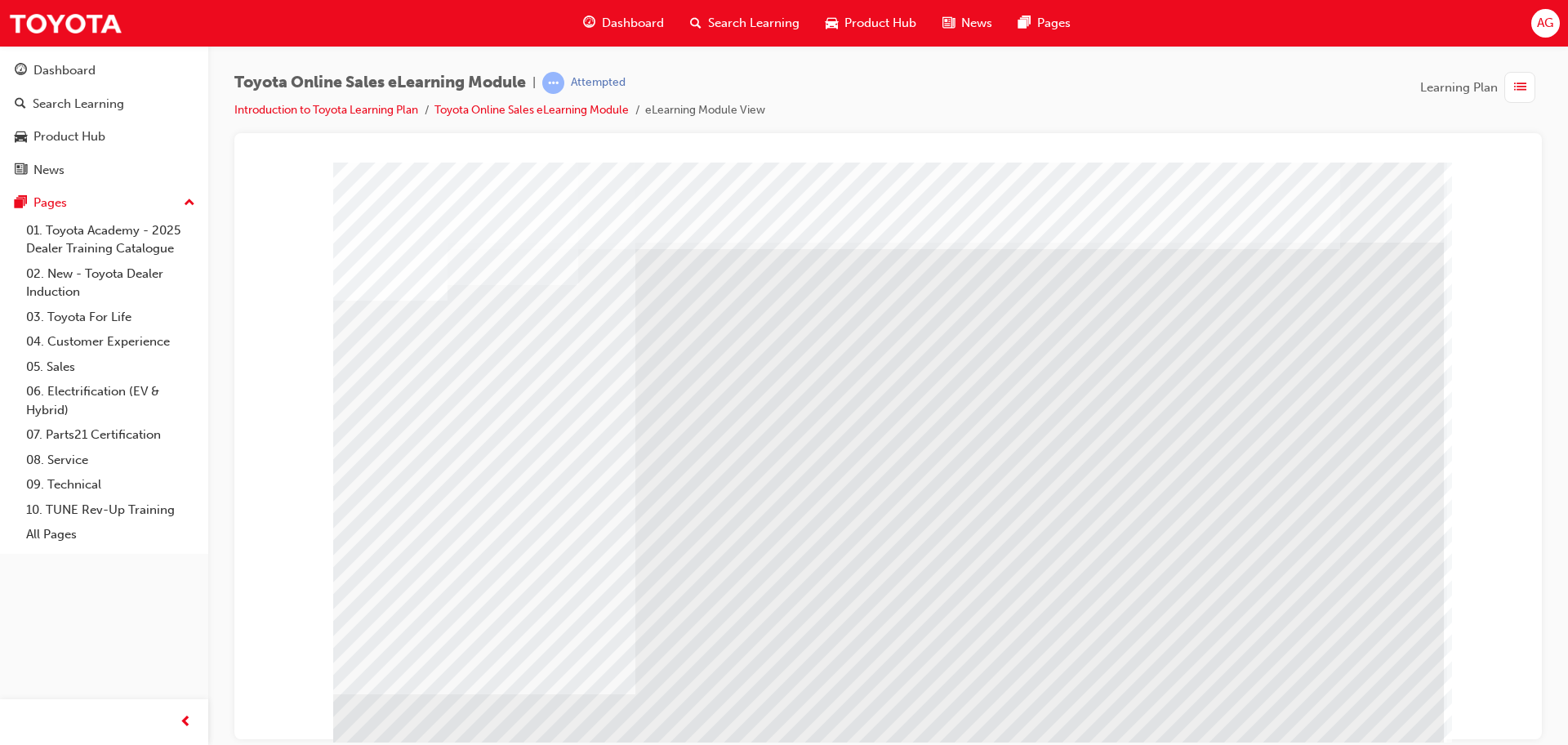 click at bounding box center (390, 3857) 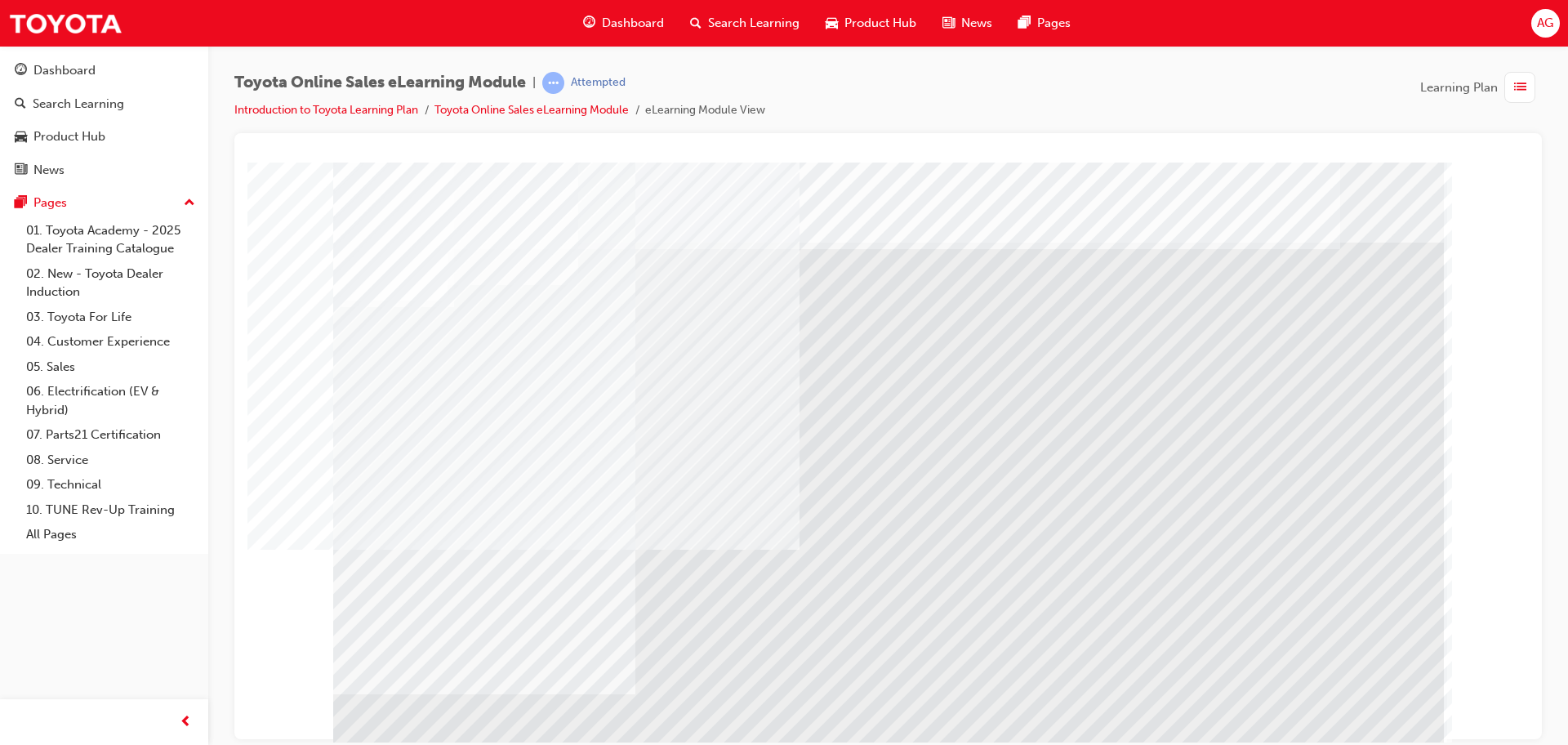 click at bounding box center [390, 4089] 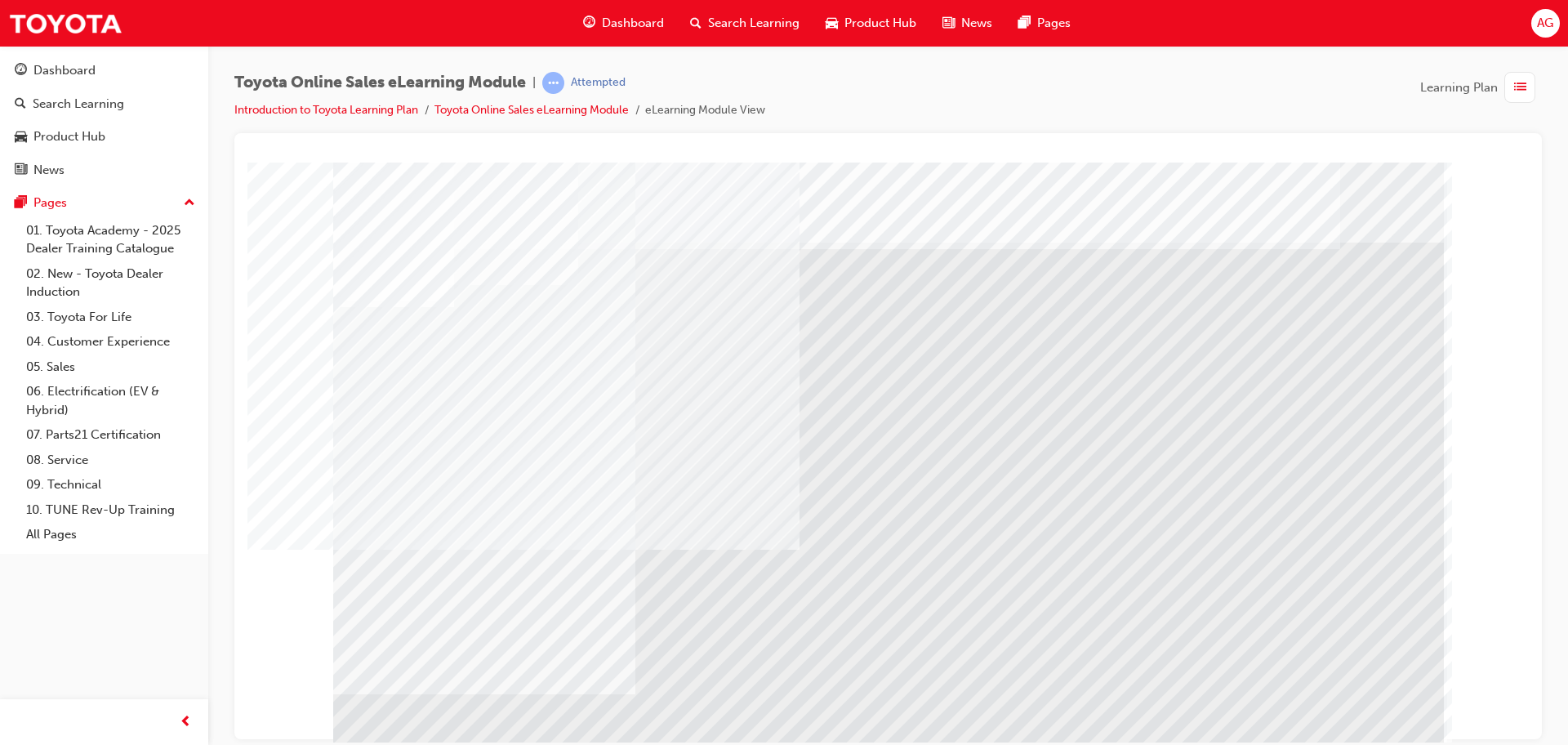 click at bounding box center [390, 4227] 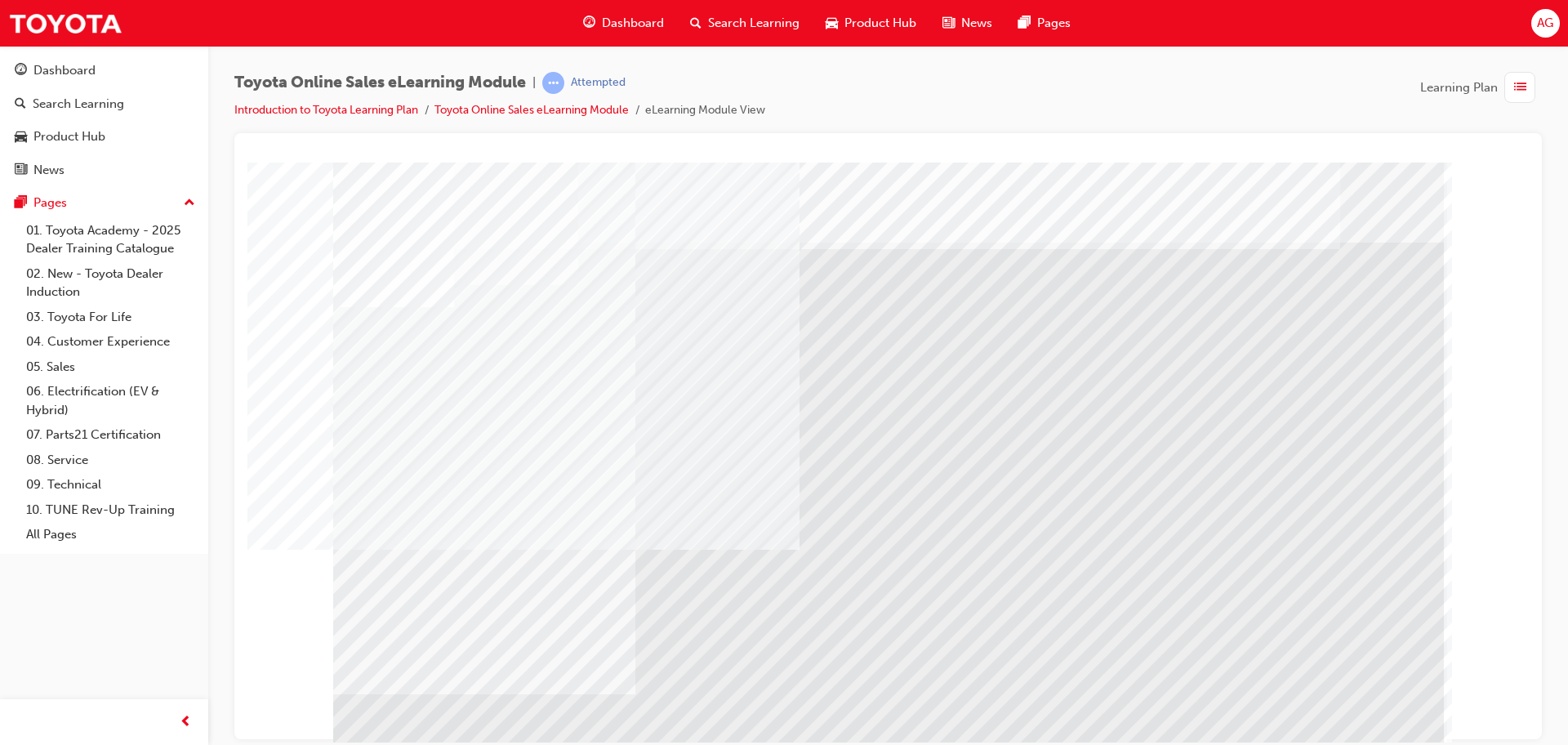 click at bounding box center [390, 4365] 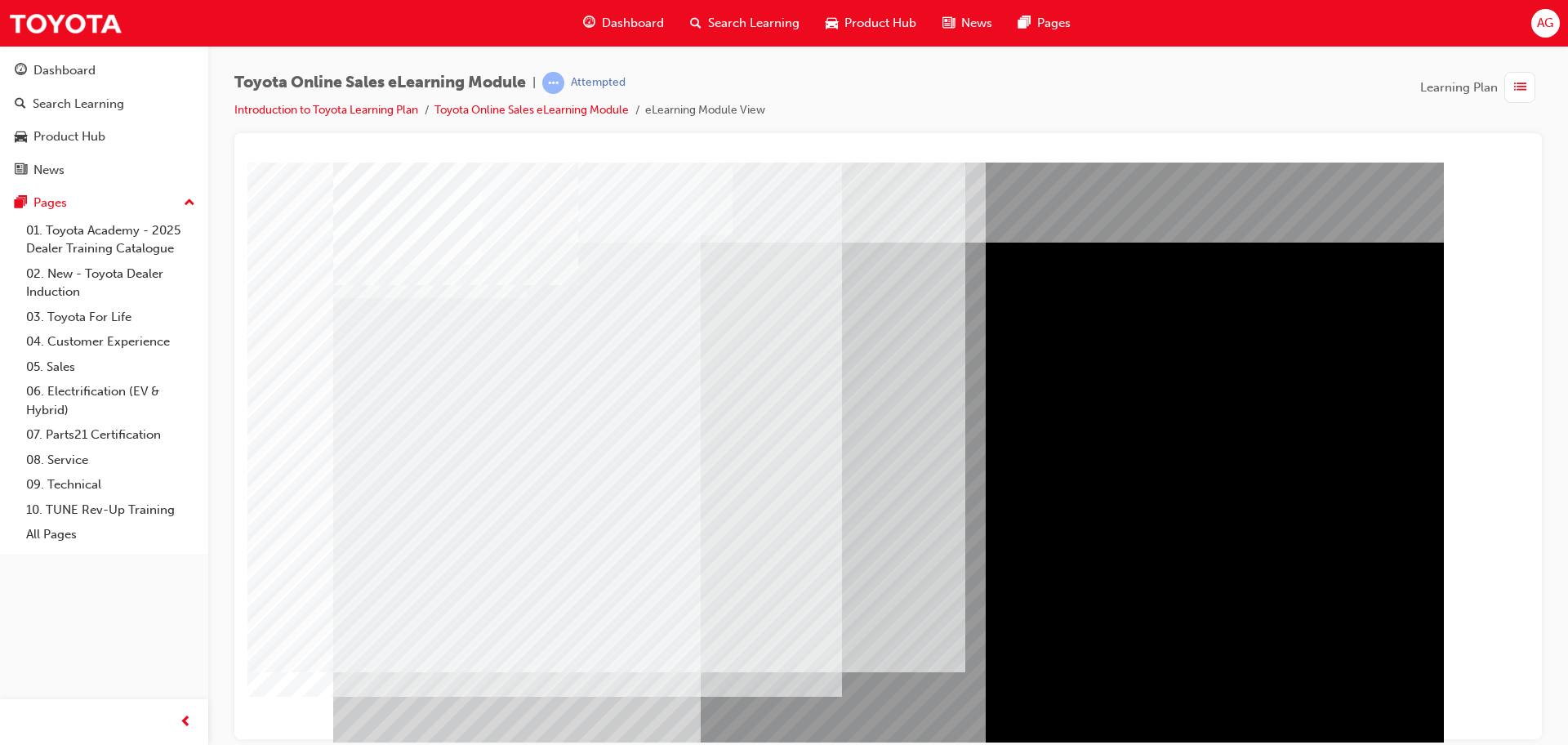 click at bounding box center [354, 3392] 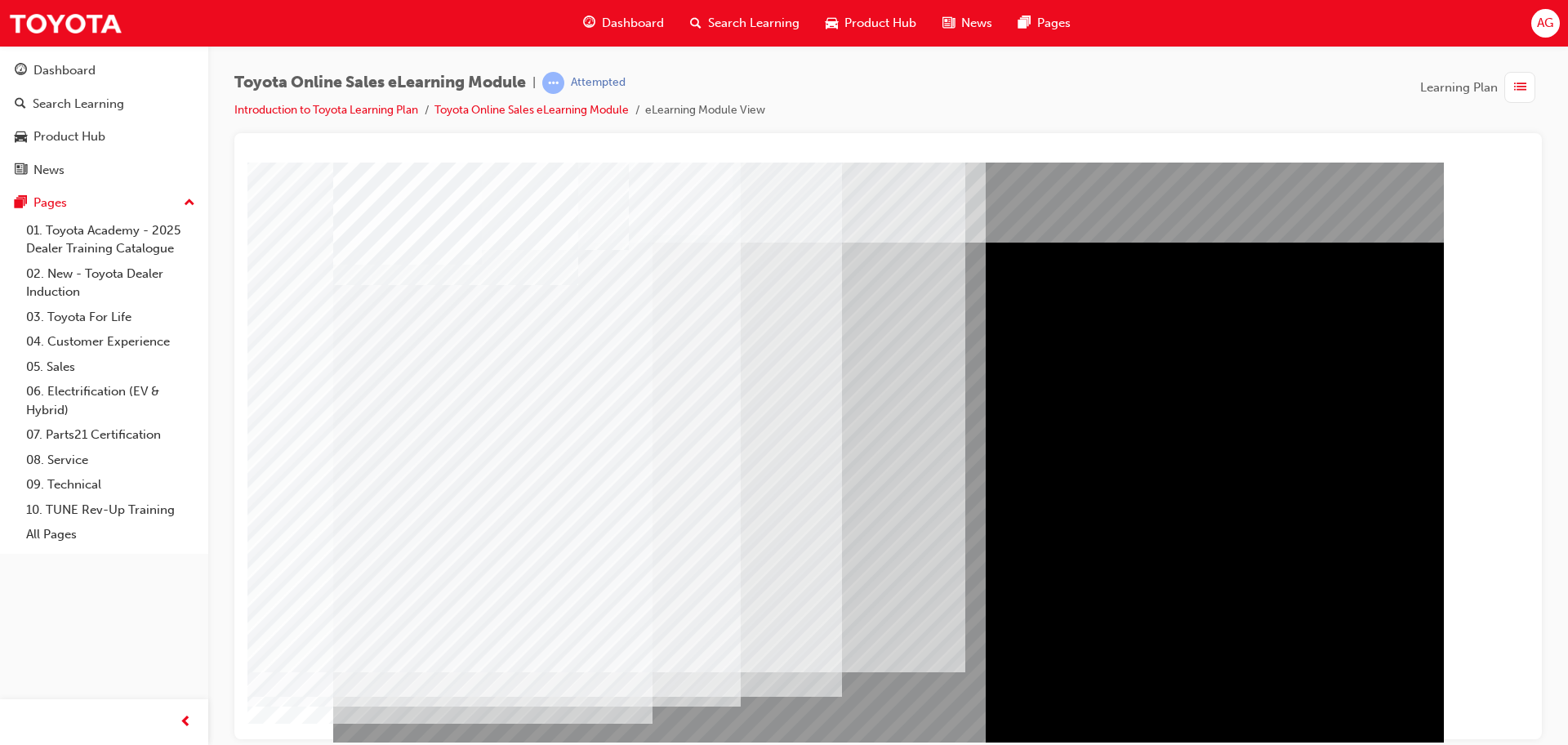 click at bounding box center [354, 4298] 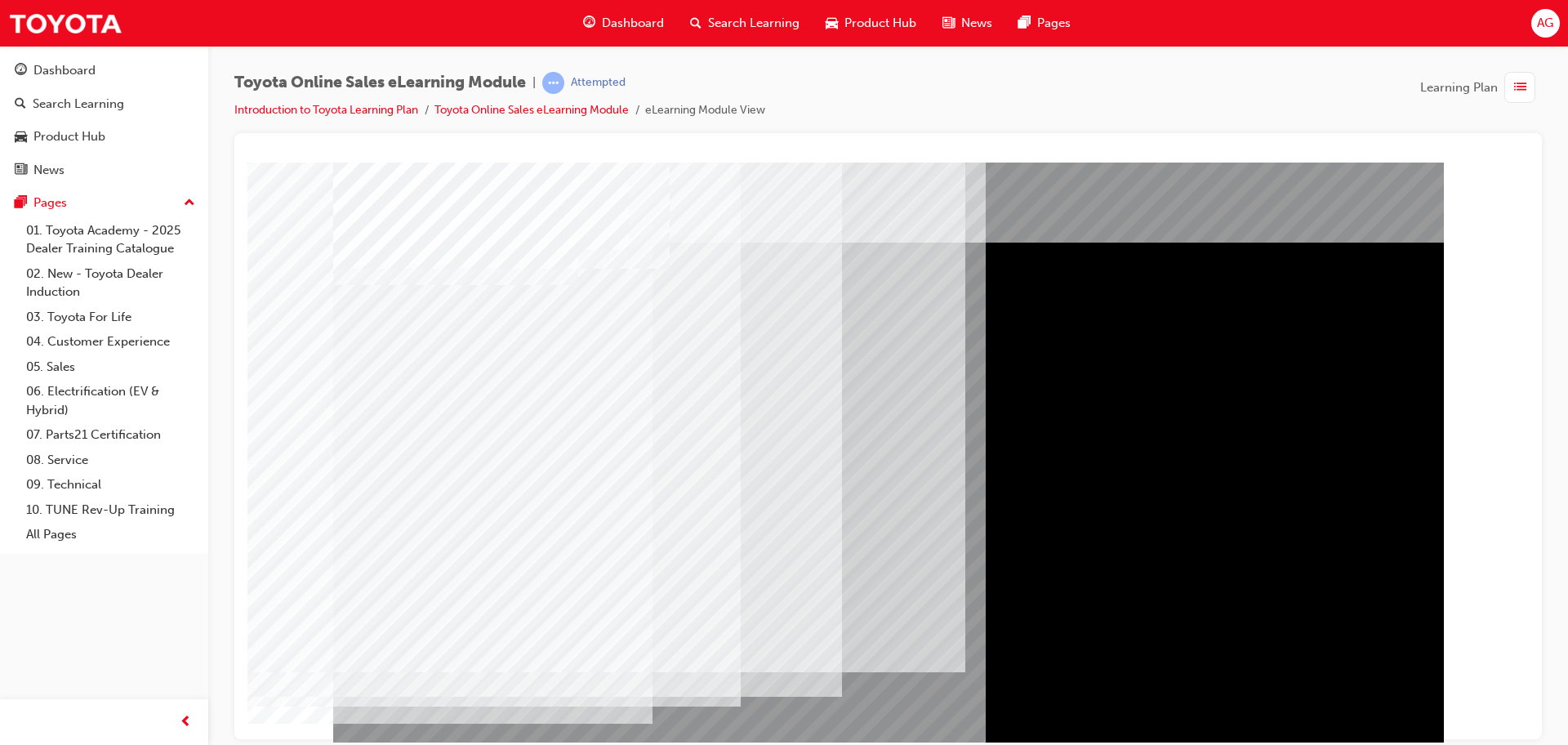 click at bounding box center (354, 4562) 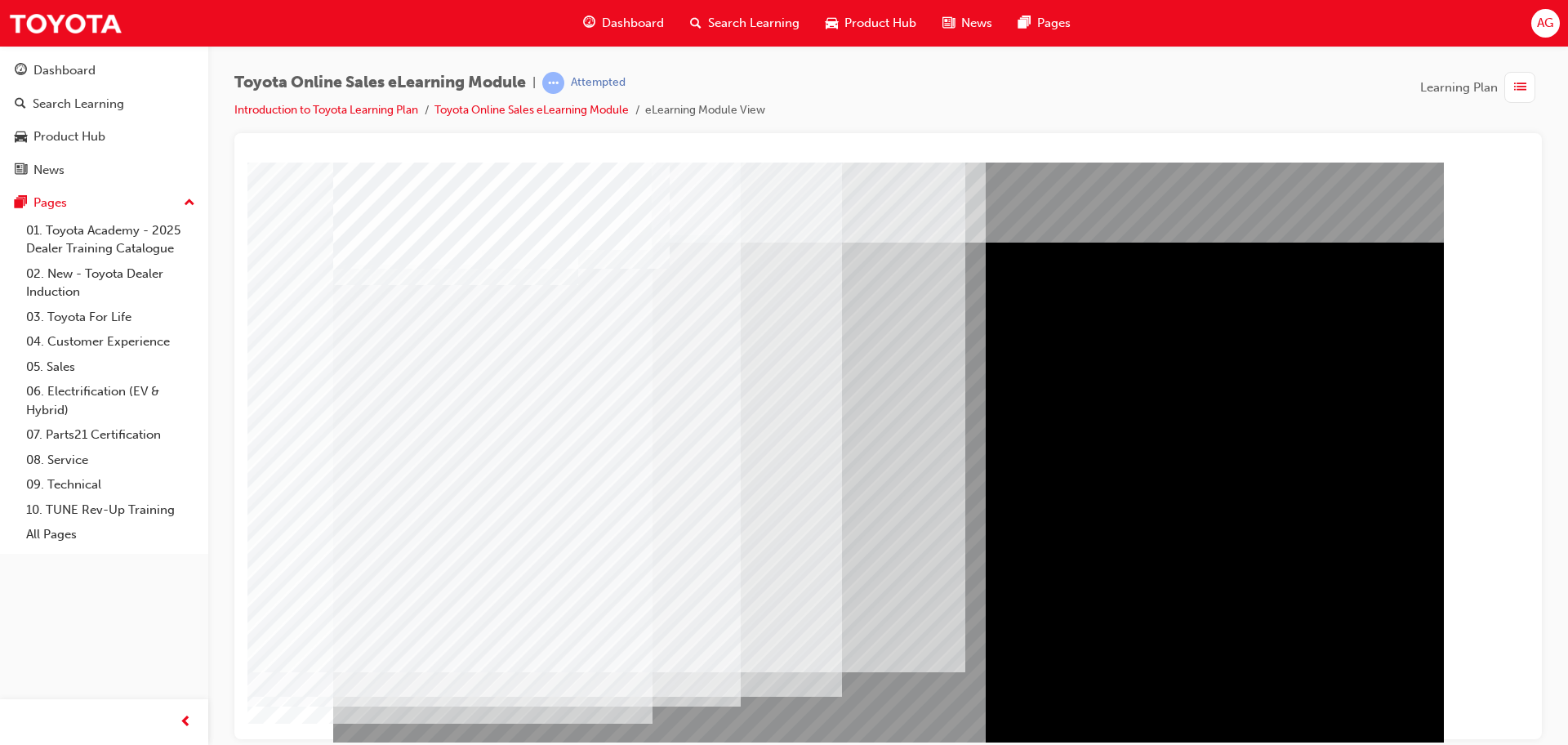 click at bounding box center [385, 4527] 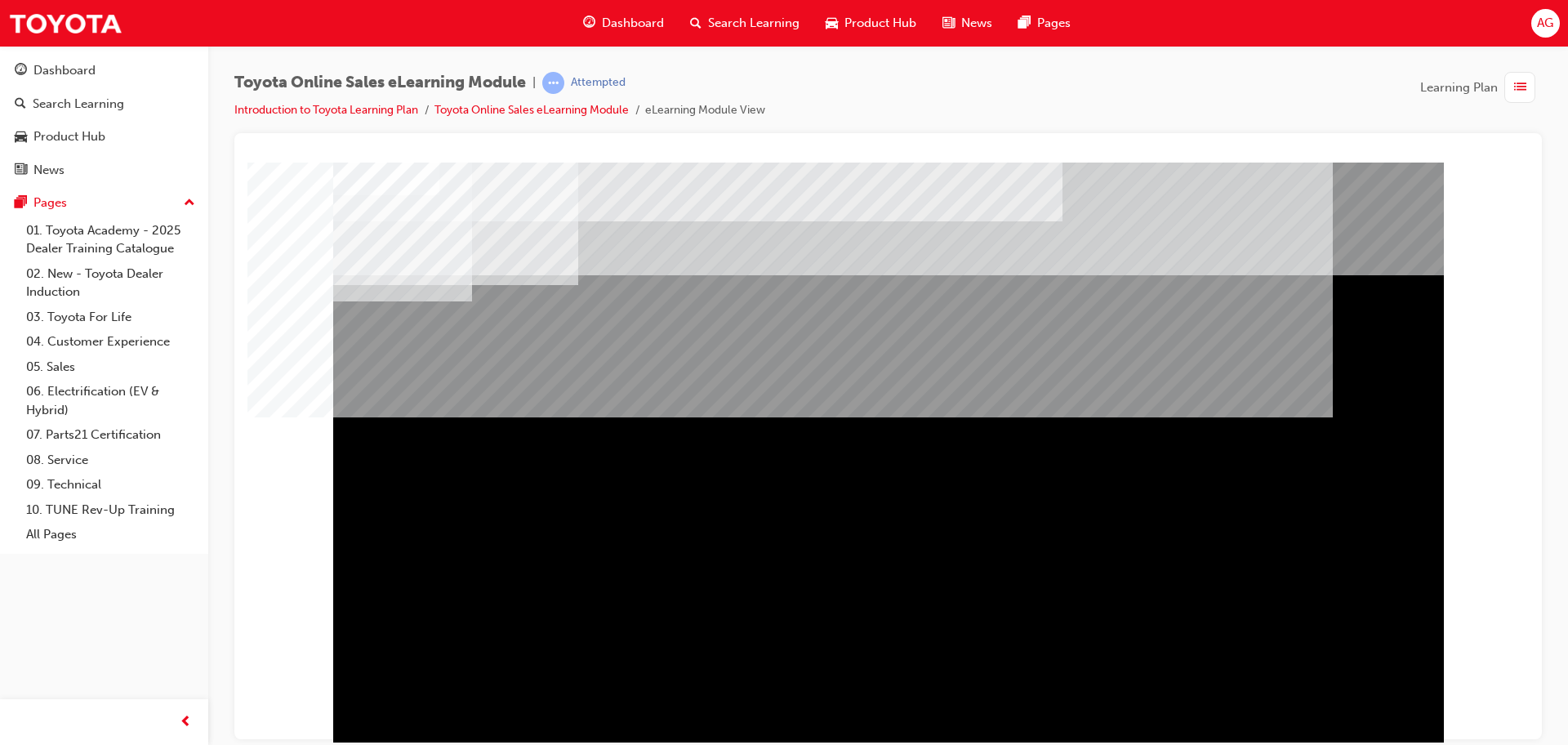 click at bounding box center [385, 1098] 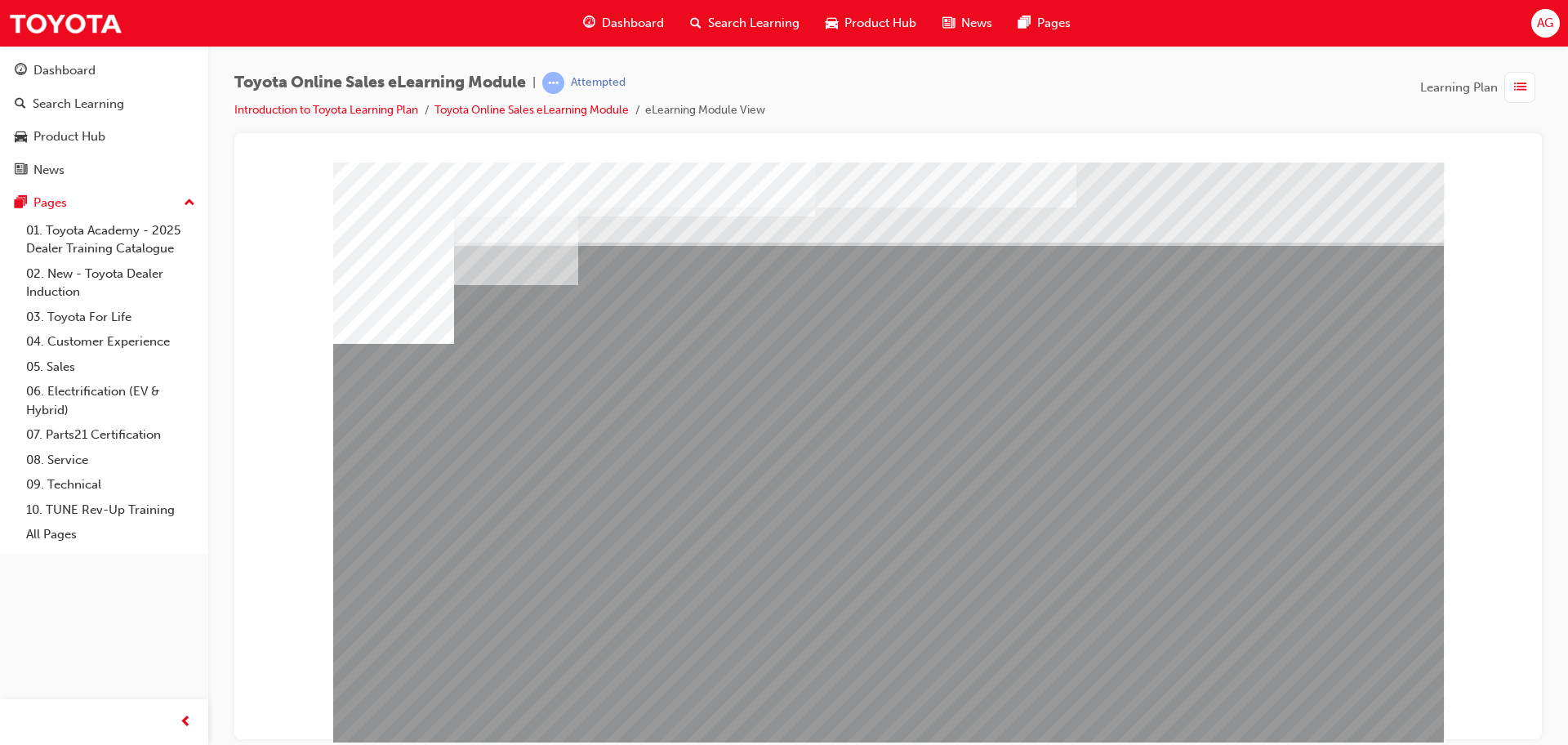 click at bounding box center [390, 3599] 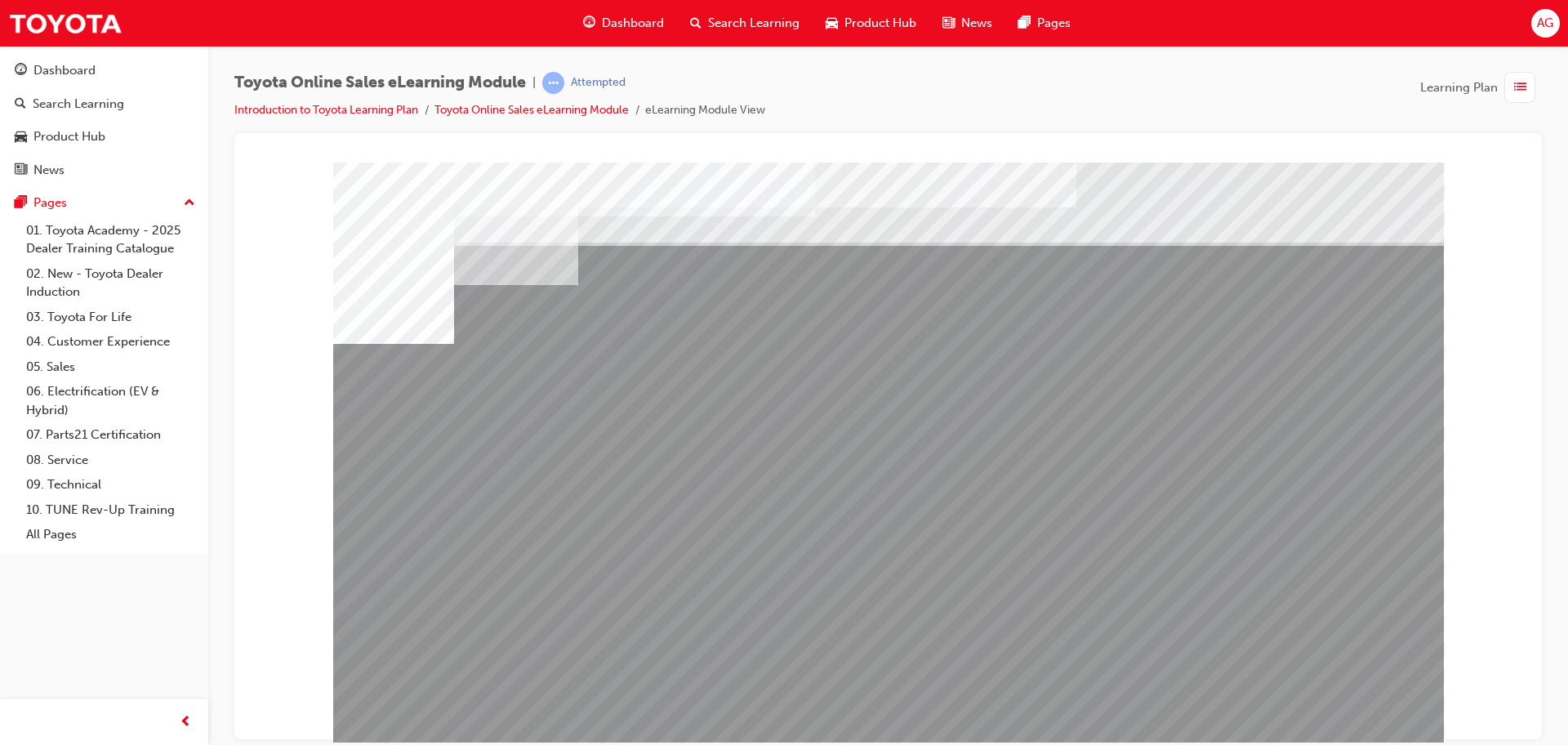 click at bounding box center (390, 3701) 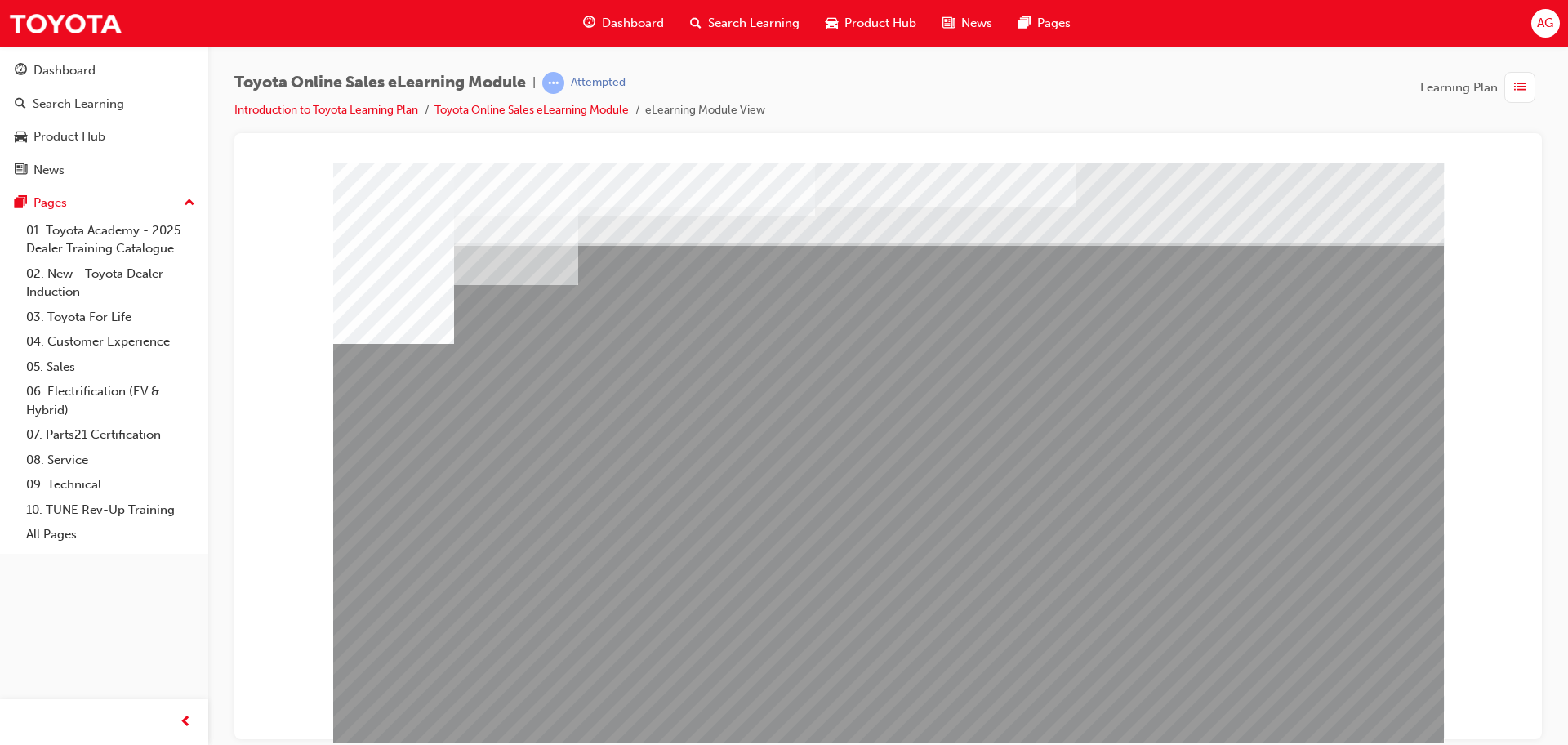 click at bounding box center (390, 3758) 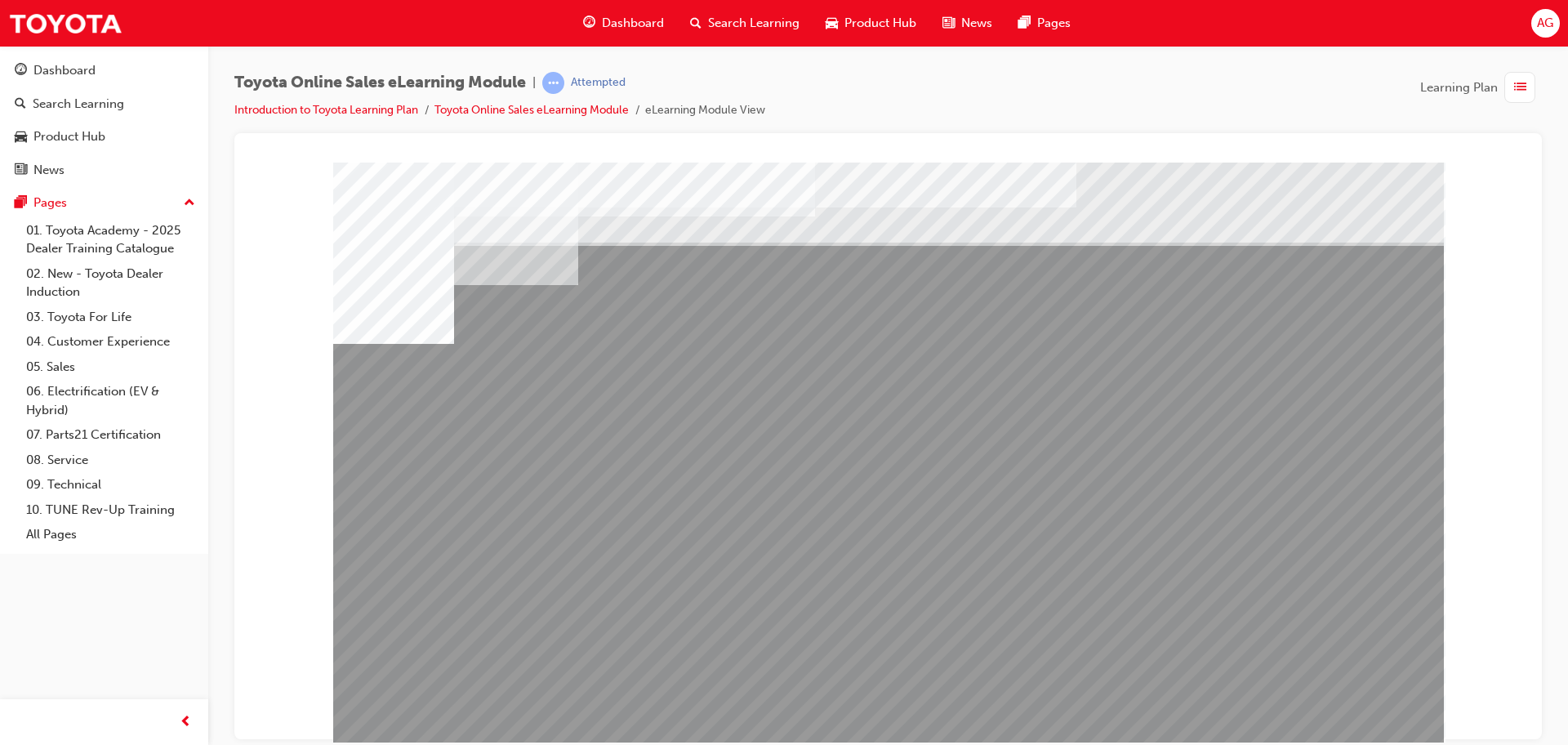 click at bounding box center (390, 3816) 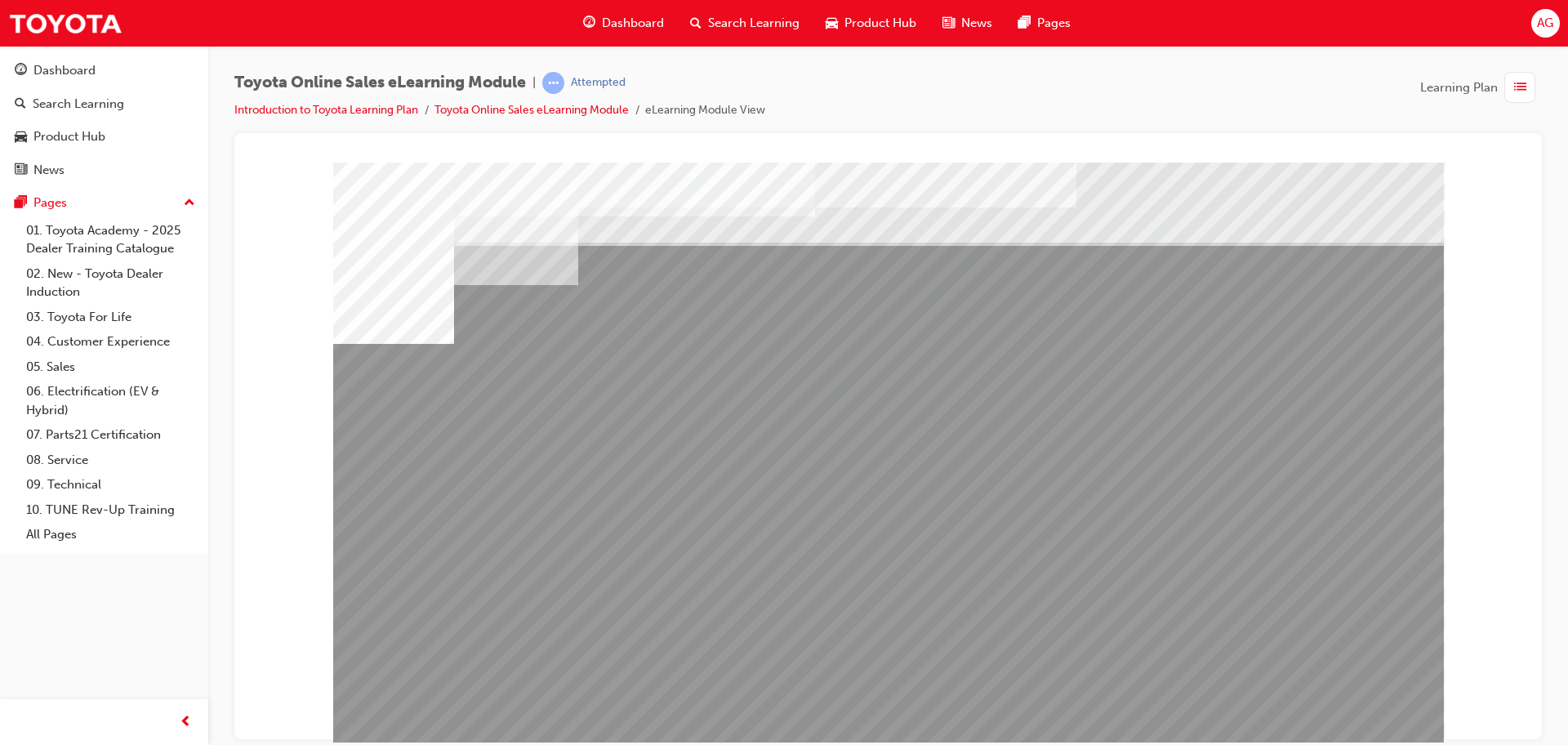 click at bounding box center (390, 3873) 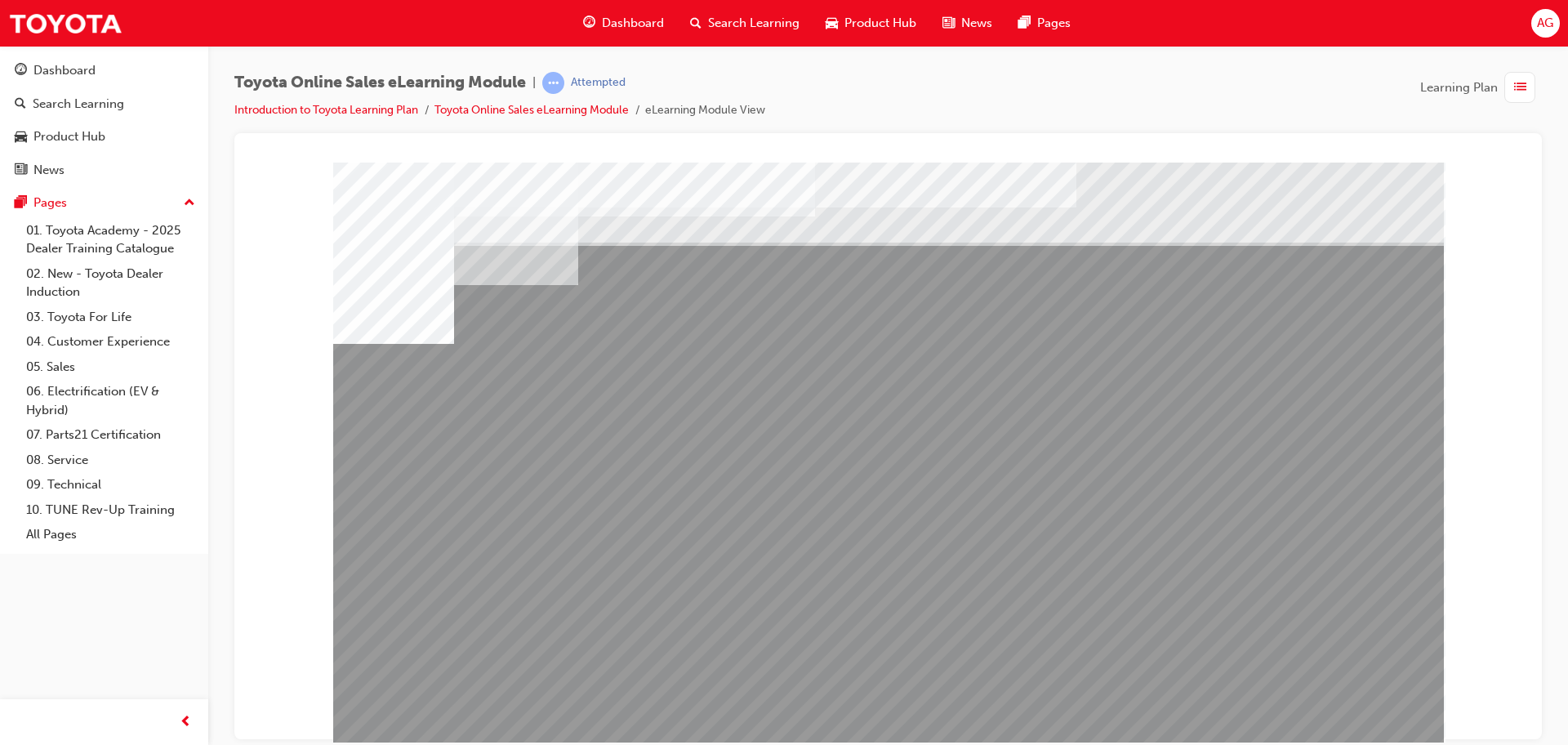 click at bounding box center (390, 3930) 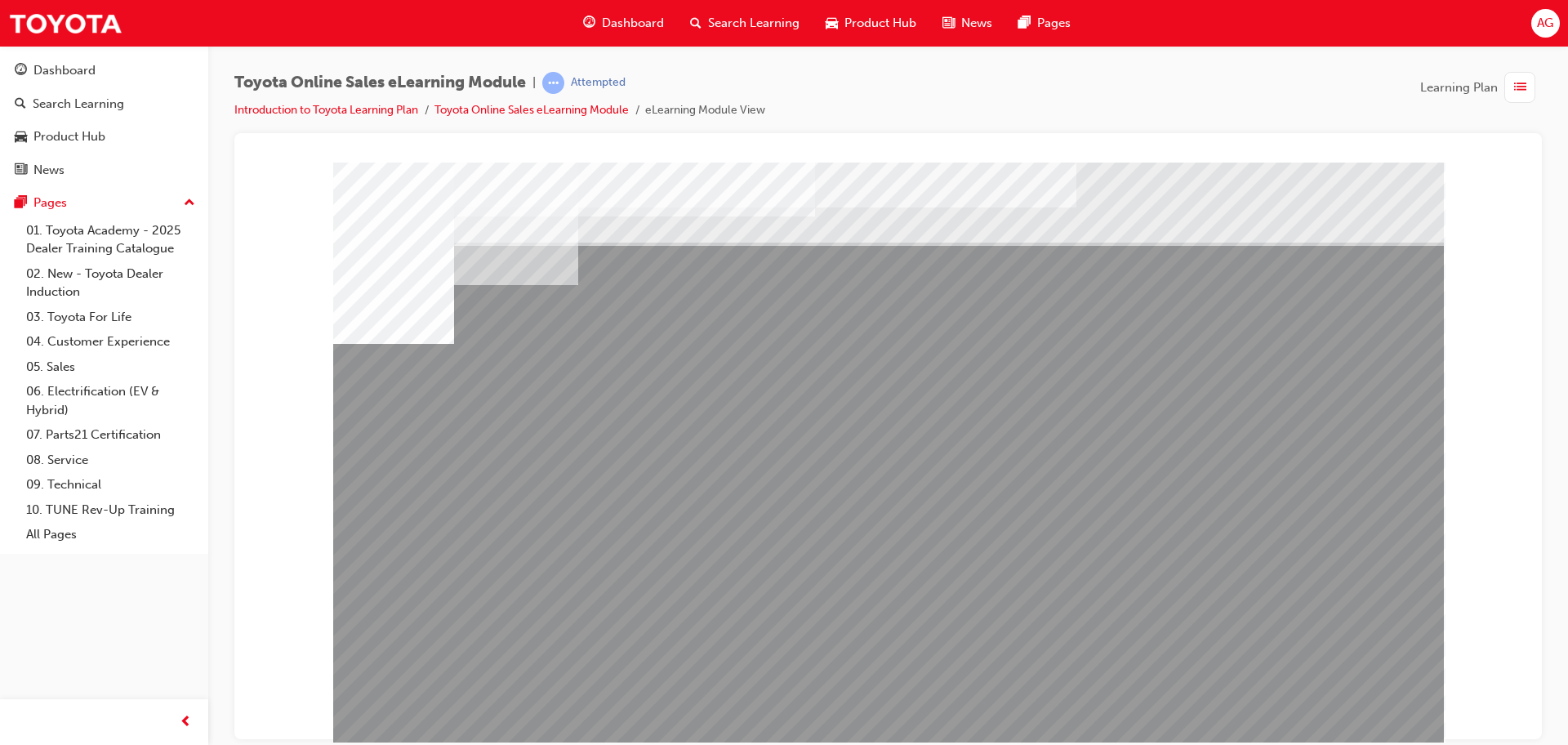 click at bounding box center [390, 3987] 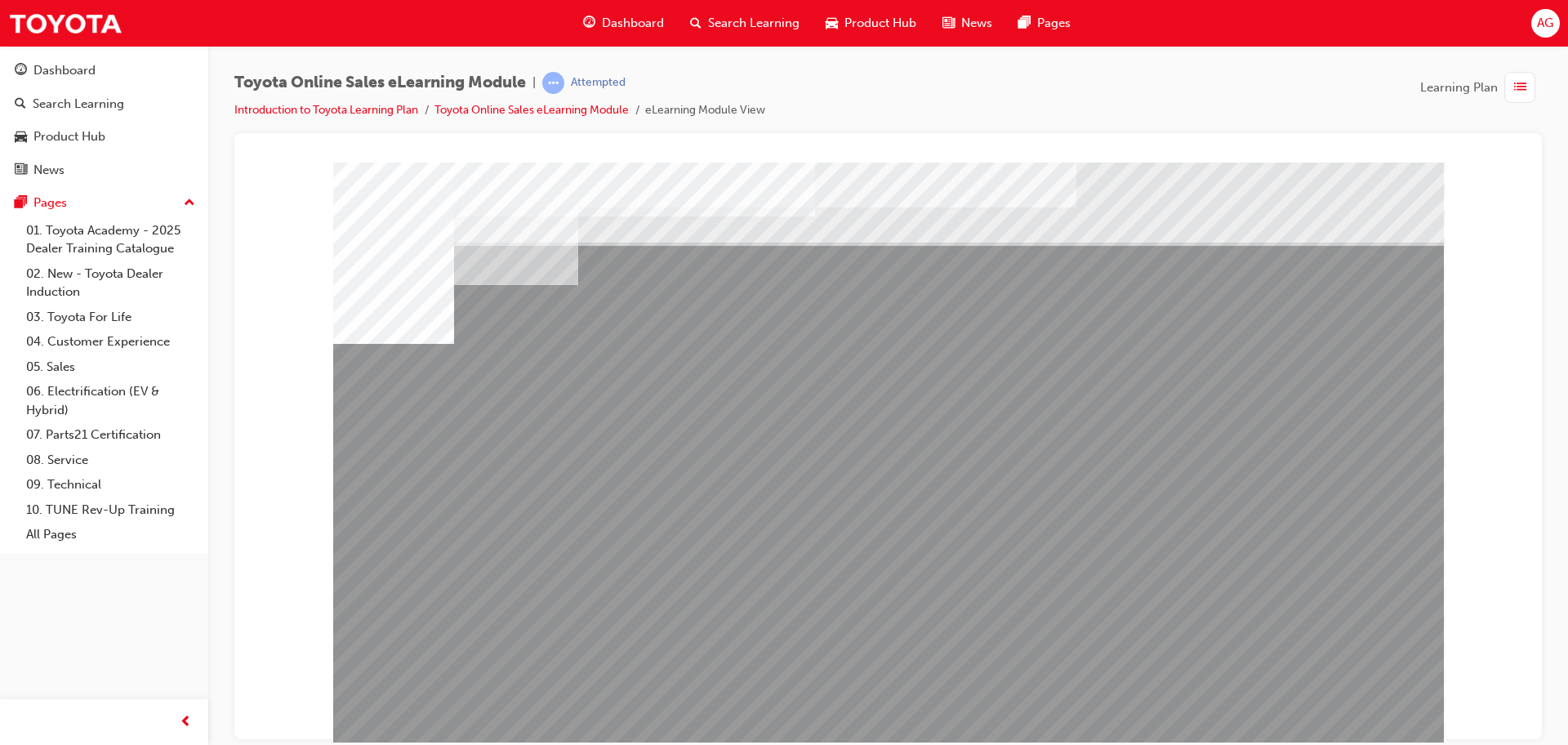 click at bounding box center [390, 4044] 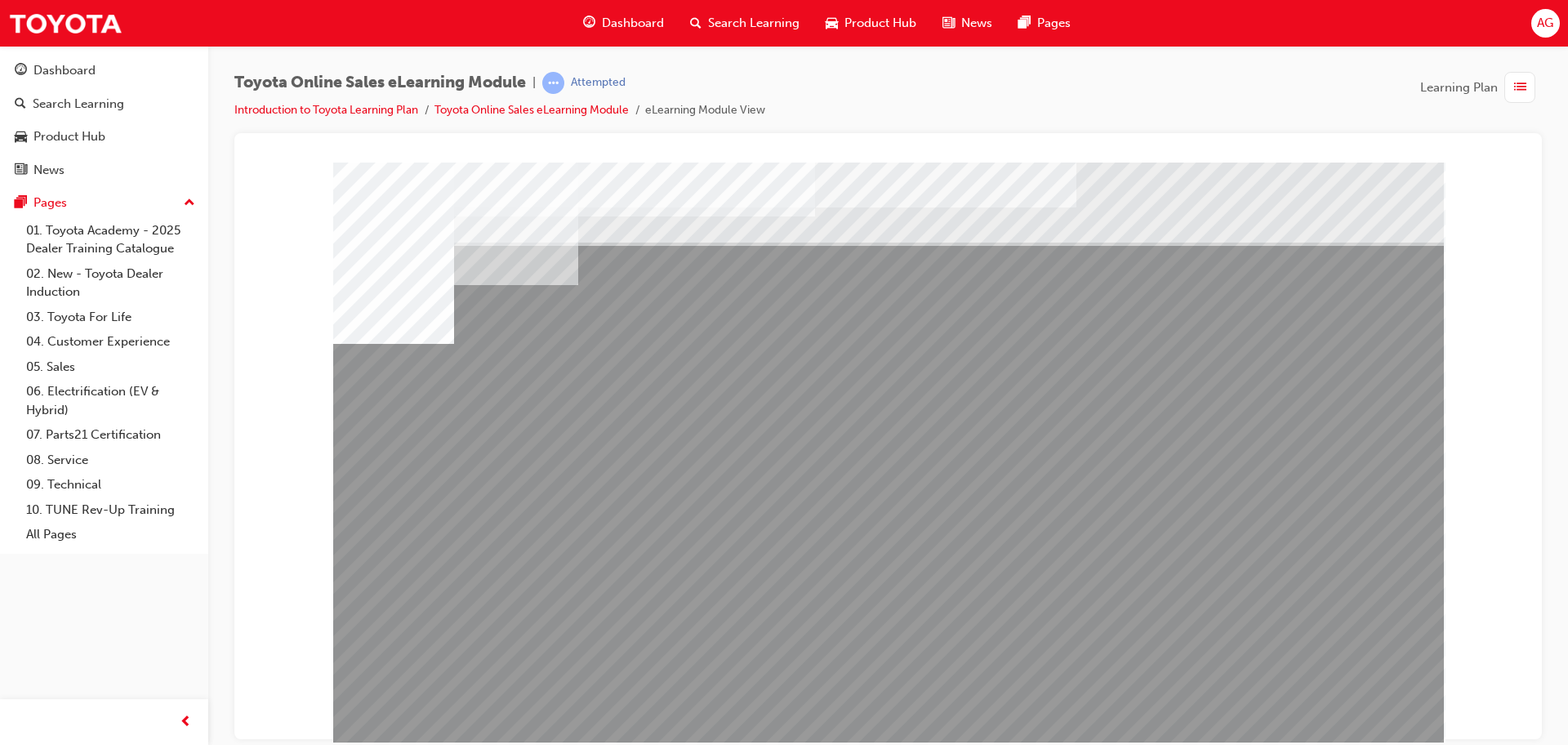 click at bounding box center [385, 2158] 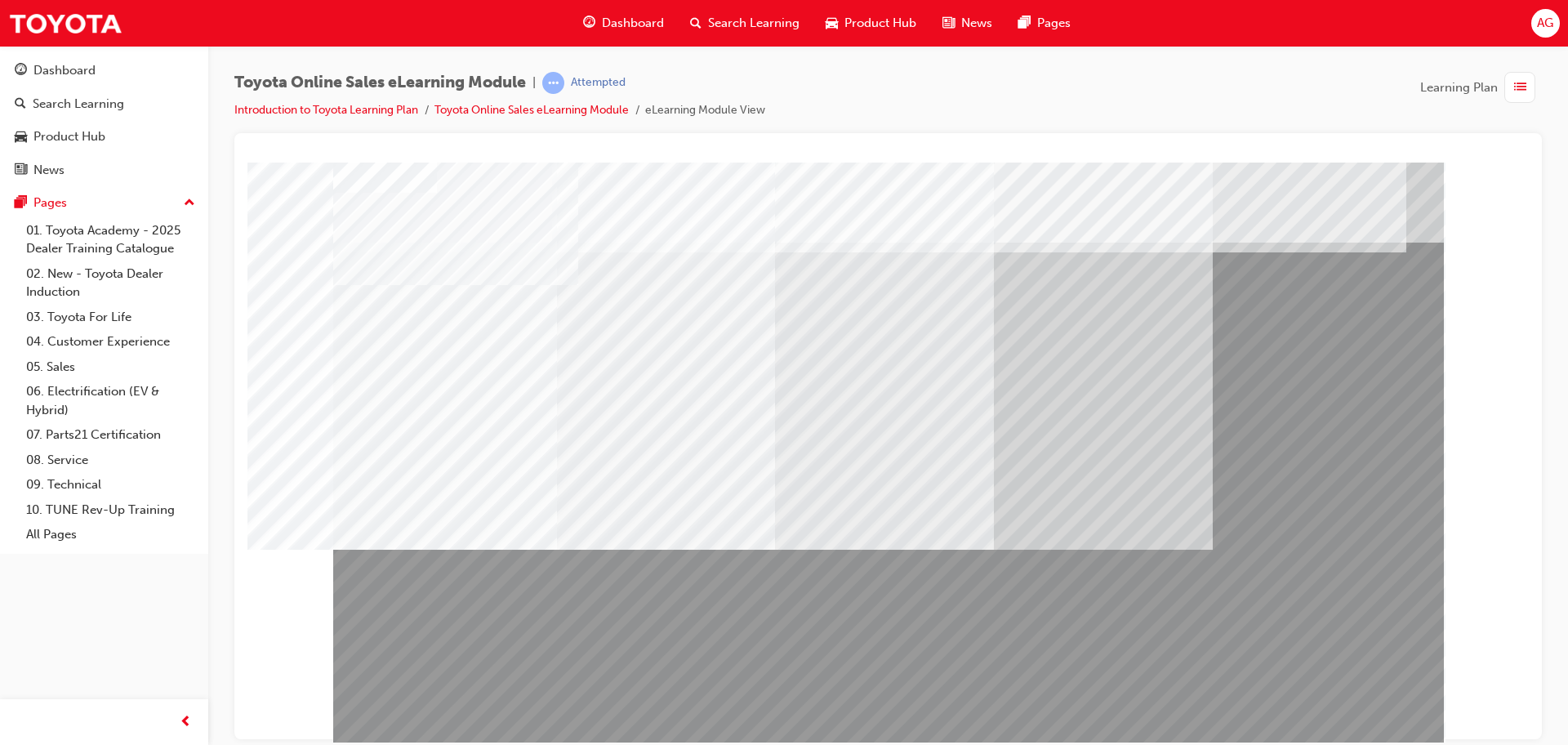 drag, startPoint x: 1092, startPoint y: 480, endPoint x: 879, endPoint y: 561, distance: 227.8815 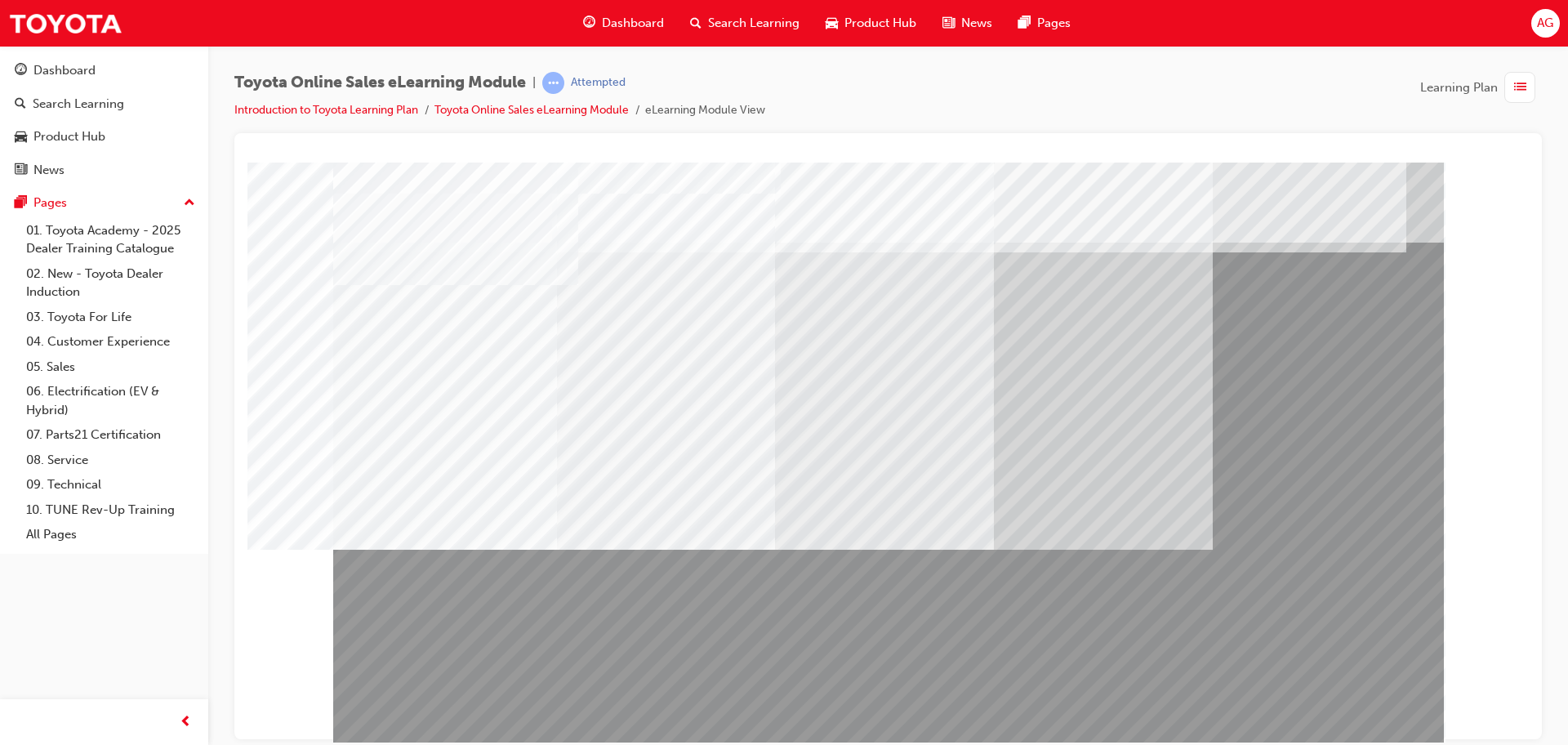 drag, startPoint x: 934, startPoint y: 649, endPoint x: 925, endPoint y: 648, distance: 9.05539 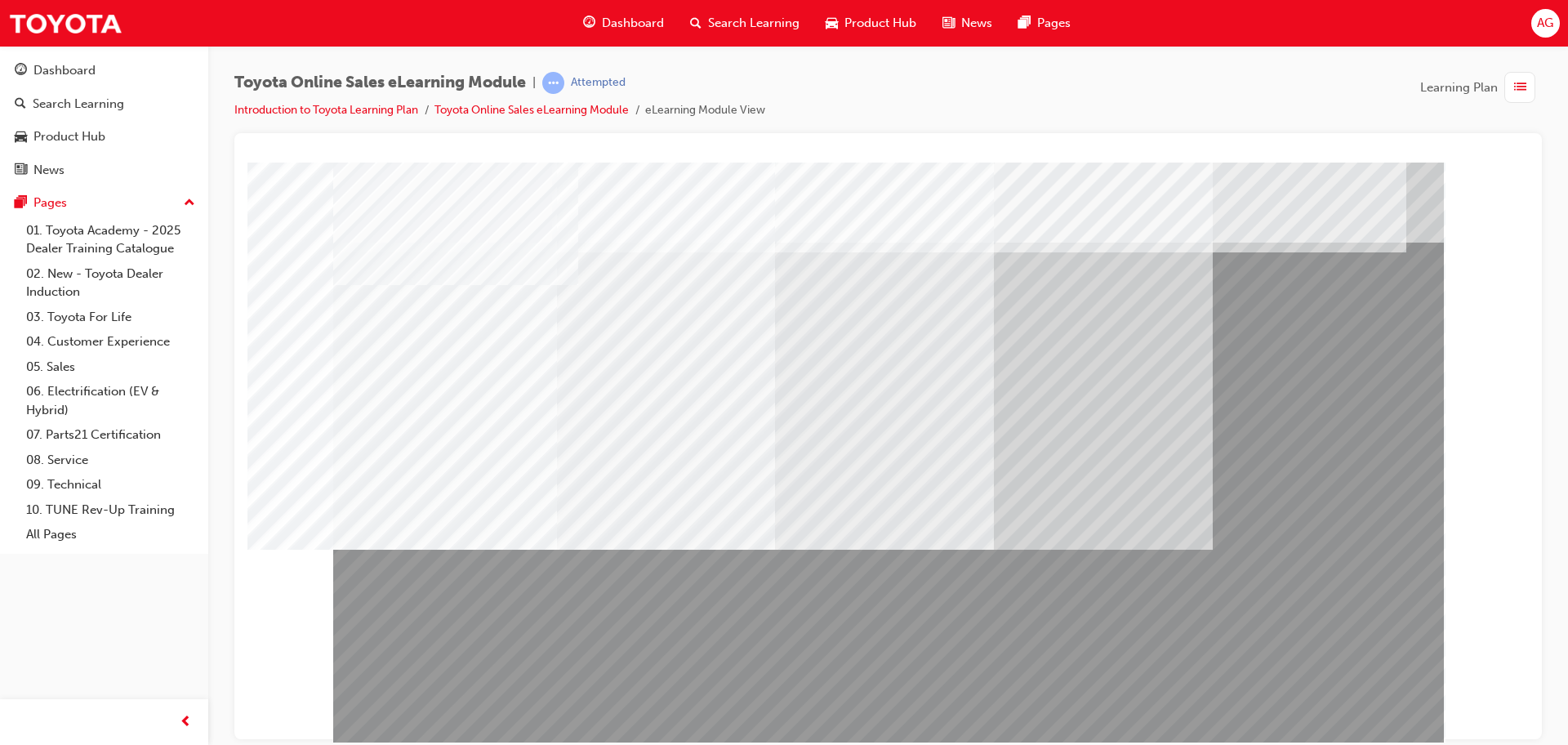 scroll, scrollTop: 25, scrollLeft: 0, axis: vertical 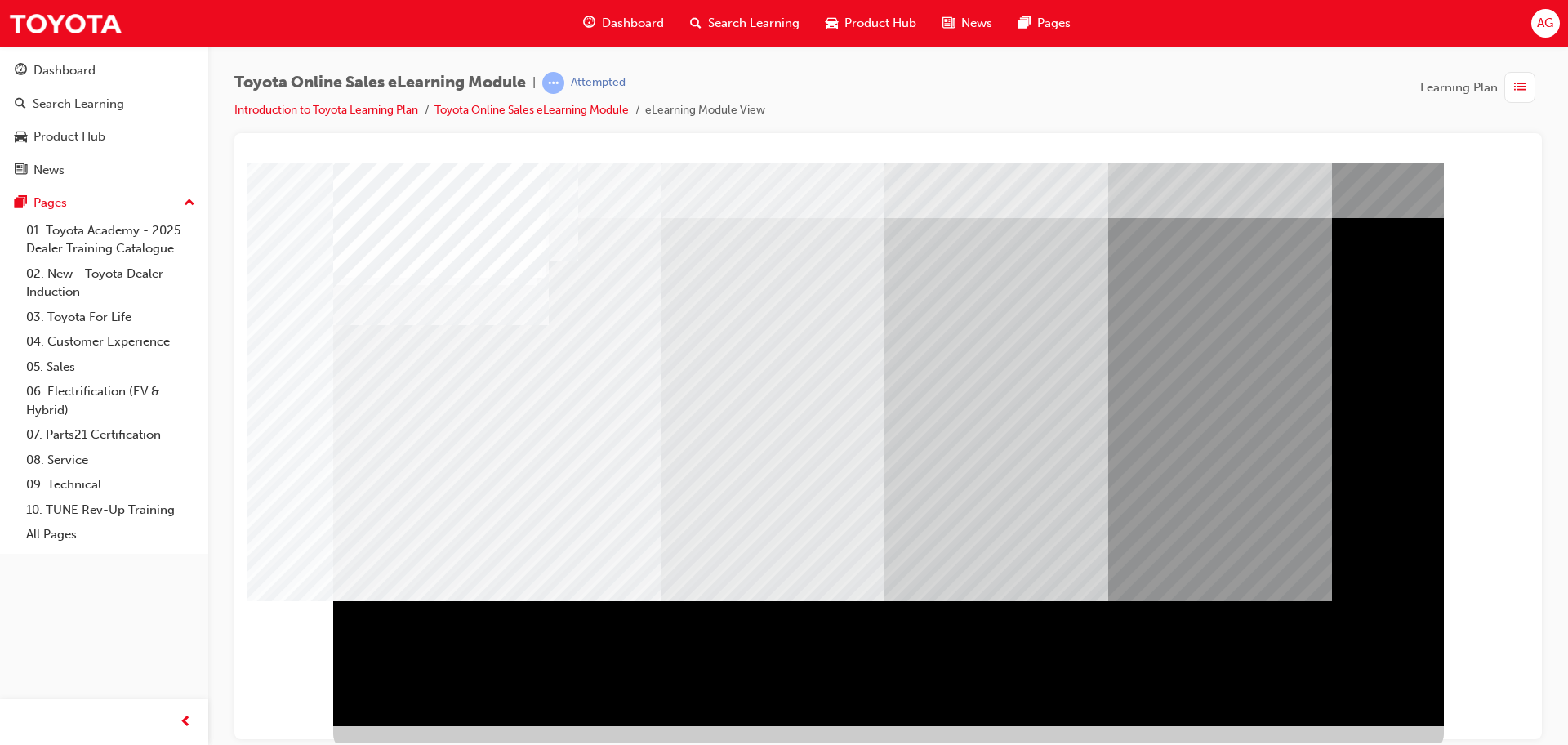 drag, startPoint x: 548, startPoint y: 529, endPoint x: 630, endPoint y: 538, distance: 82.49242 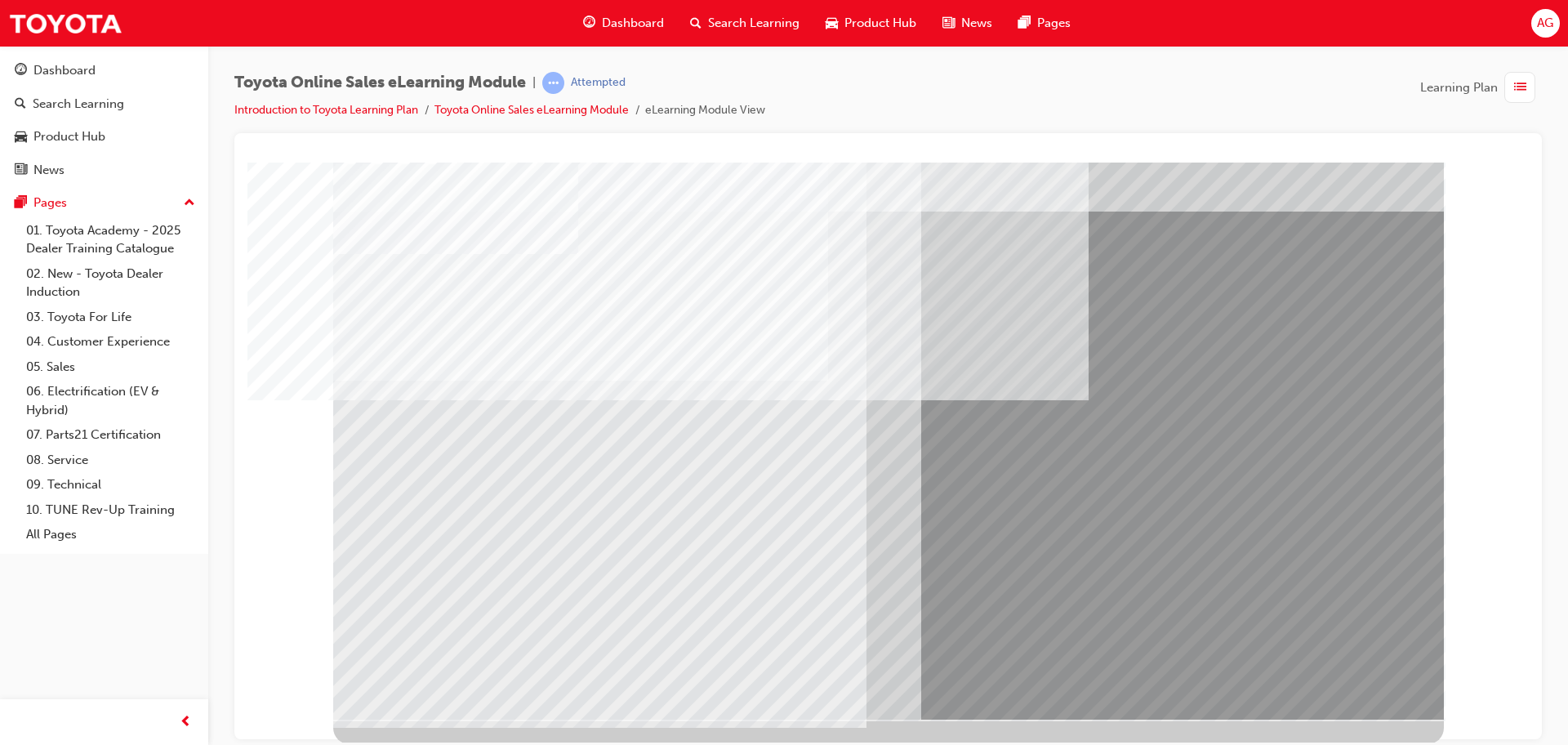 scroll, scrollTop: 33, scrollLeft: 0, axis: vertical 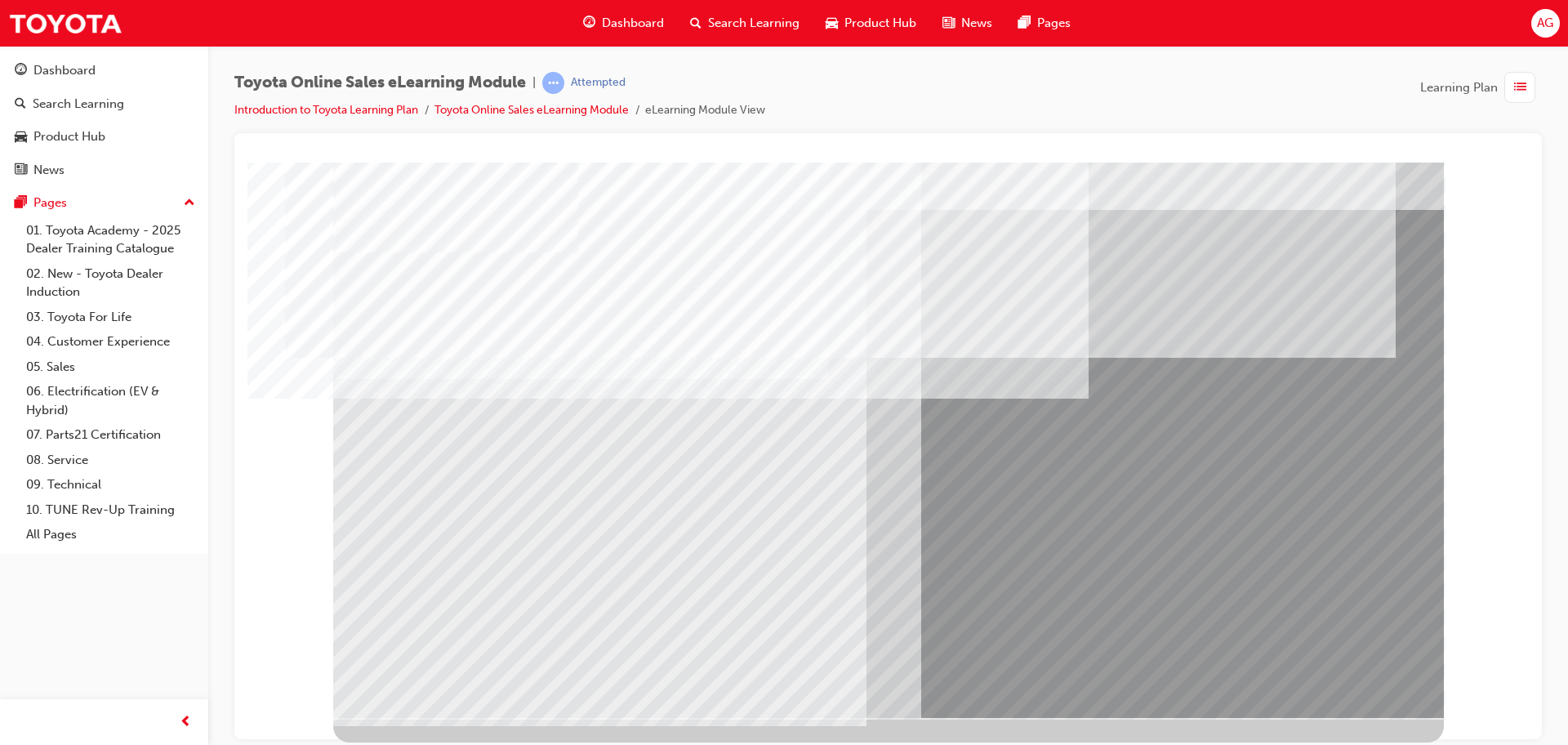 click at bounding box center [483, 3223] 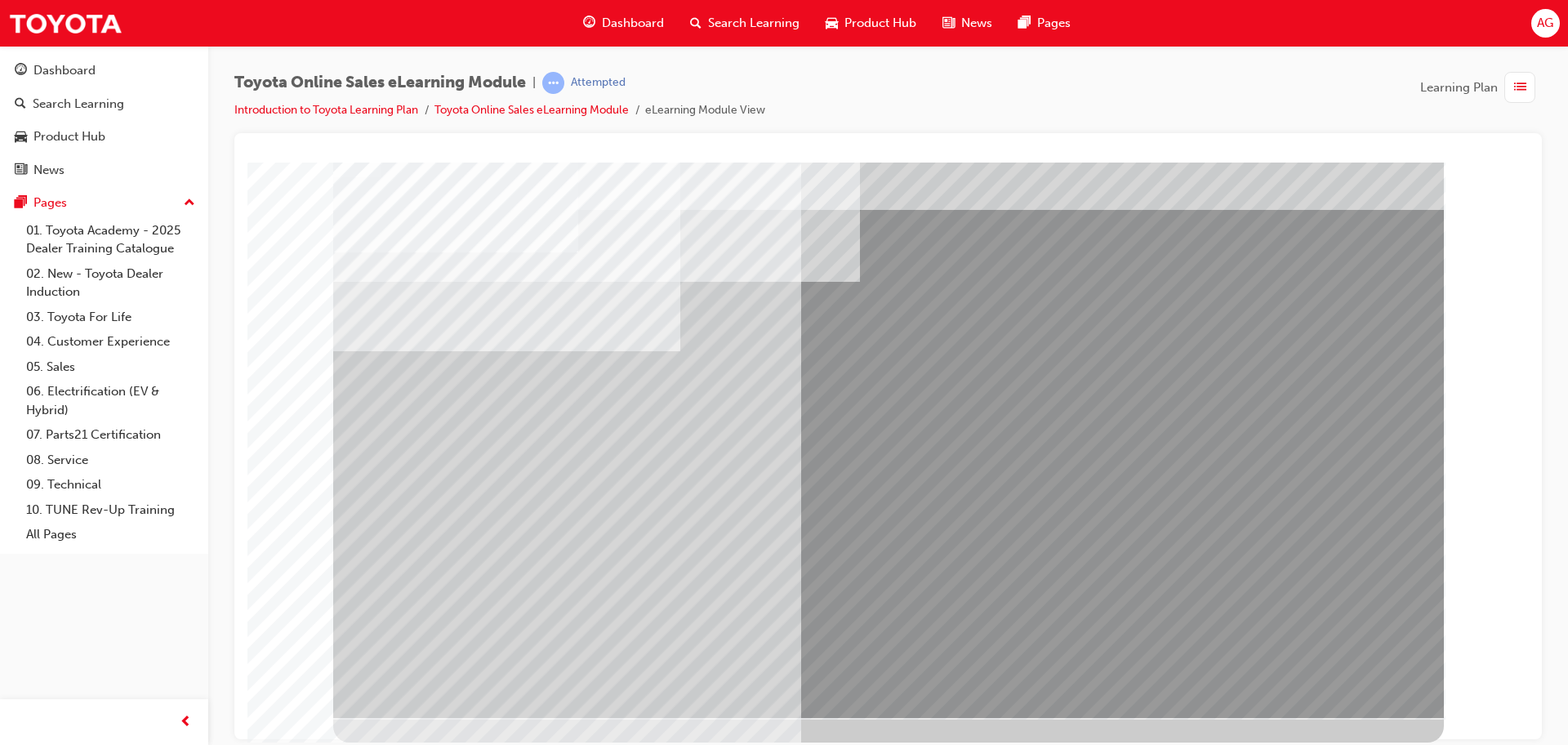 scroll, scrollTop: 0, scrollLeft: 0, axis: both 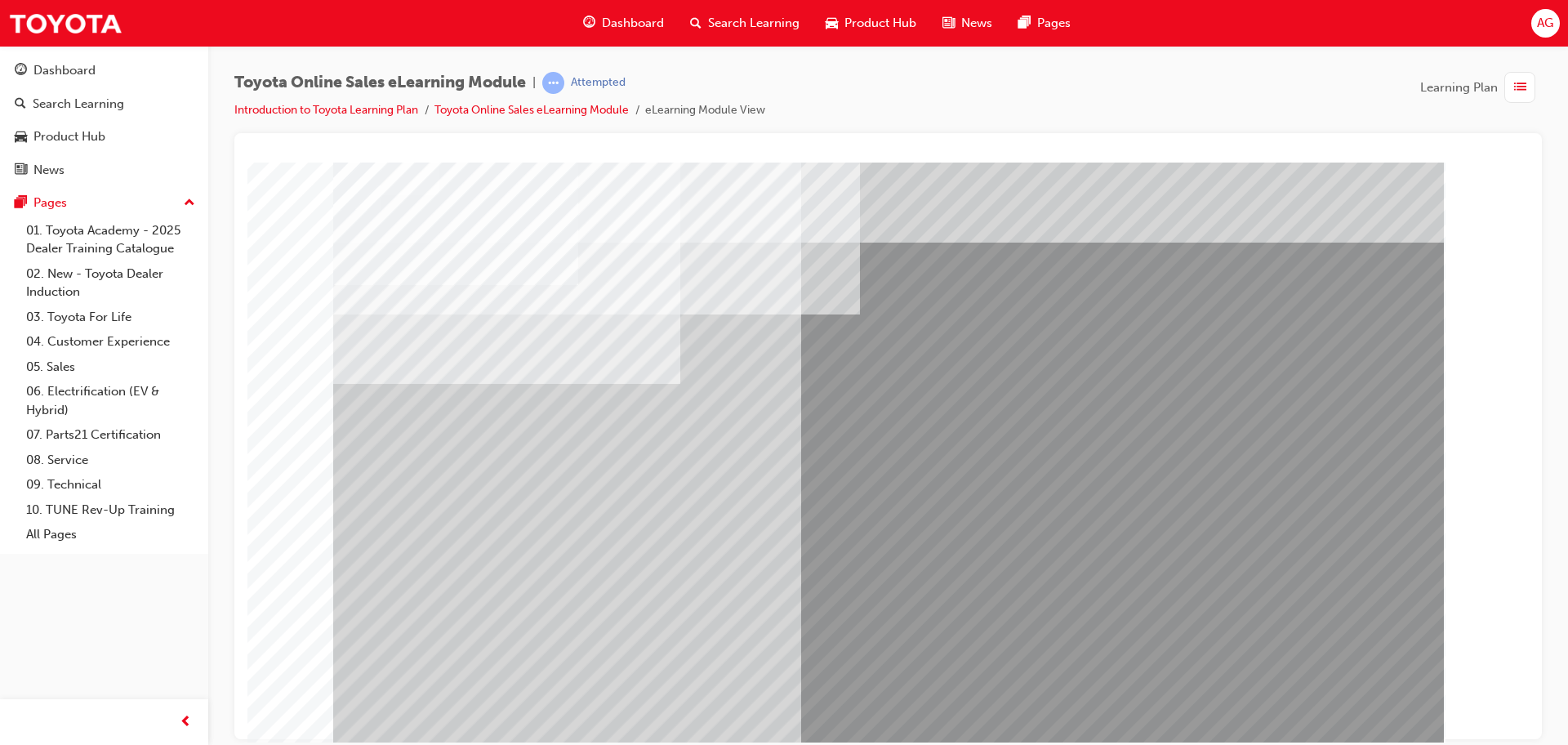 click at bounding box center (354, 3554) 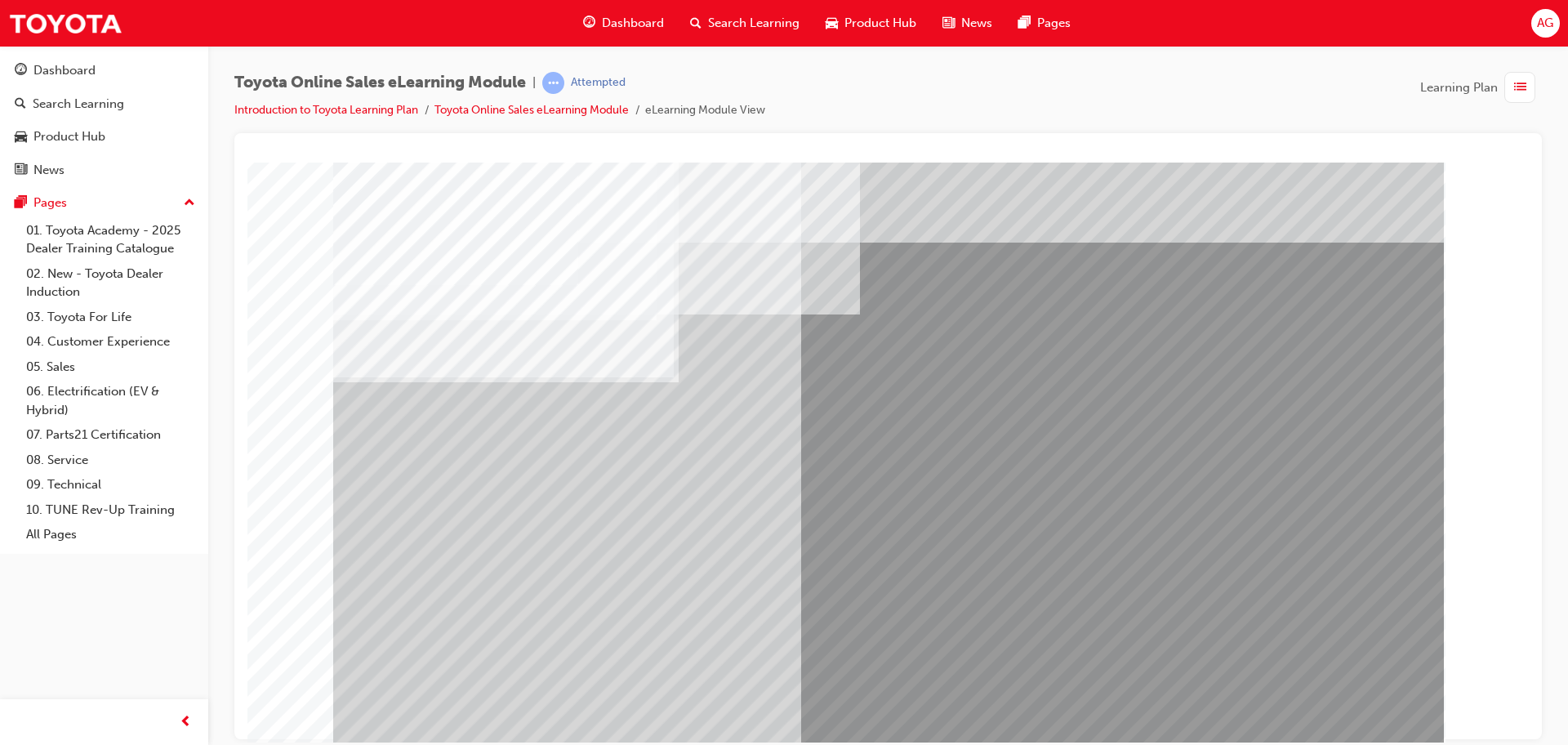 drag, startPoint x: 510, startPoint y: 298, endPoint x: 753, endPoint y: 306, distance: 243.1317 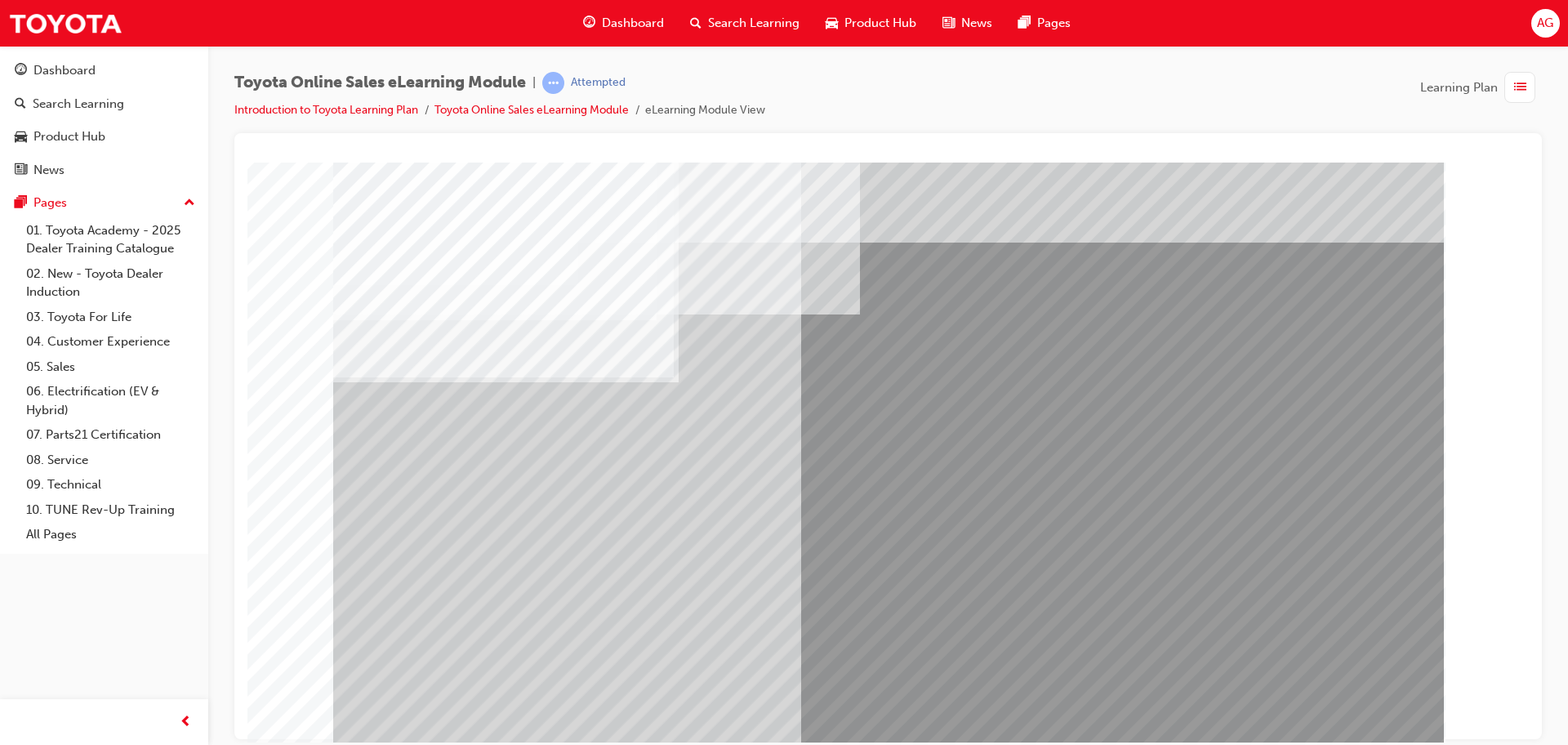 click at bounding box center [354, 3636] 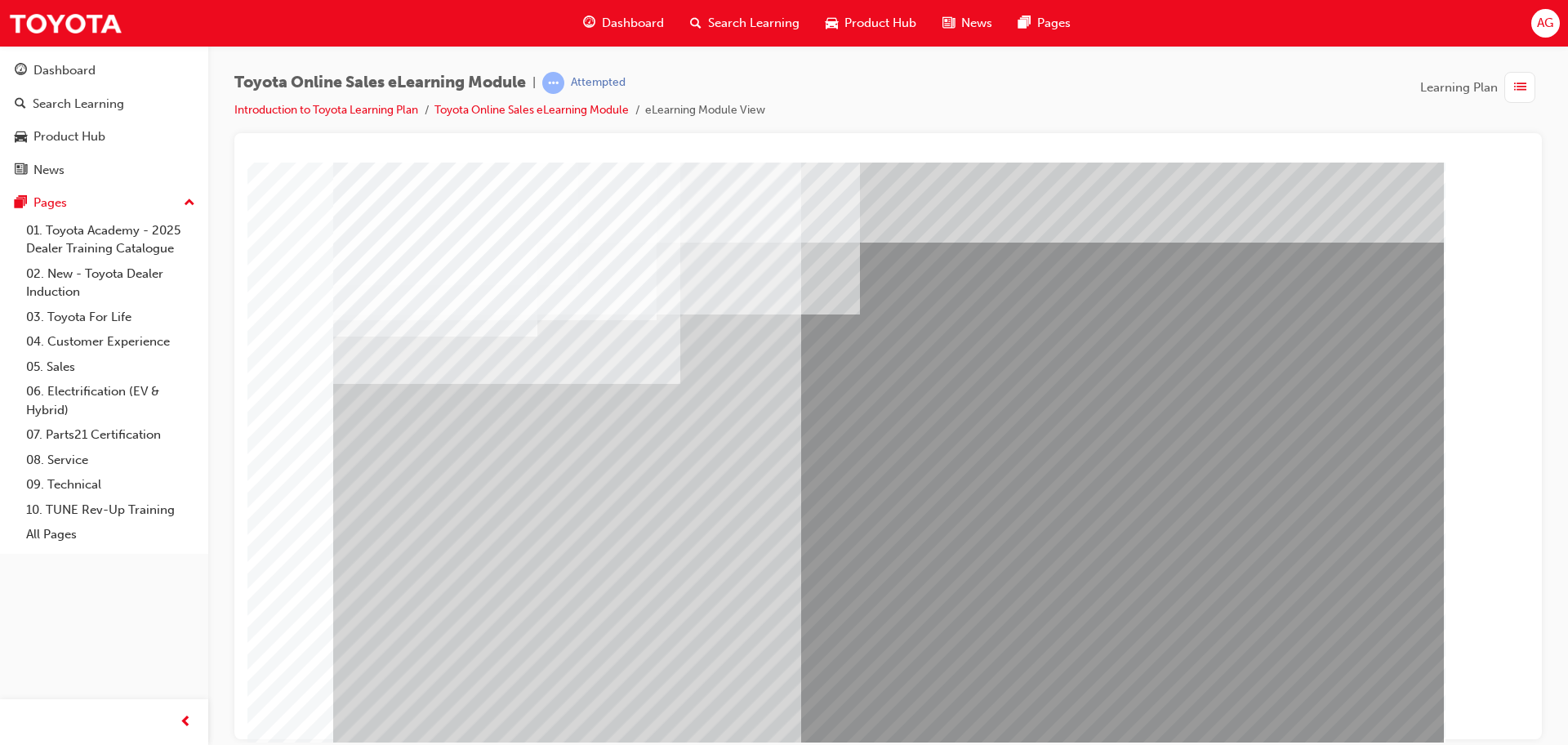click at bounding box center [354, 3677] 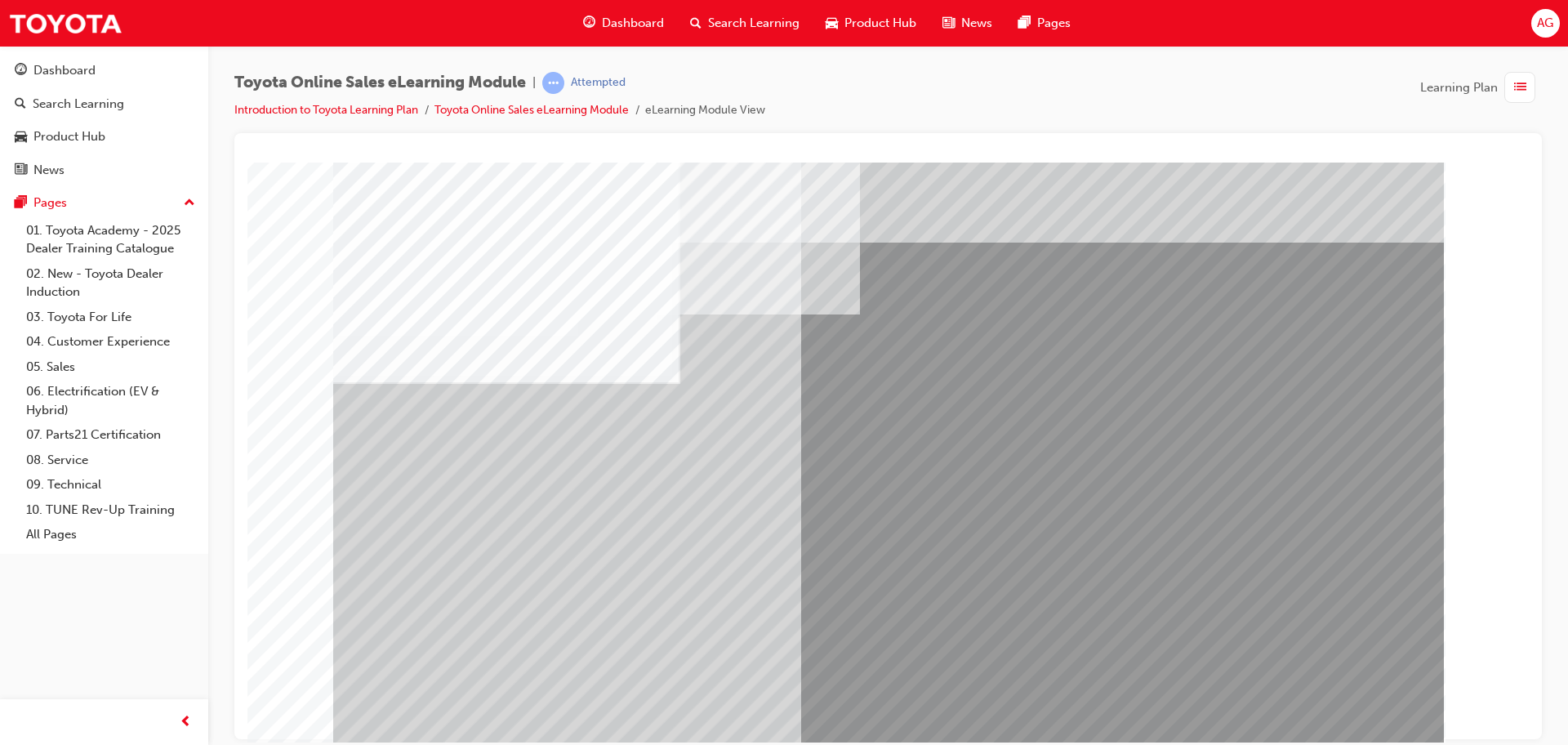 click at bounding box center [385, 4326] 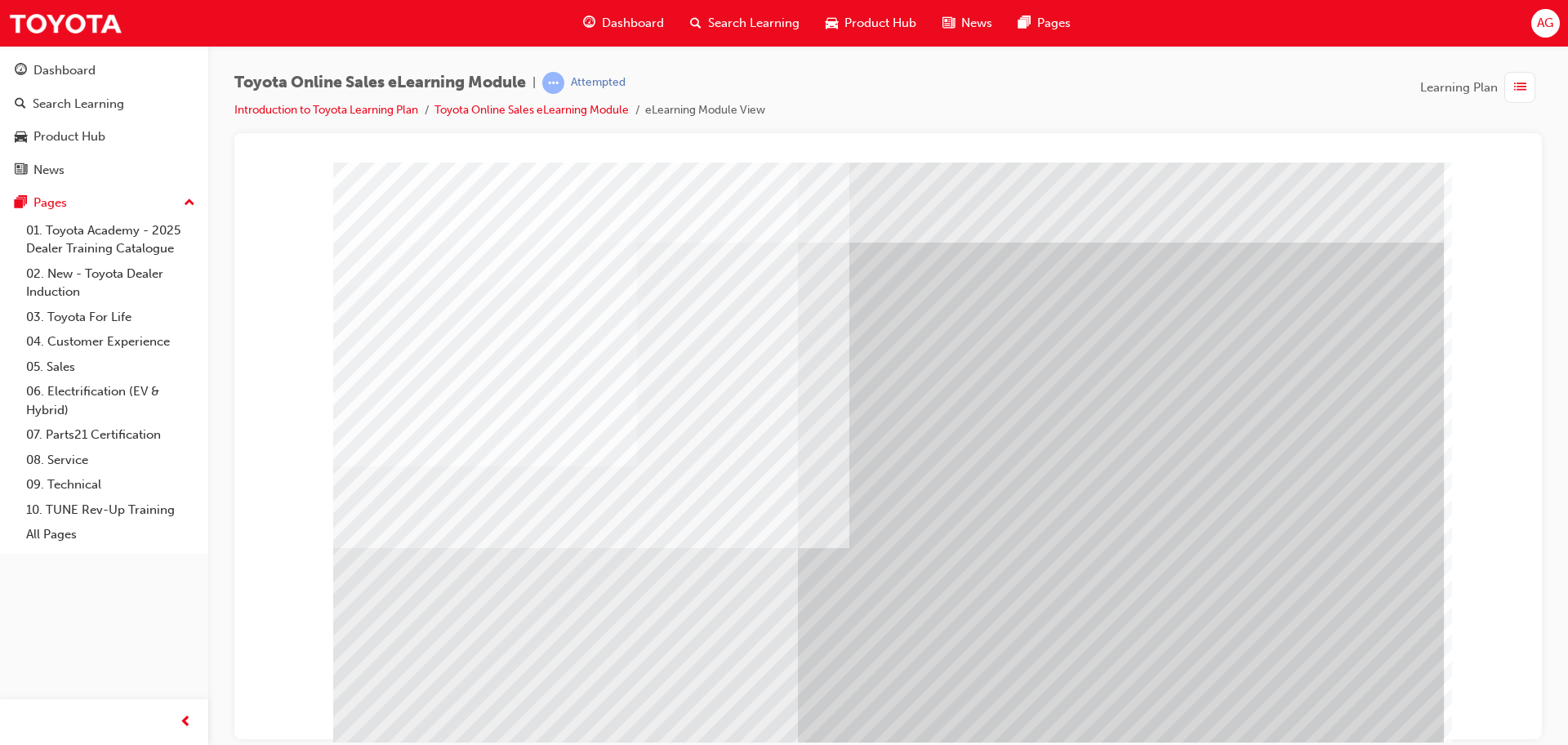drag, startPoint x: 656, startPoint y: 361, endPoint x: 641, endPoint y: 354, distance: 16.55295 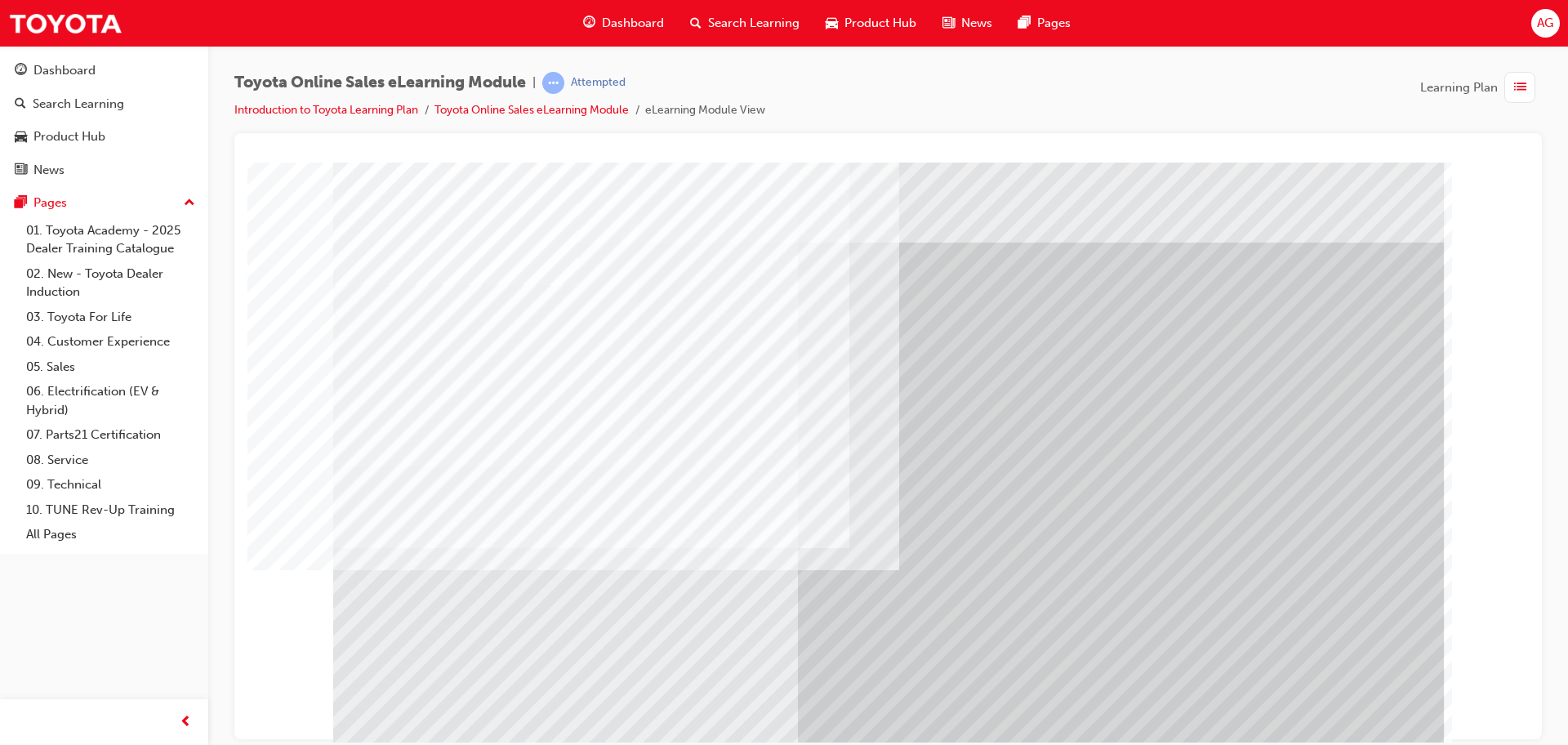 click at bounding box center (483, 3784) 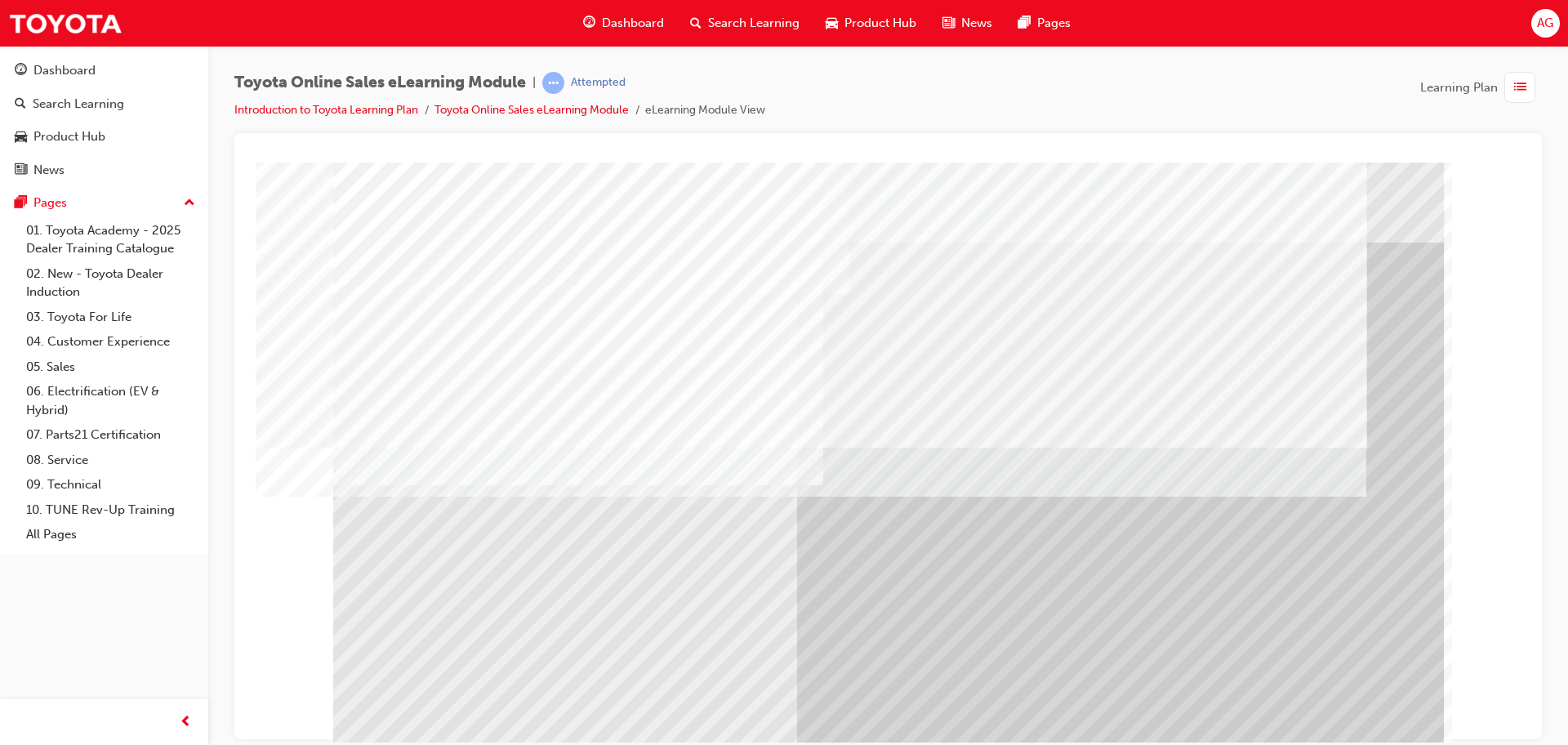 click at bounding box center (591, 3027) 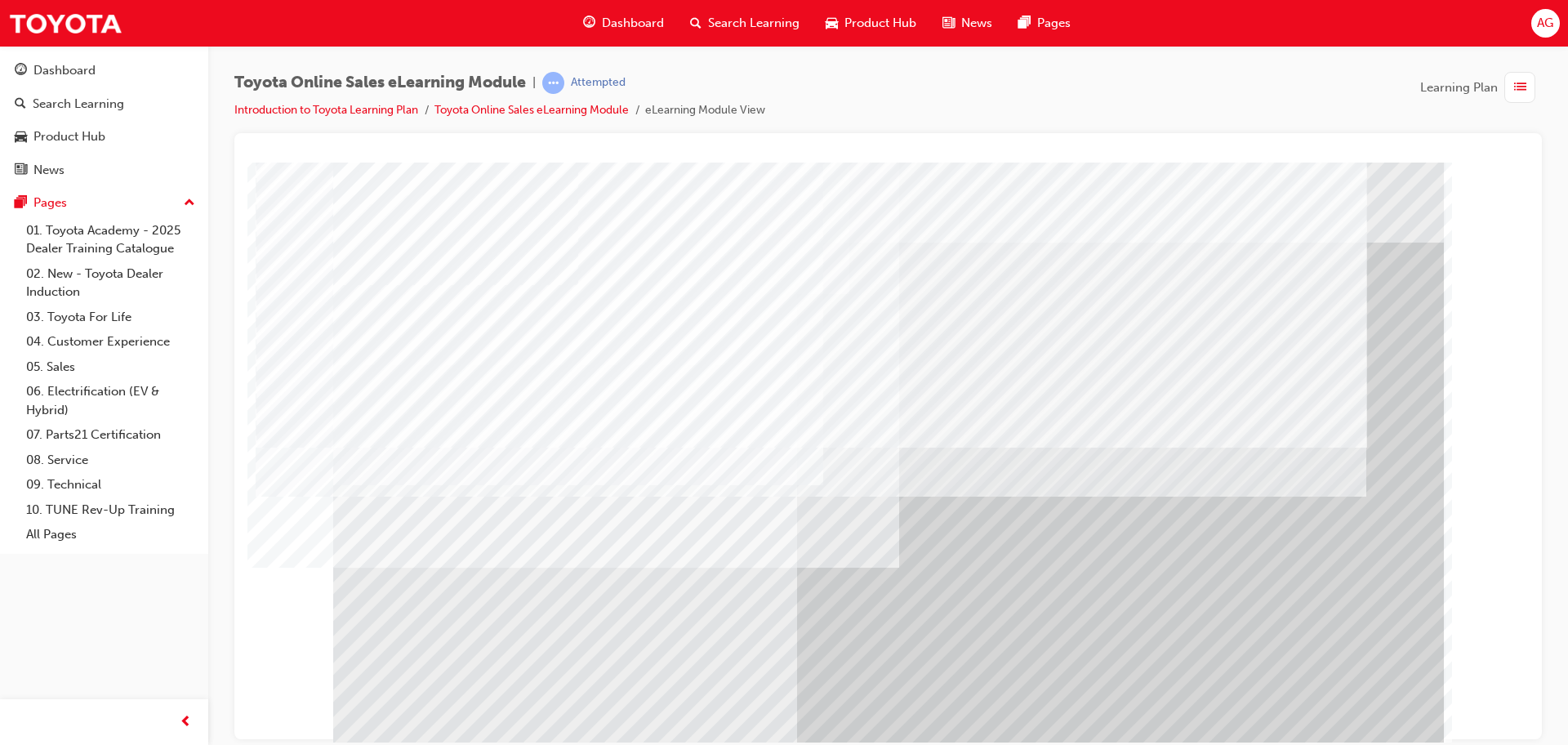click at bounding box center [385, 3107] 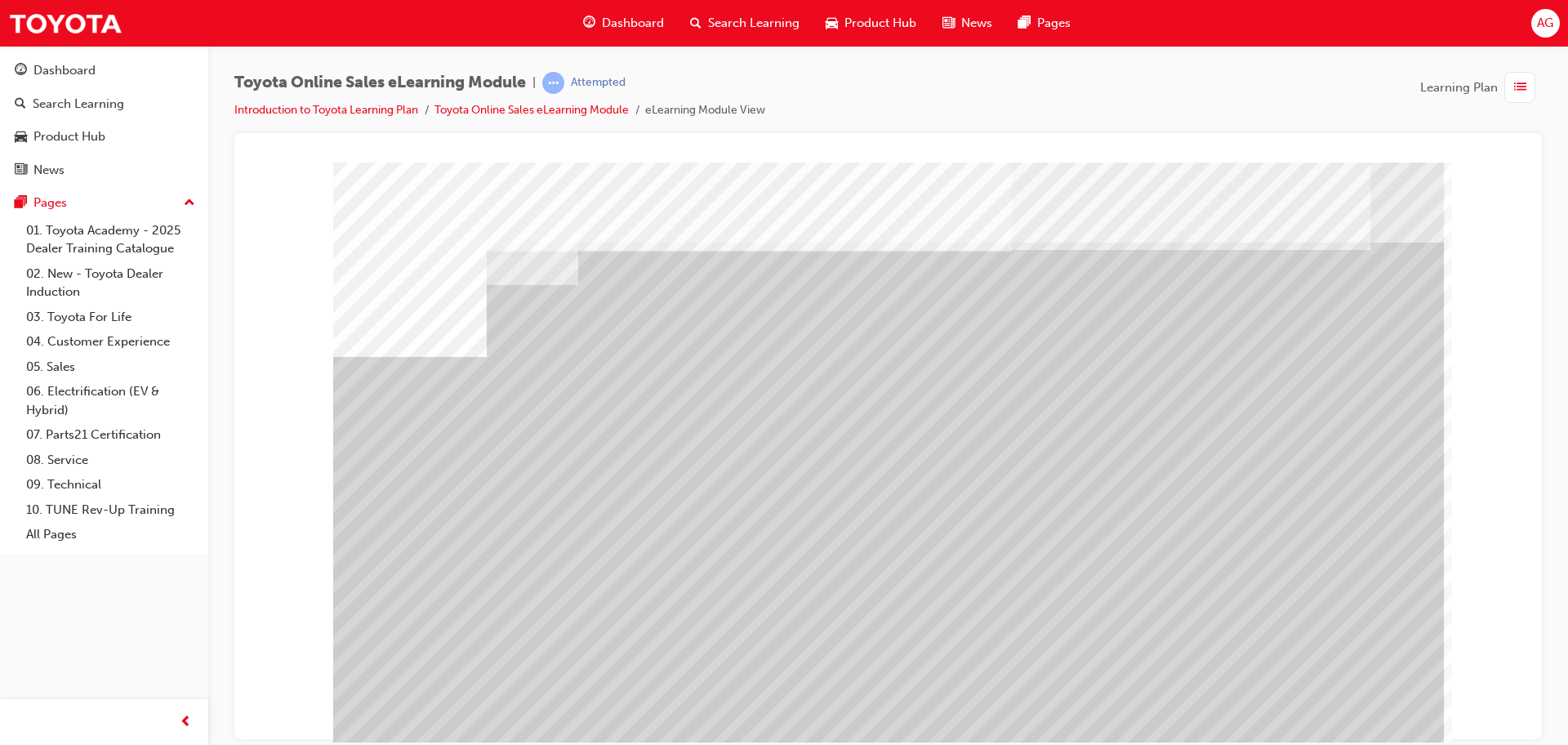 click at bounding box center [407, 3904] 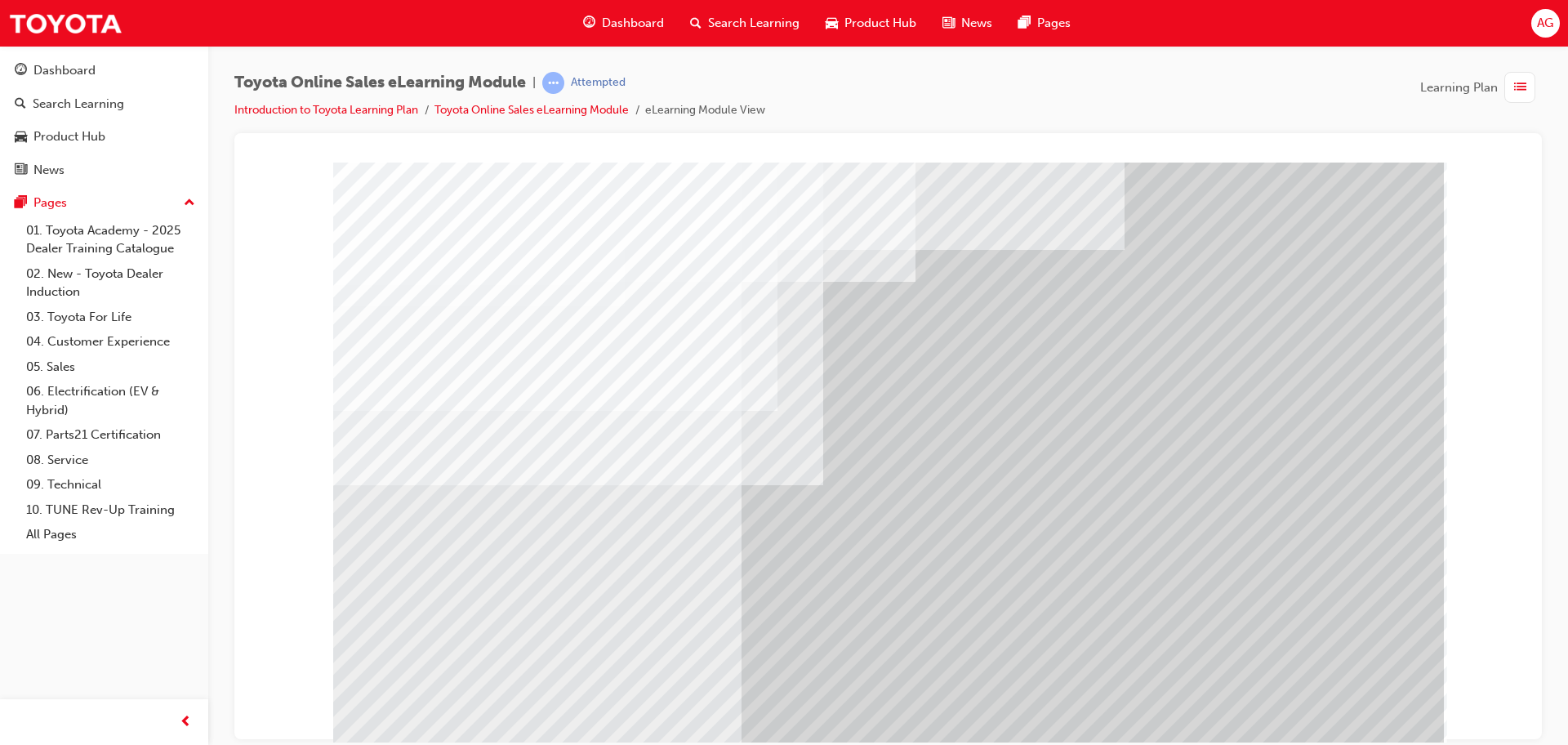drag, startPoint x: 1353, startPoint y: 715, endPoint x: 1447, endPoint y: 567, distance: 175.32826 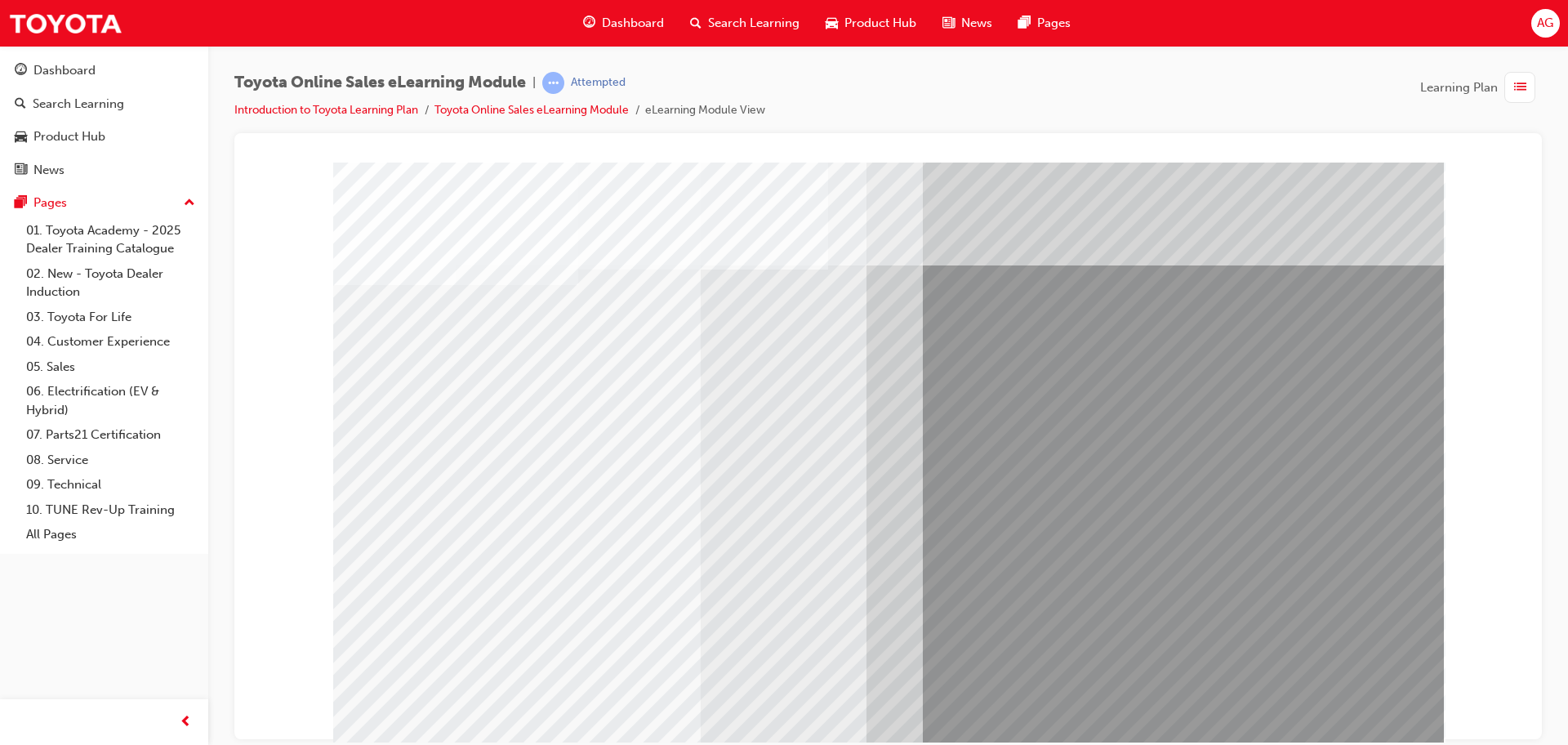 click at bounding box center (385, 2803) 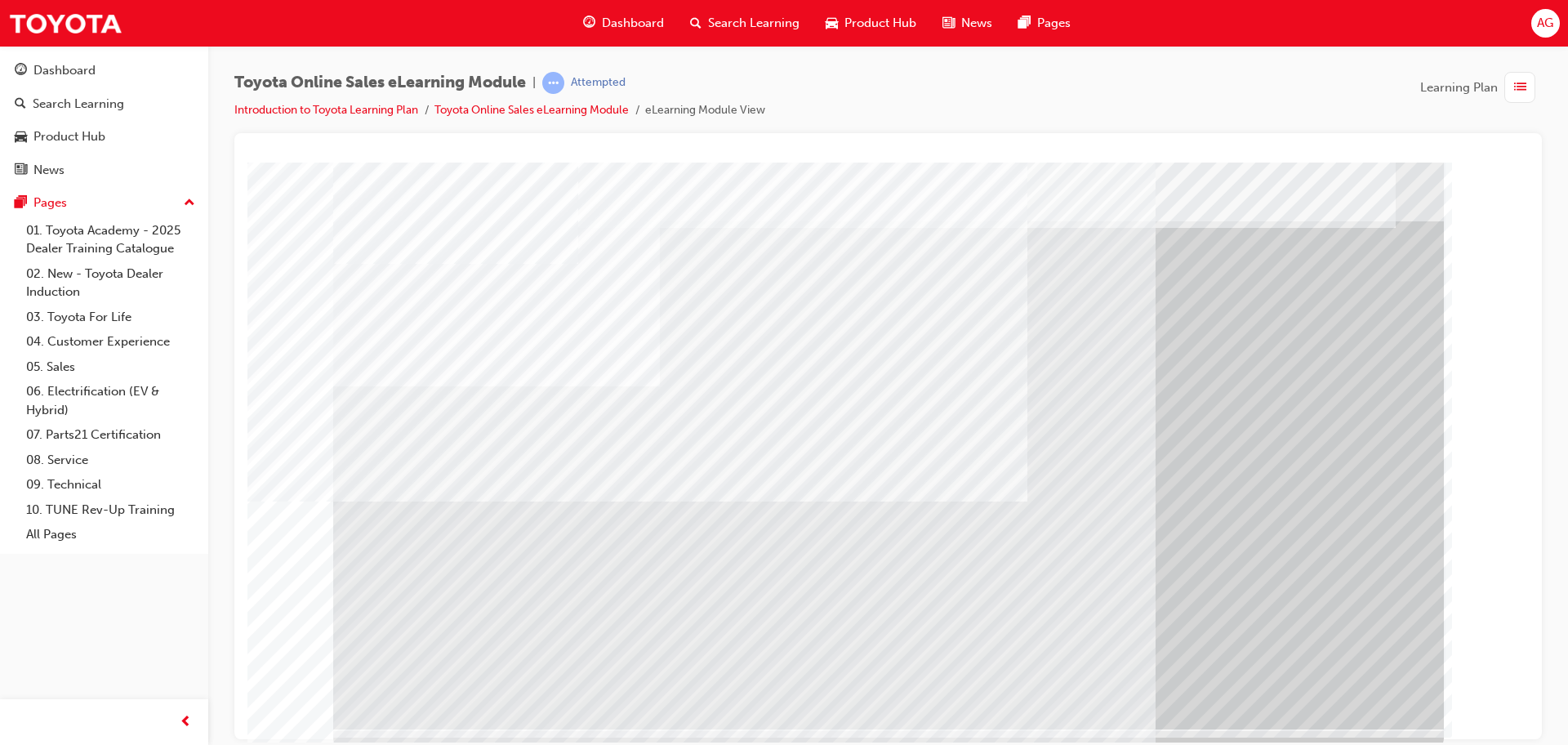 scroll, scrollTop: 33, scrollLeft: 0, axis: vertical 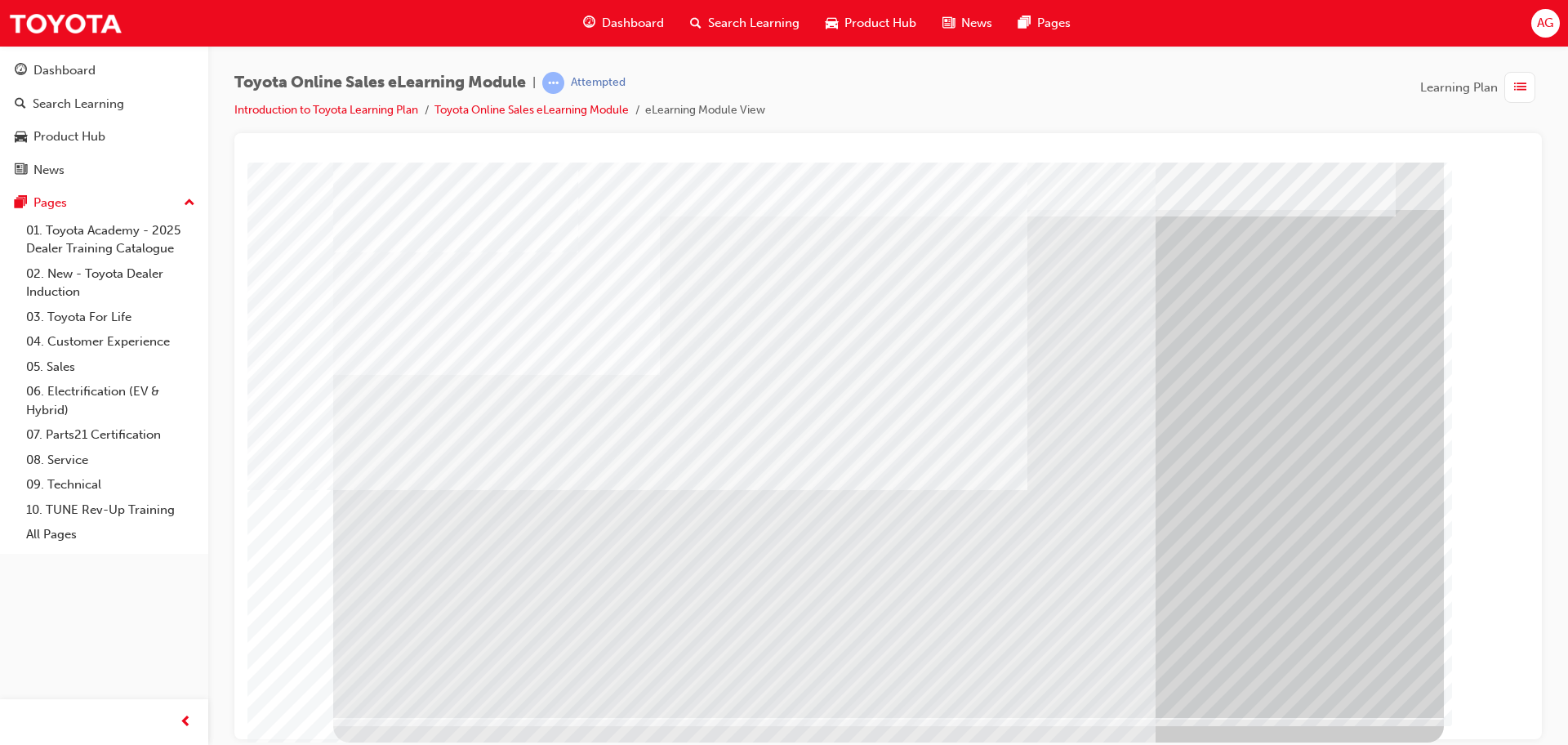 click at bounding box center (475, 3947) 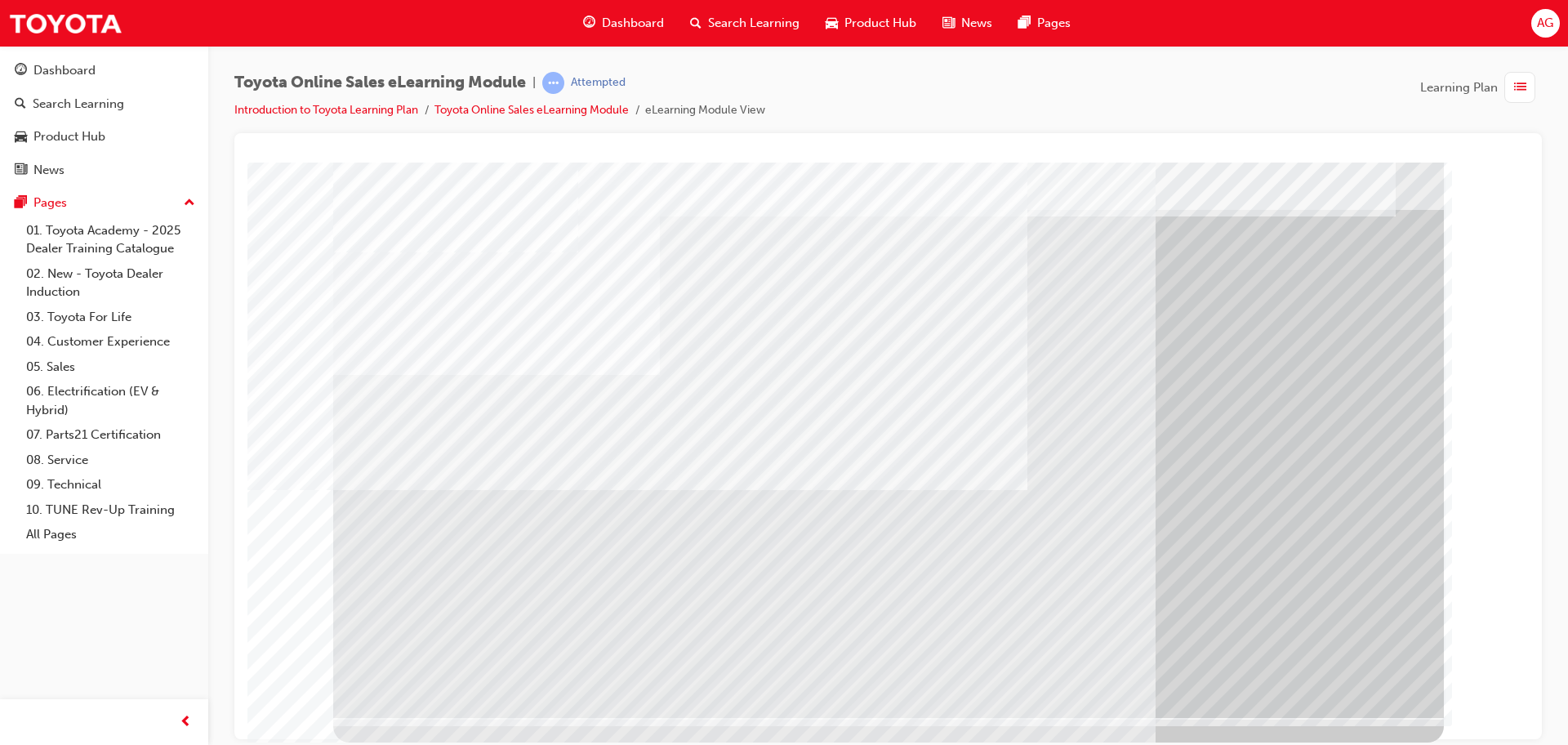 click at bounding box center [497, 2643] 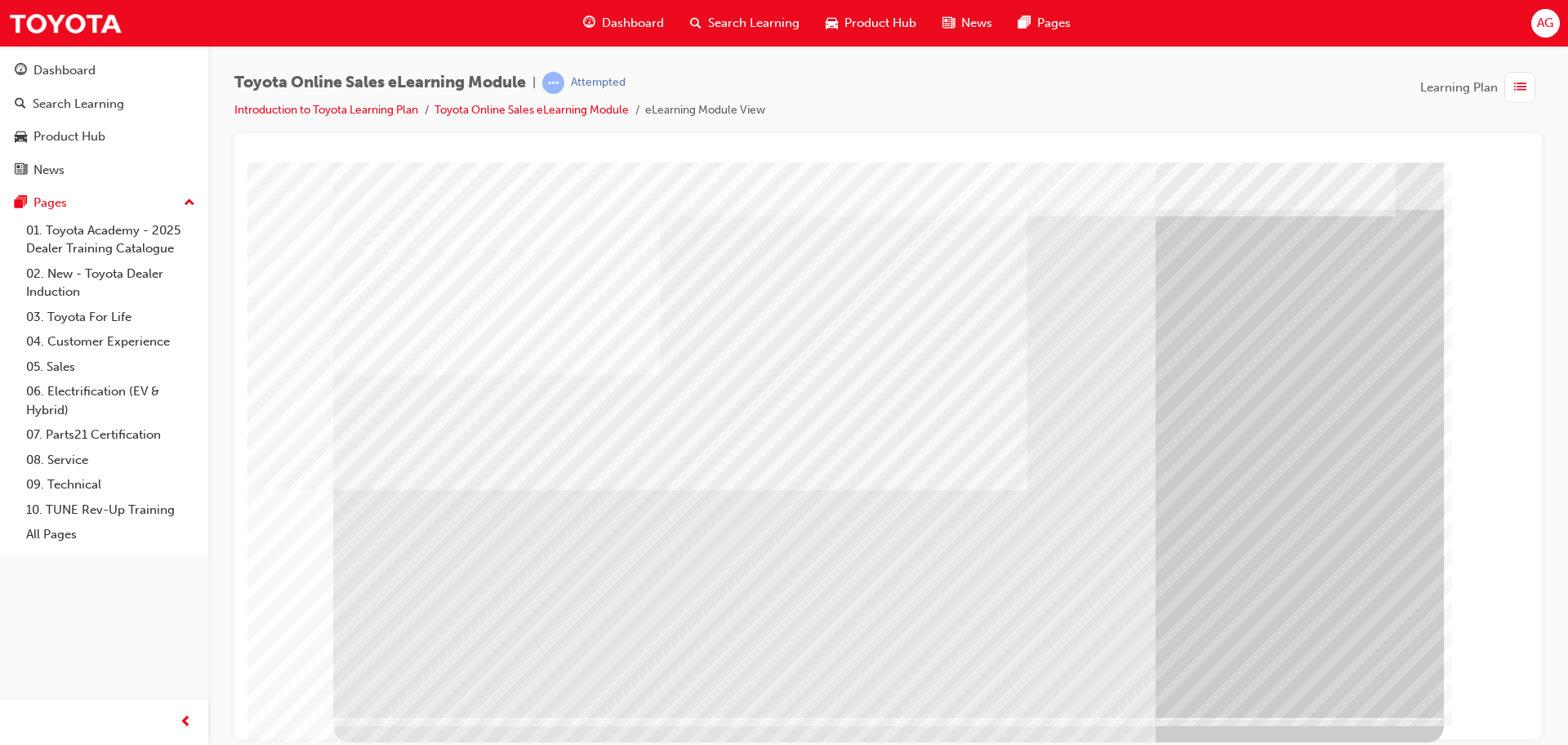 click at bounding box center (385, 2297) 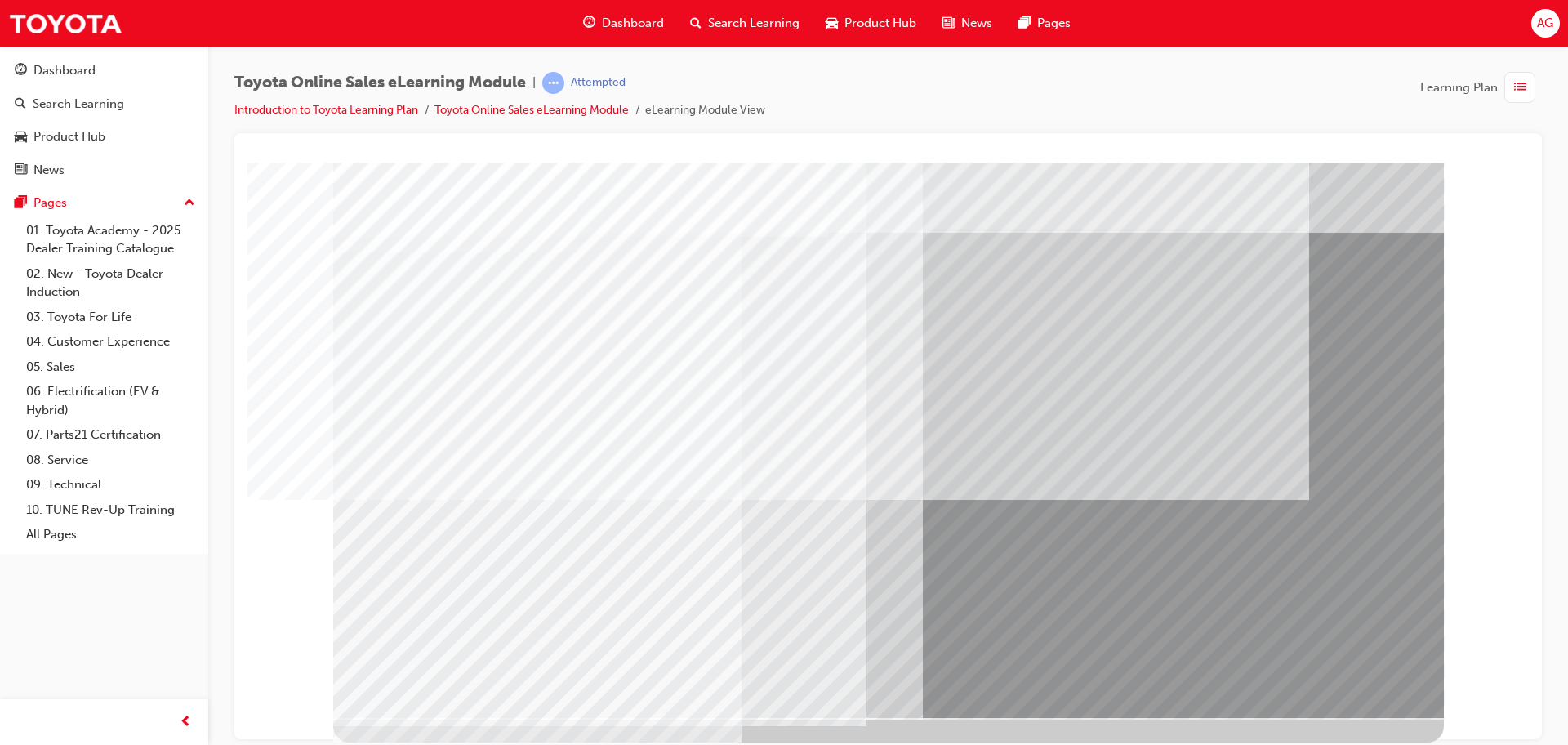 scroll, scrollTop: 0, scrollLeft: 0, axis: both 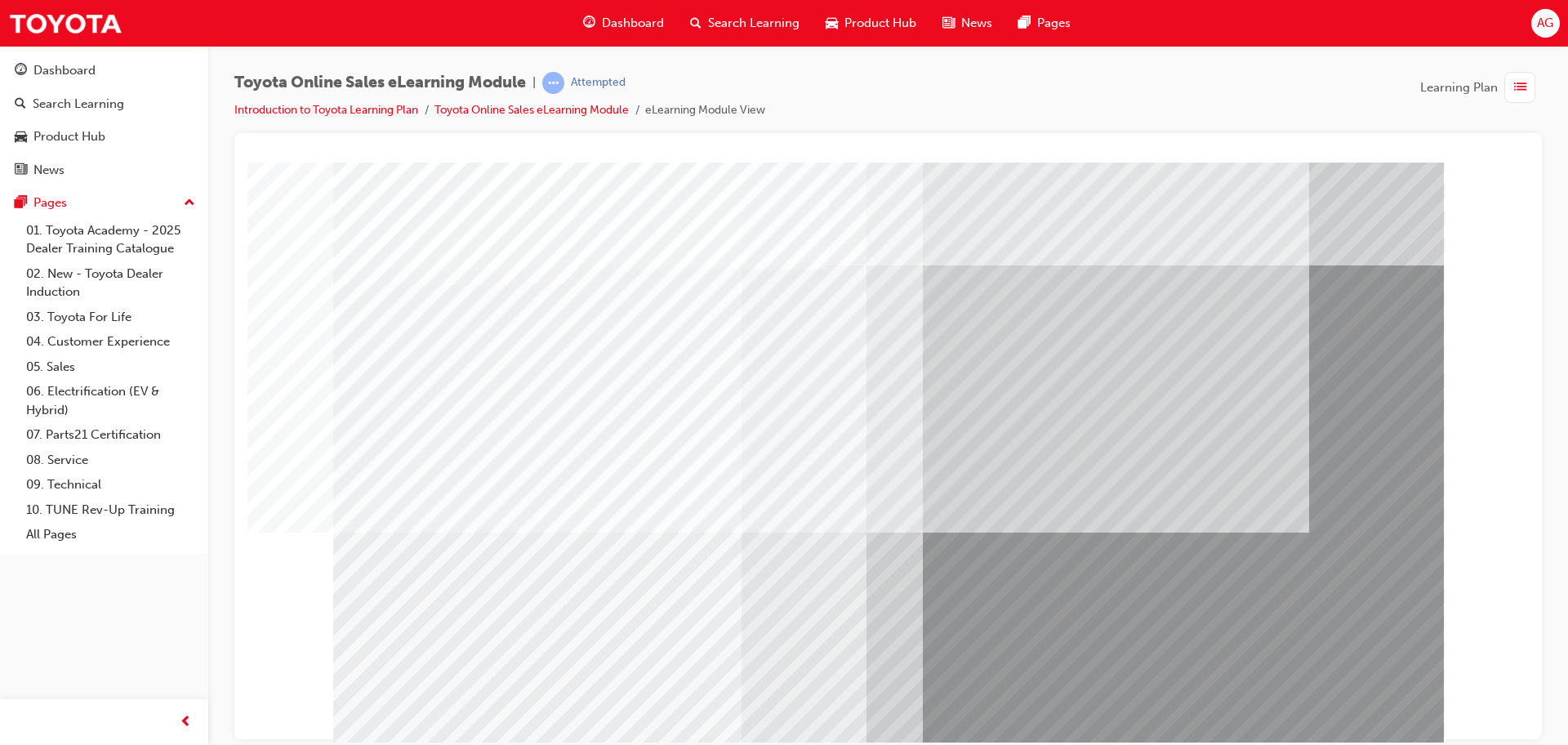 drag, startPoint x: 739, startPoint y: 416, endPoint x: 733, endPoint y: 471, distance: 55.3263 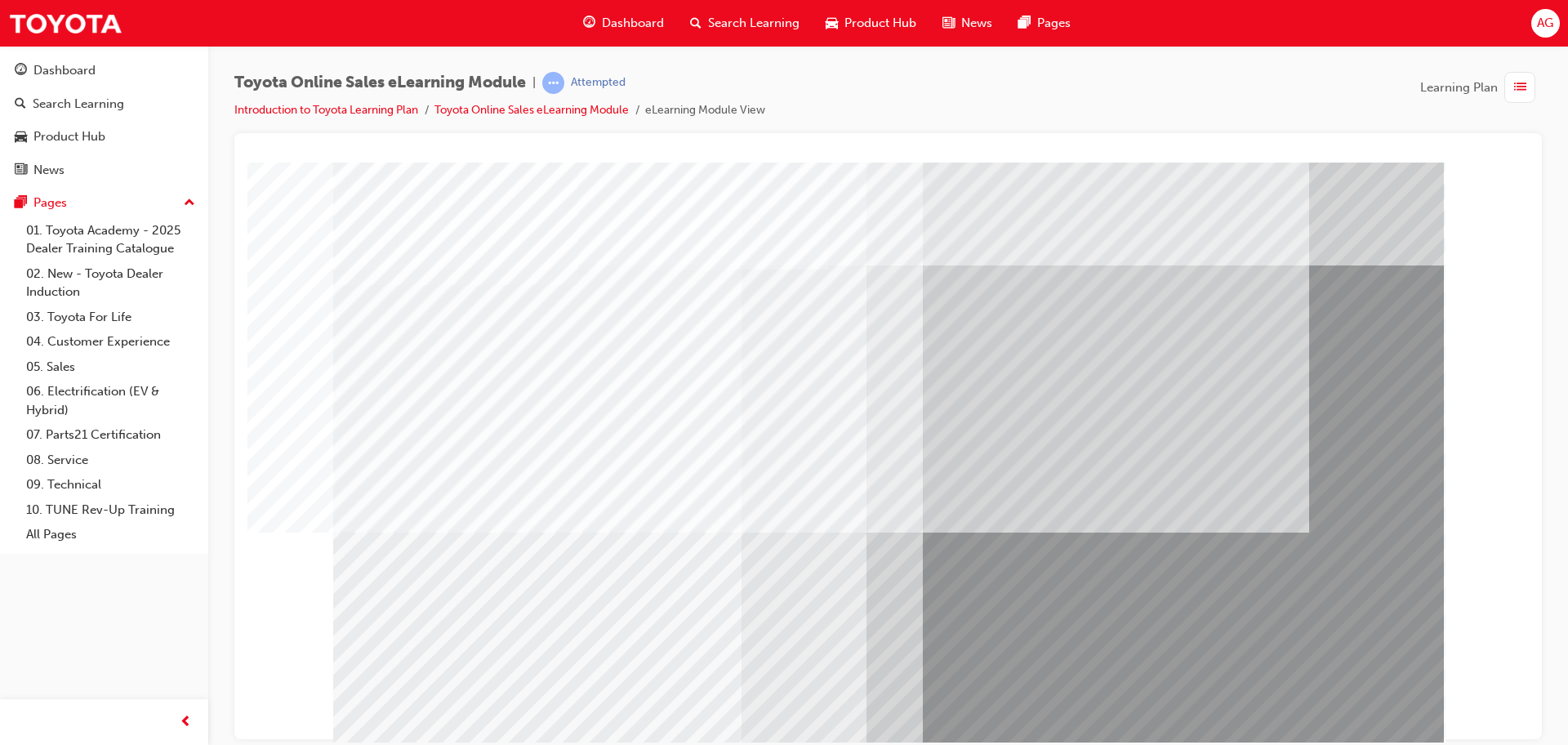 click at bounding box center [385, 2876] 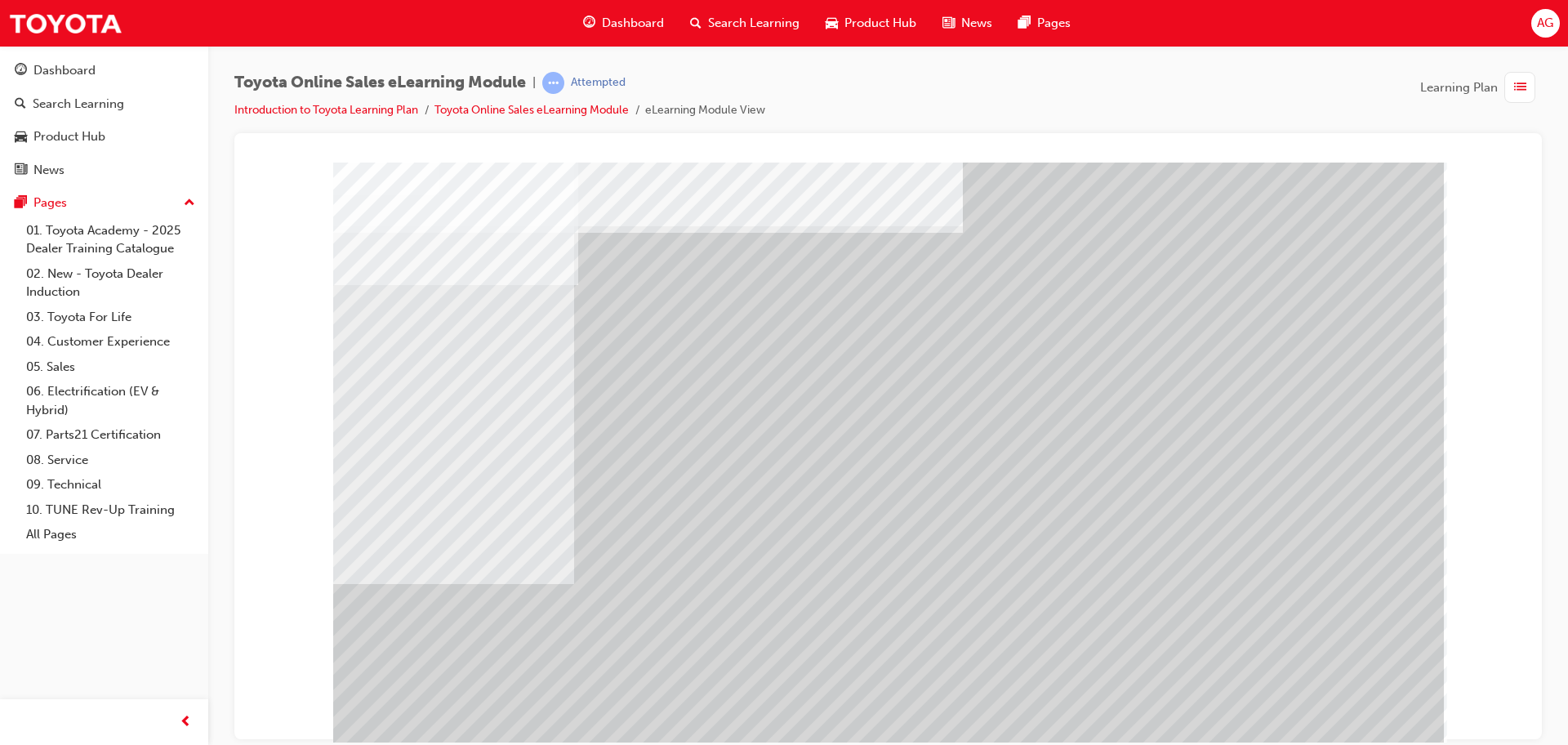 click at bounding box center [385, 2617] 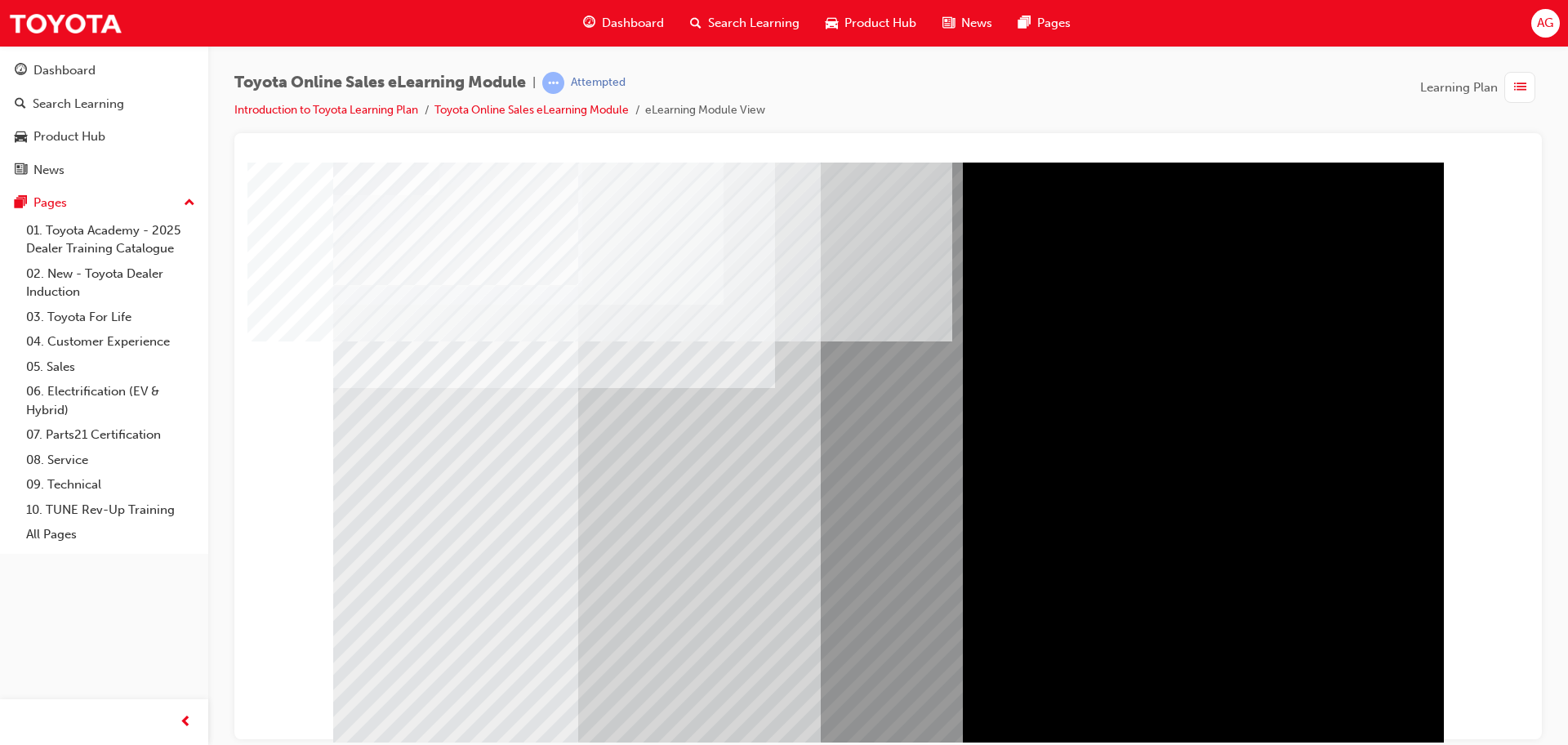 click at bounding box center (385, 3835) 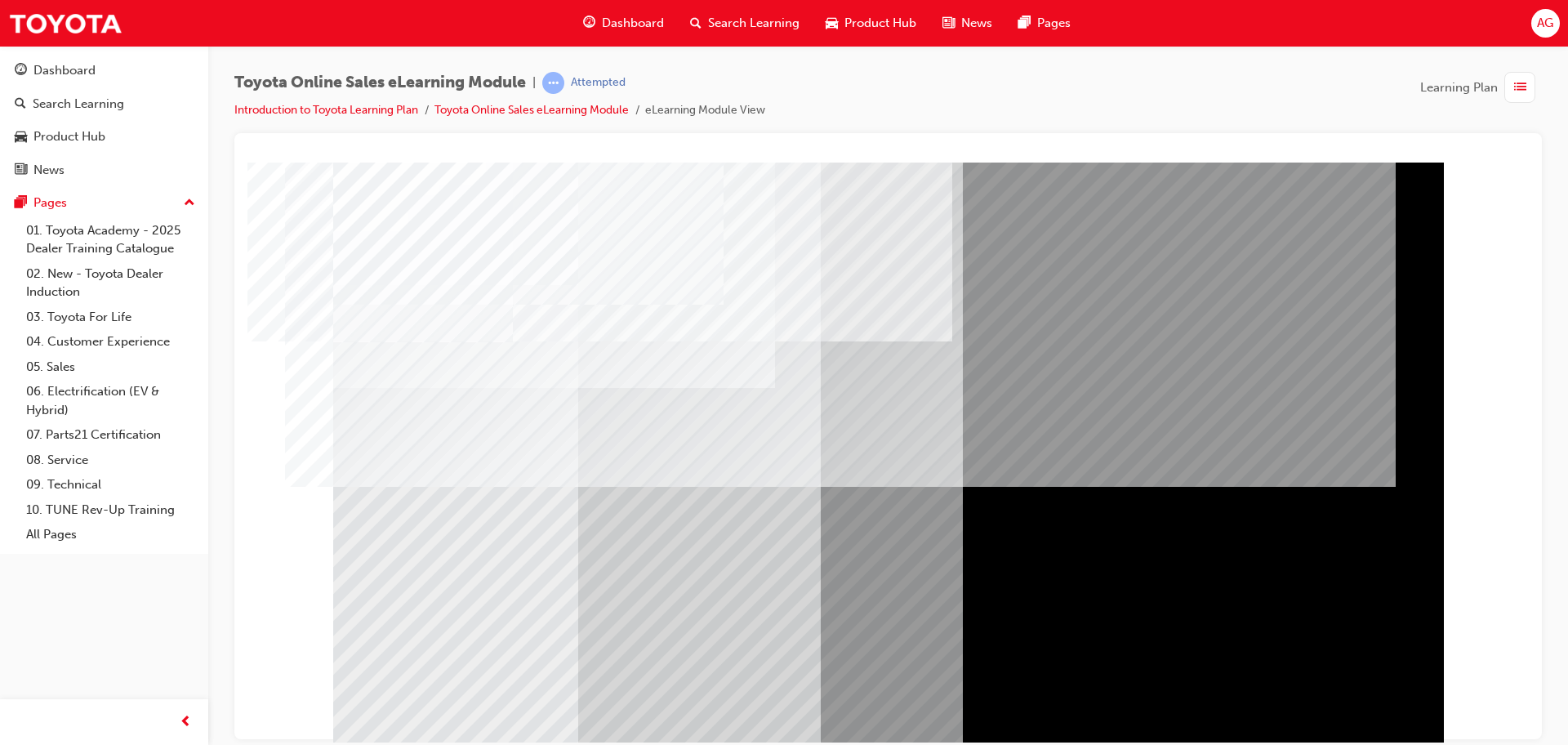 click at bounding box center [423, 4077] 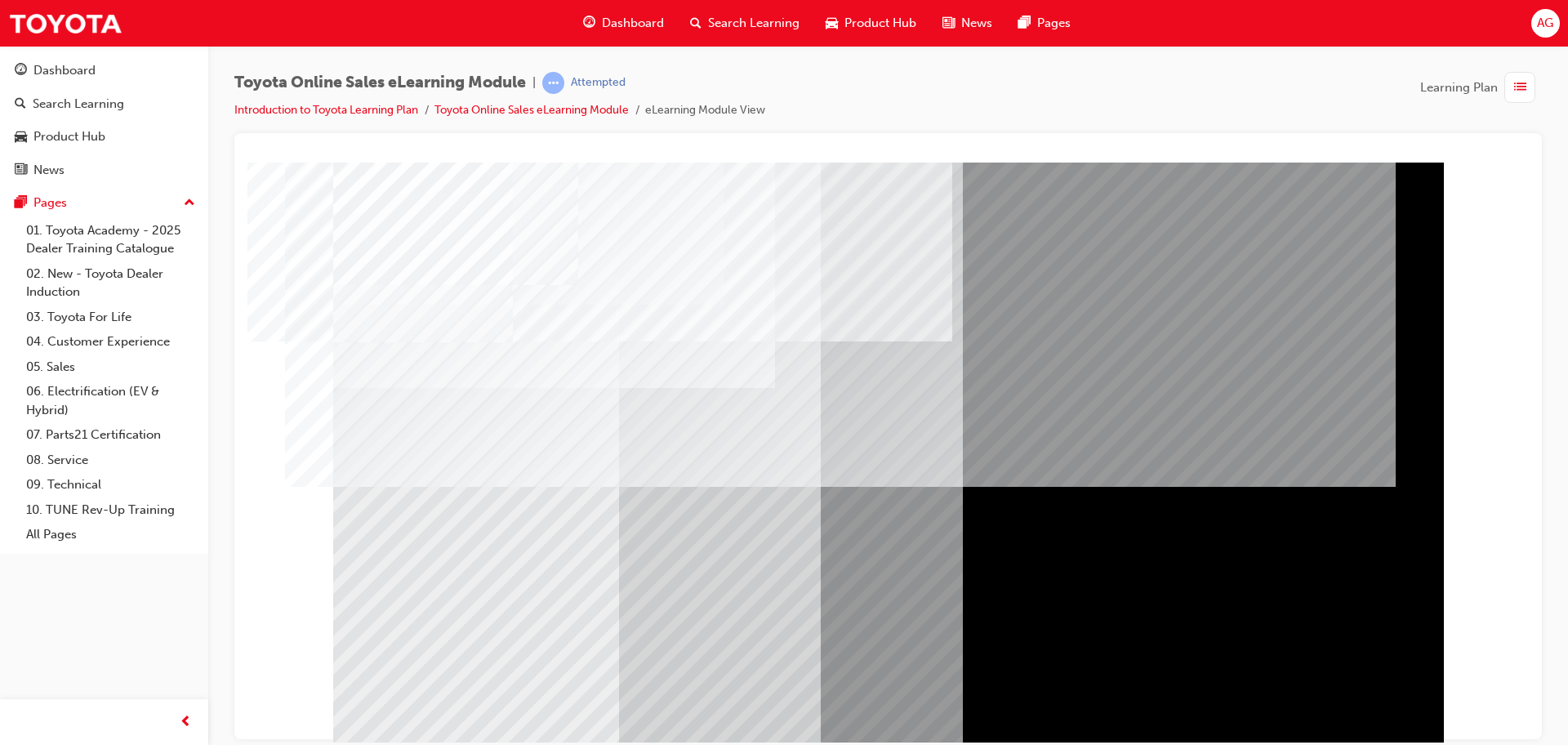 click at bounding box center (385, 4274) 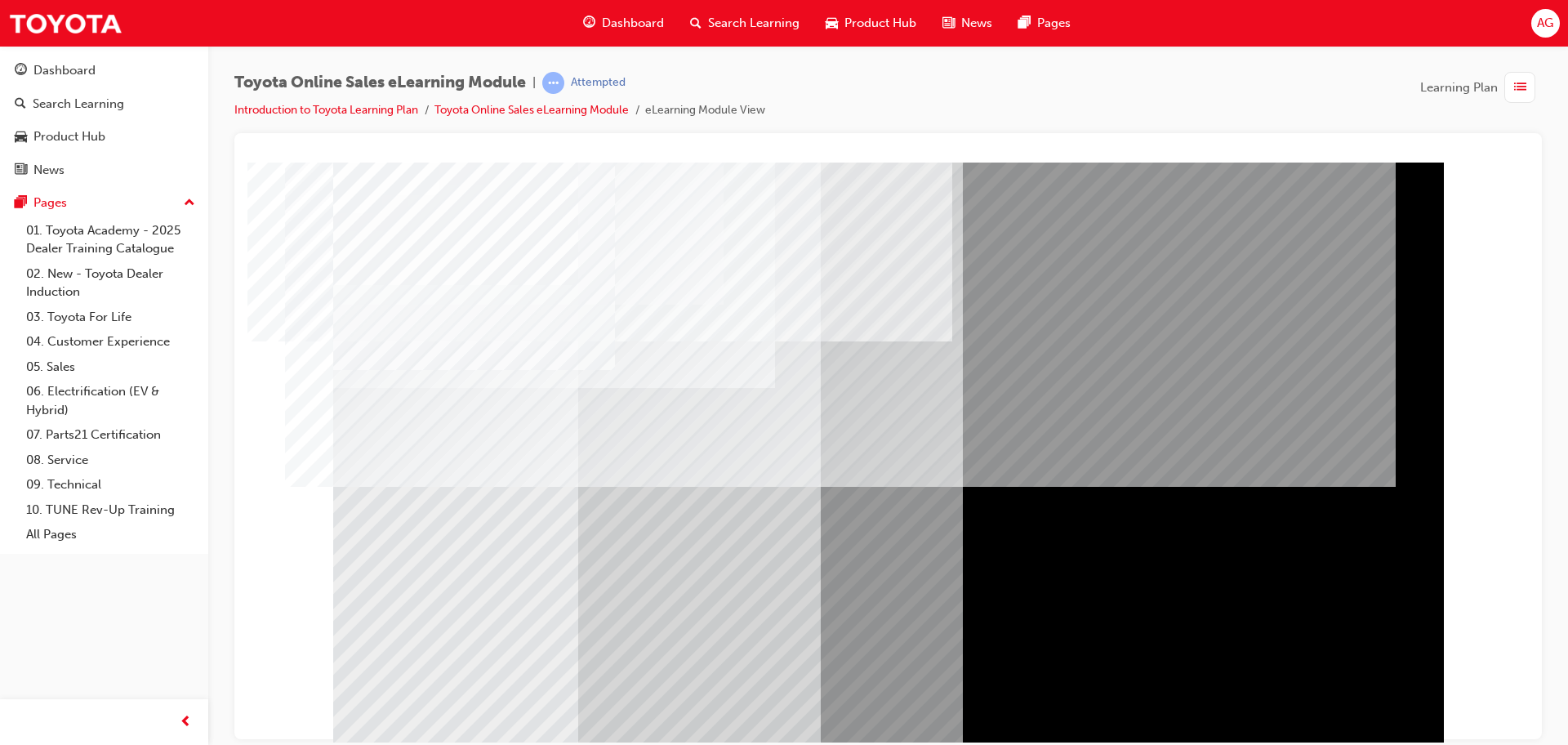 click at bounding box center (385, 4296) 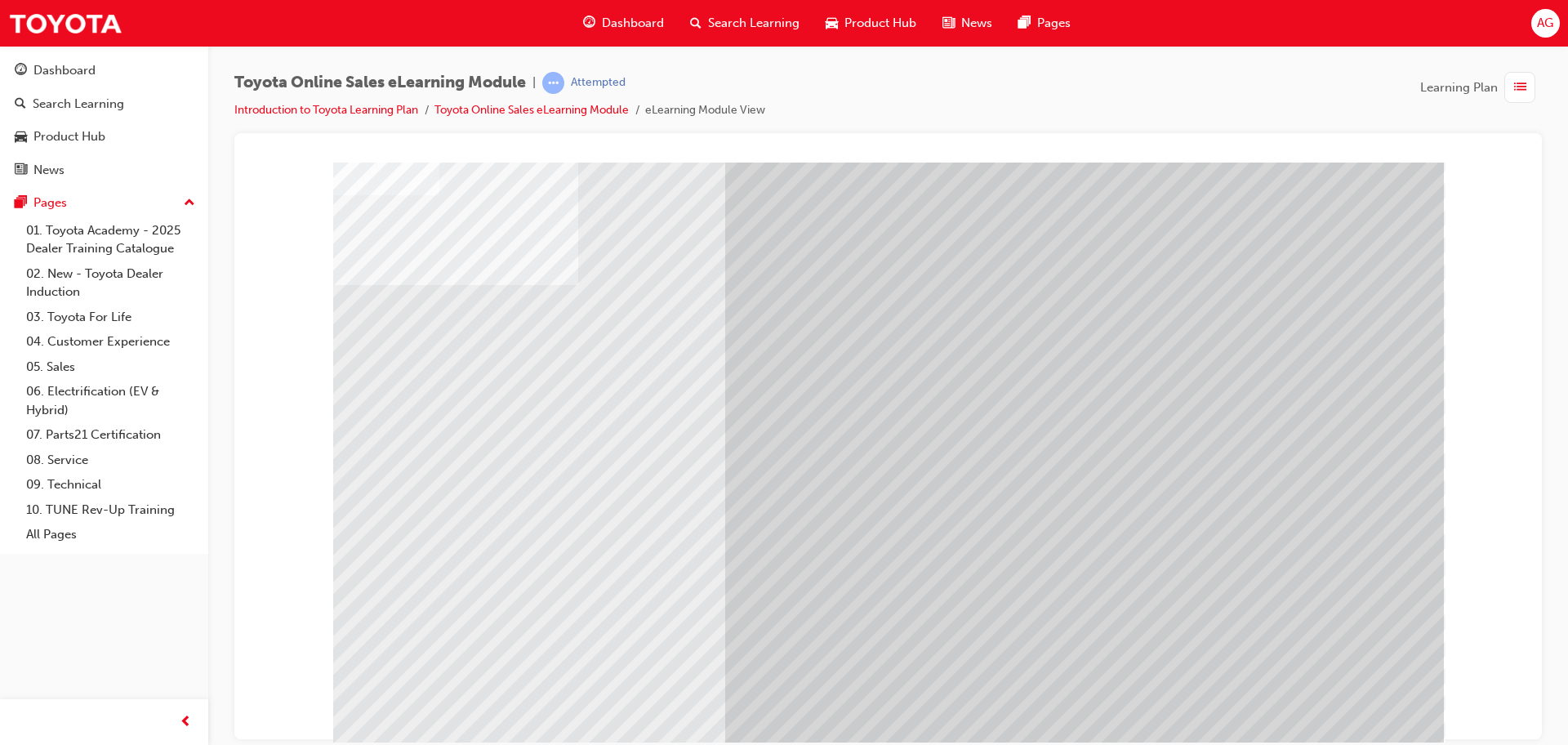 click at bounding box center [529, 2527] 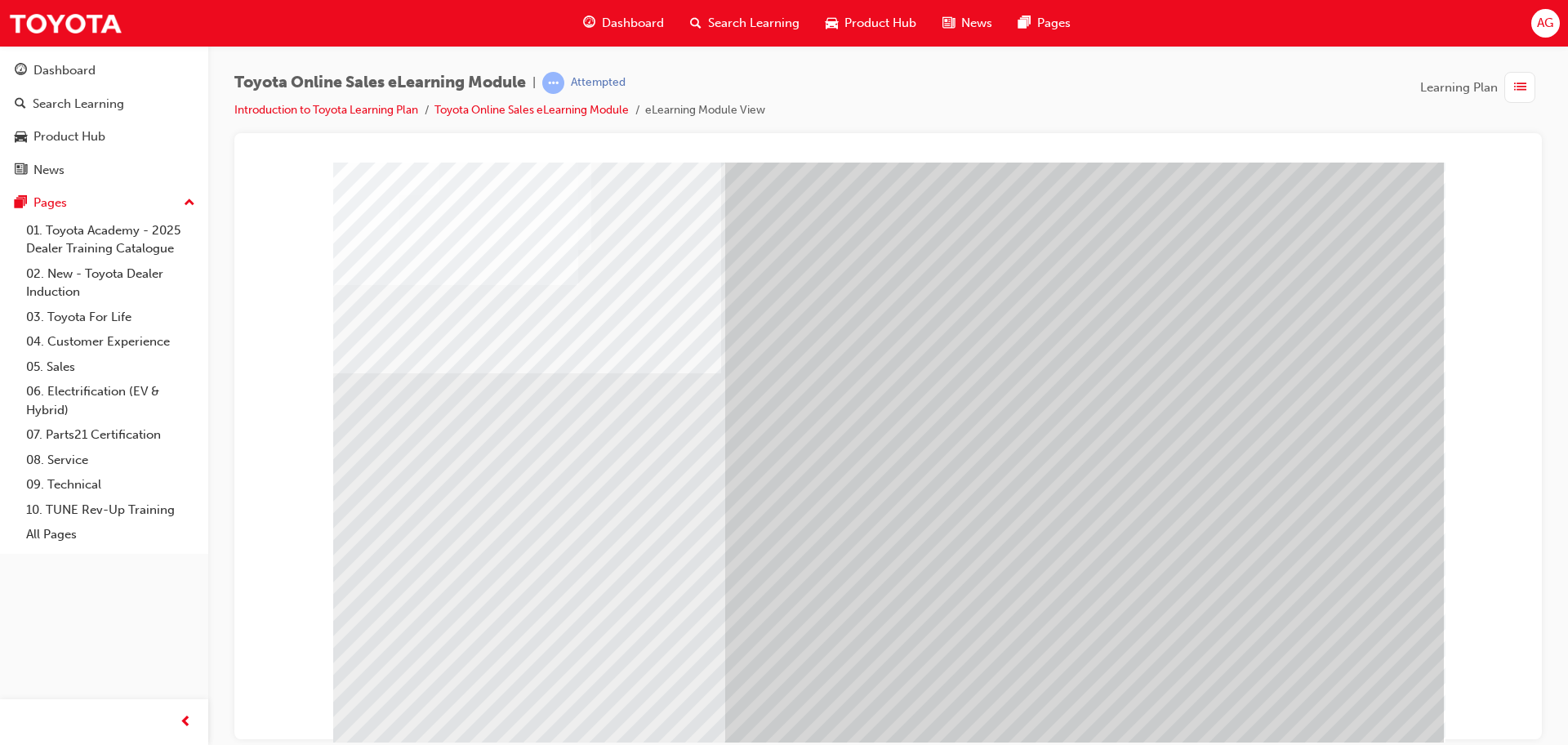 click at bounding box center (889, 1632) 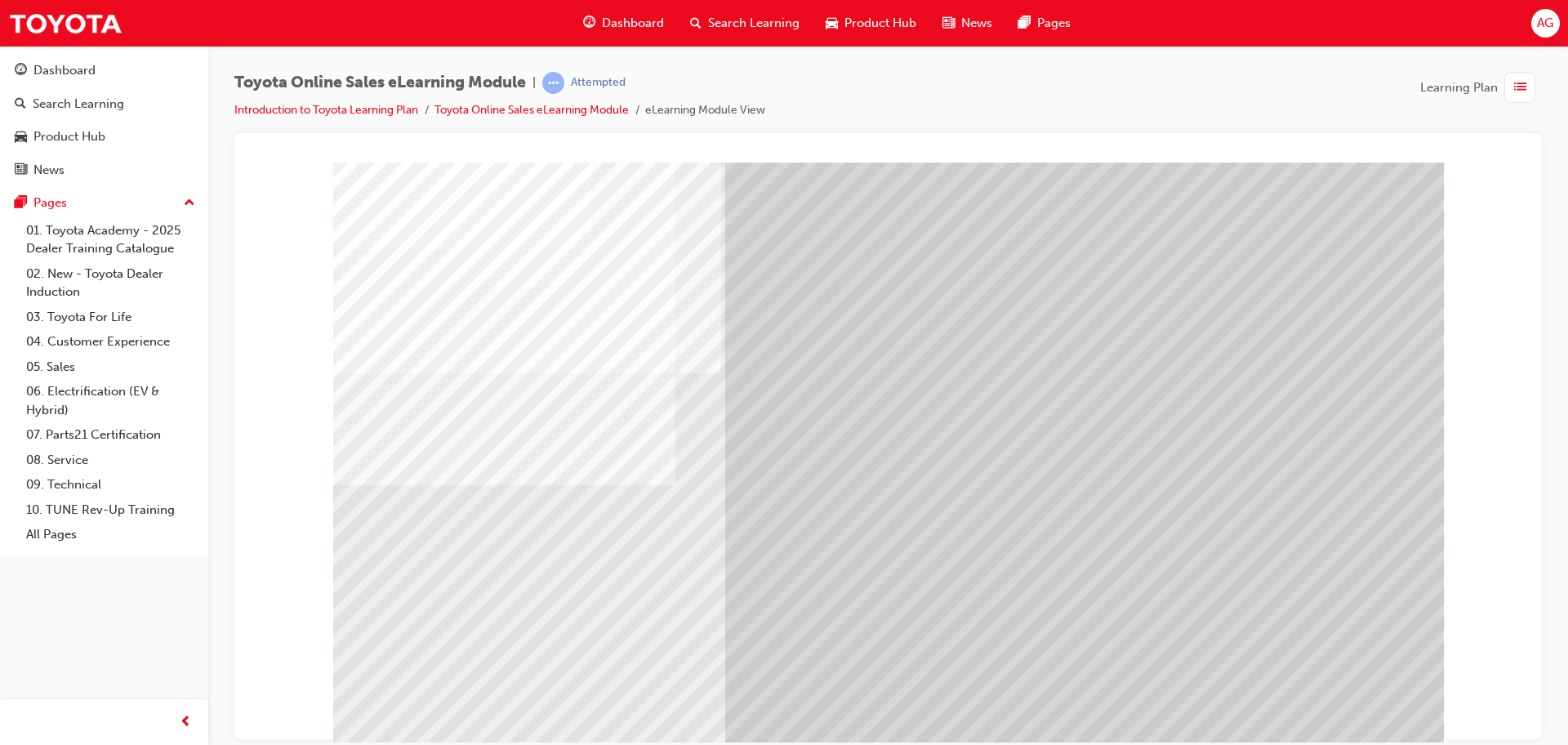click at bounding box center (529, 2527) 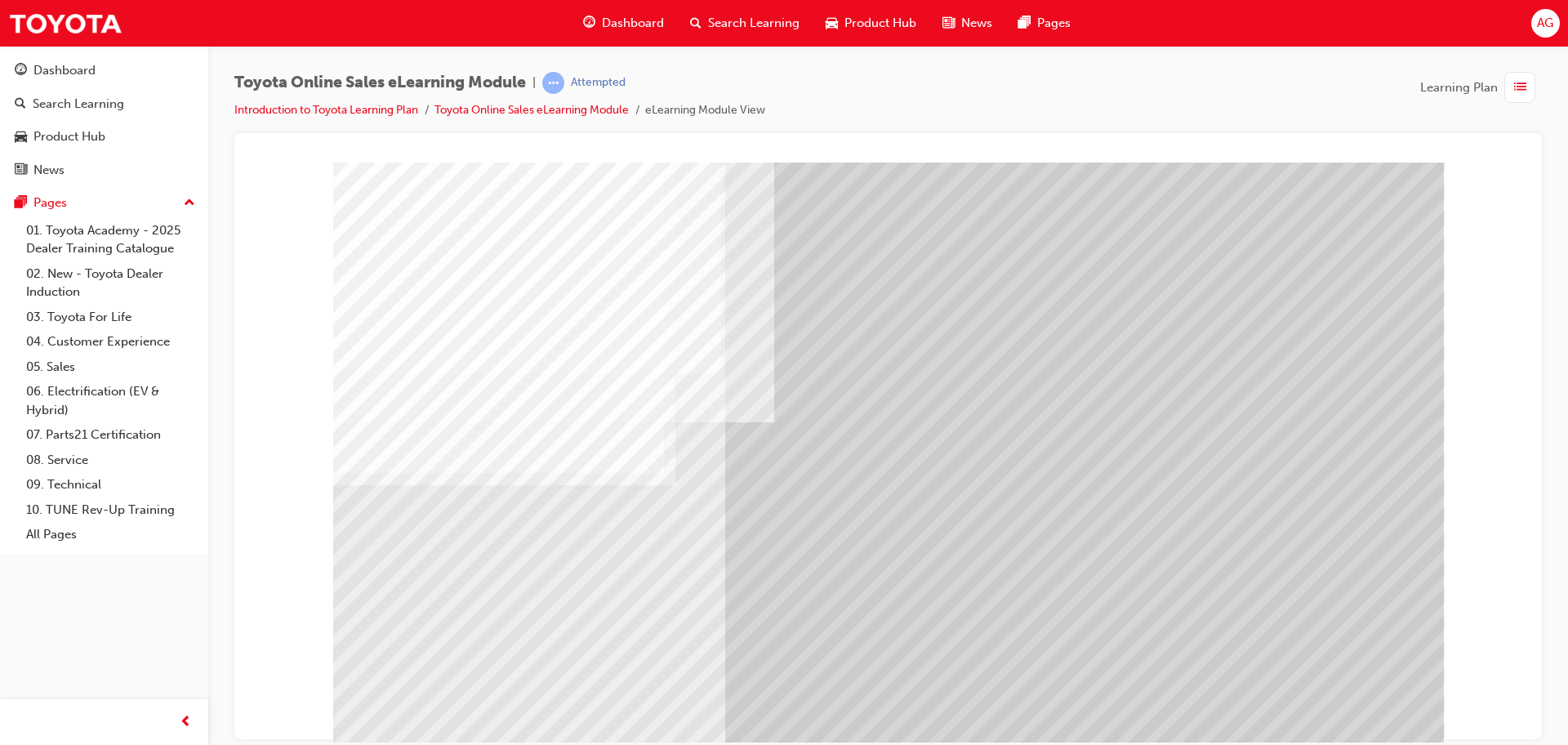 click at bounding box center [385, 4999] 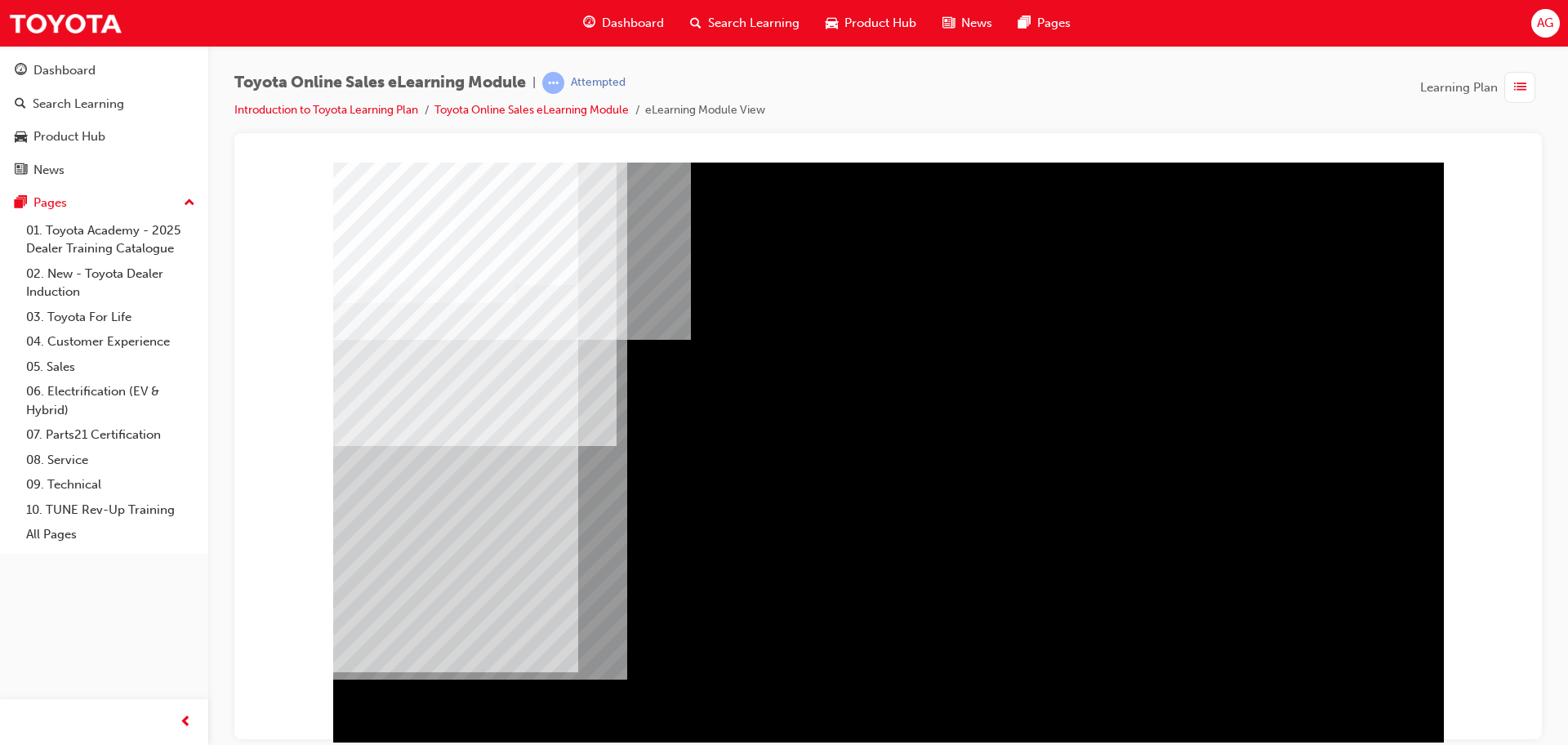 click at bounding box center (510, 1368) 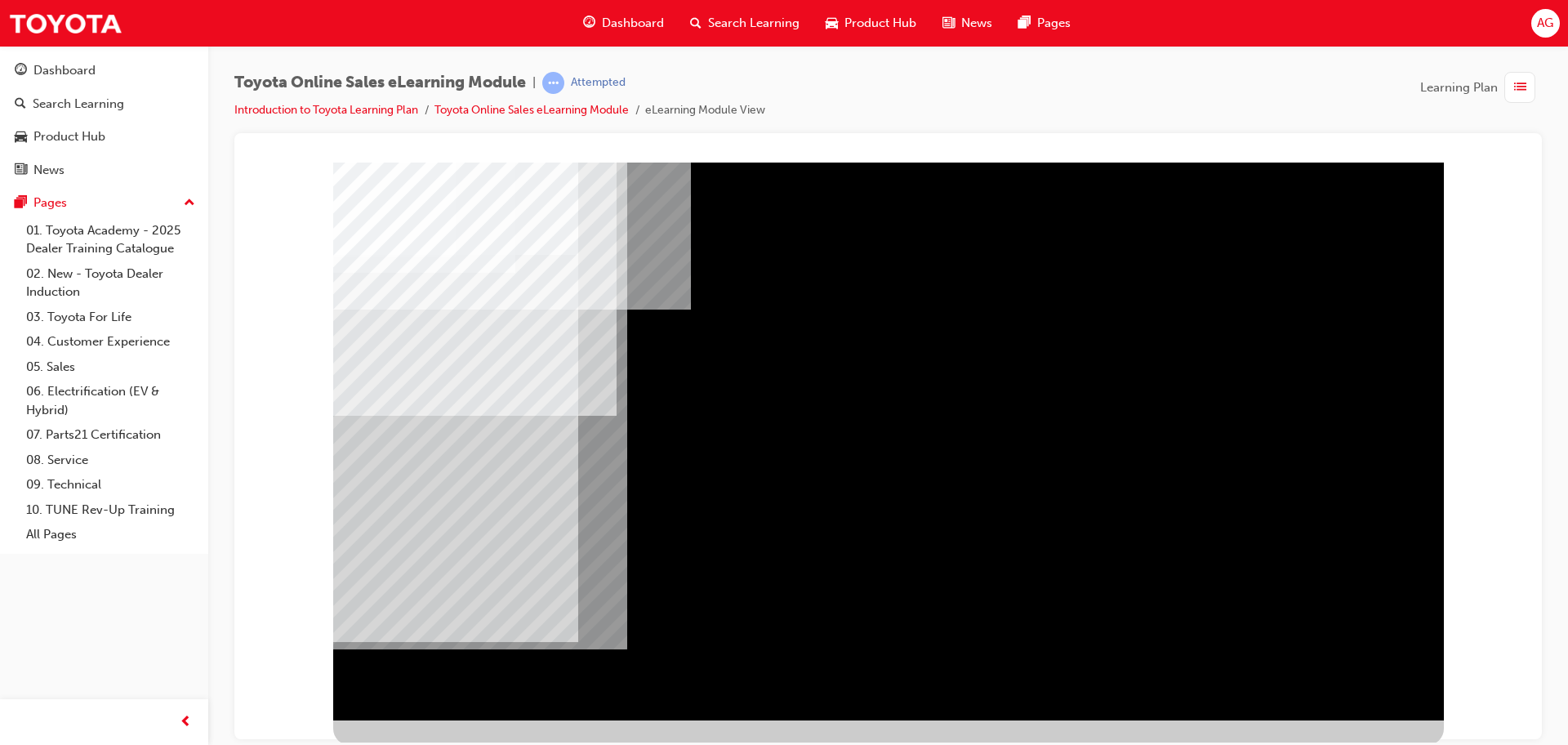 scroll, scrollTop: 33, scrollLeft: 0, axis: vertical 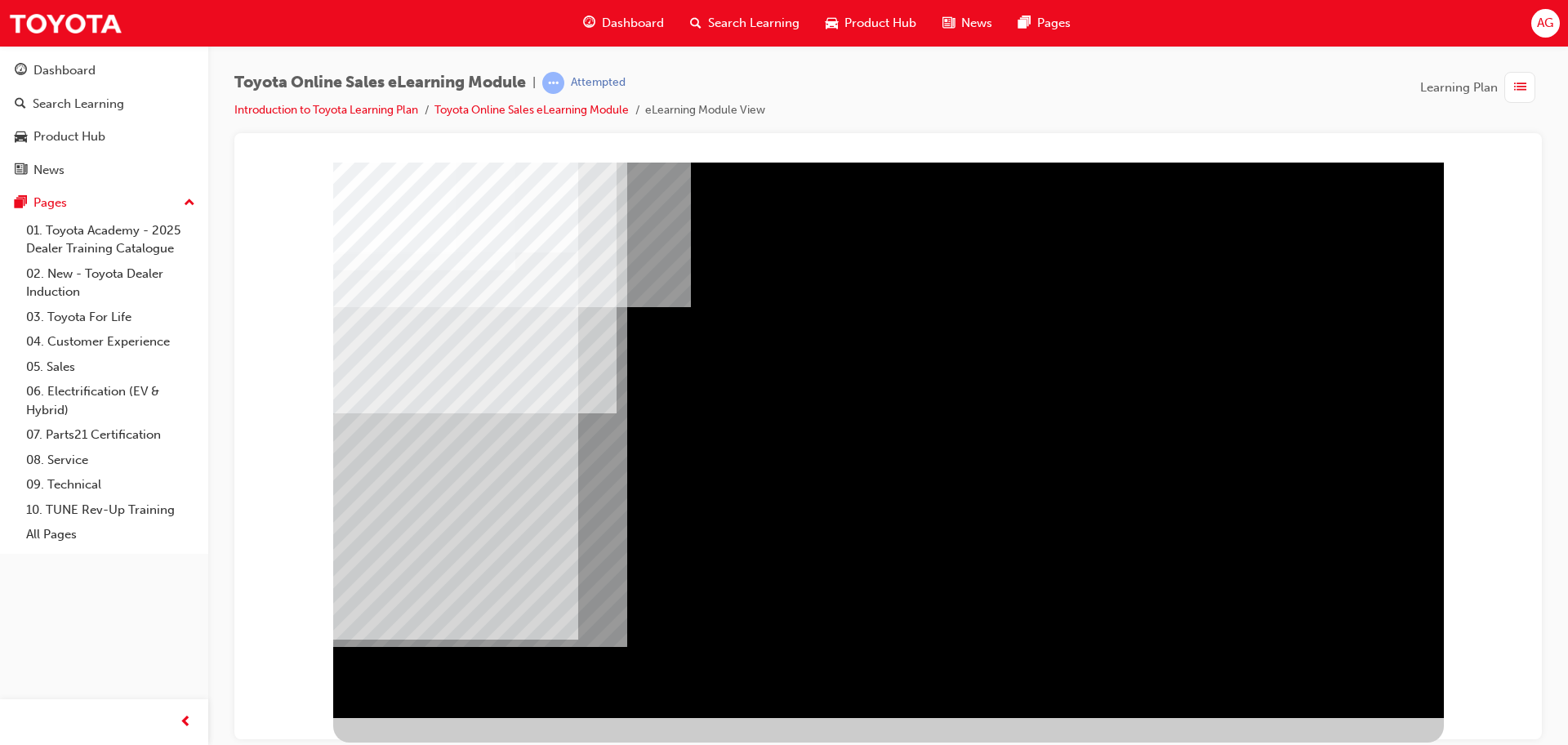 click at bounding box center (385, 2349) 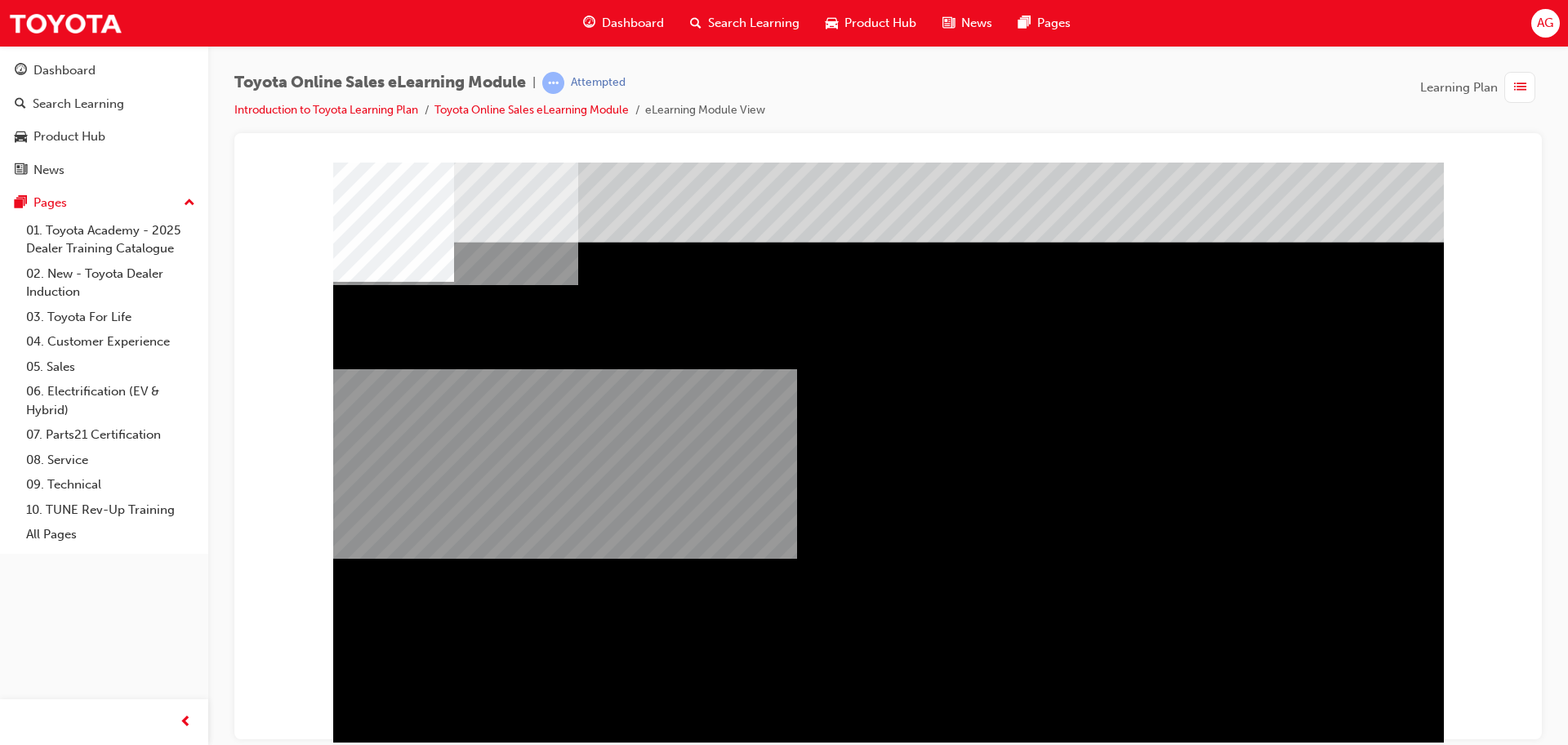 click at bounding box center (385, 2097) 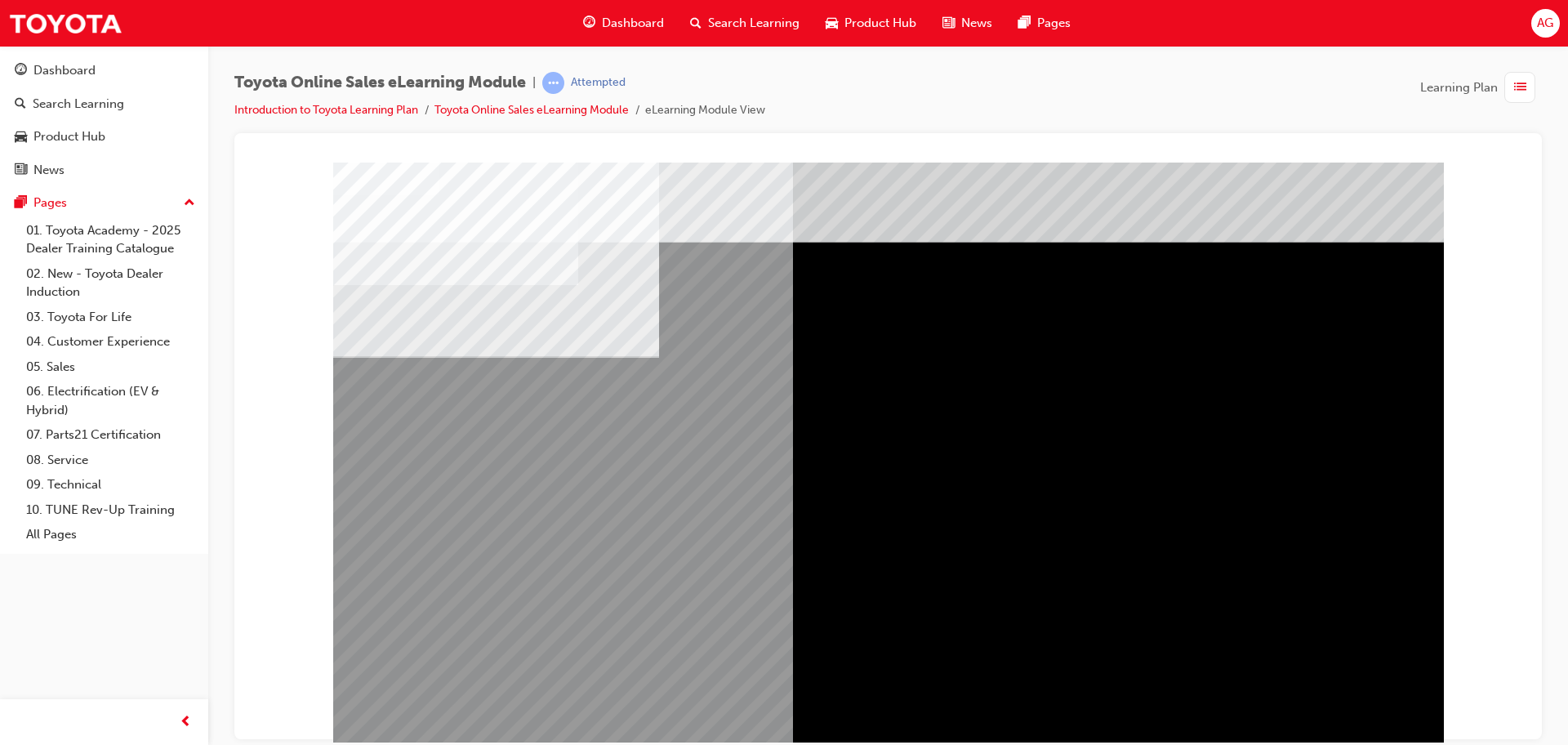 click at bounding box center [496, 1182] 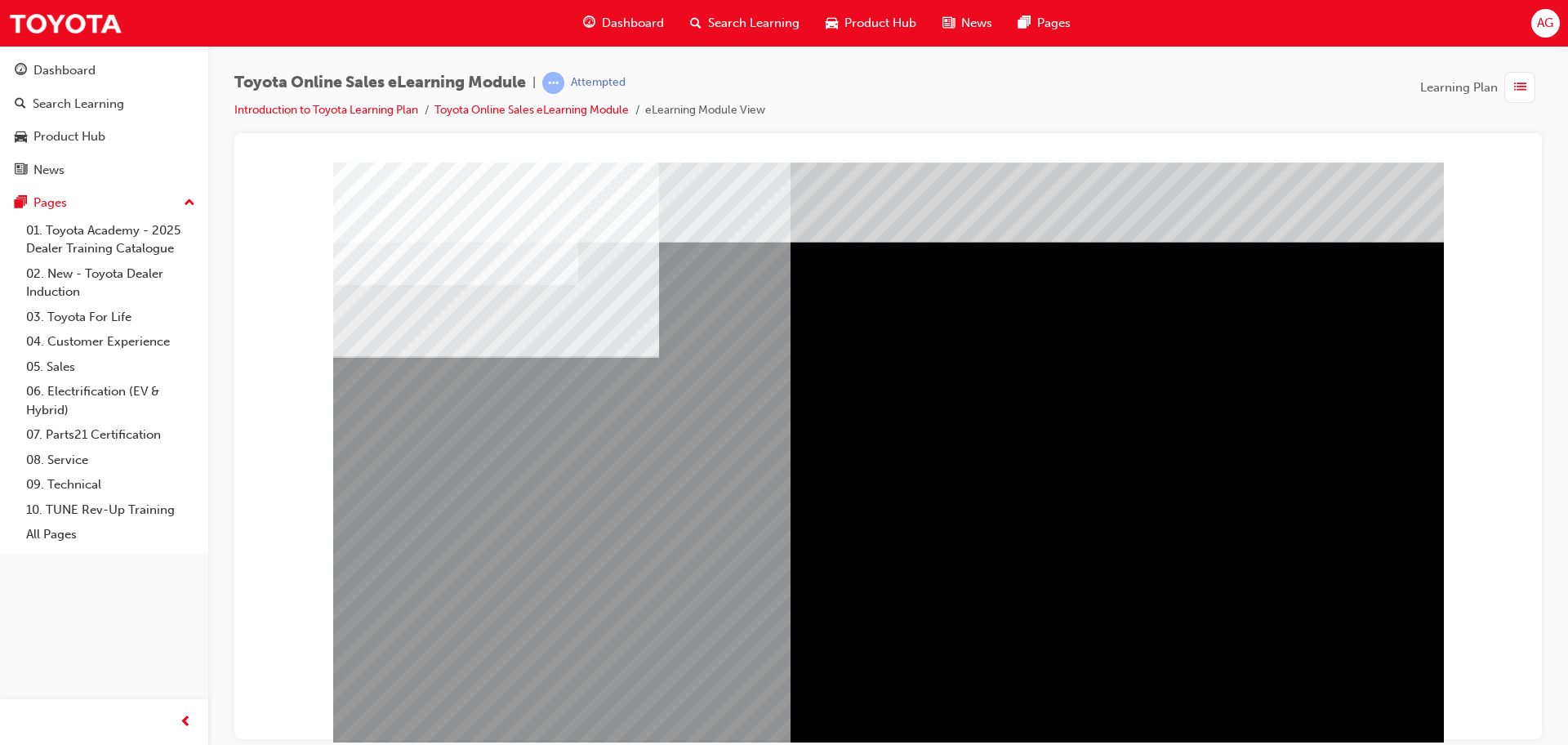 click at bounding box center (496, 1349) 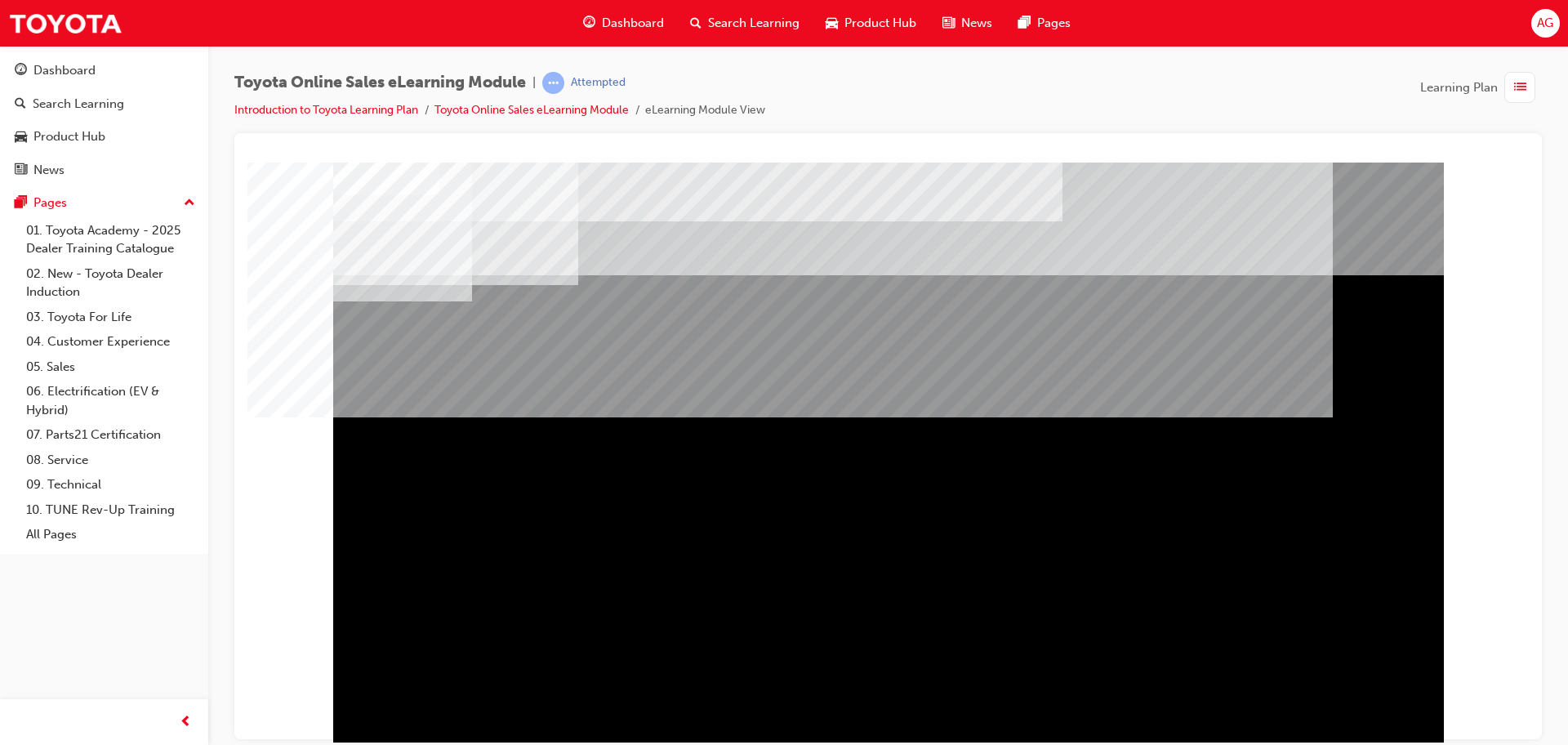 click at bounding box center (385, 1098) 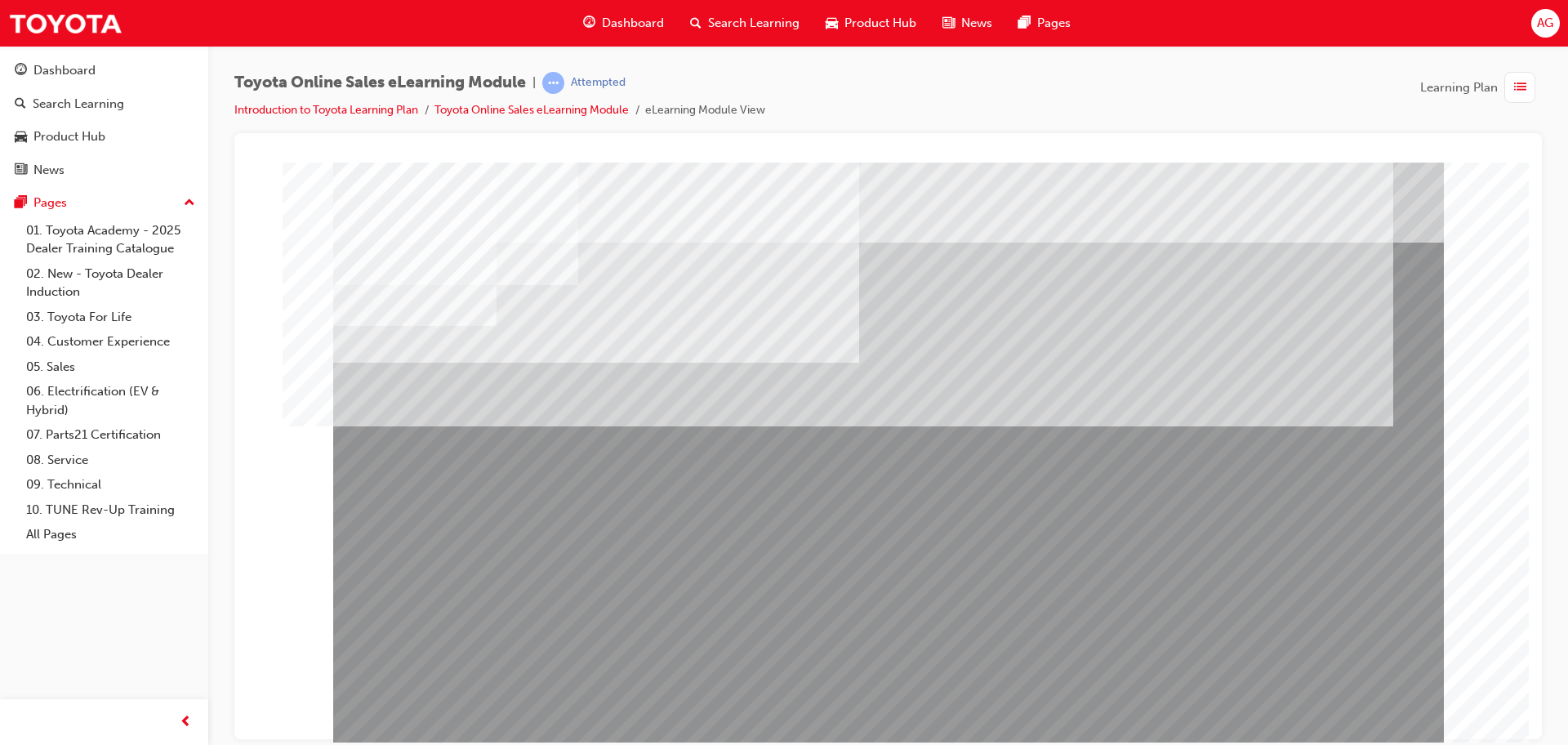click at bounding box center [415, 1920] 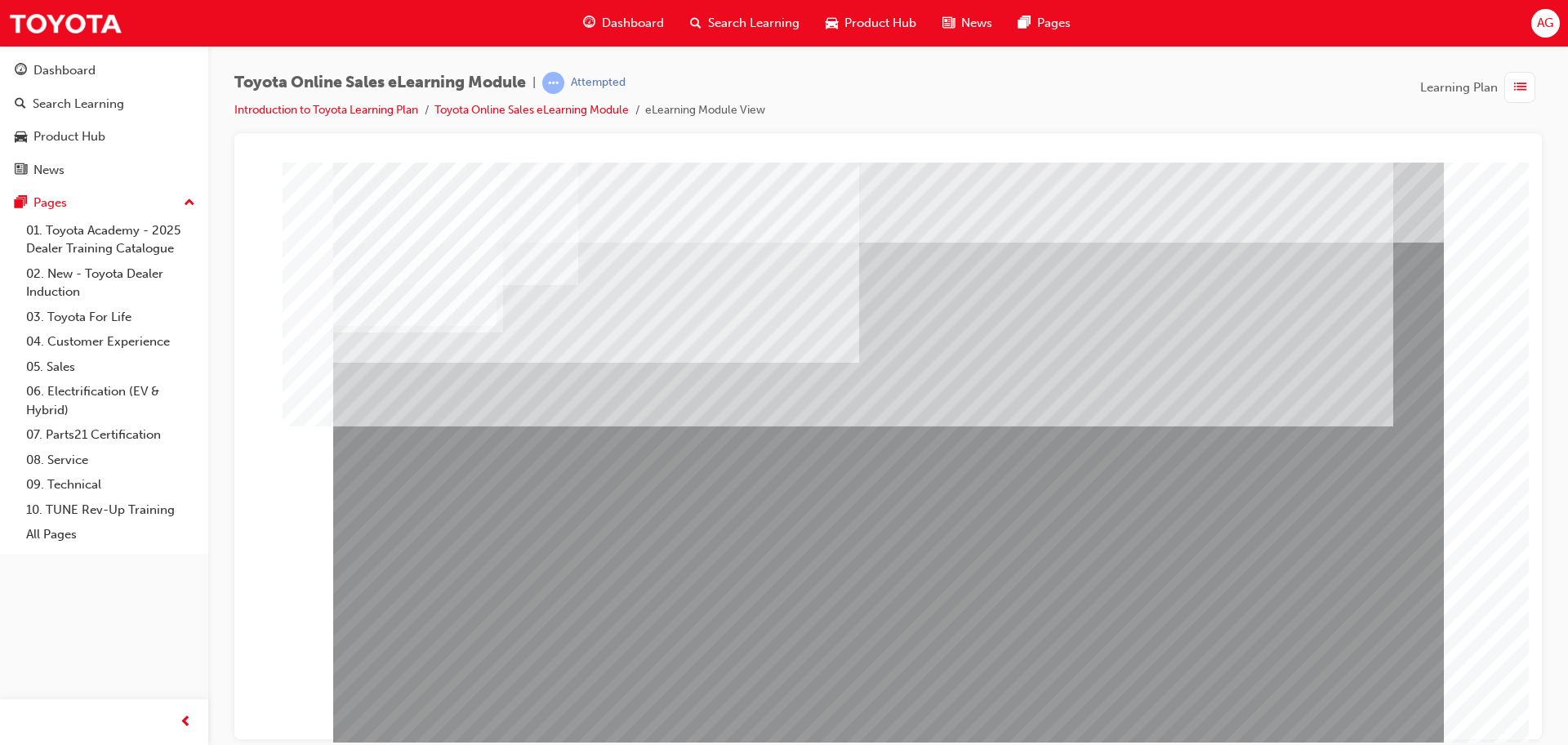 click at bounding box center (415, 2246) 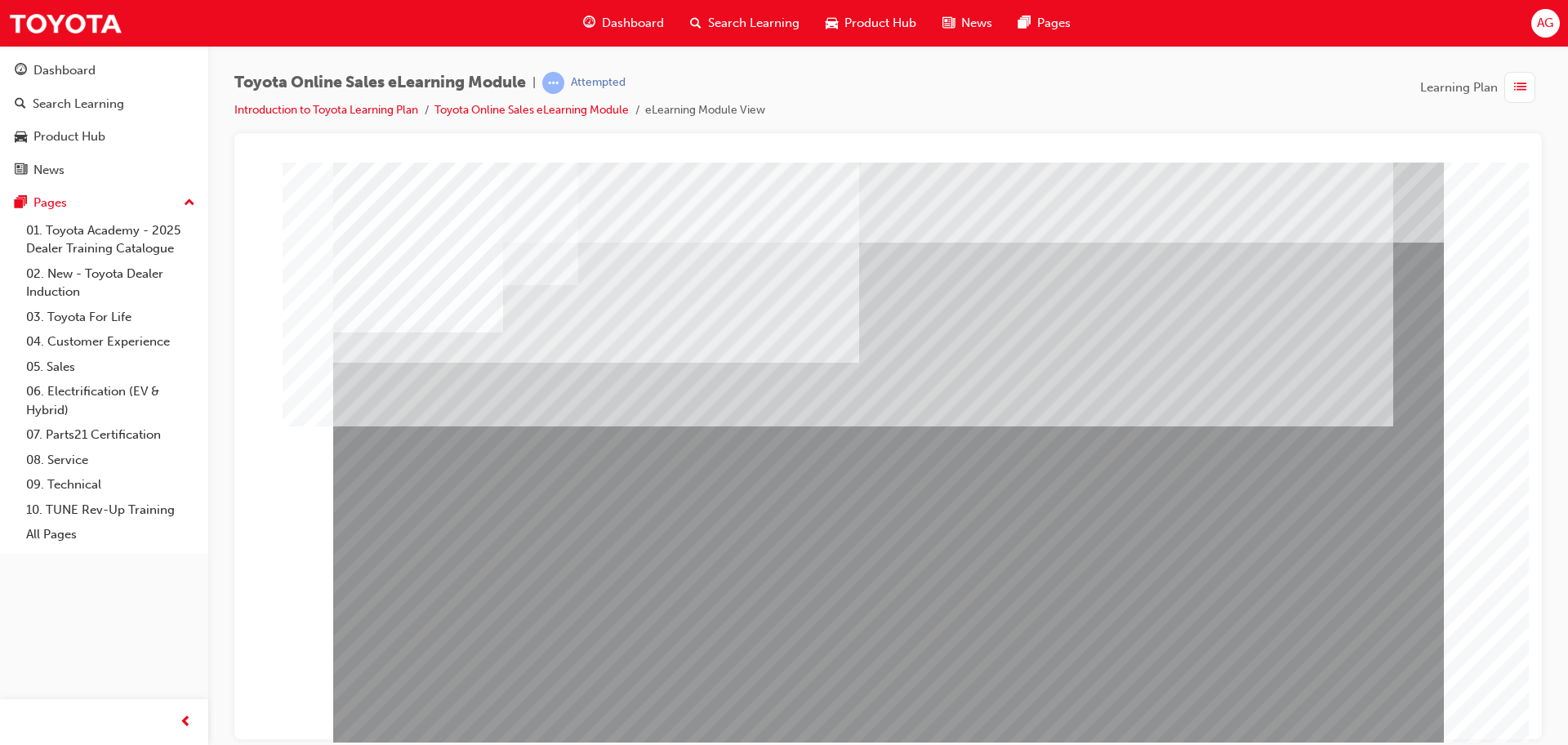 click at bounding box center [385, 2506] 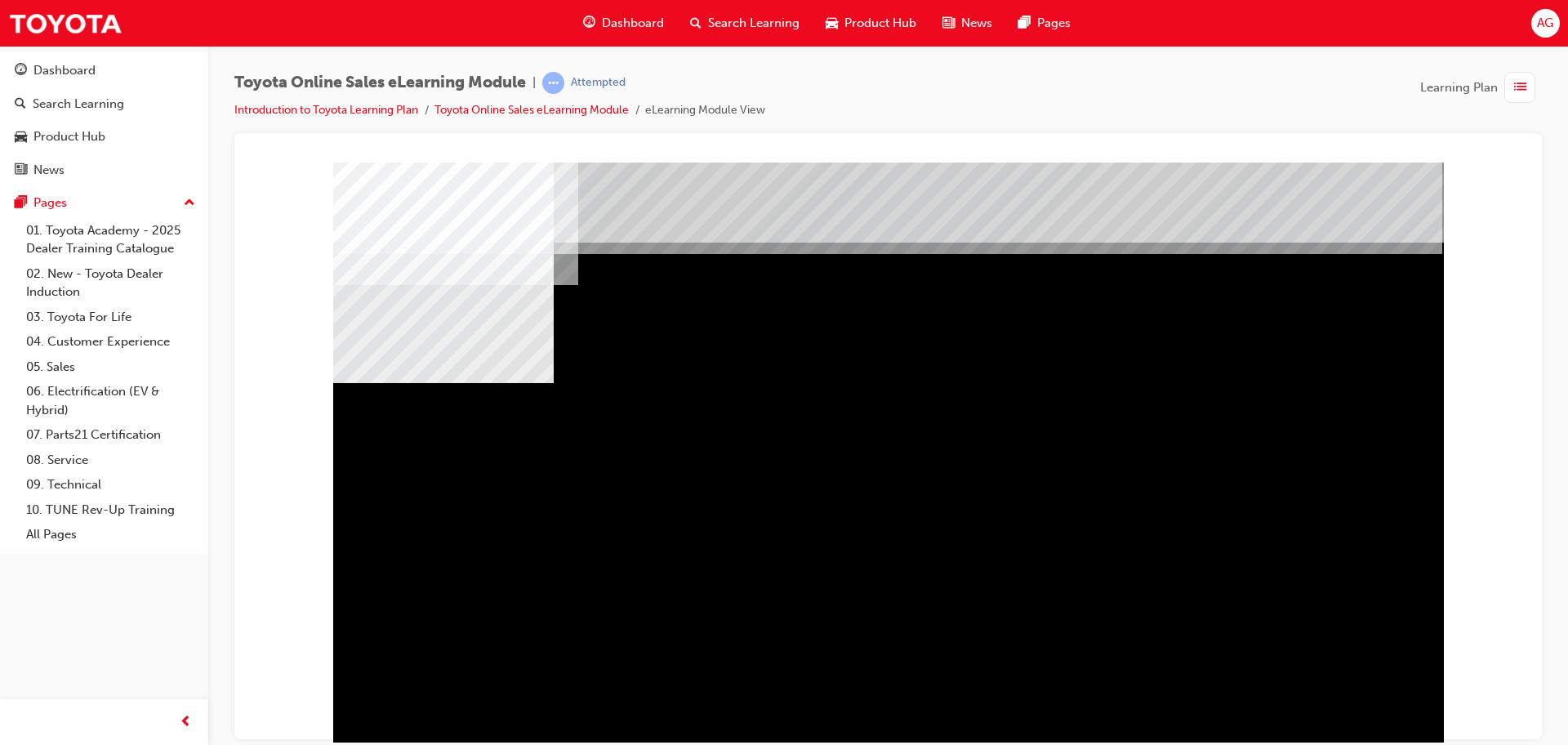 click at bounding box center (440, 1058) 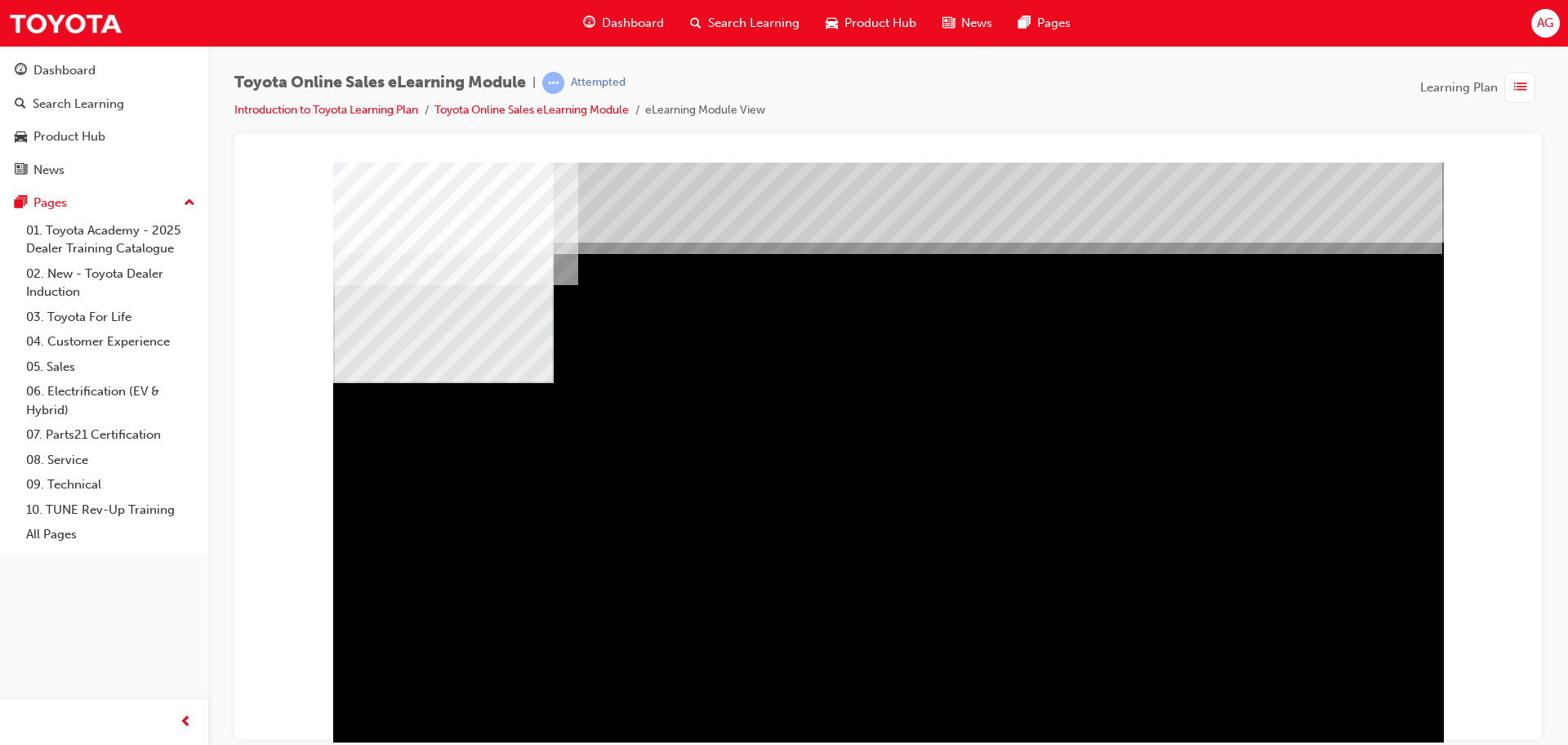 click at bounding box center [440, 1486] 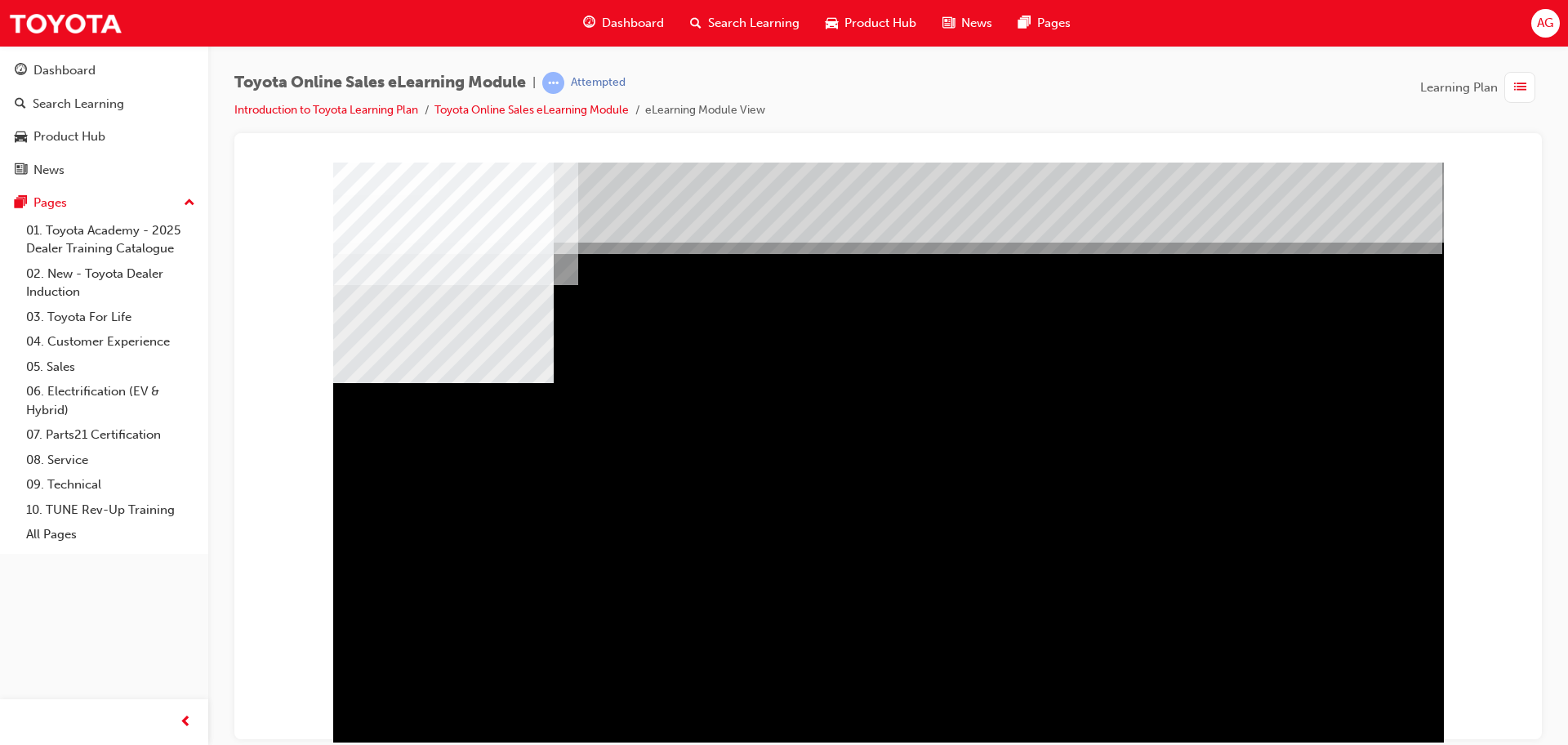 click at bounding box center [385, 1608] 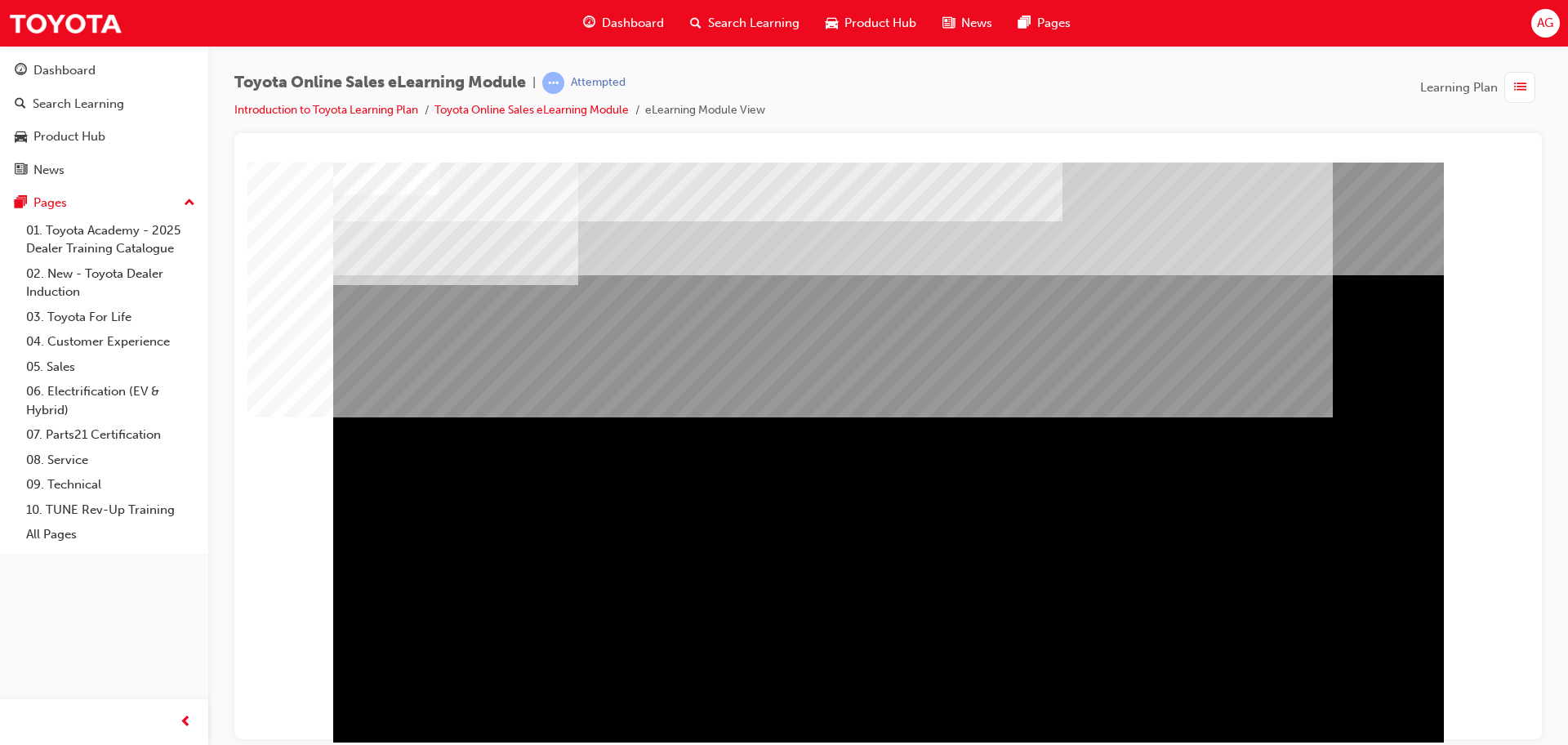 click at bounding box center (697, 921) 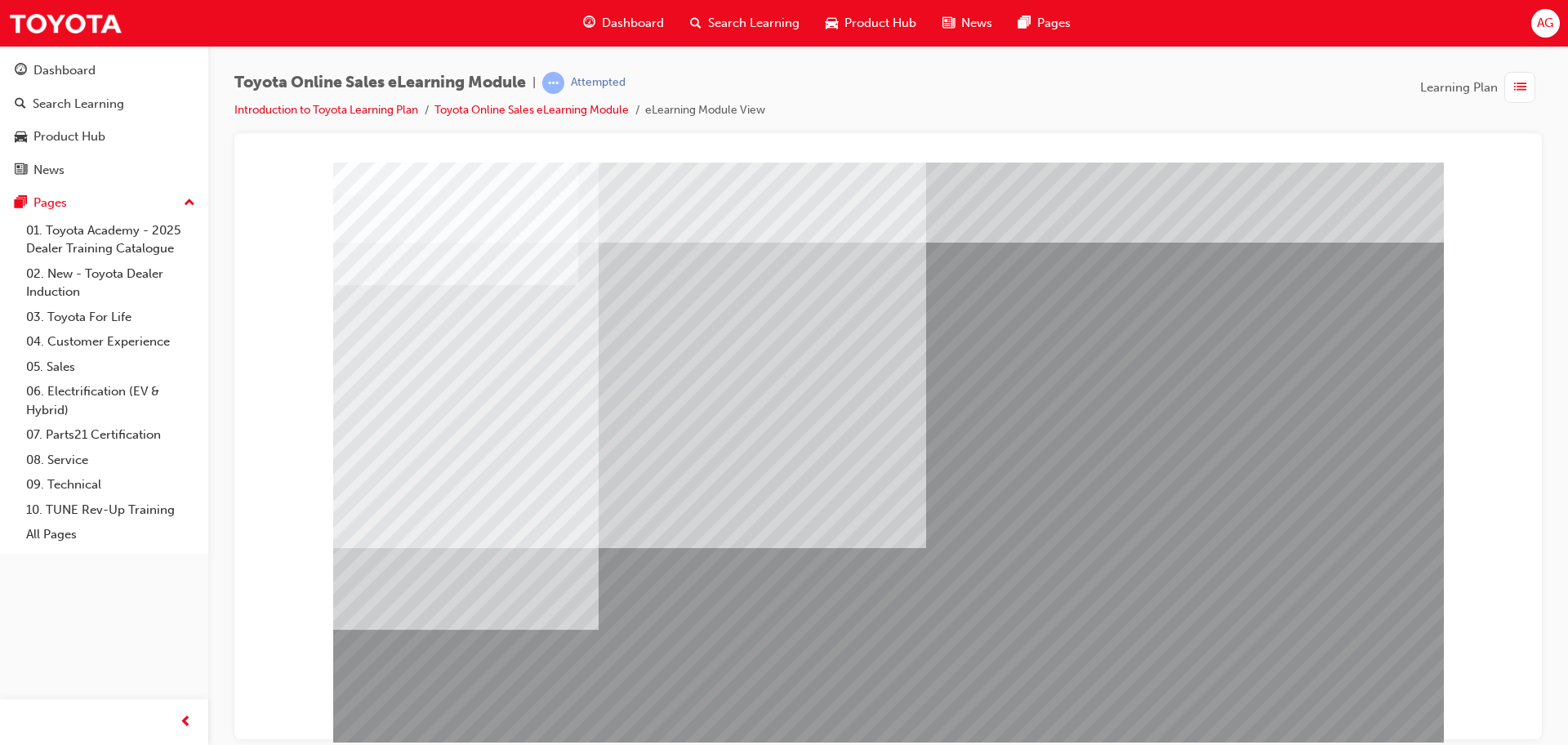 click at bounding box center [630, 1640] 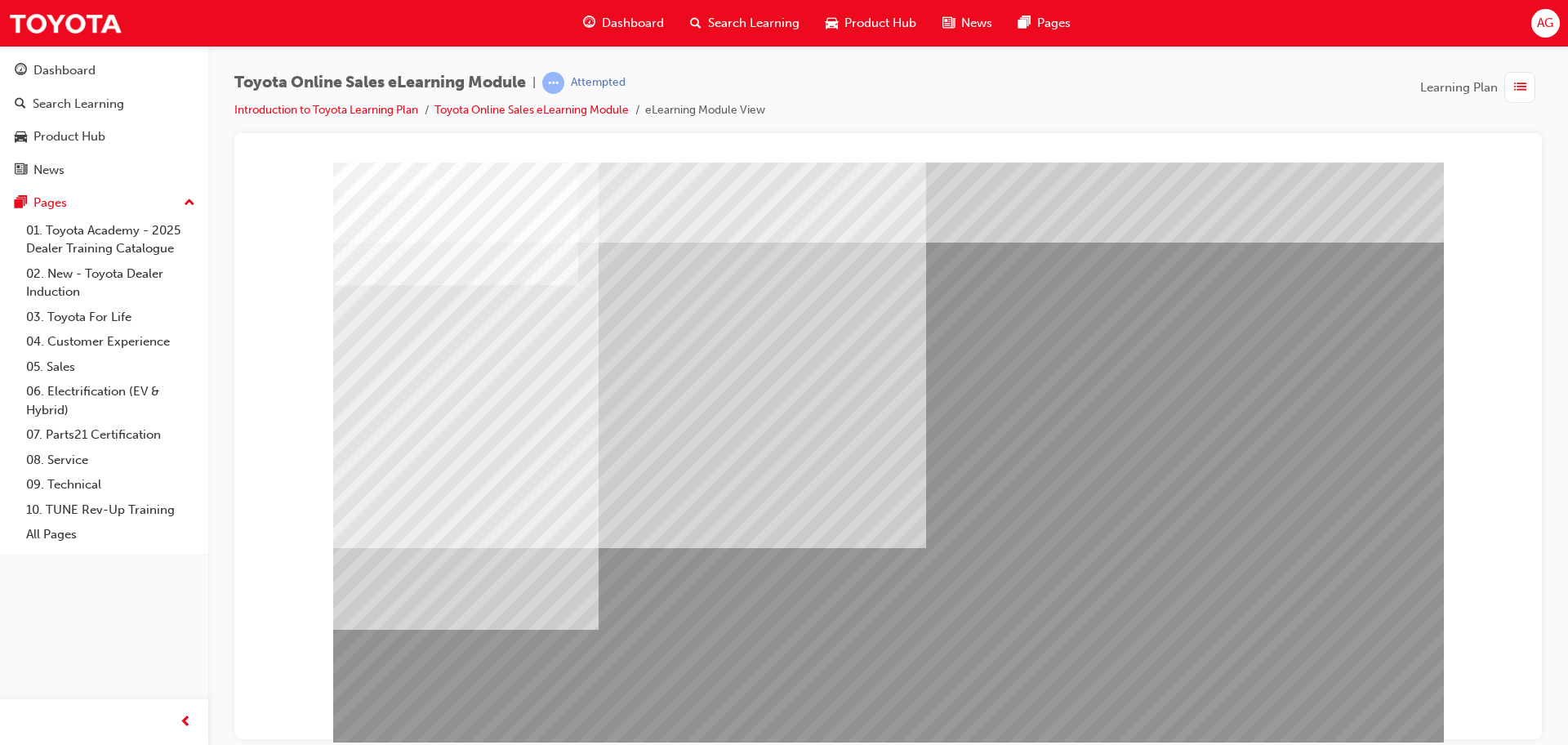 click at bounding box center [385, 2315] 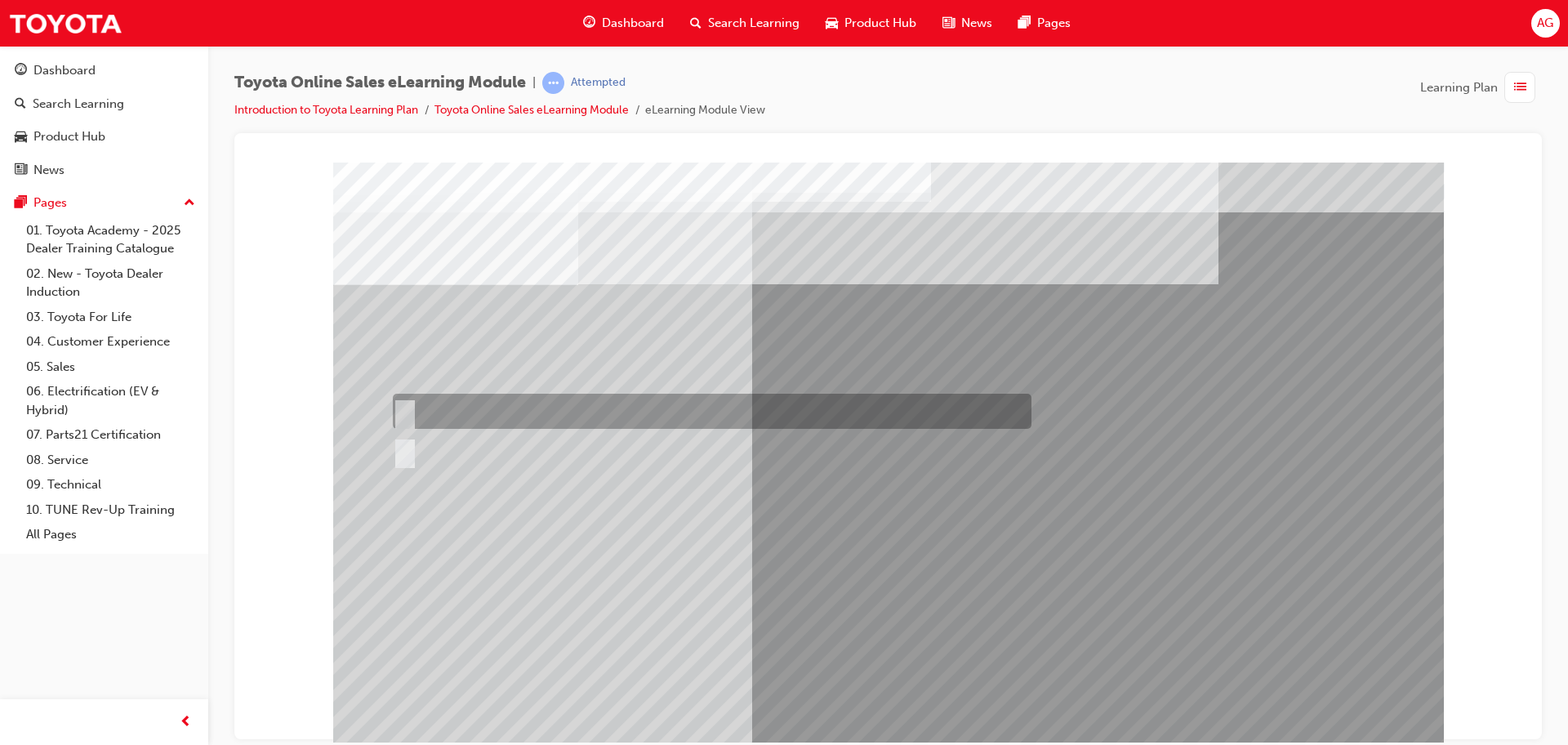 click at bounding box center (708, 411) 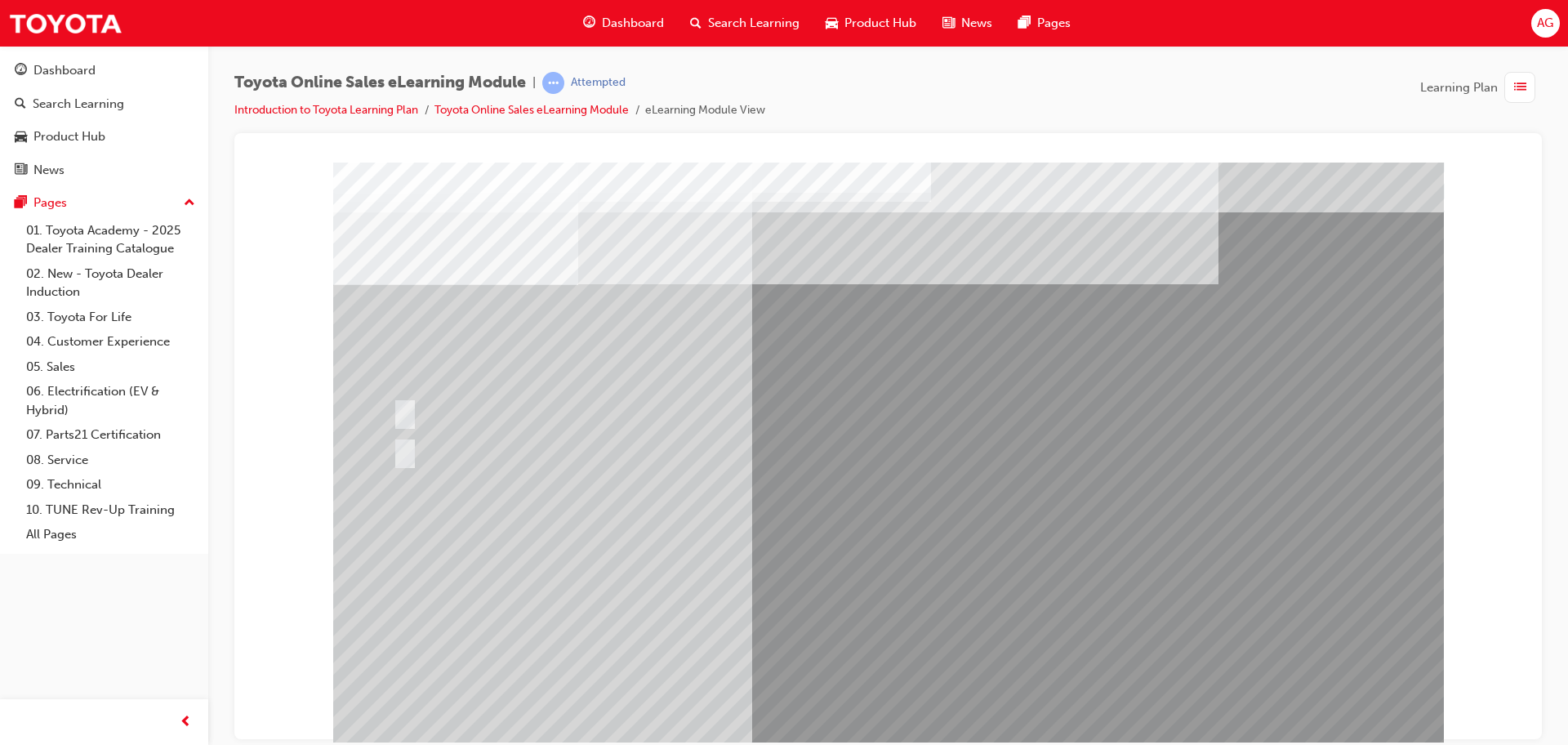 click at bounding box center [392, 2419] 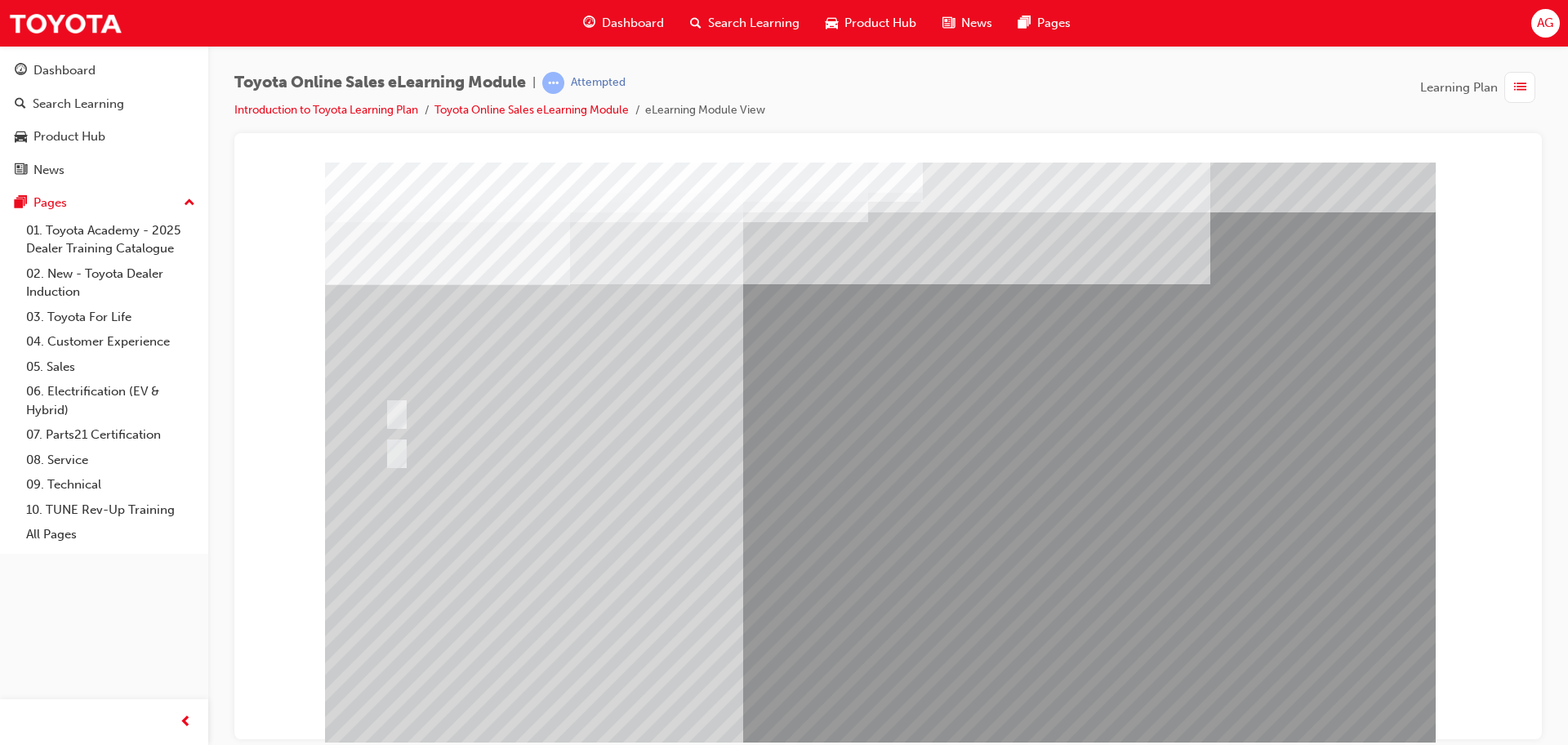 click at bounding box center (880, 1044) 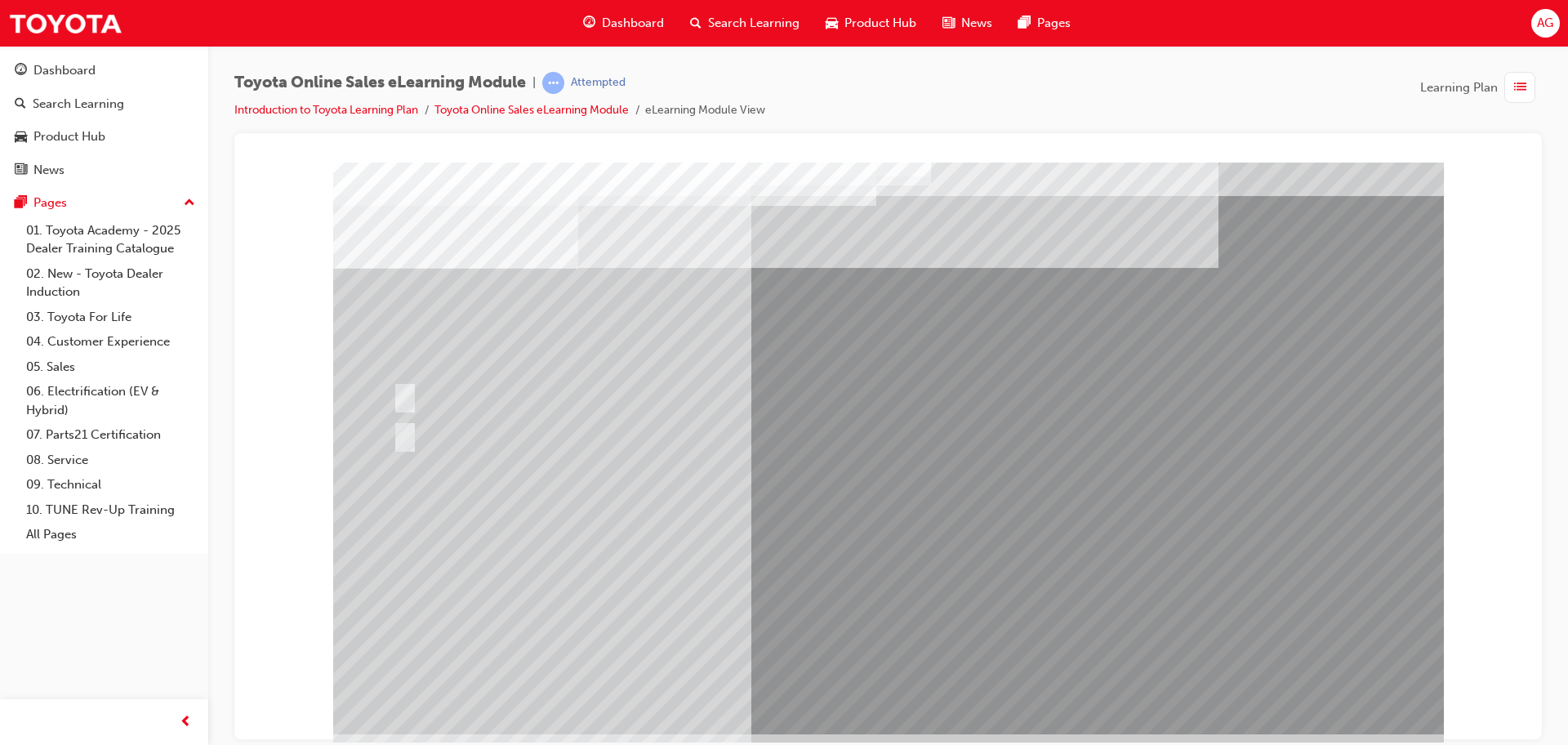 scroll, scrollTop: 33, scrollLeft: 0, axis: vertical 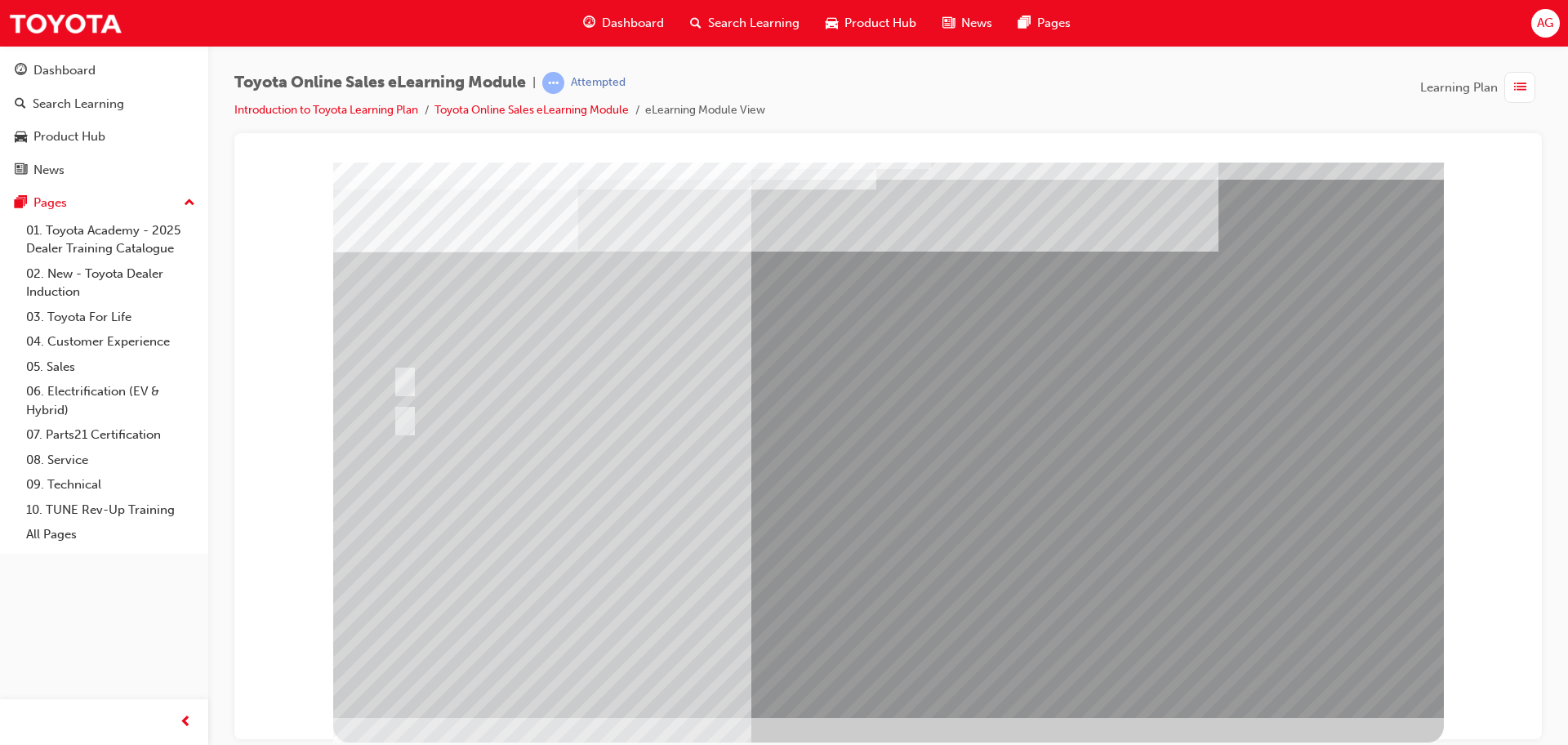 click at bounding box center [889, 1011] 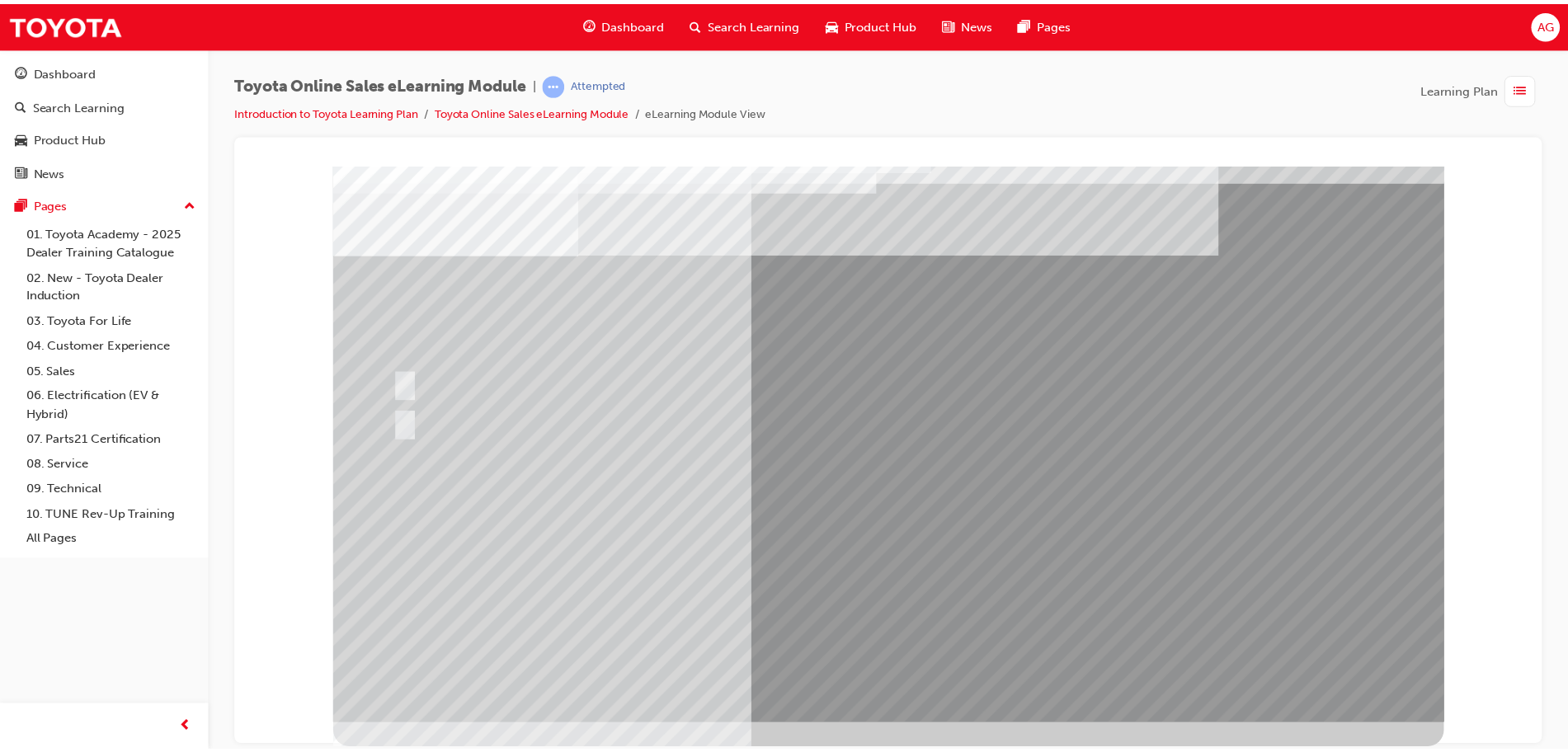 scroll, scrollTop: 0, scrollLeft: 0, axis: both 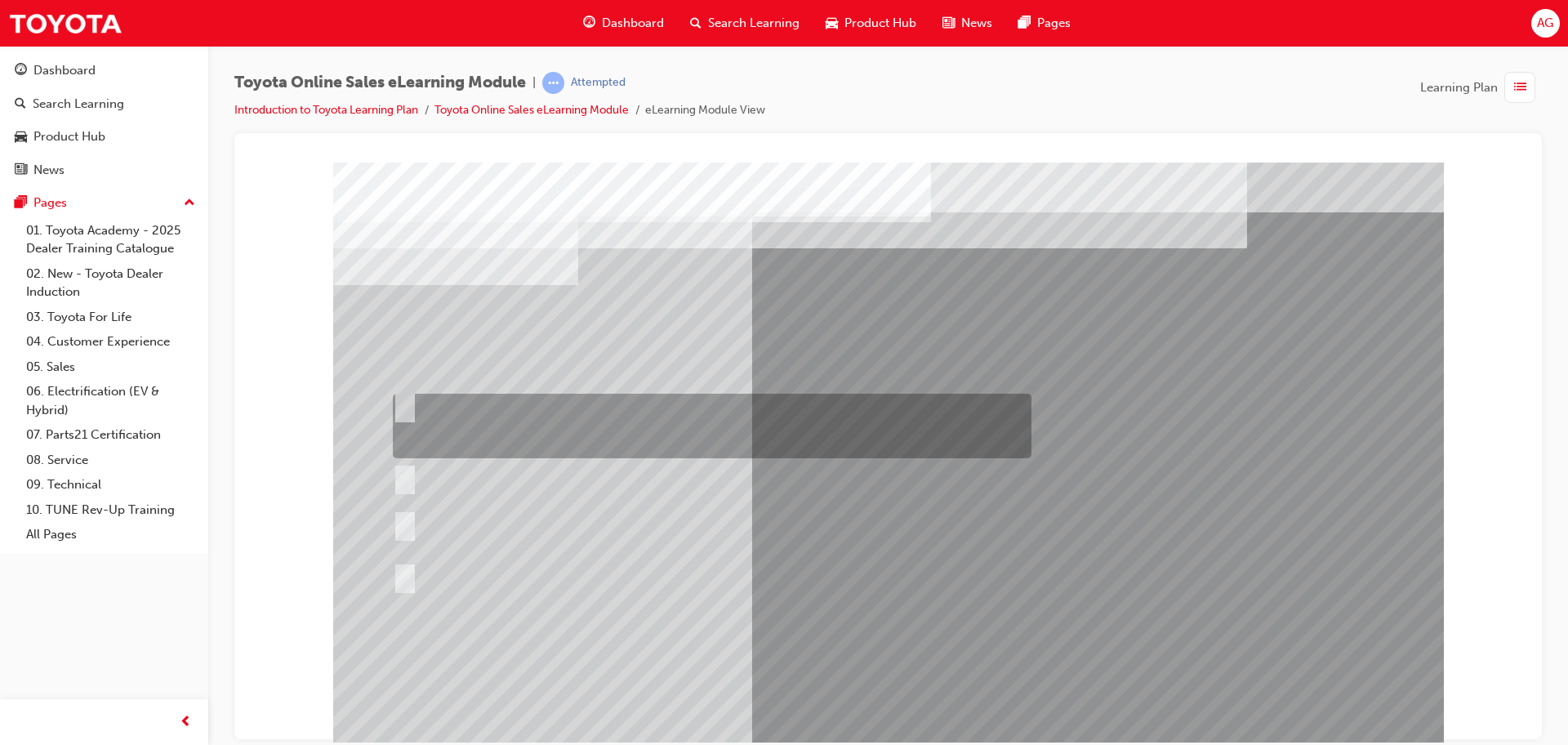 click at bounding box center [708, 426] 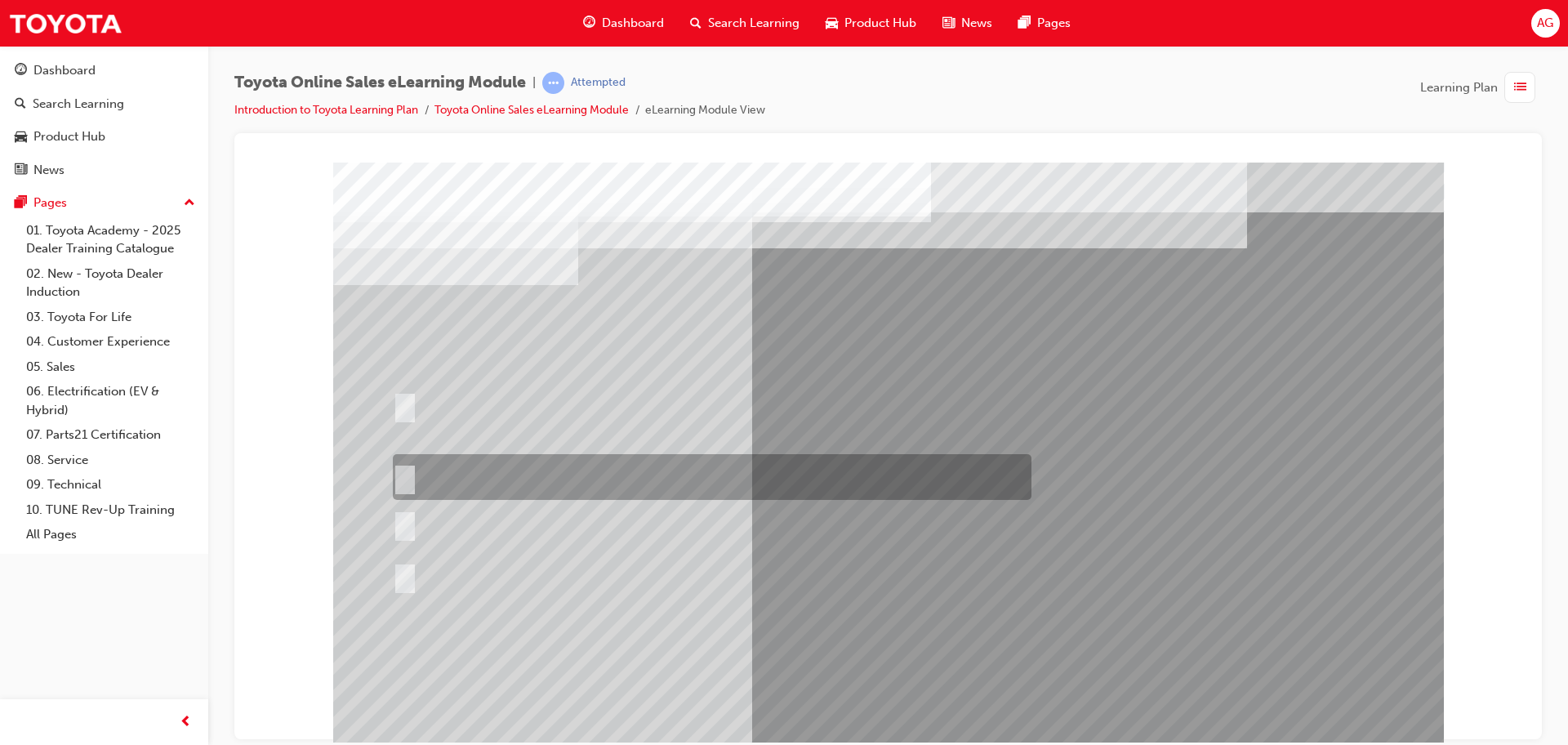 click at bounding box center [708, 477] 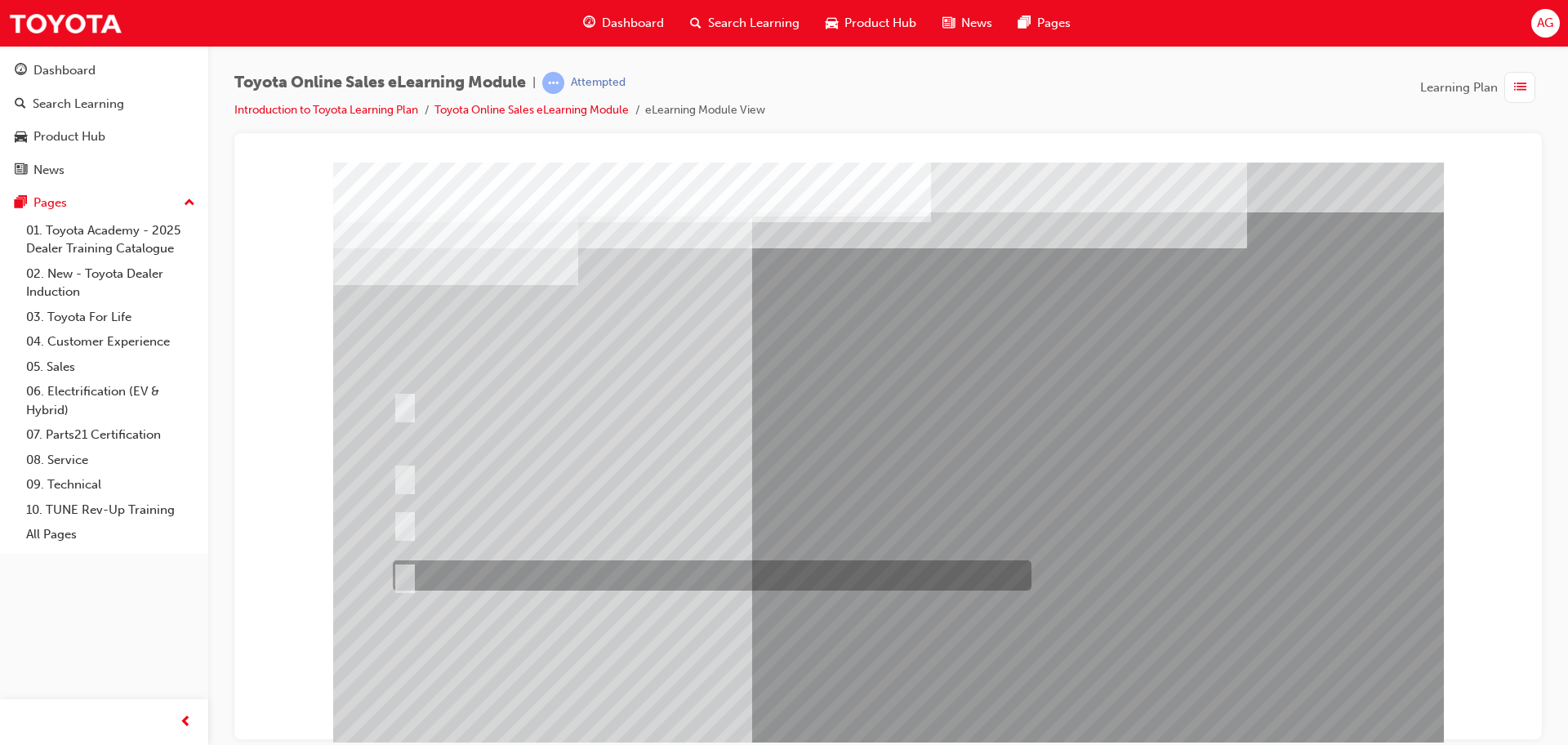 click at bounding box center (708, 575) 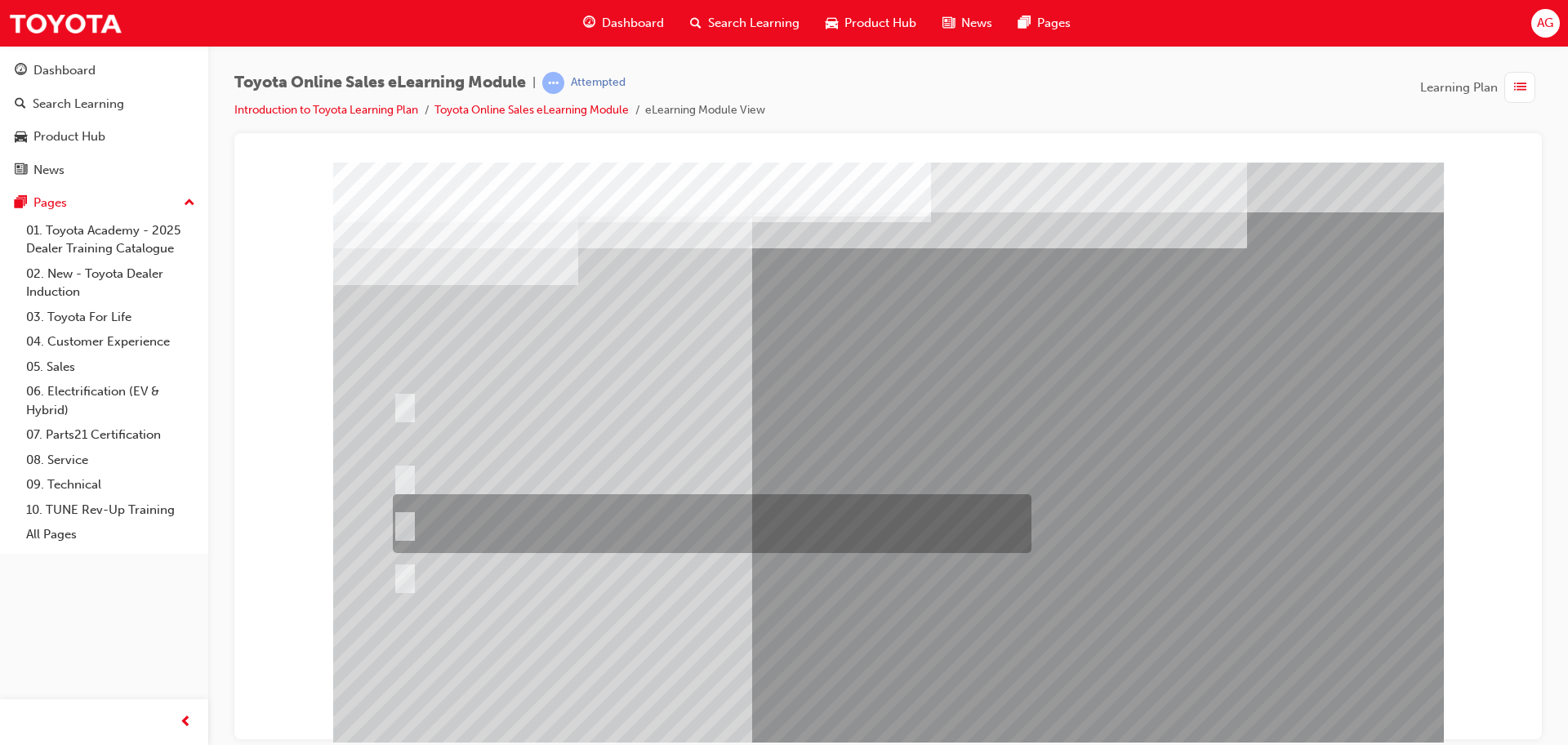 click at bounding box center [708, 524] 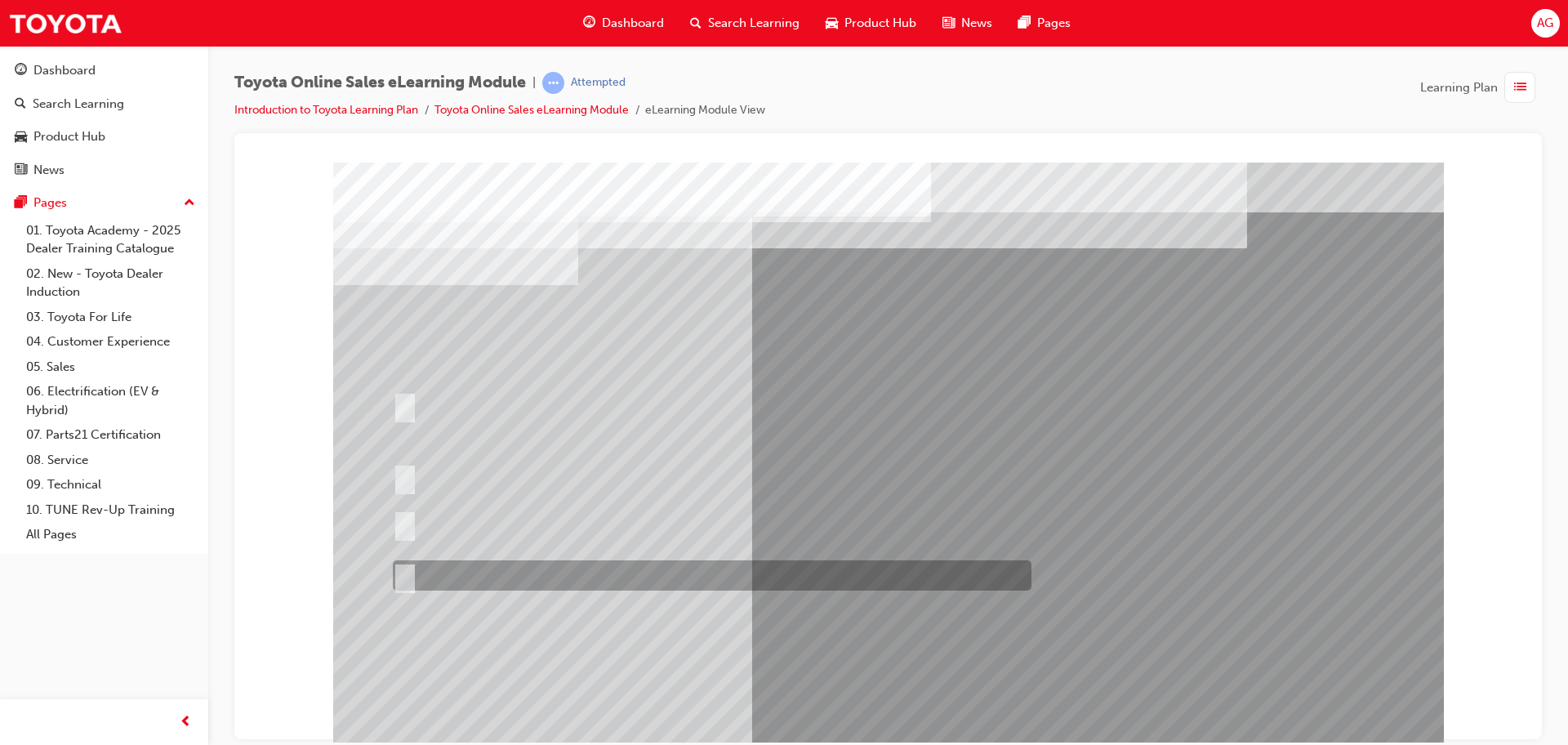 click at bounding box center (708, 575) 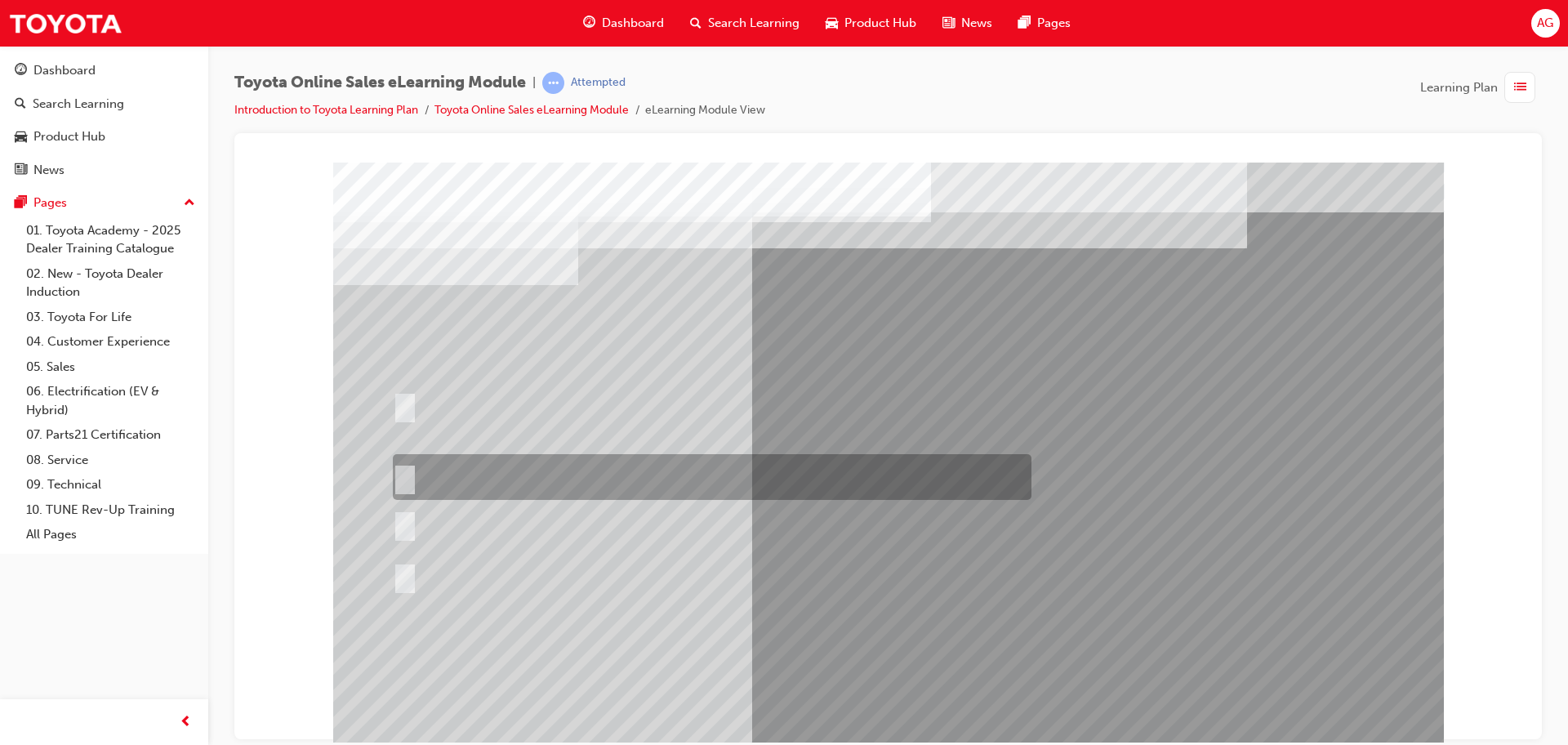 click at bounding box center (708, 477) 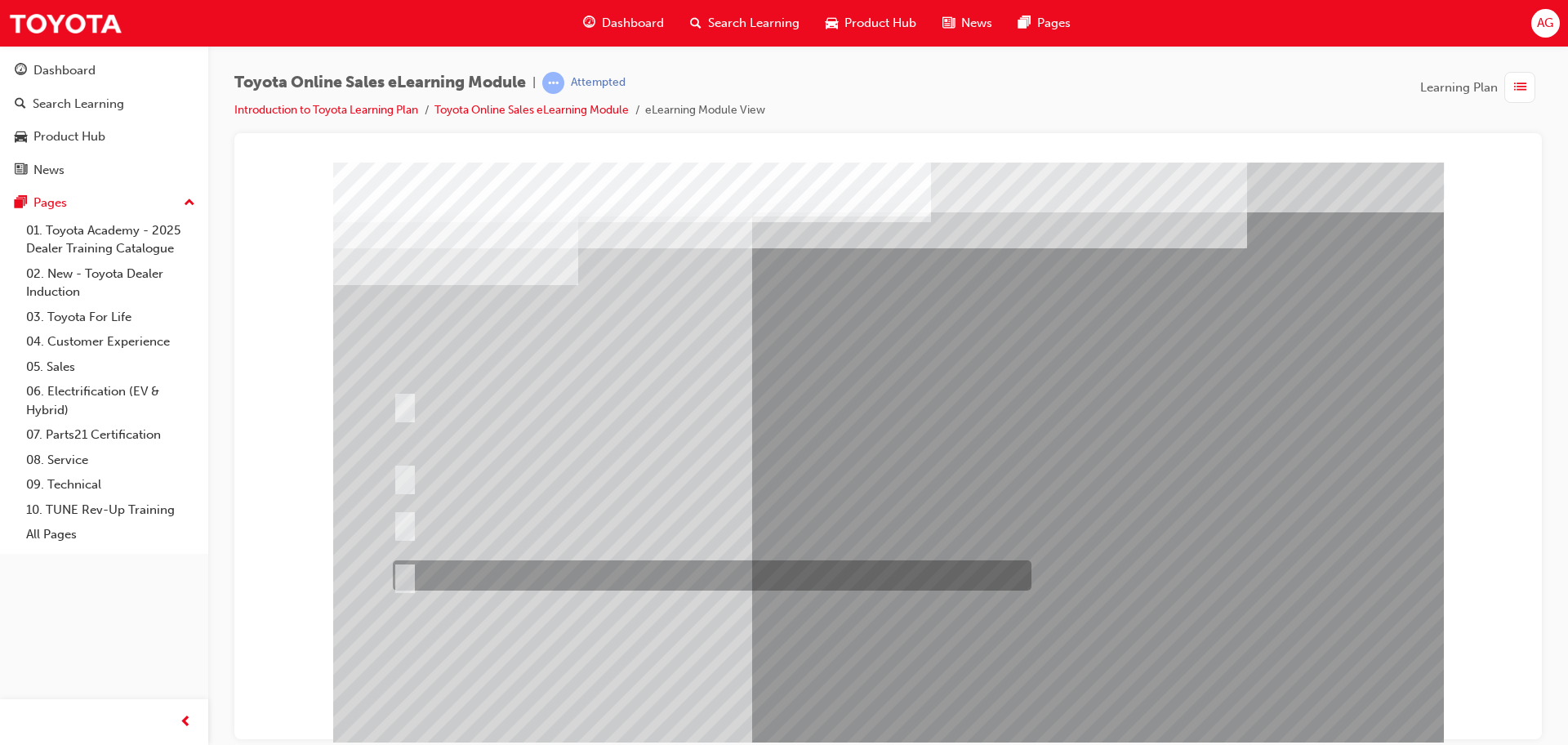 click at bounding box center (708, 575) 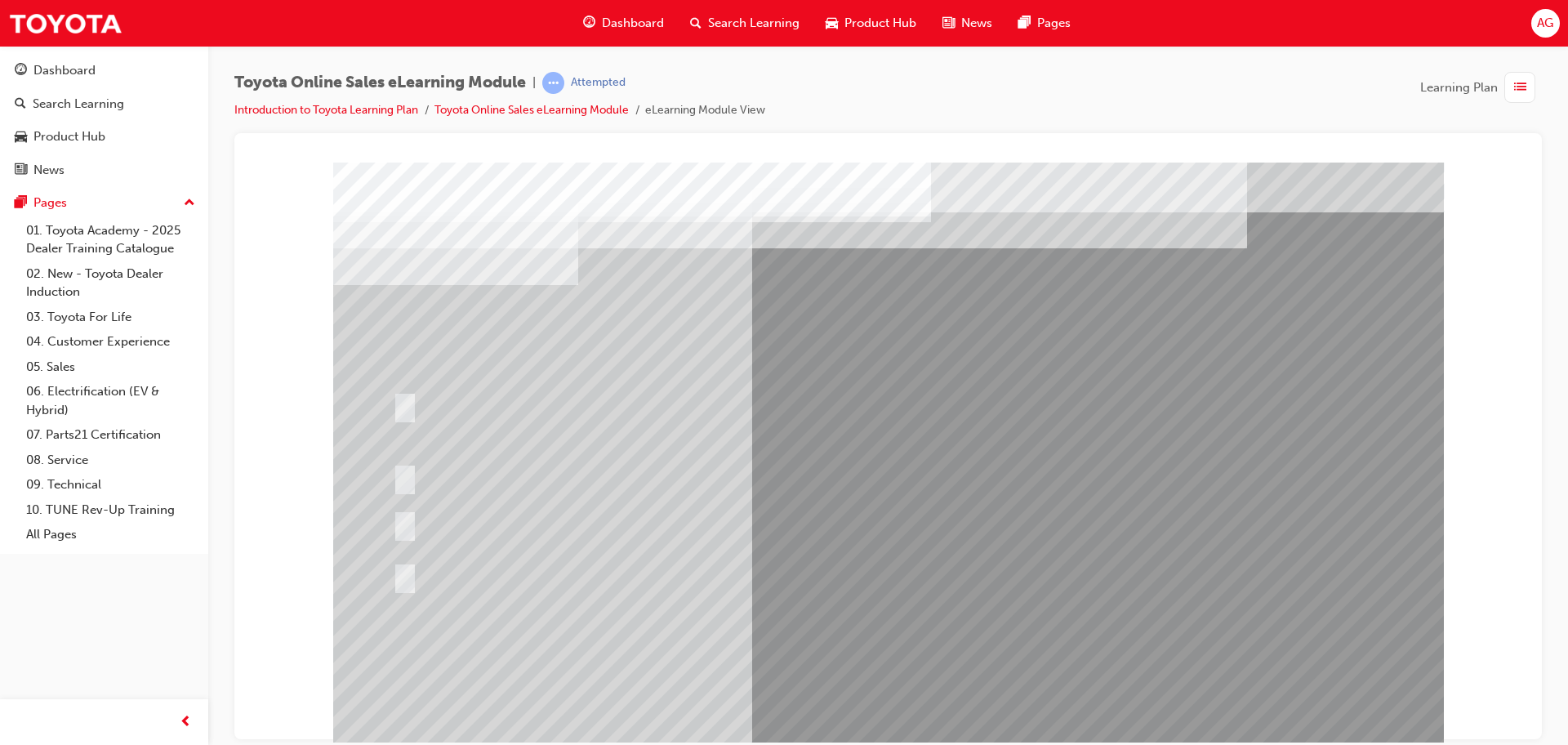 click at bounding box center (392, 2434) 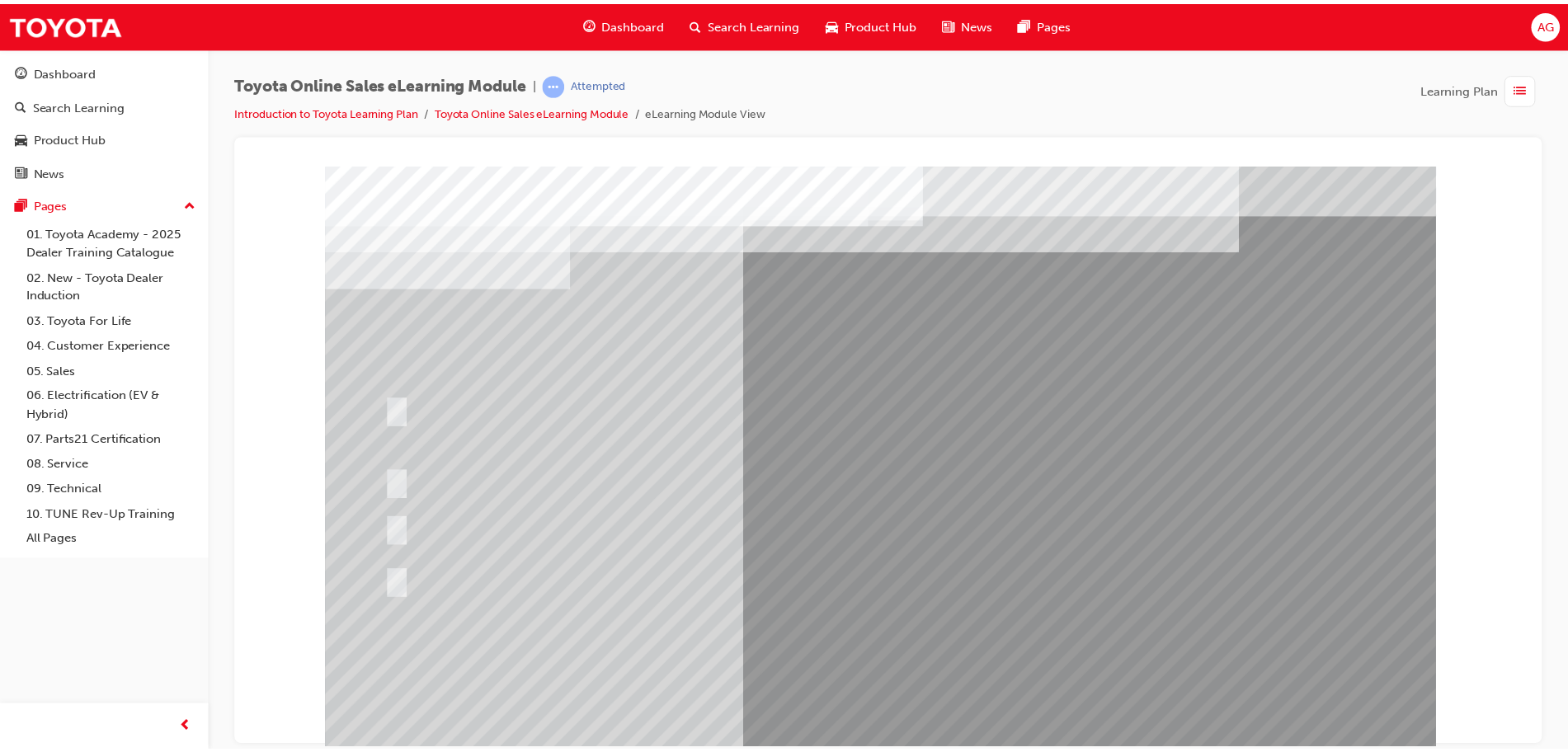 click at bounding box center [704, 531] 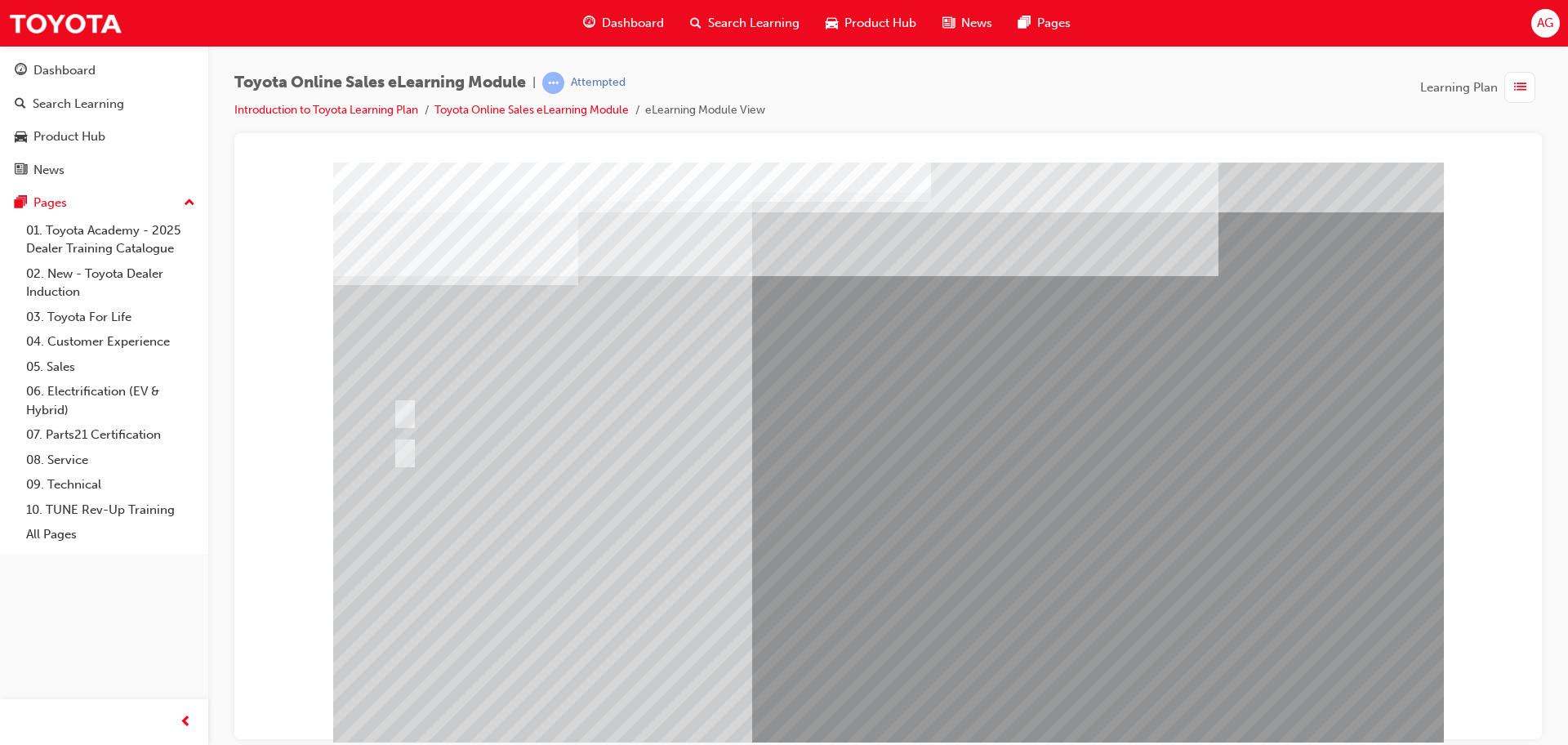 drag, startPoint x: 506, startPoint y: 315, endPoint x: 470, endPoint y: 319, distance: 36.22154 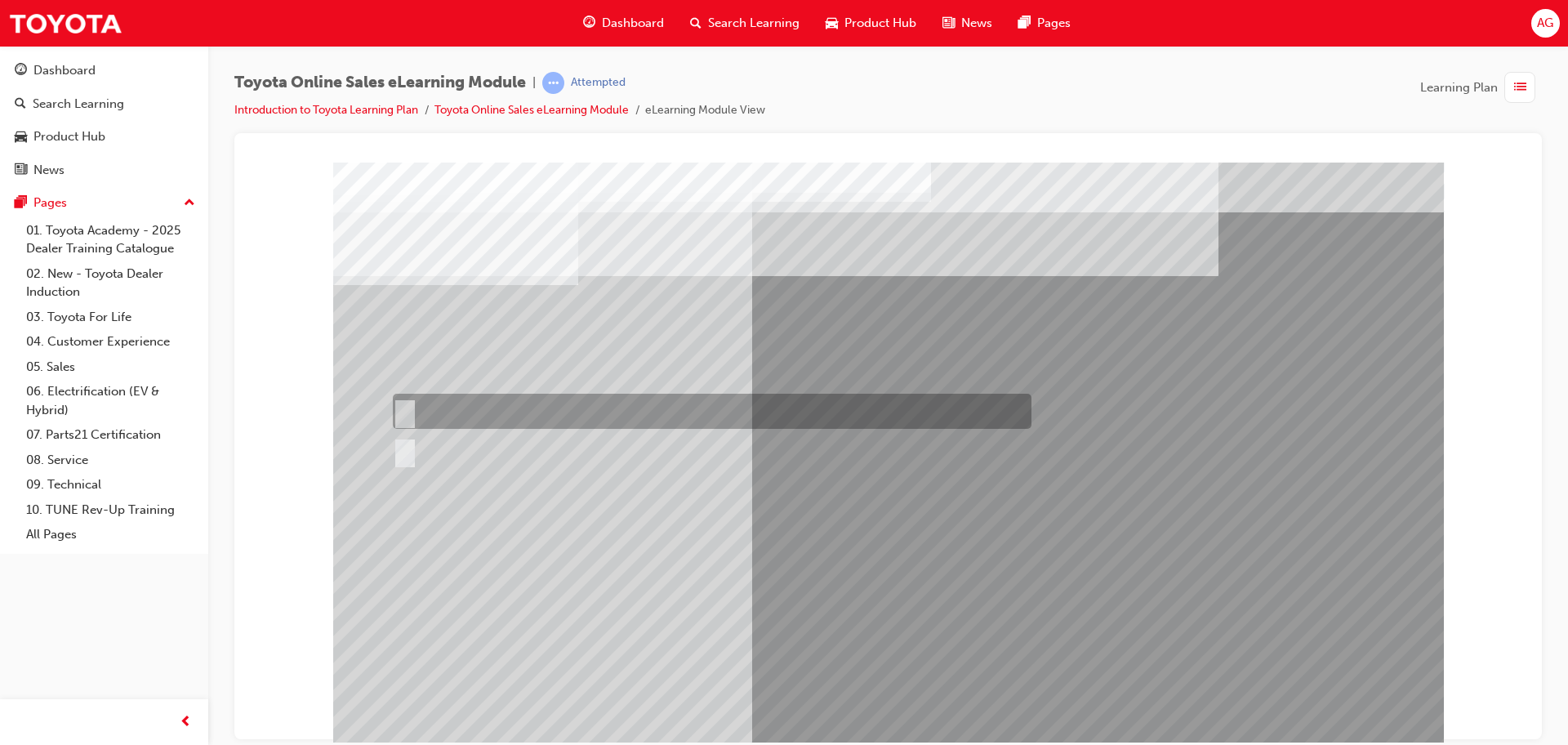 click at bounding box center [708, 411] 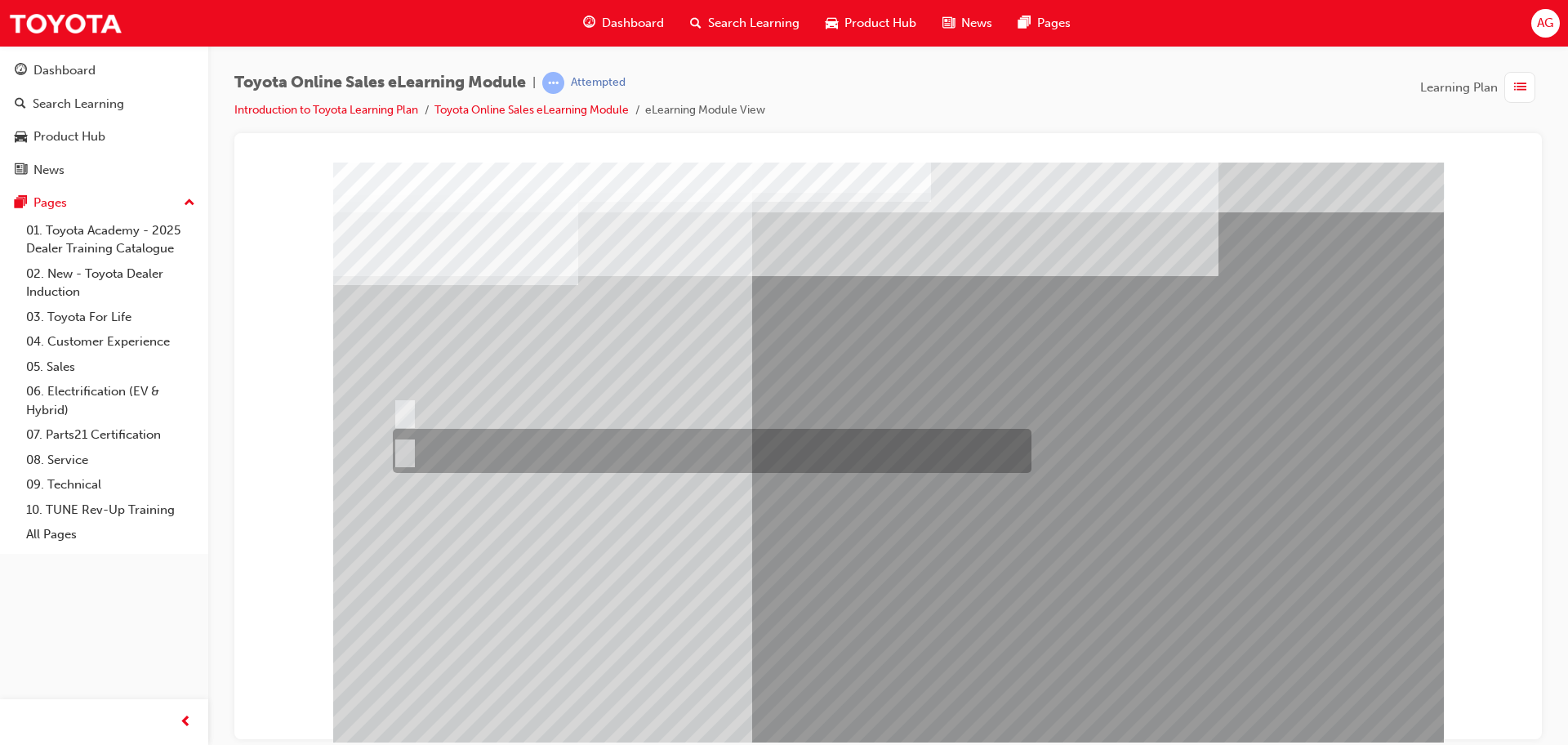 click at bounding box center (708, 451) 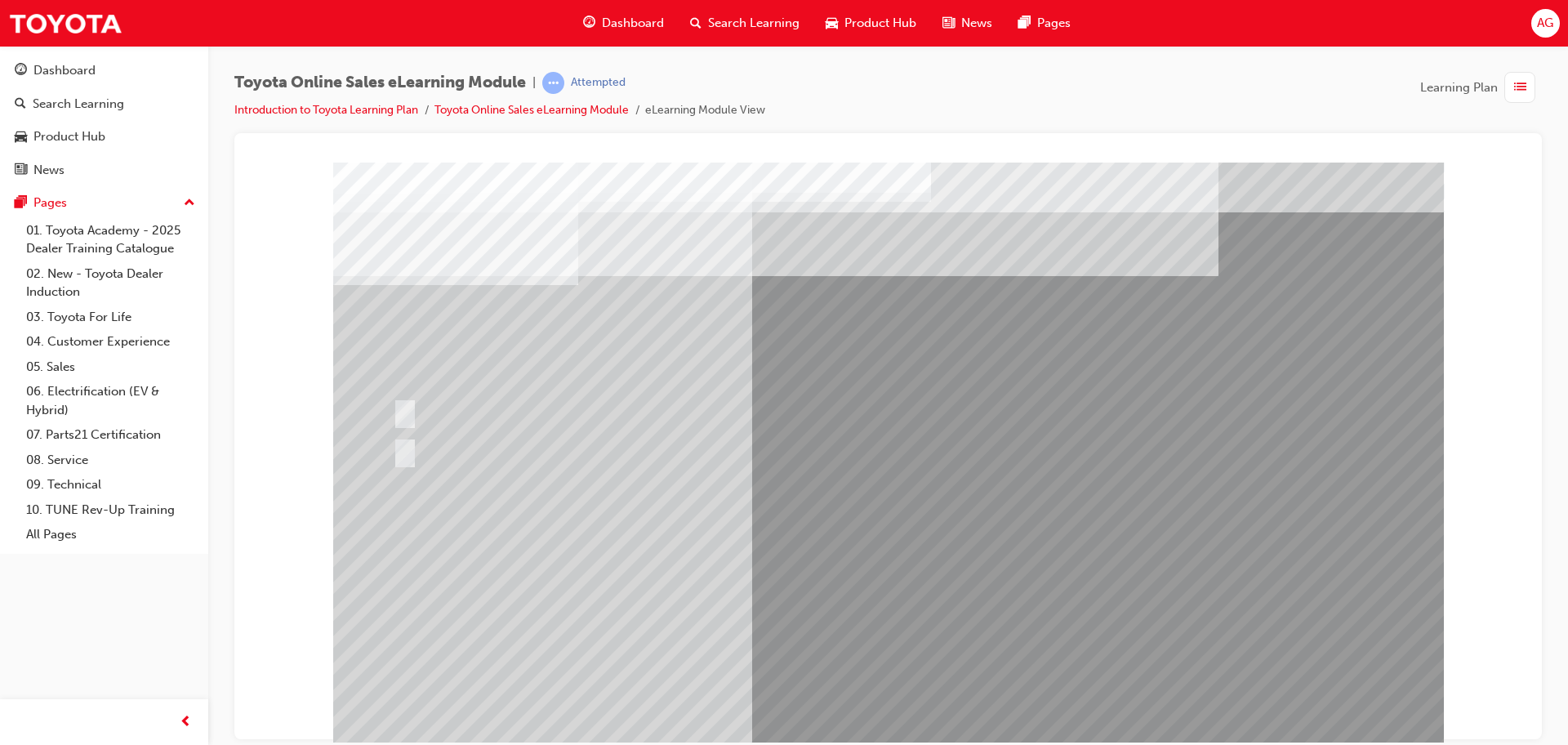 click at bounding box center [392, 2411] 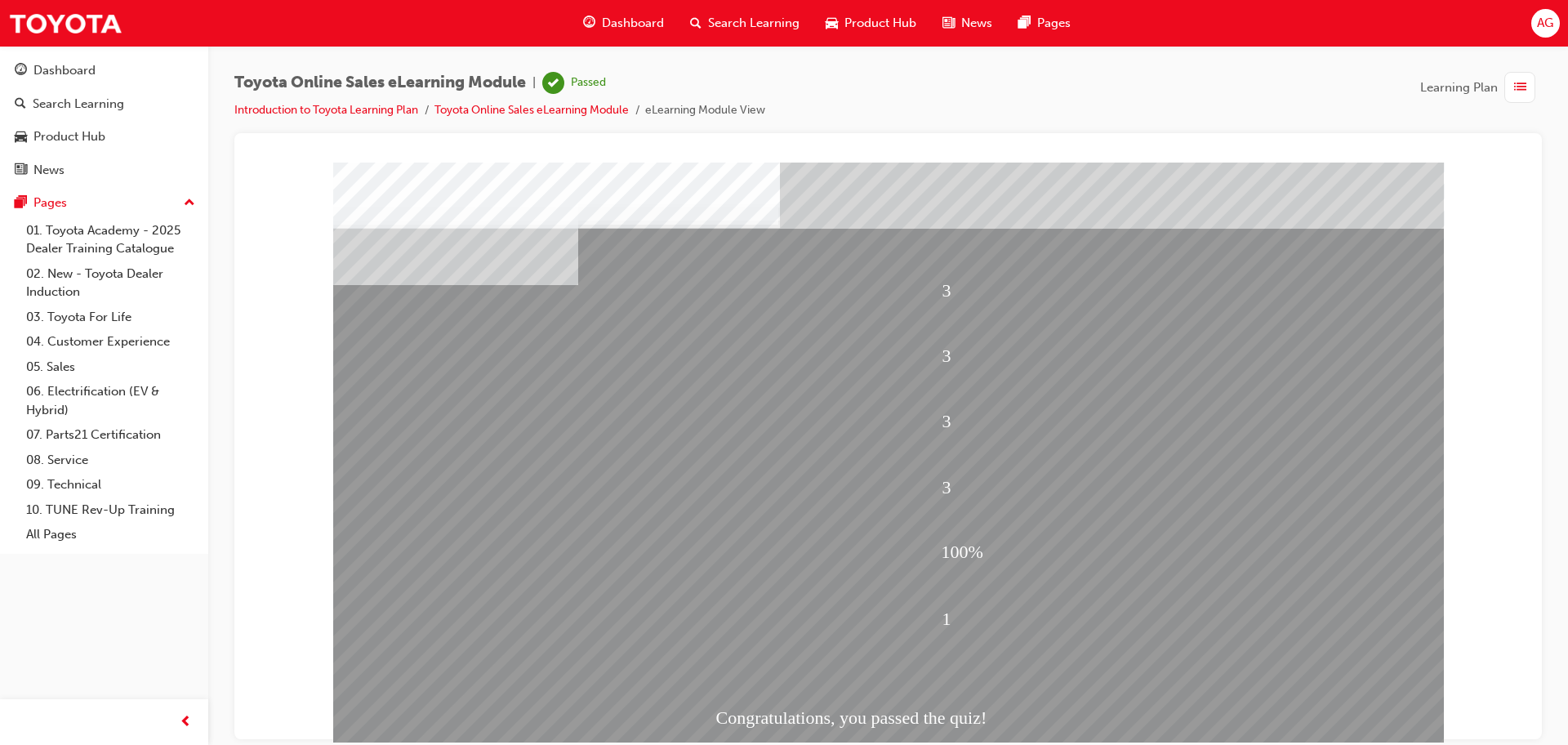 click at bounding box center (392, 1725) 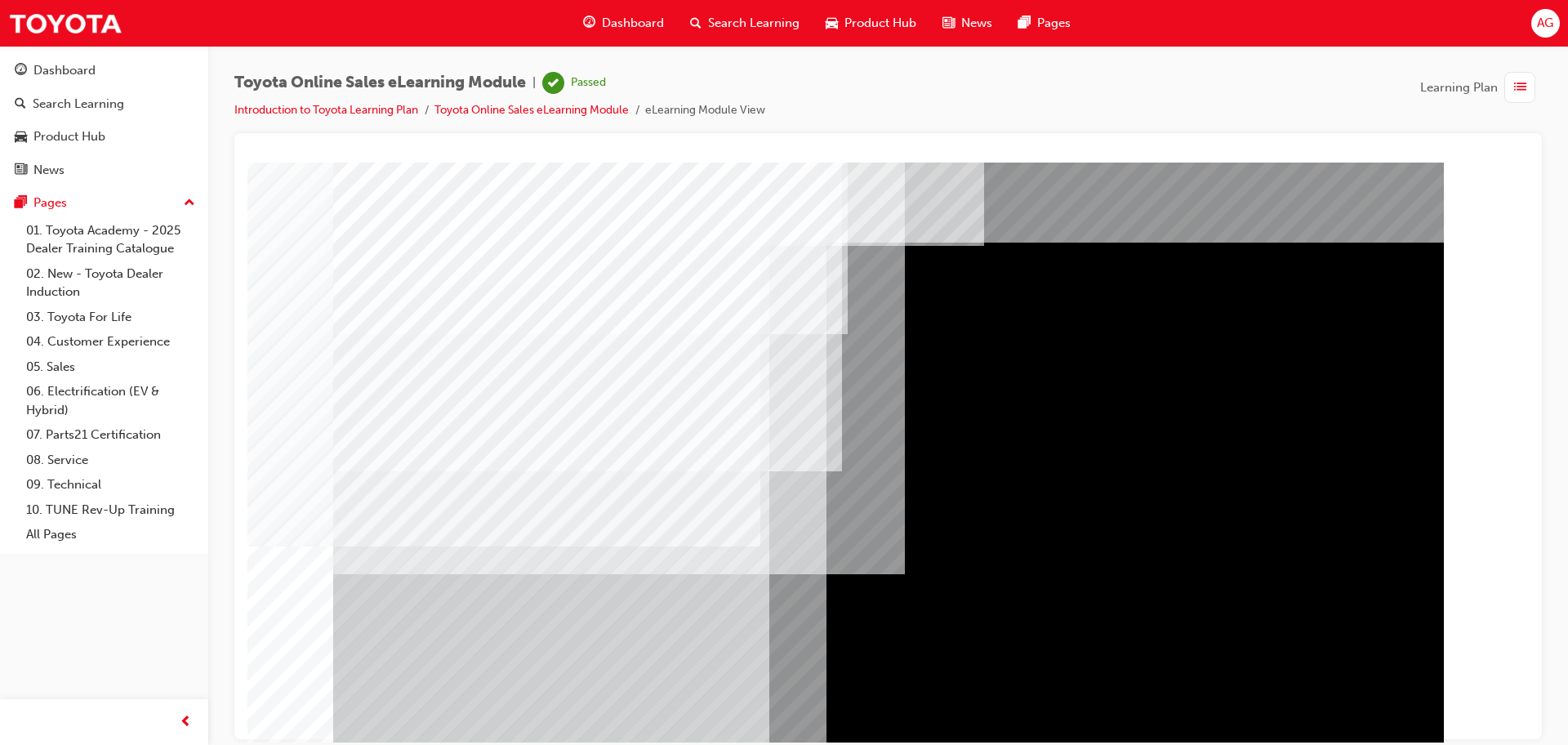 drag, startPoint x: 753, startPoint y: 433, endPoint x: 782, endPoint y: 432, distance: 29.017236 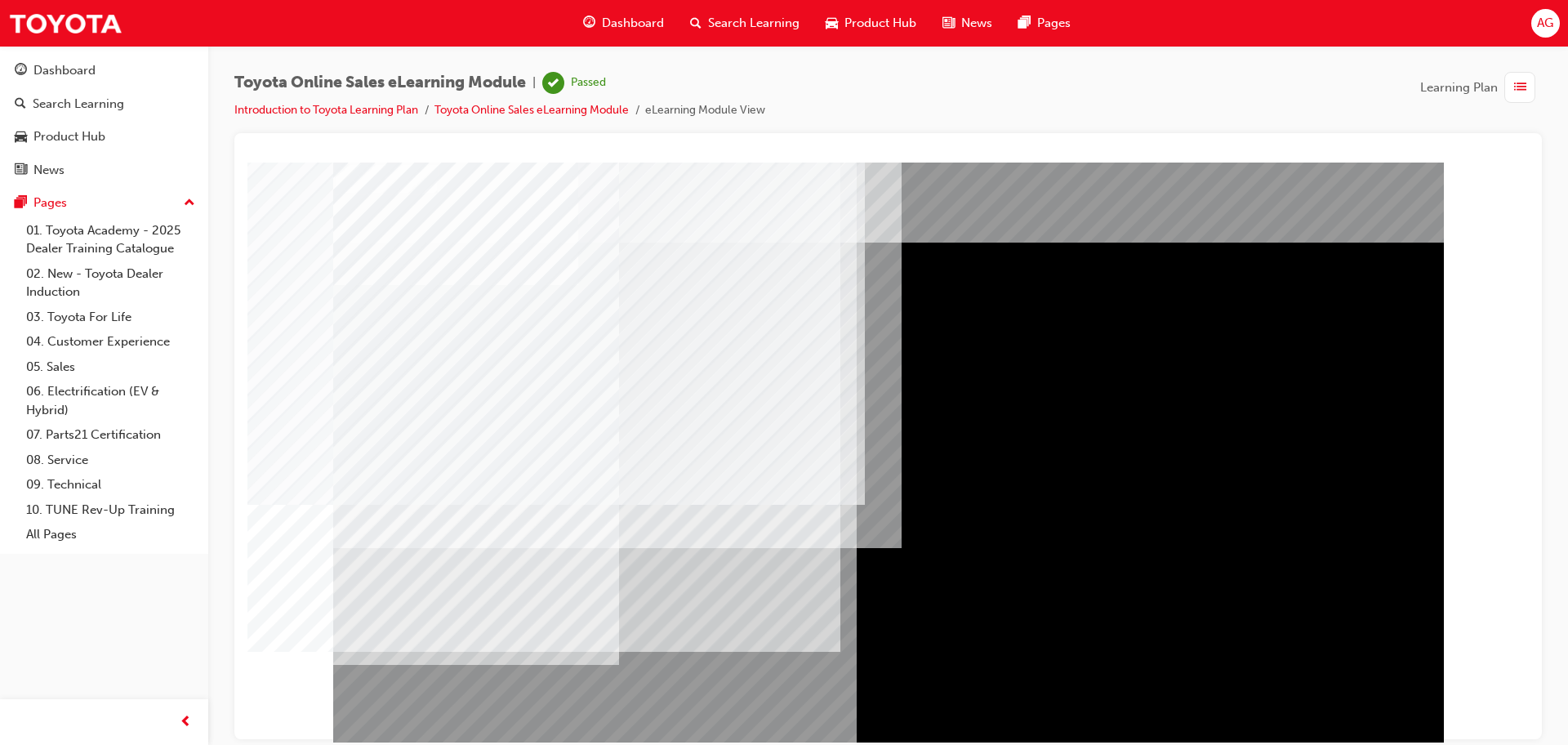 click at bounding box center (385, 2822) 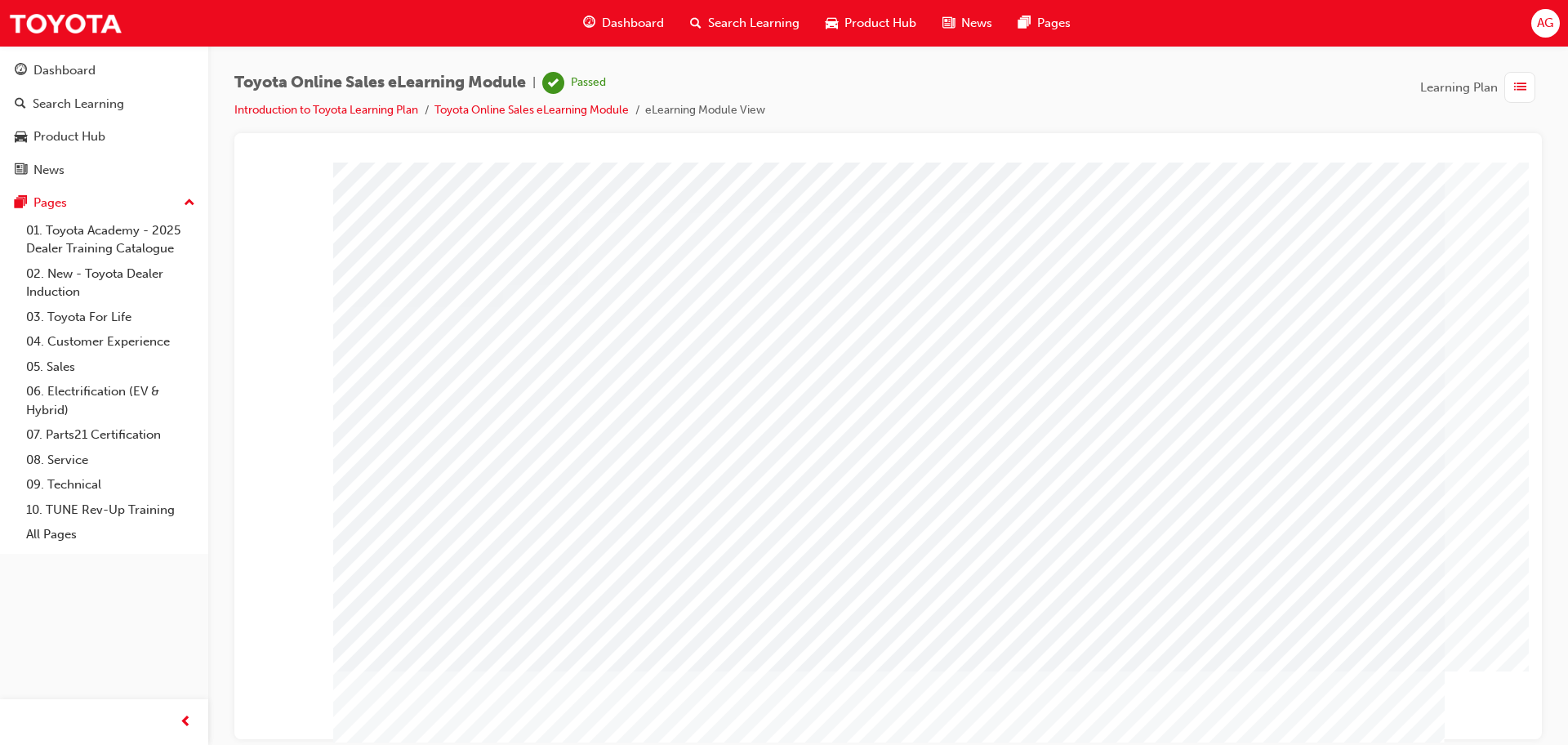 click at bounding box center (889, 1044) 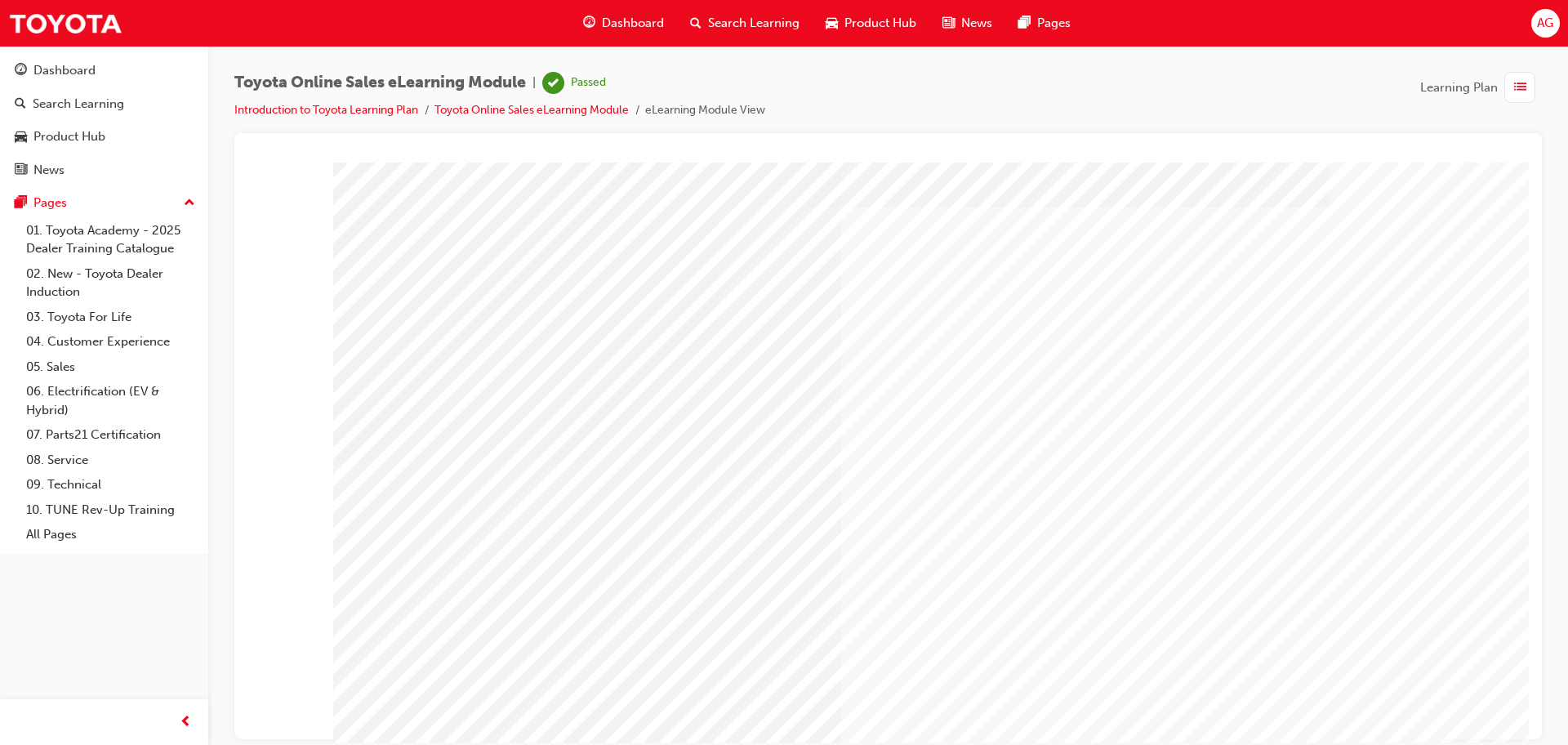 click on "Dashboard" at bounding box center (633, 23) 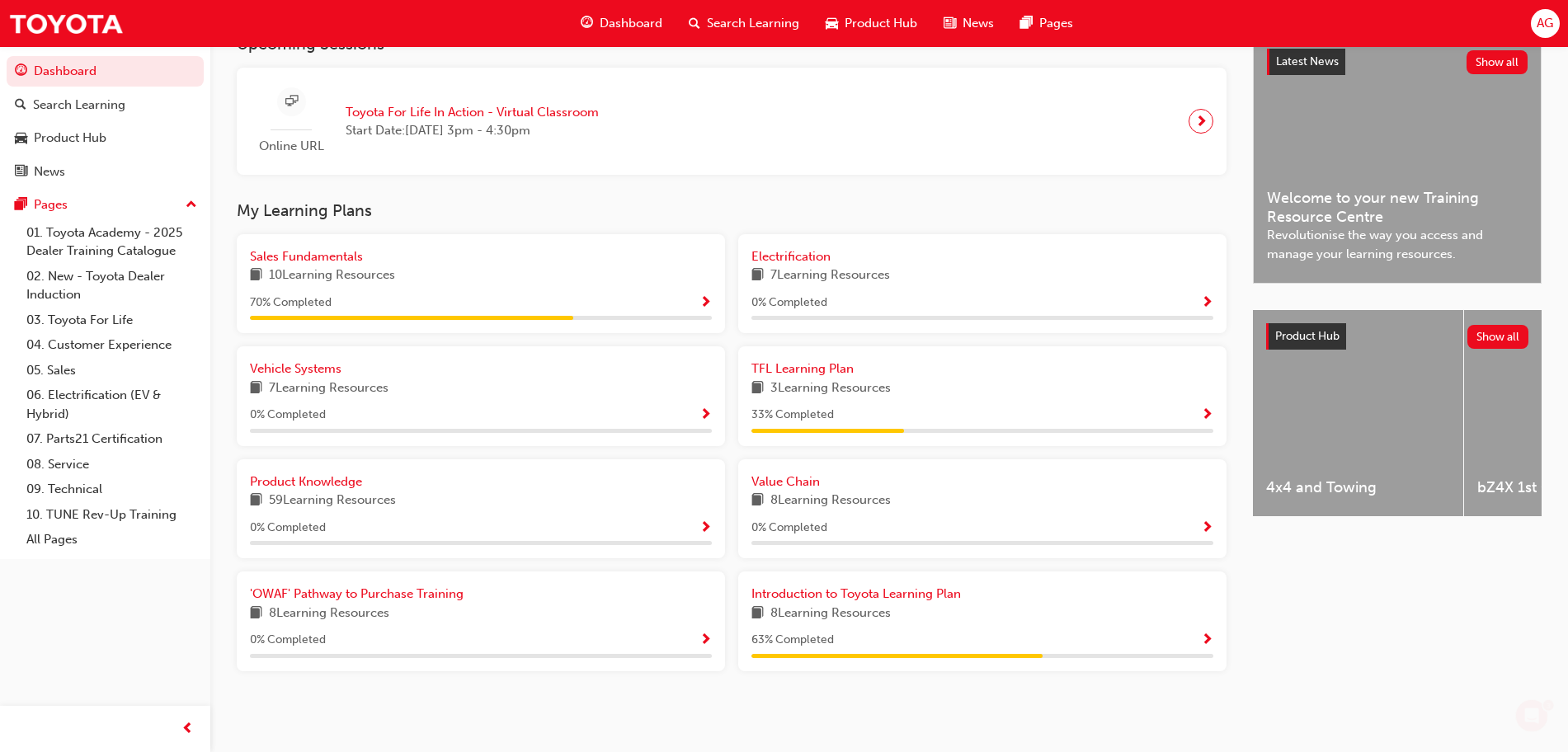 scroll, scrollTop: 392, scrollLeft: 0, axis: vertical 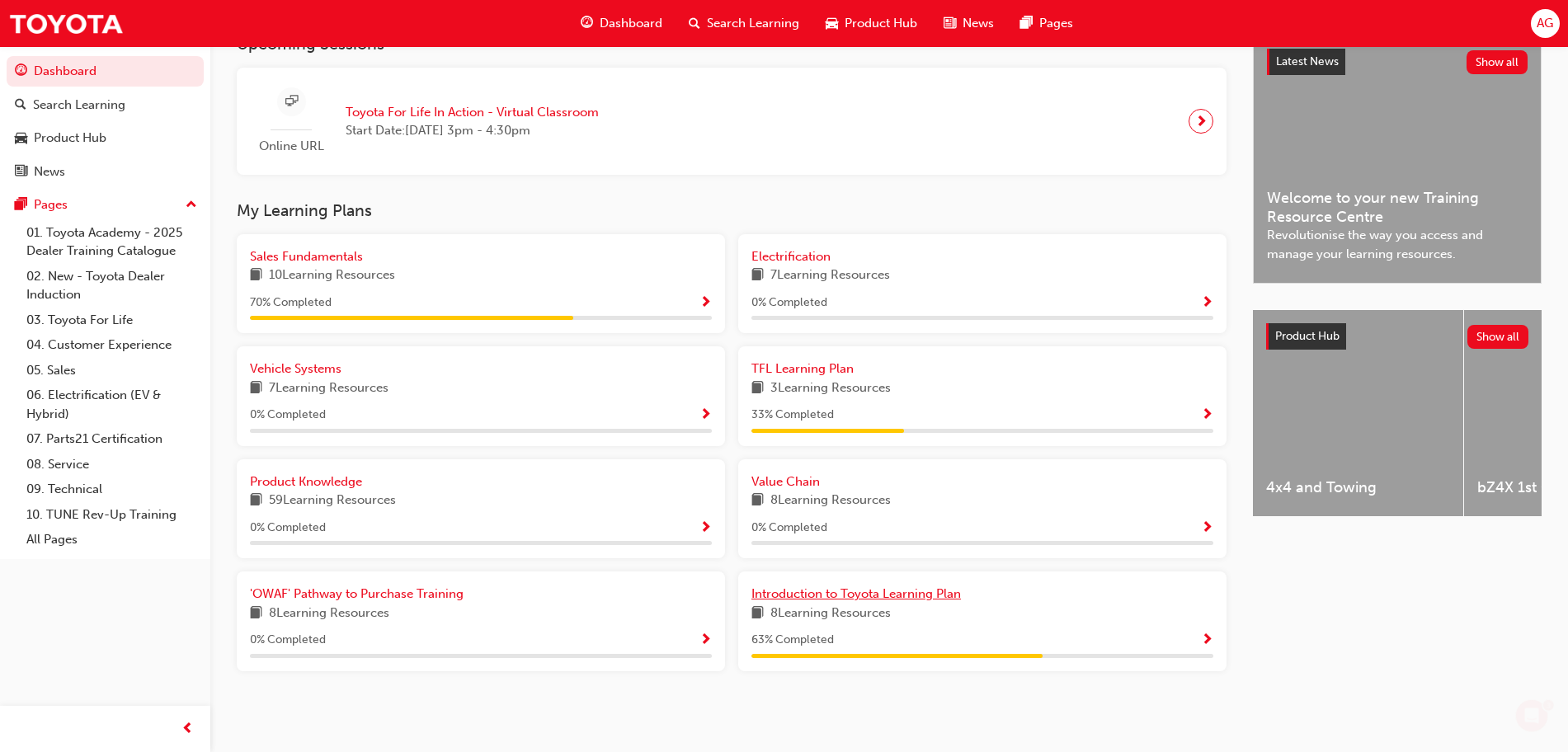 click on "Introduction to Toyota Learning Plan" at bounding box center (856, 594) 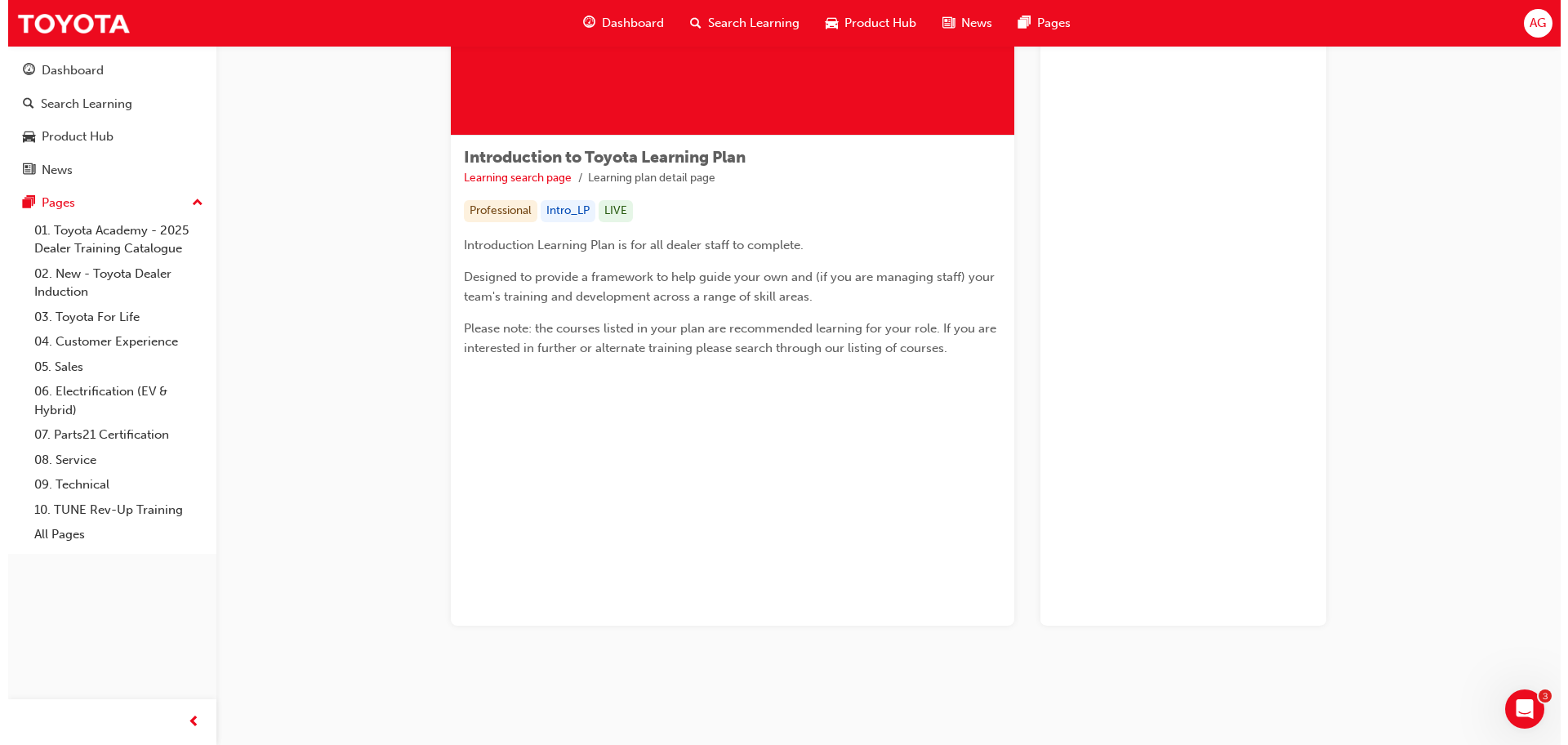 scroll, scrollTop: 0, scrollLeft: 0, axis: both 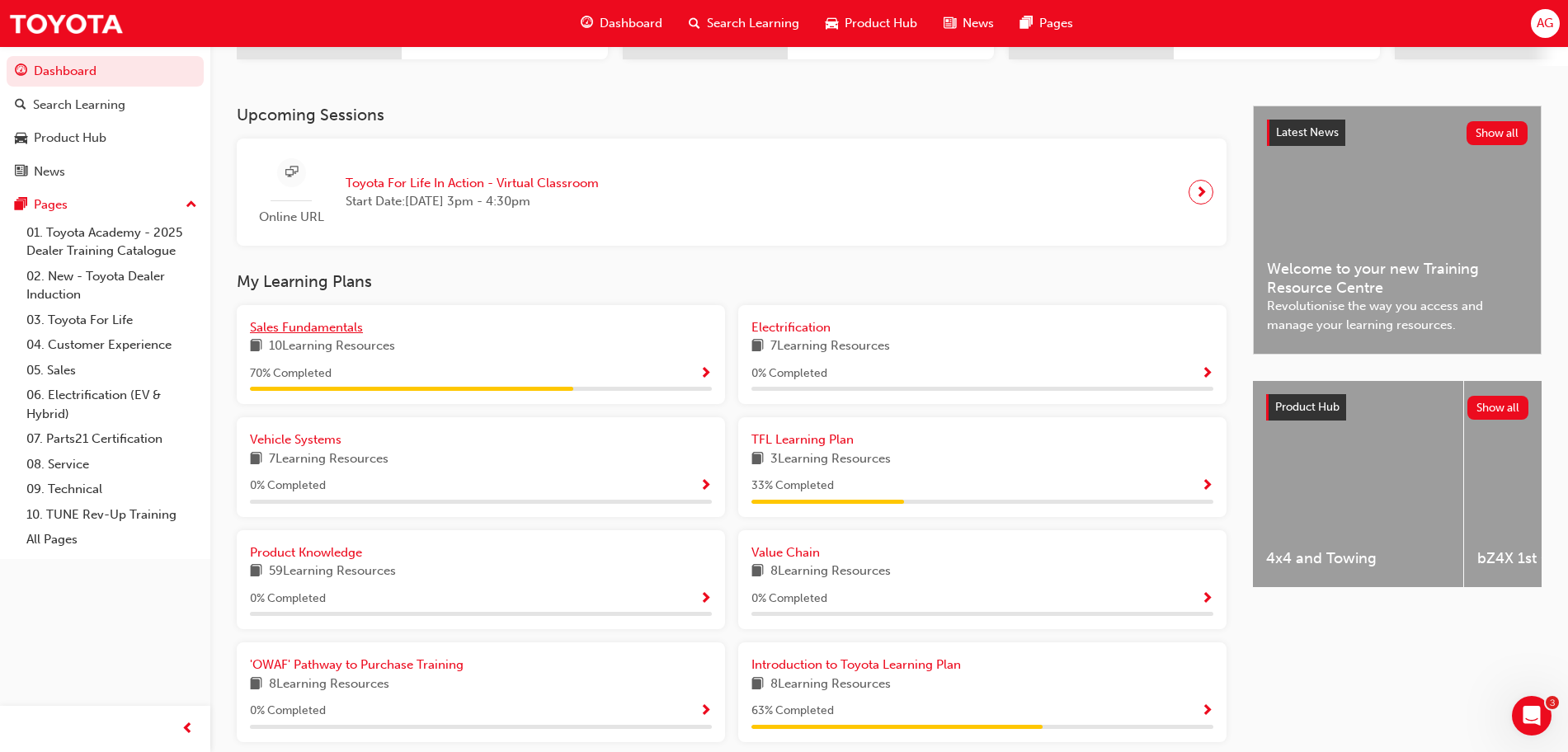 click on "Sales Fundamentals" at bounding box center (481, 327) 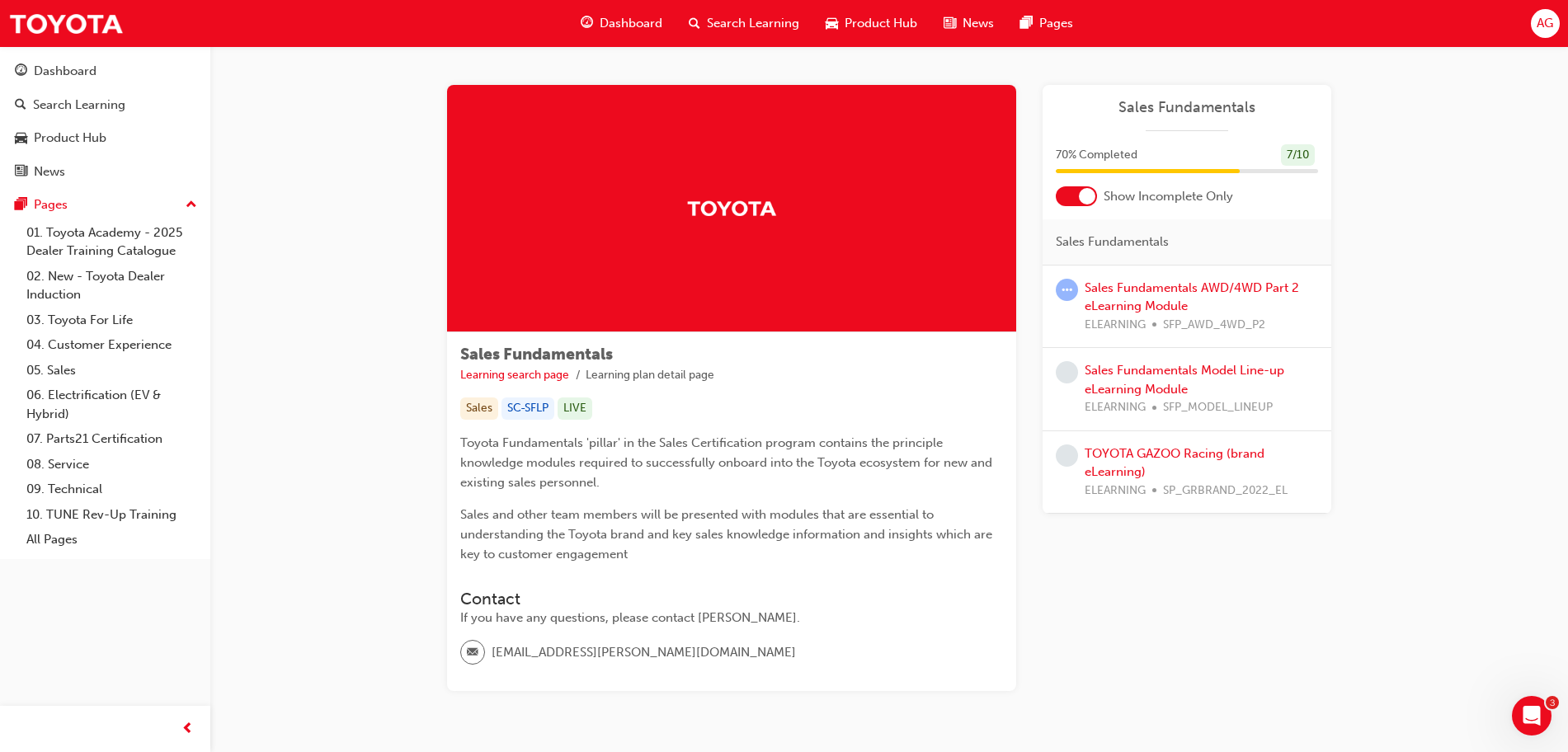 scroll, scrollTop: 0, scrollLeft: 0, axis: both 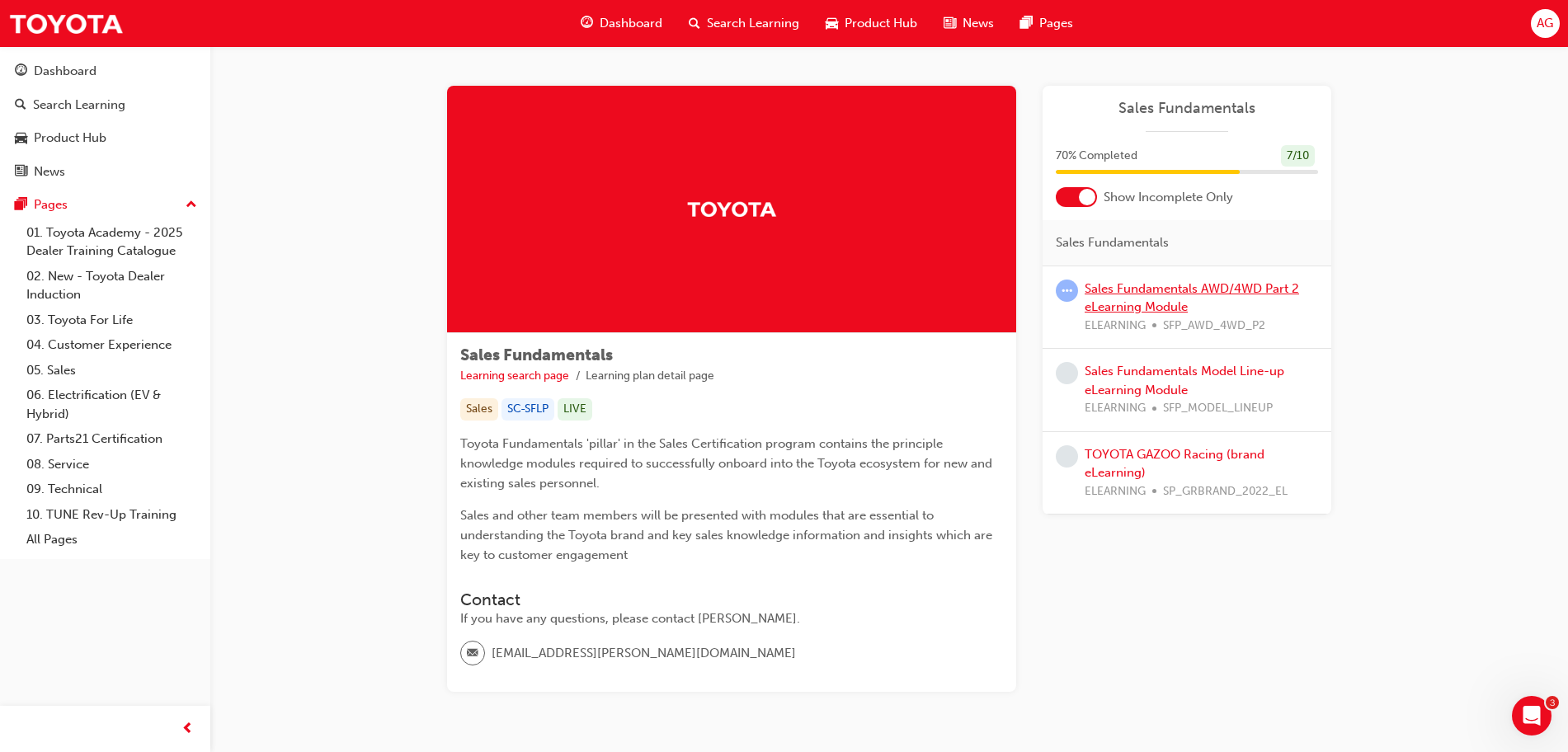 click on "Sales Fundamentals AWD/4WD Part 2 eLearning Module" at bounding box center (1192, 298) 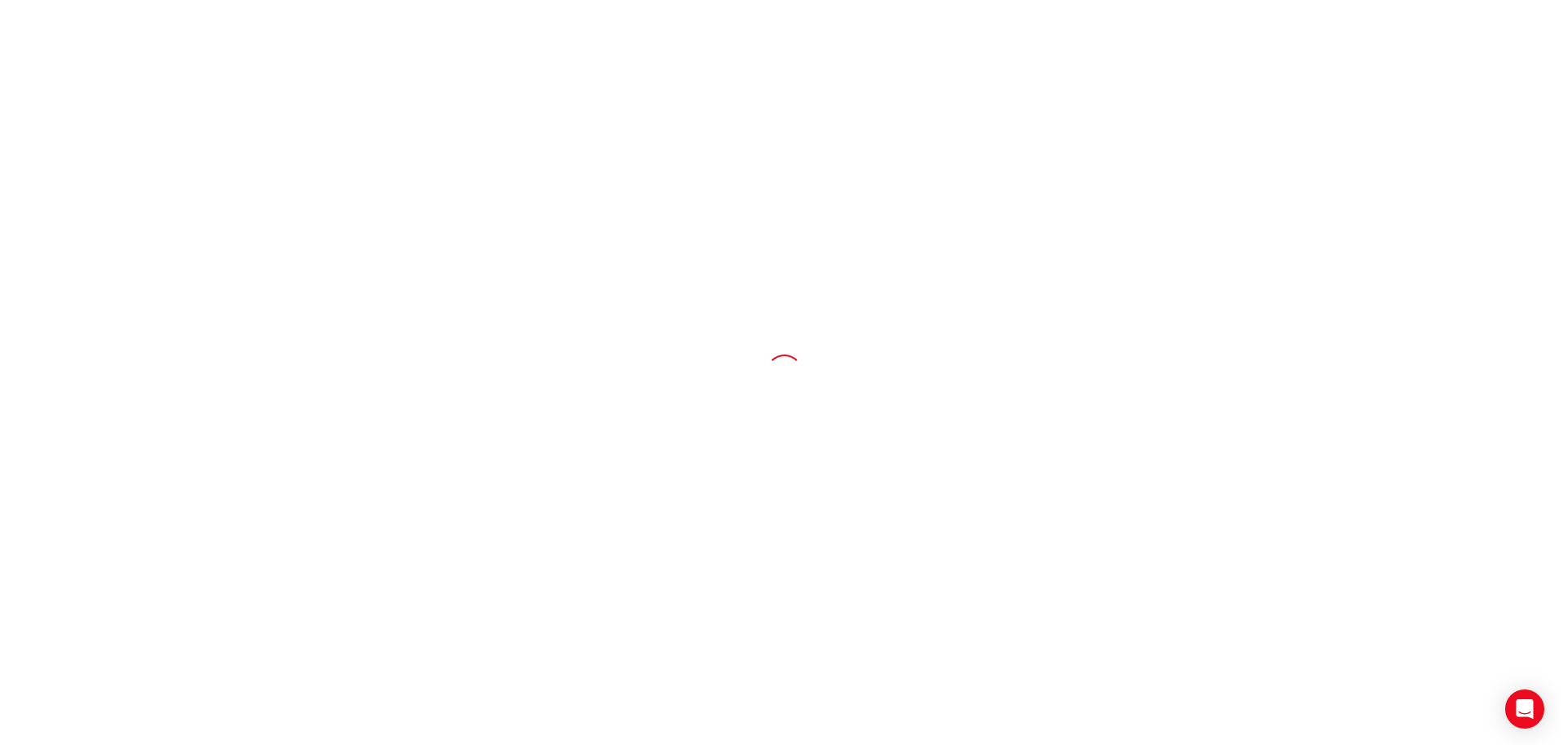 scroll, scrollTop: 0, scrollLeft: 0, axis: both 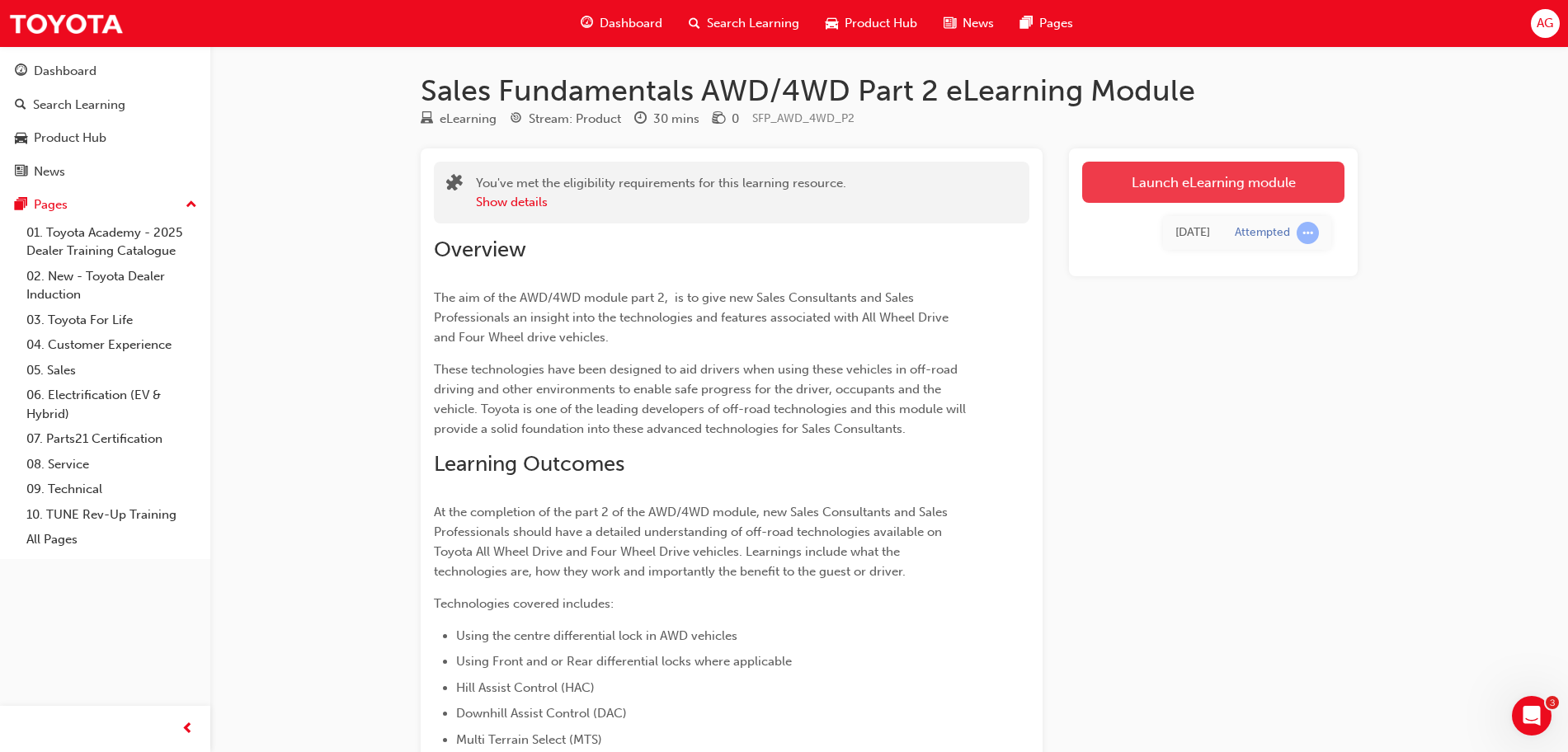 click on "Launch eLearning module" at bounding box center [1213, 182] 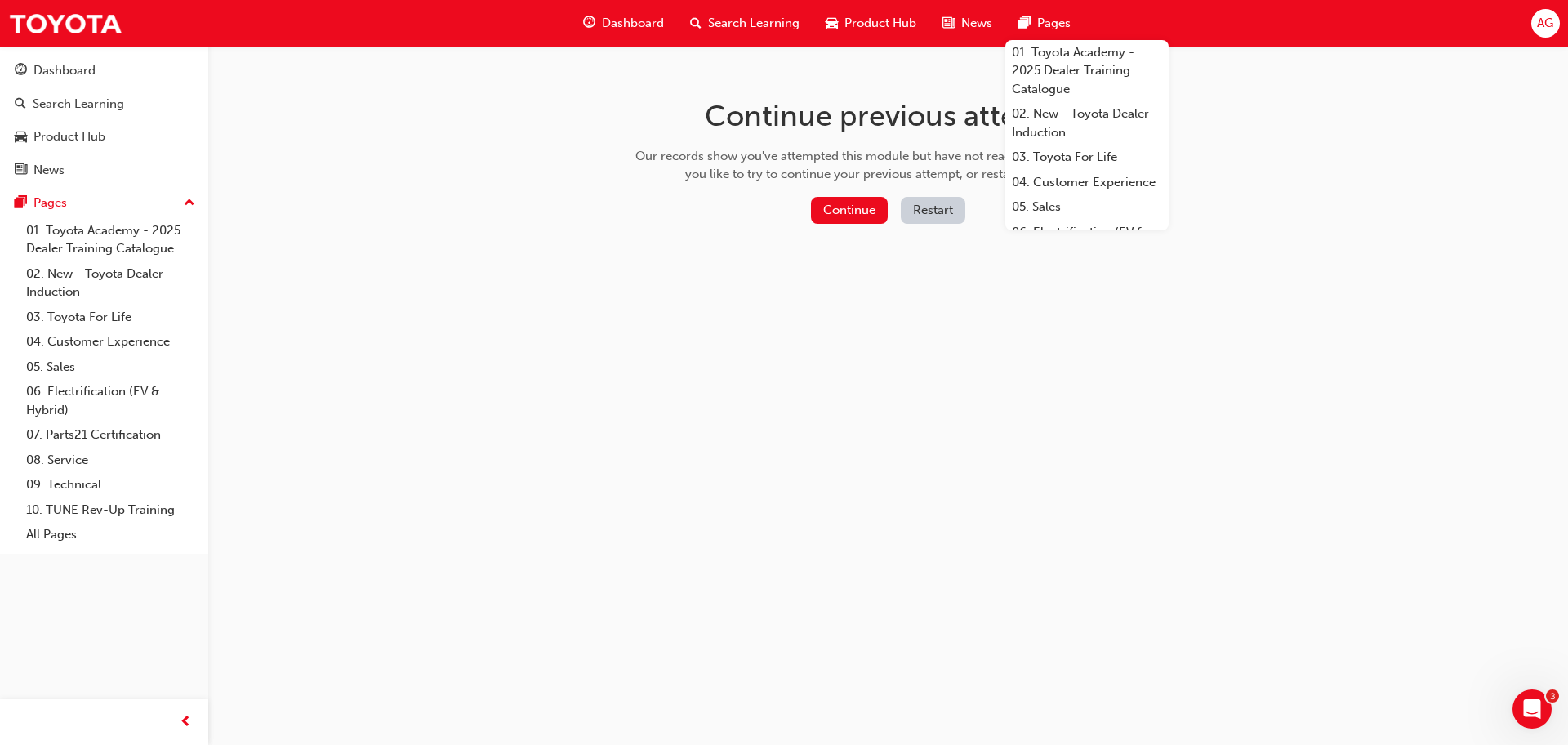 click on "Continue previous attempt Our records show you've attempted this module but have not reached the end yet. Would you like to try to continue your previous attempt, or restart the module? Continue Restart" at bounding box center (784, 372) 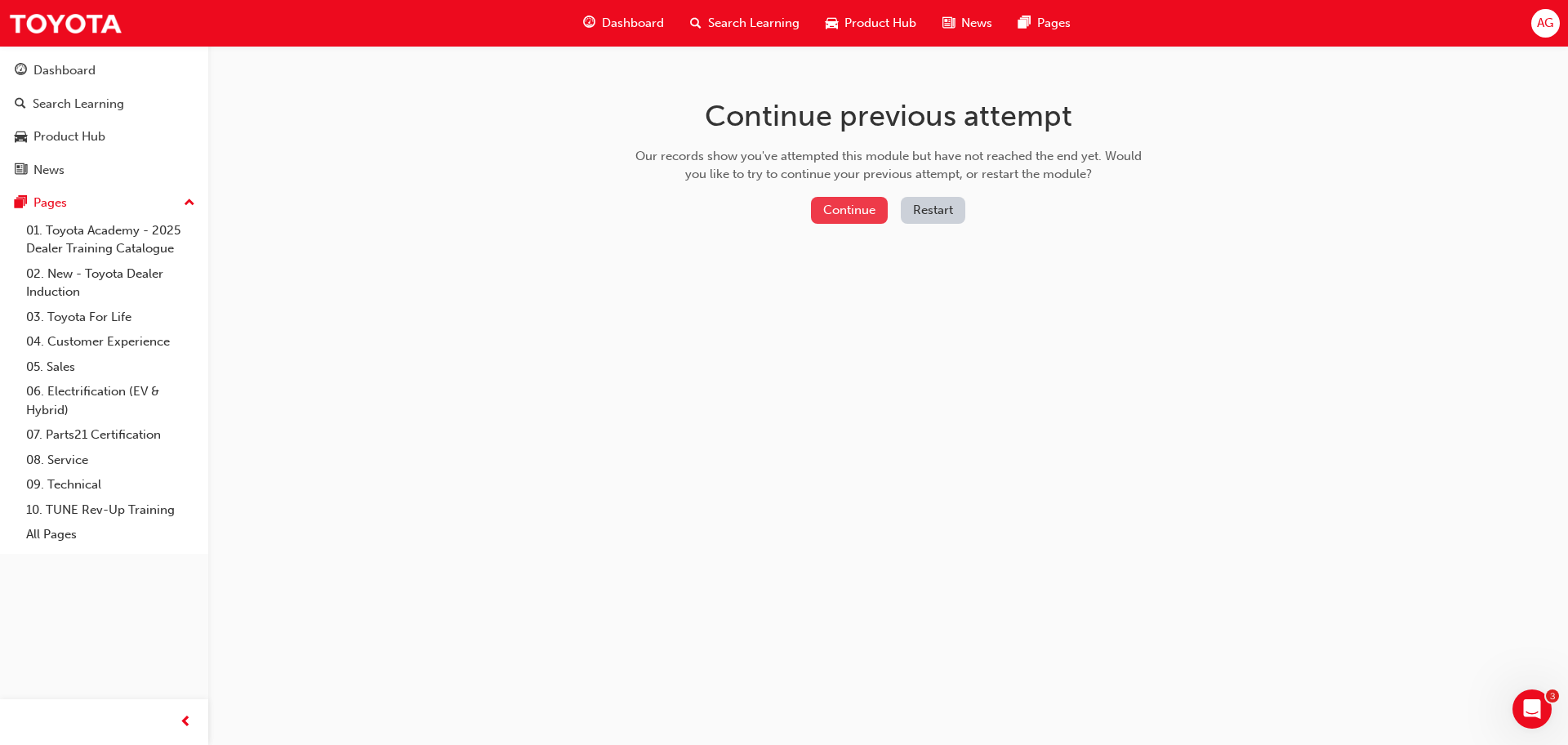 click on "Continue" at bounding box center (849, 210) 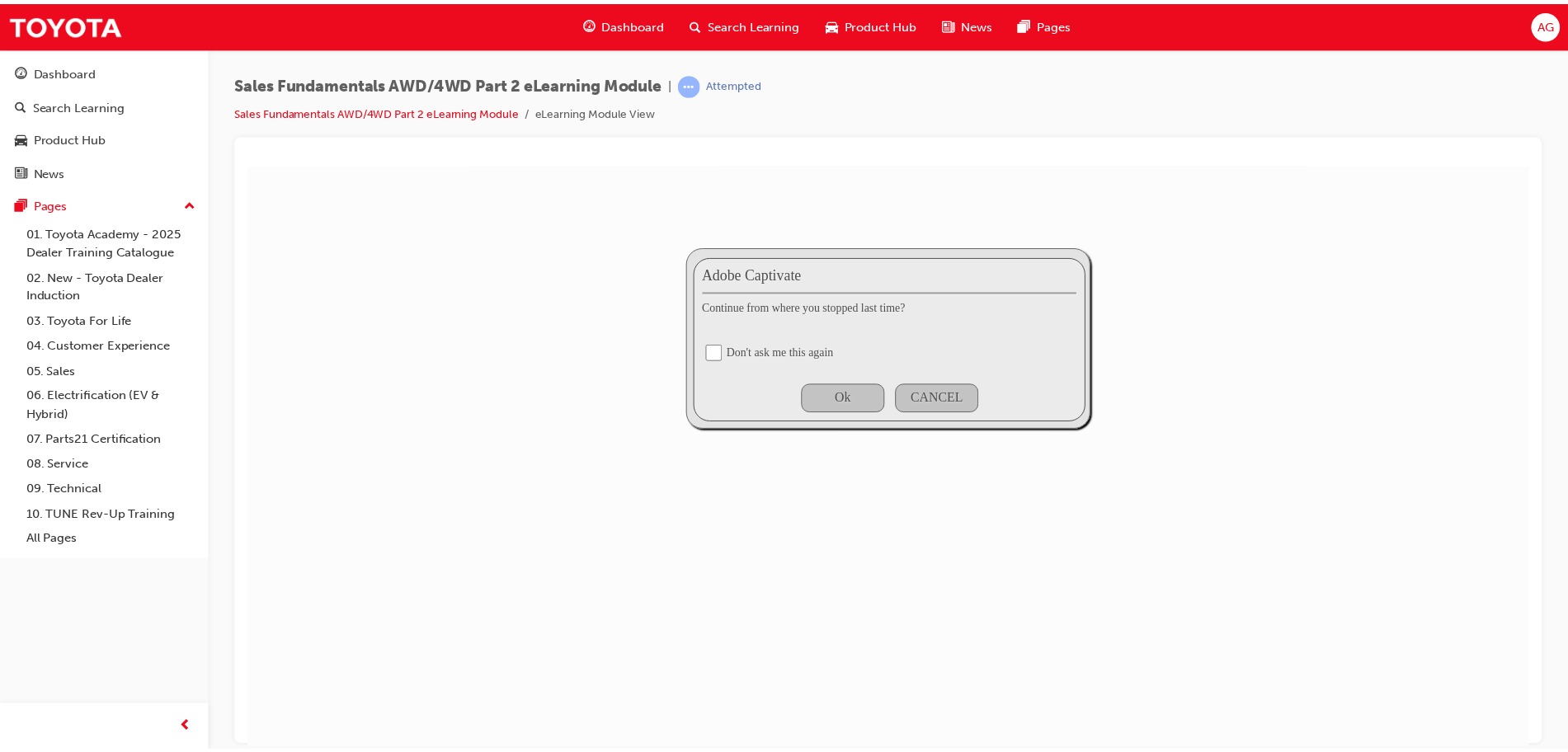 scroll, scrollTop: 0, scrollLeft: 0, axis: both 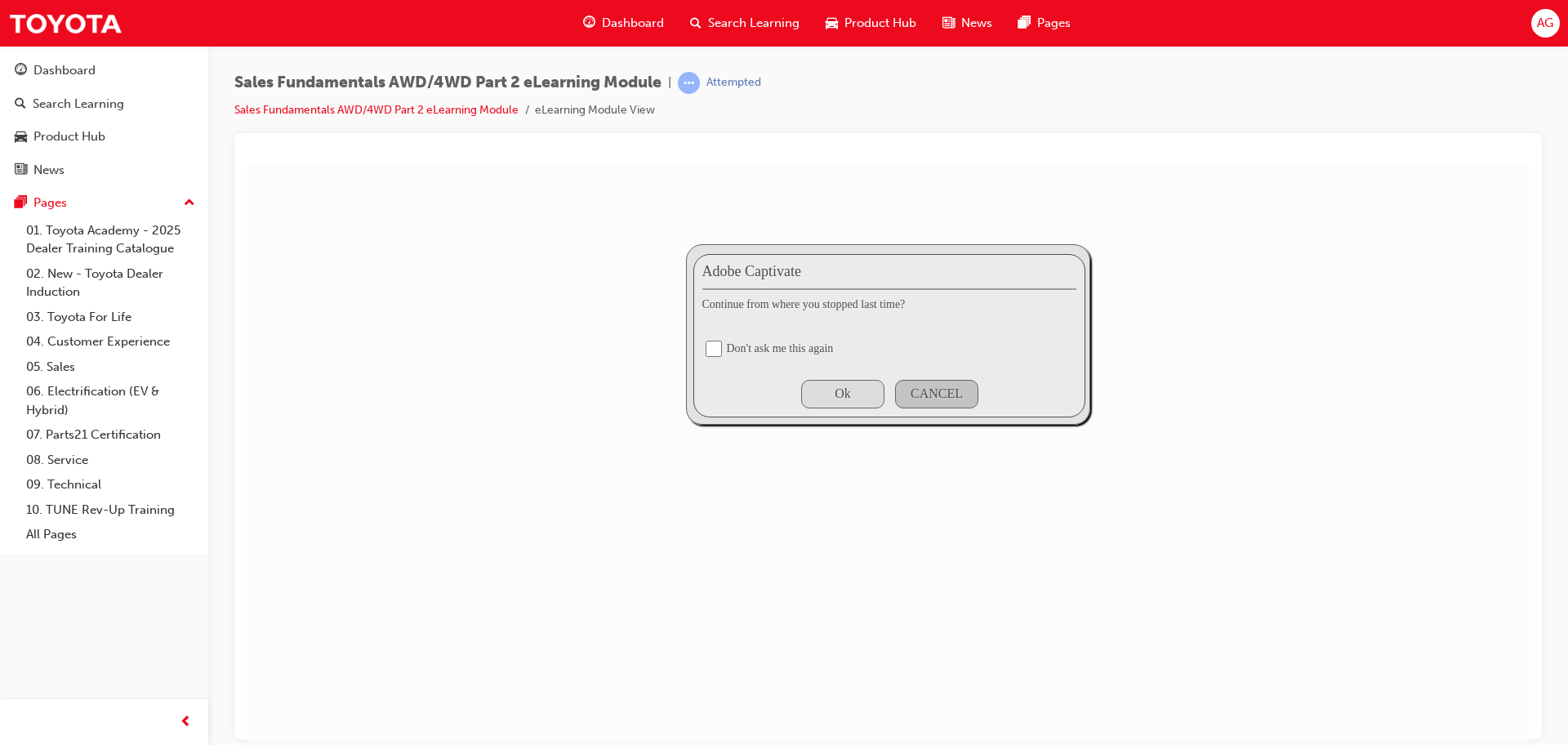 click on "Ok" at bounding box center (843, 393) 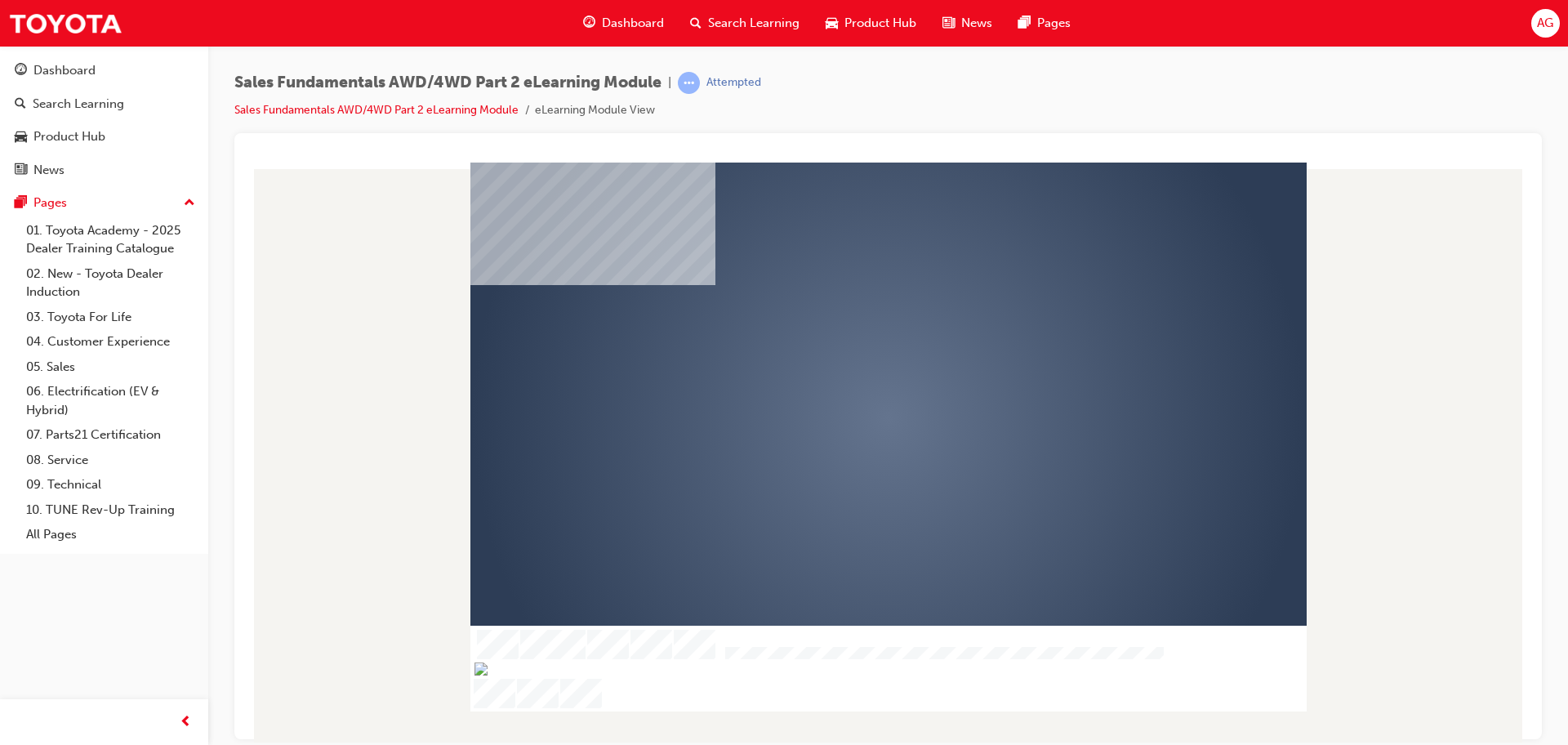 click at bounding box center [841, 371] 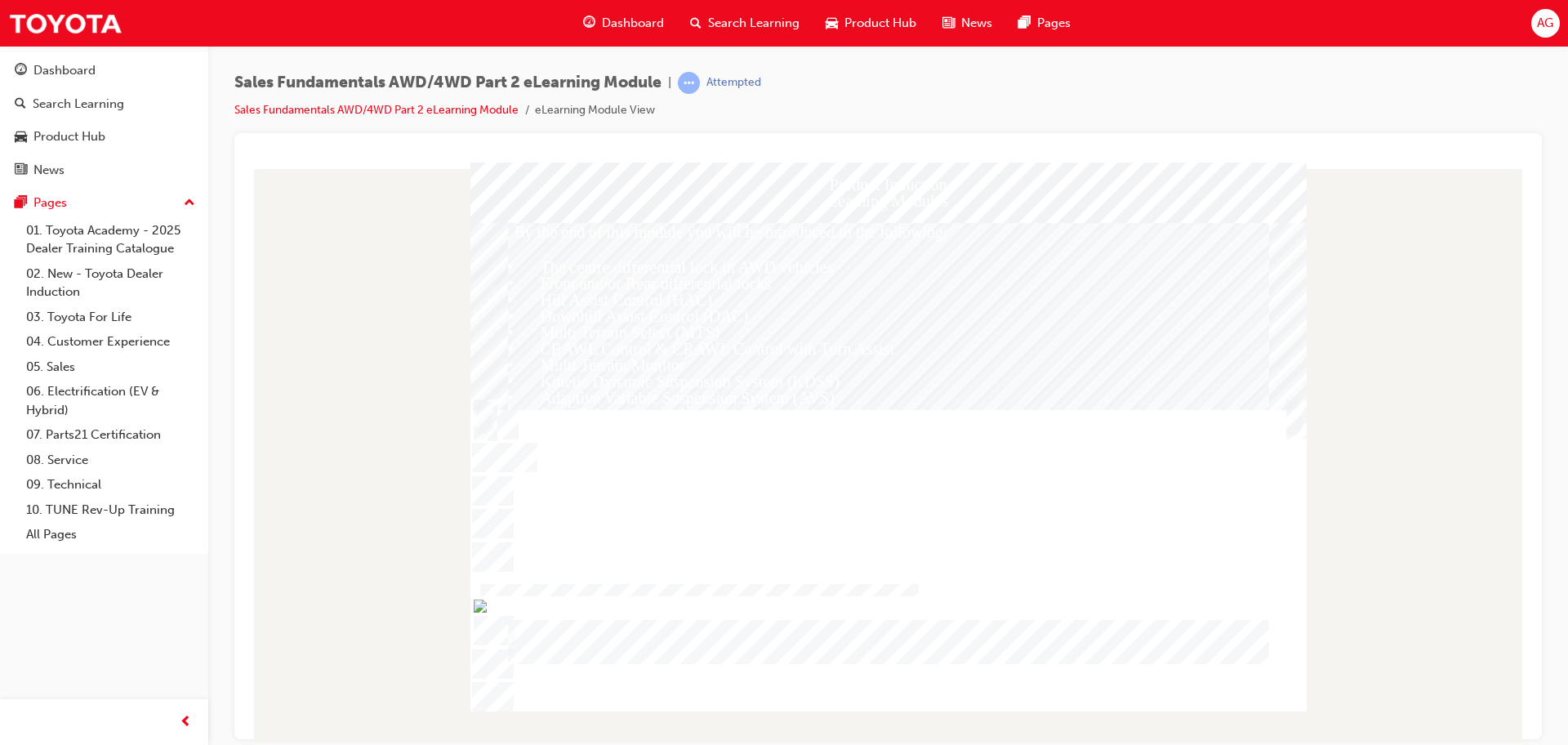 click at bounding box center (1294, 436) 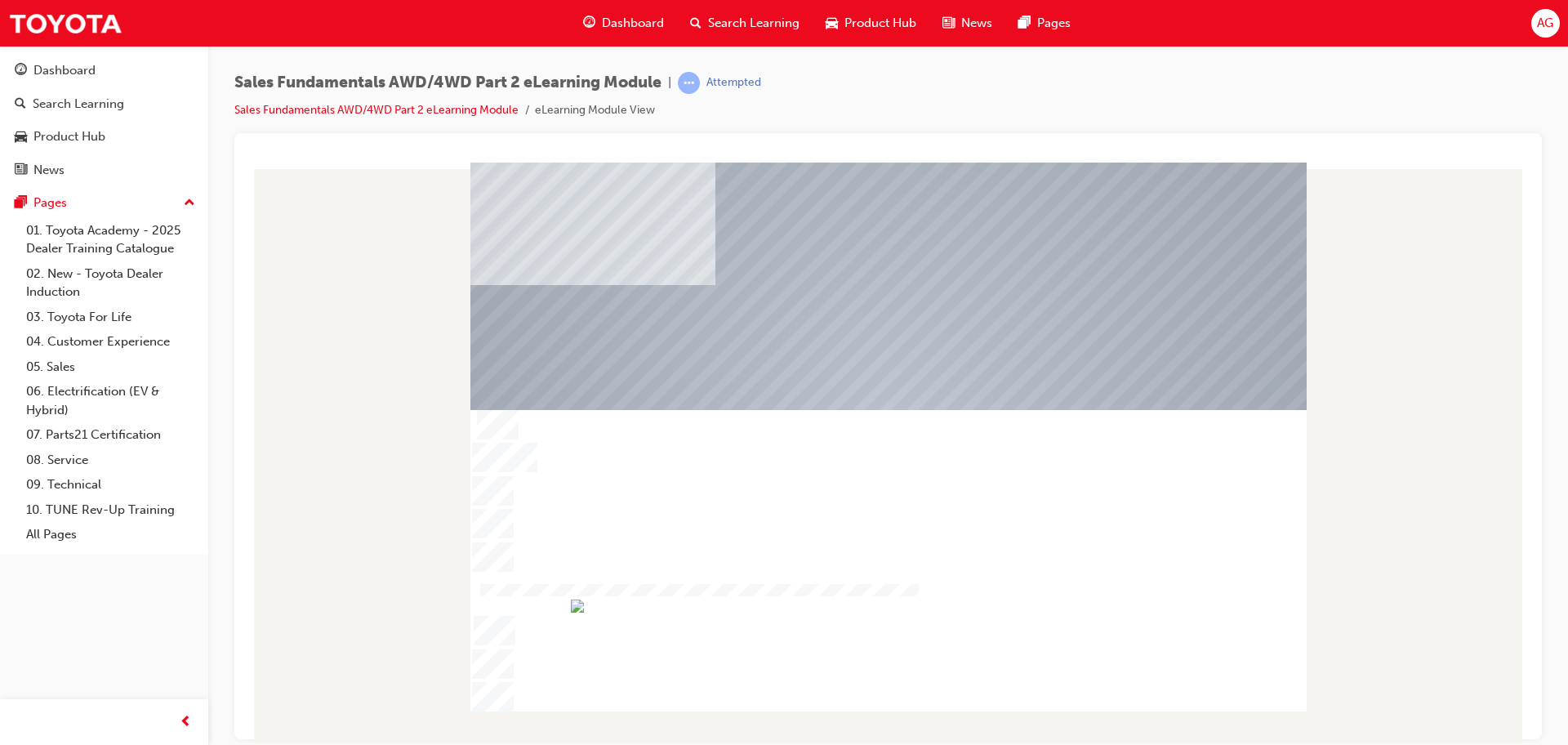 click at bounding box center [889, 598] 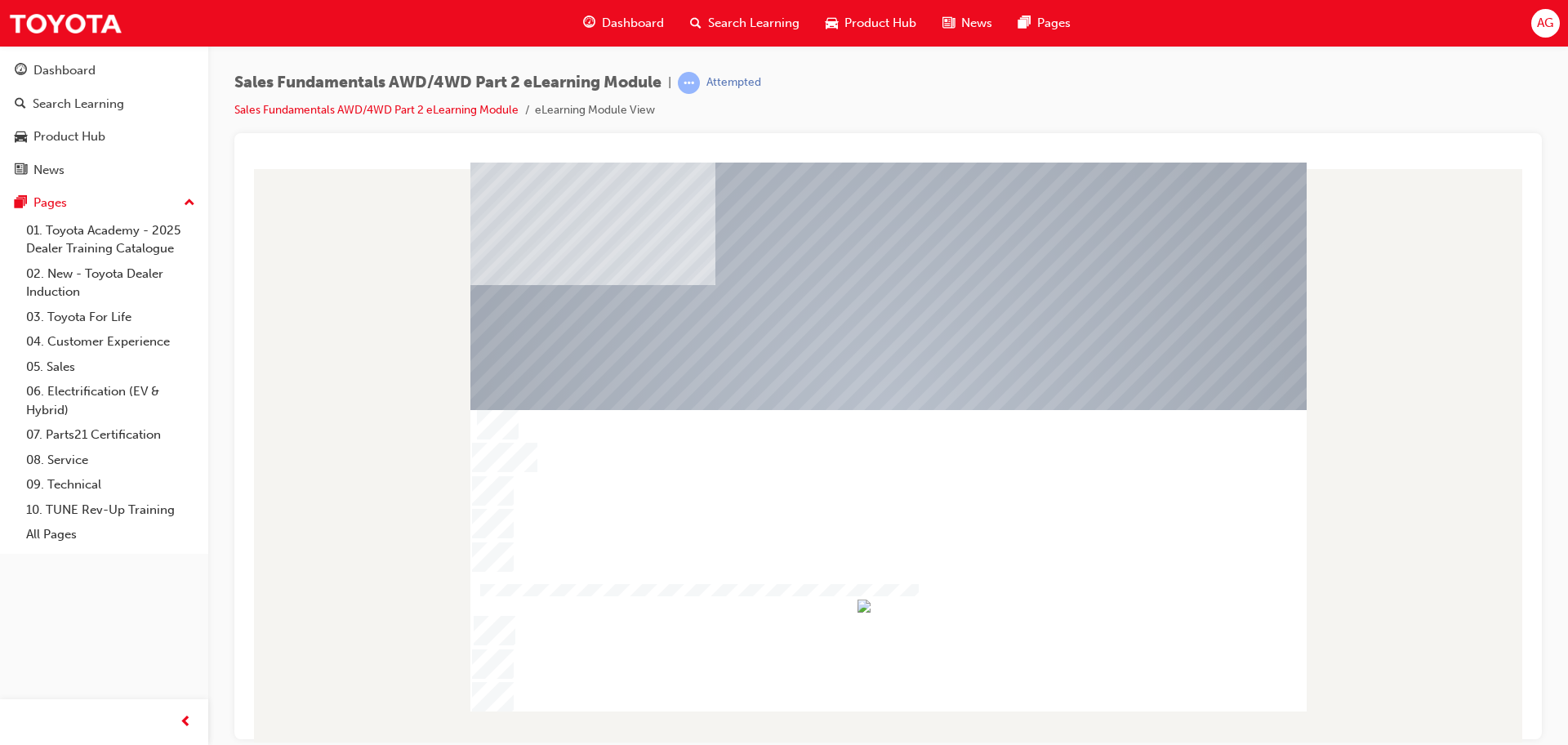 click at bounding box center (889, 598) 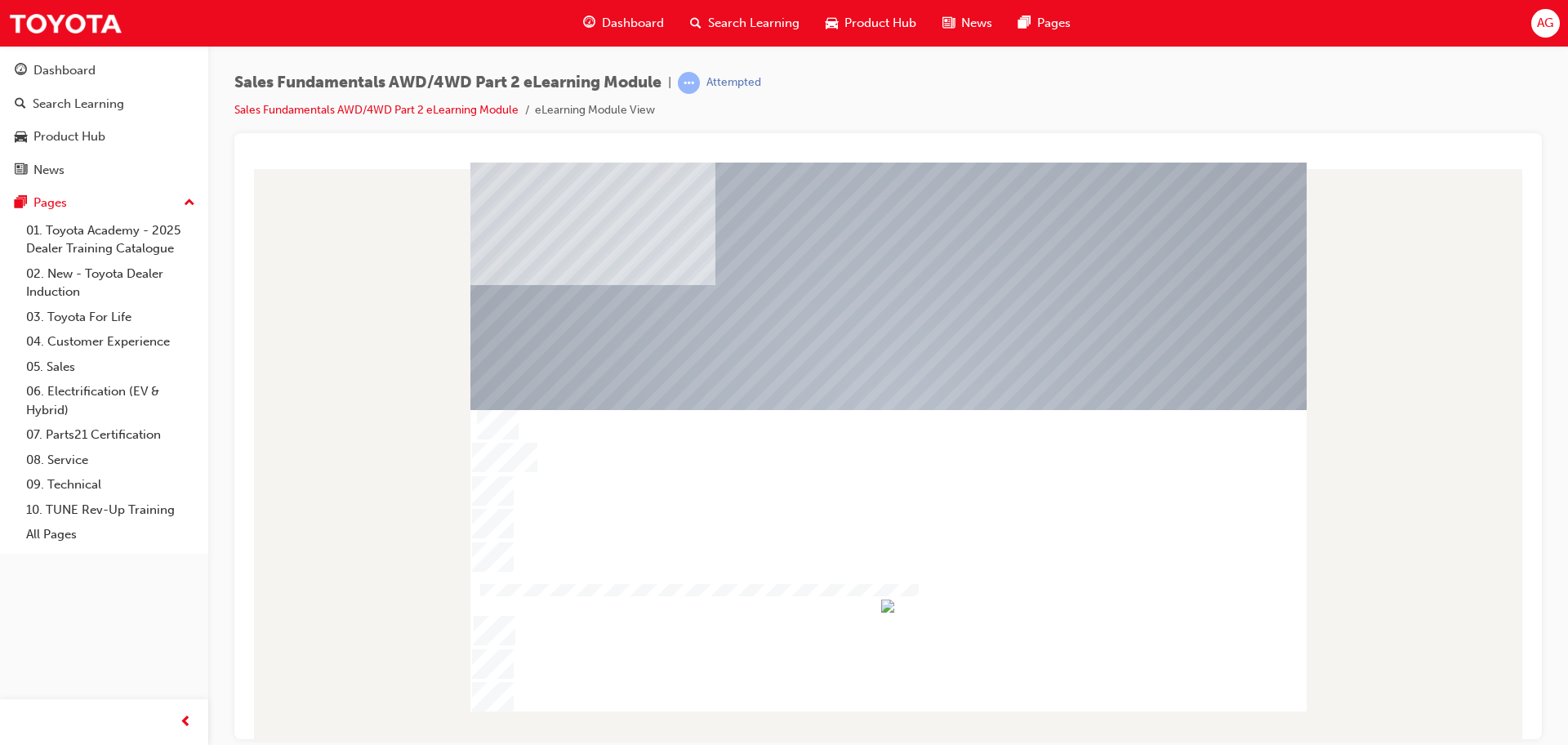 drag, startPoint x: 1026, startPoint y: 465, endPoint x: 1354, endPoint y: 488, distance: 328.80541 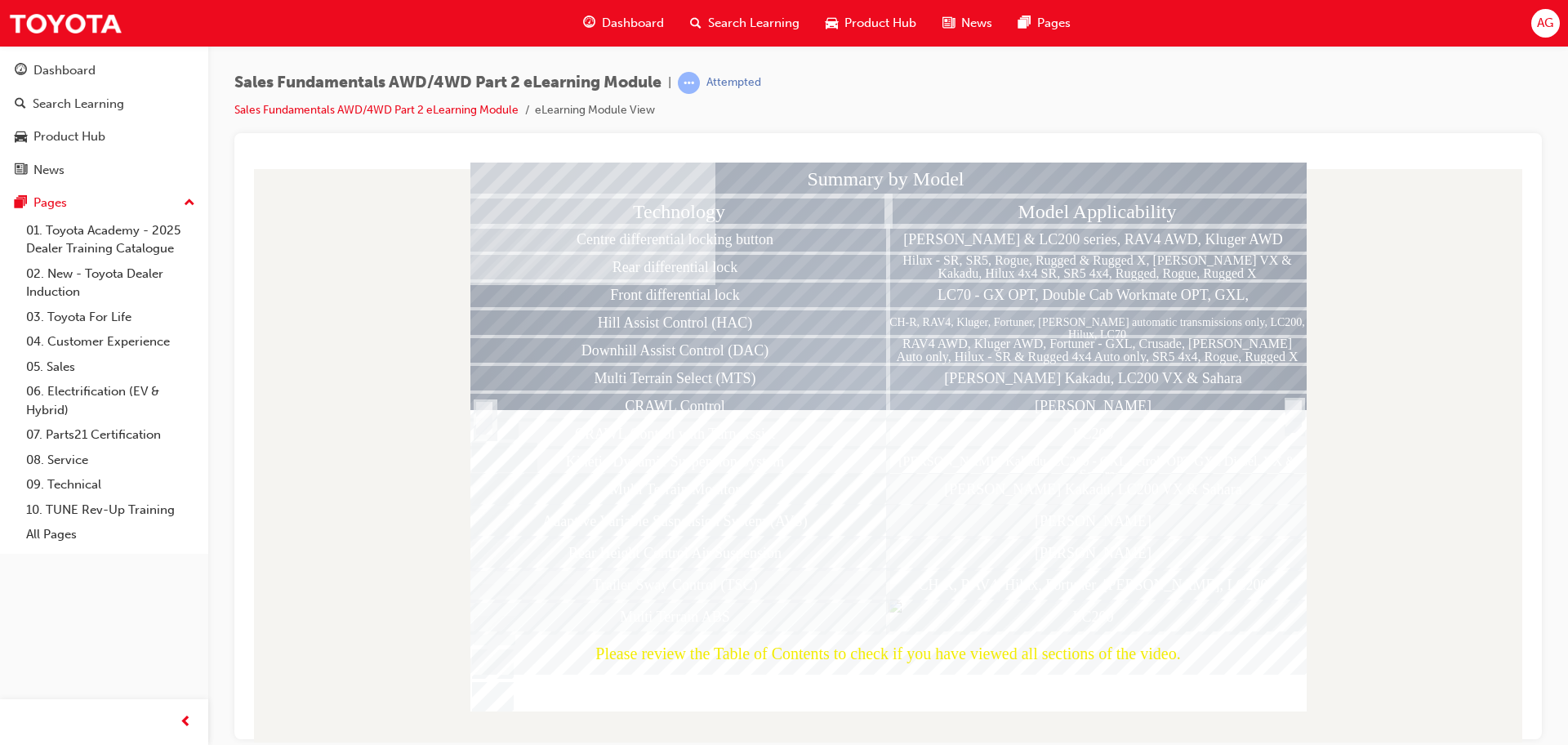 click at bounding box center [1098, 404] 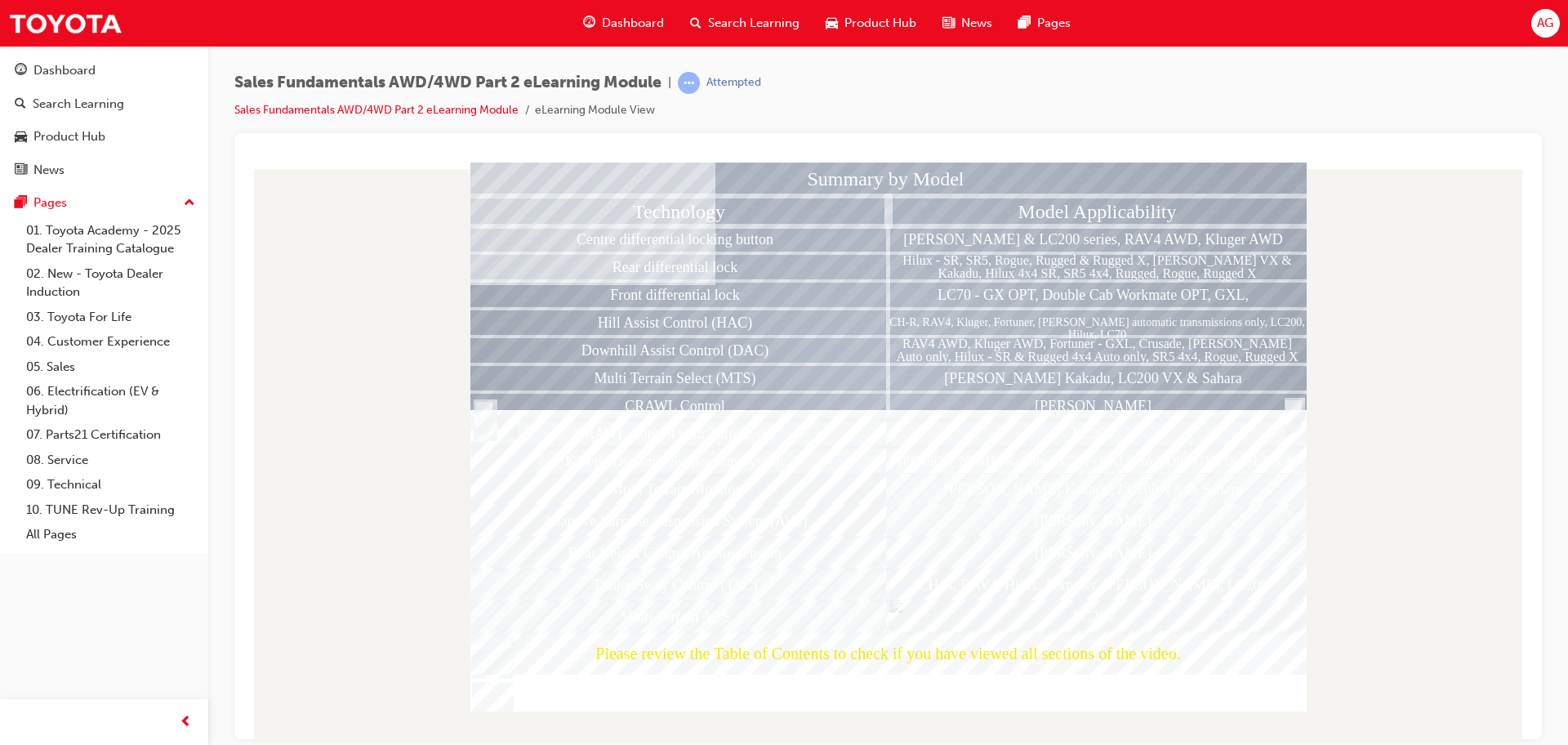 drag, startPoint x: 1065, startPoint y: 530, endPoint x: 737, endPoint y: 573, distance: 330.80659 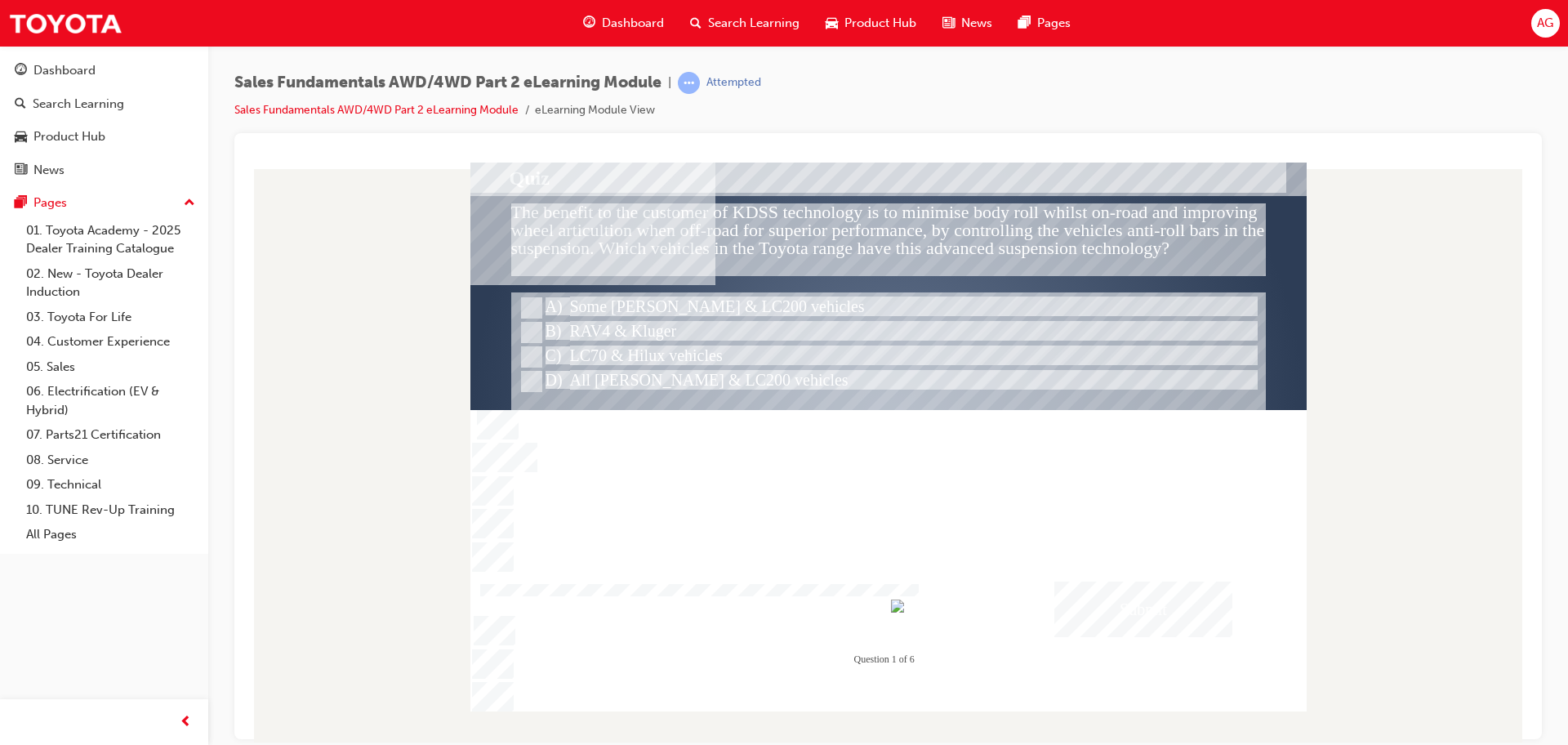 drag, startPoint x: 729, startPoint y: 225, endPoint x: 900, endPoint y: 228, distance: 171.02631 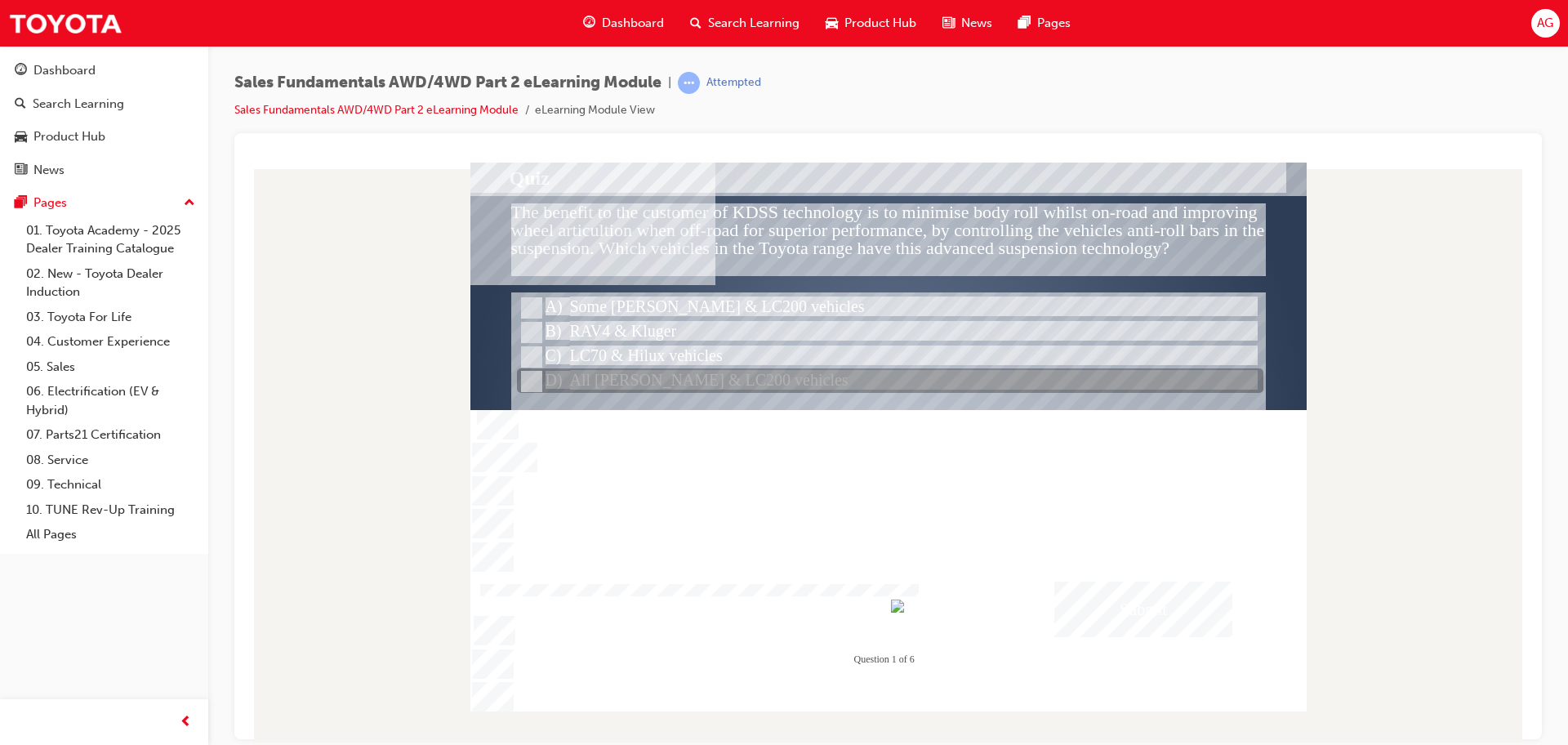 click at bounding box center (890, 381) 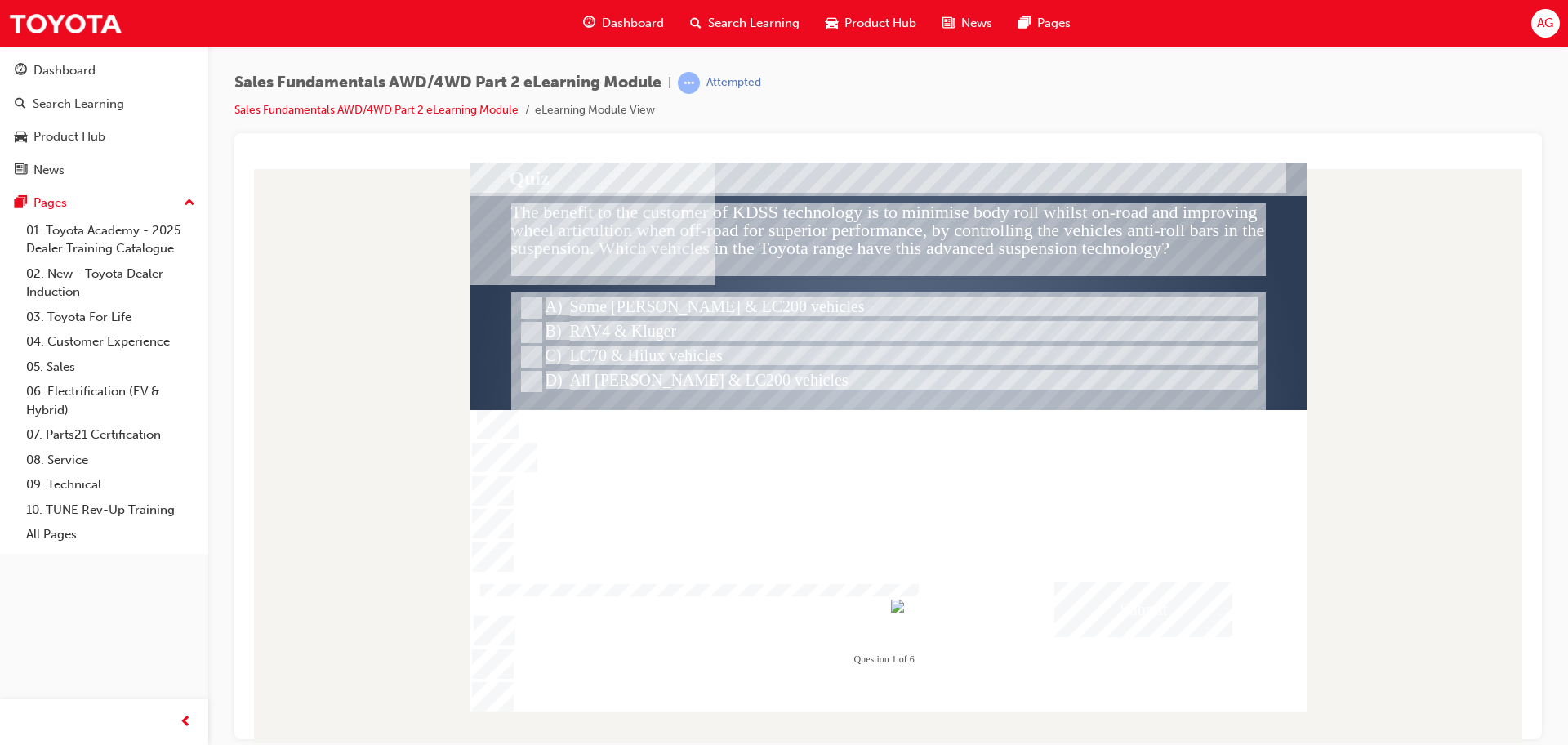 click at bounding box center (1143, 609) 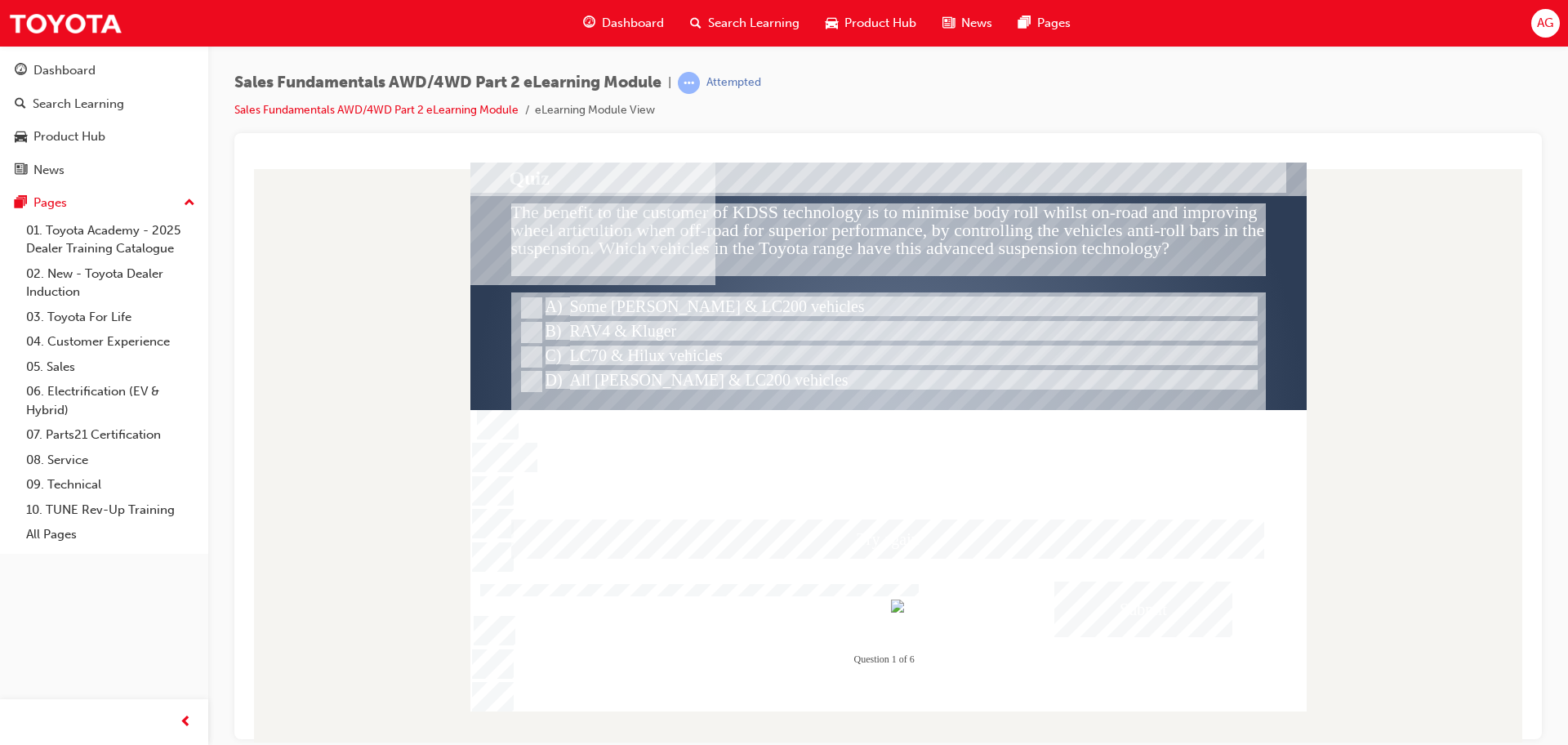 click at bounding box center (889, 436) 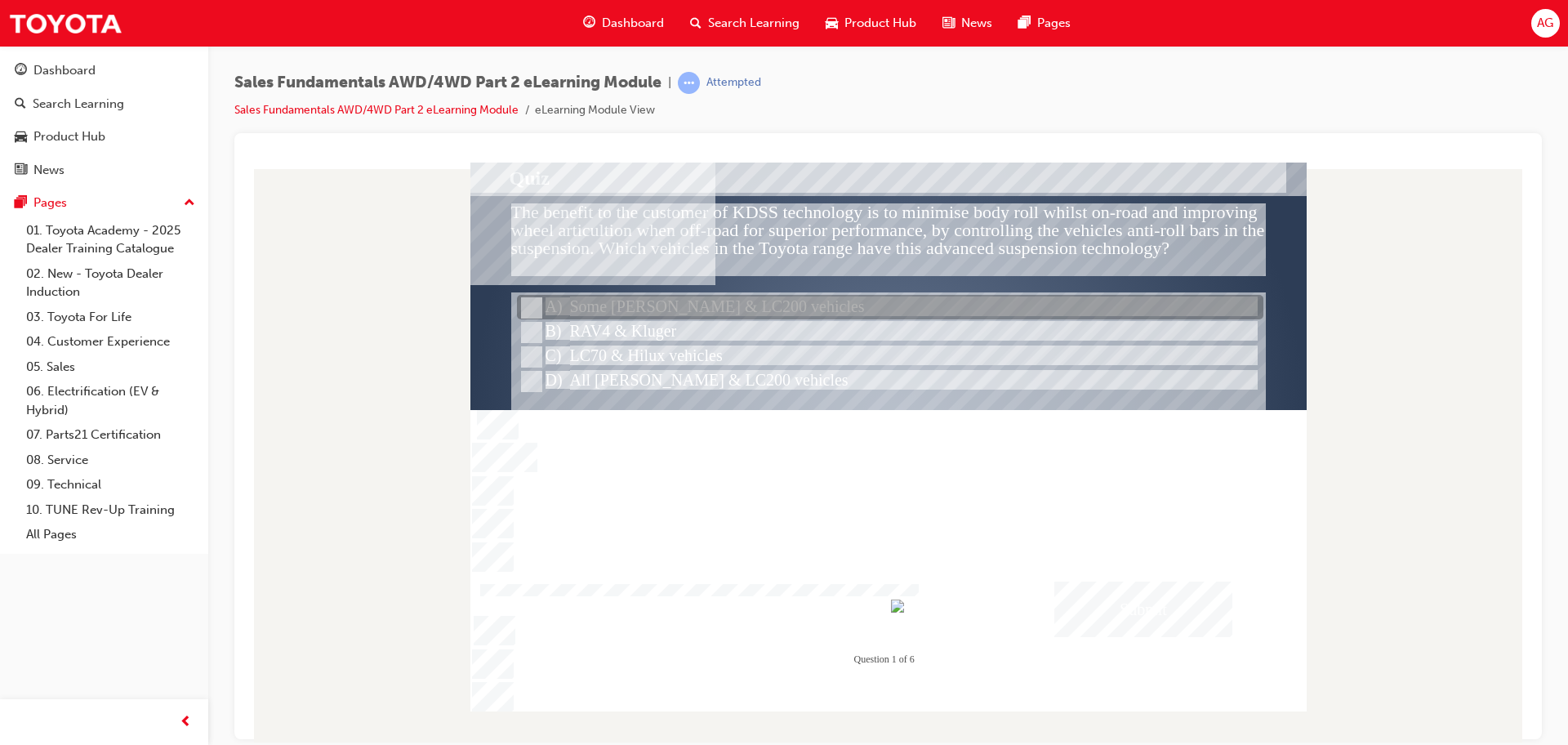 click at bounding box center (890, 308) 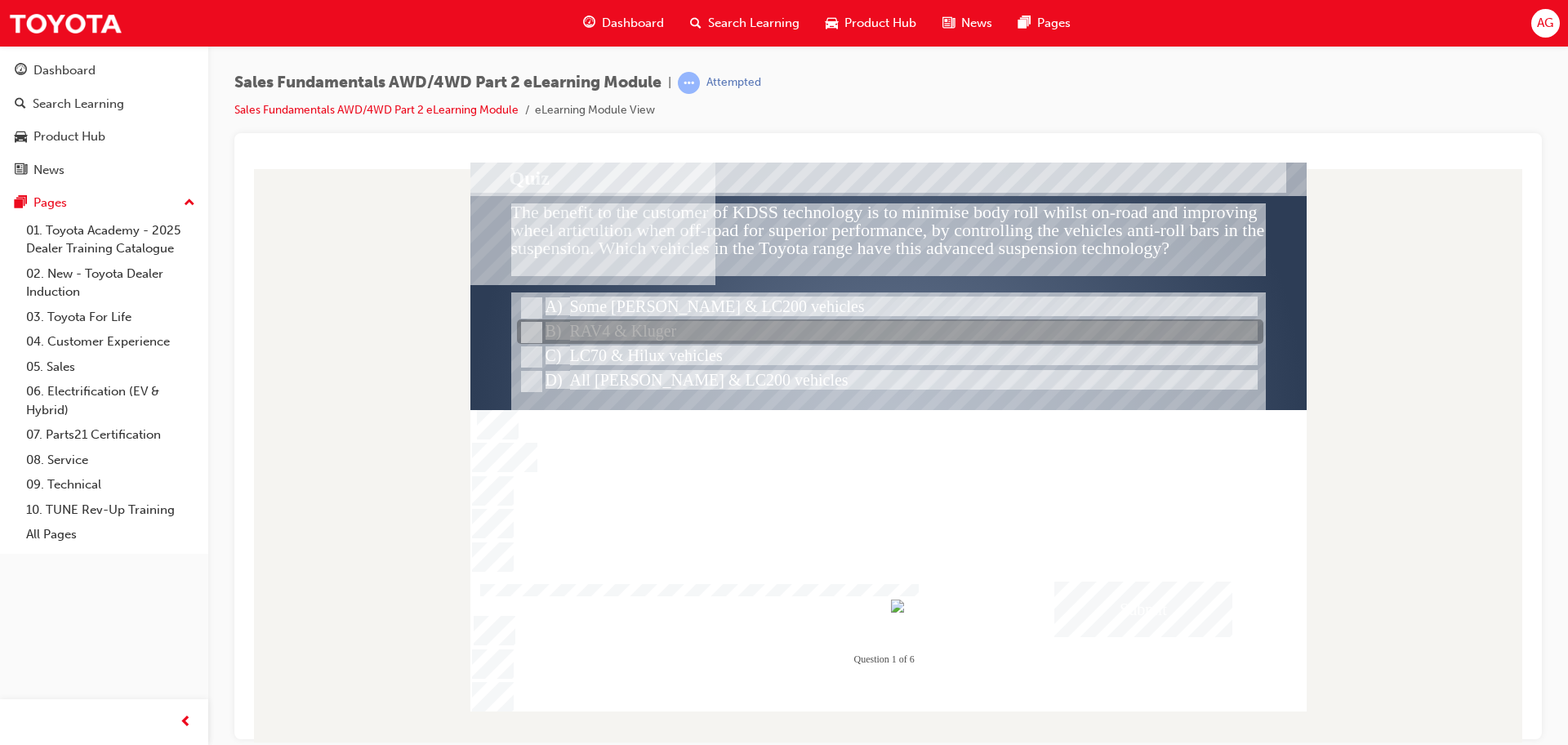 click at bounding box center [890, 332] 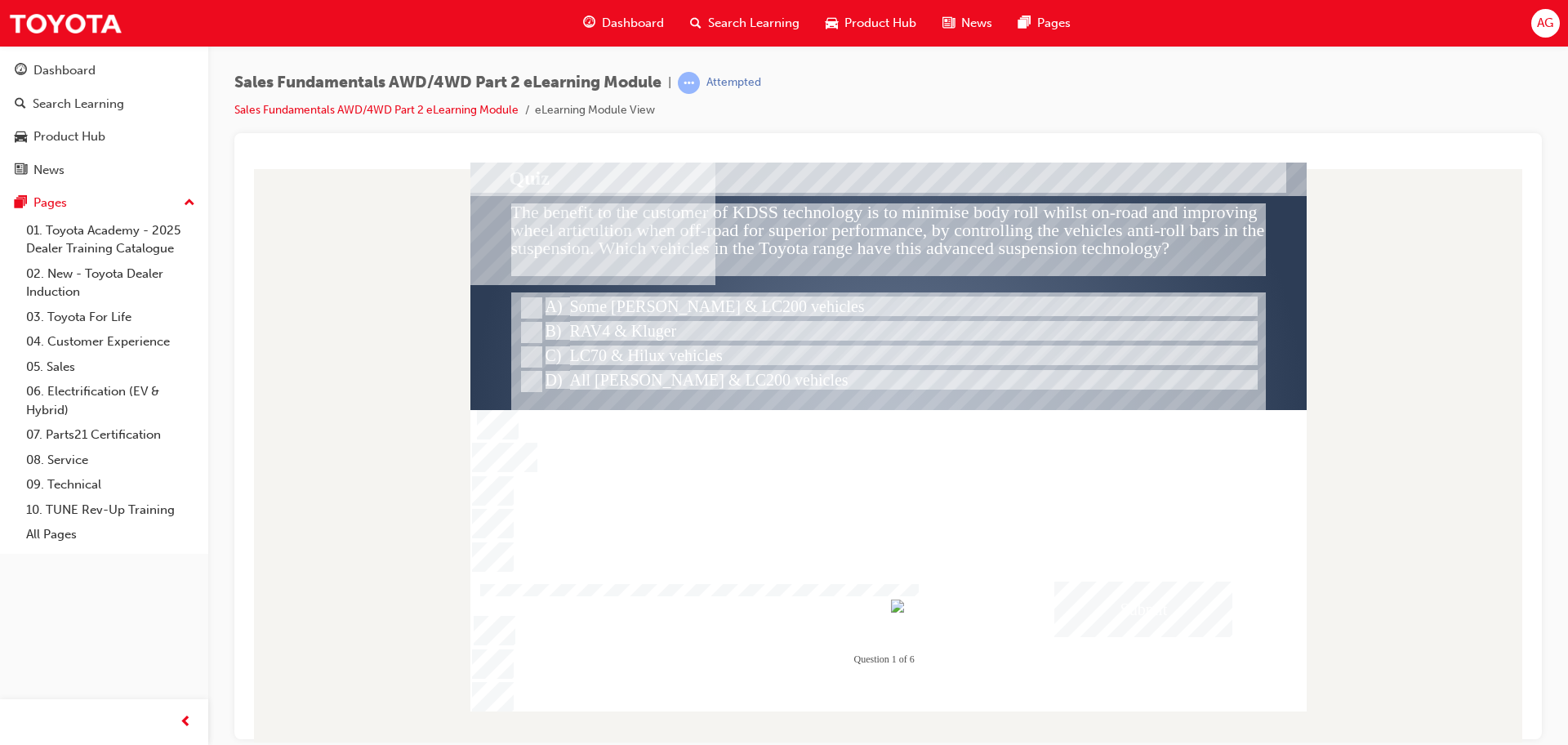 click at bounding box center (1143, 609) 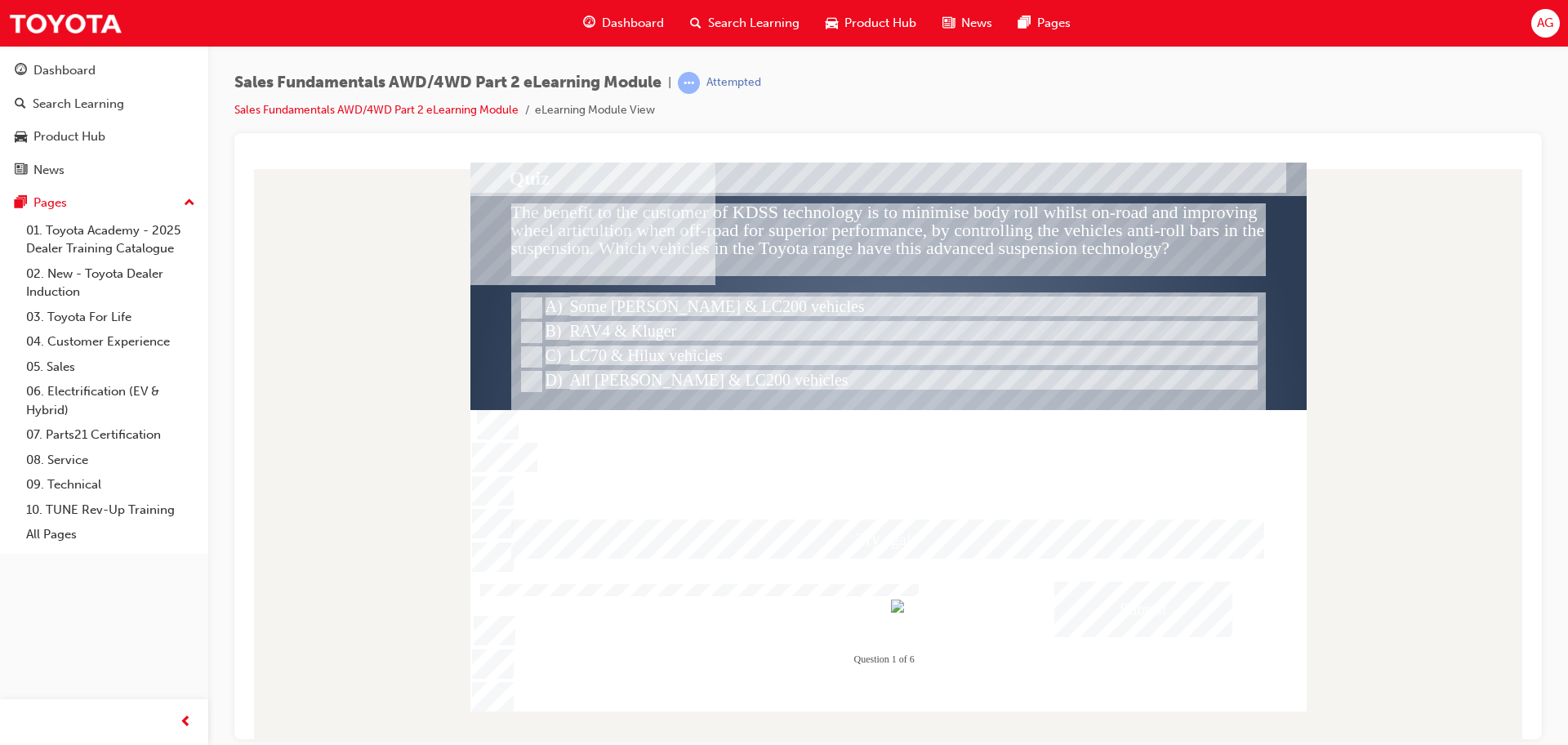 click at bounding box center [889, 436] 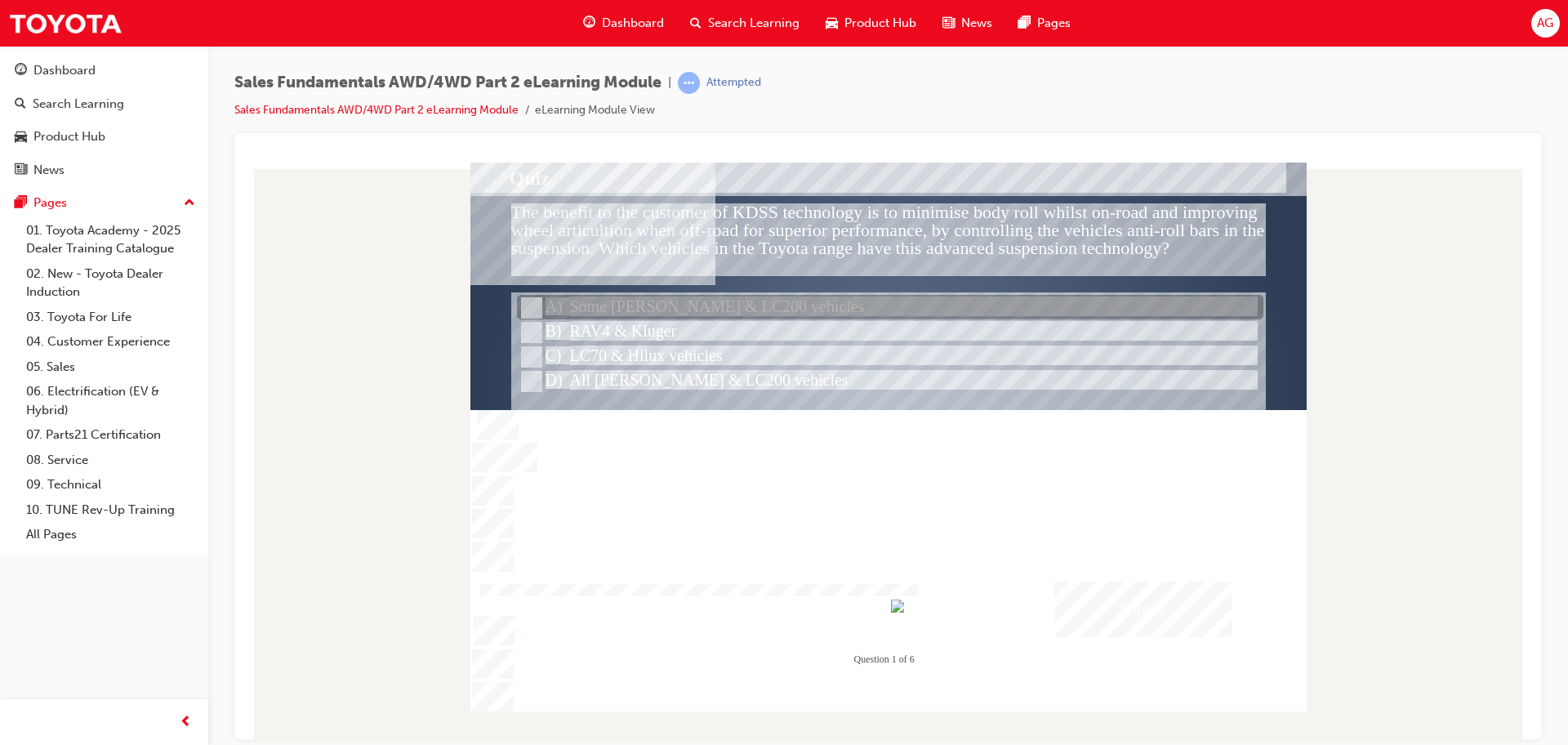 click at bounding box center [890, 308] 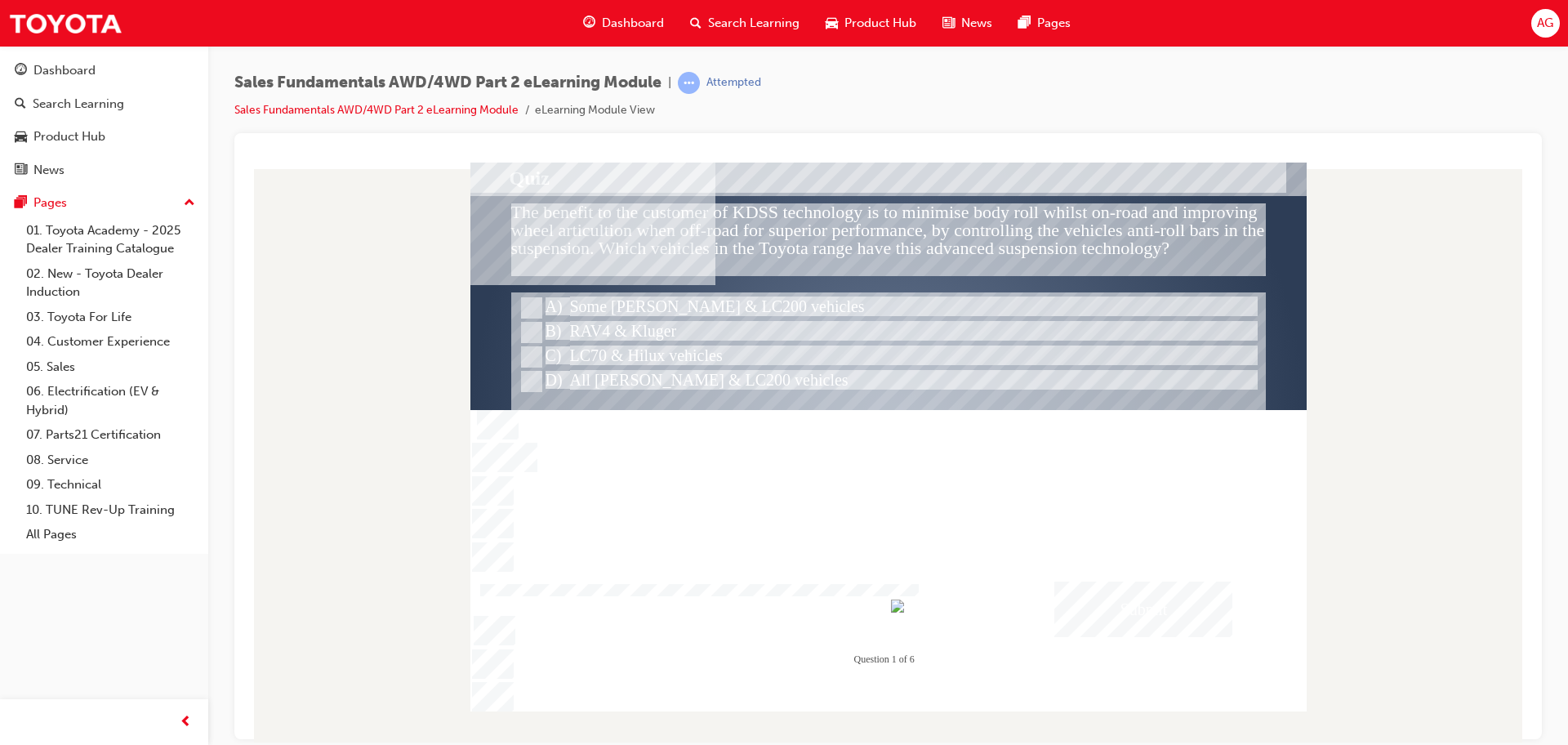 click at bounding box center [1143, 609] 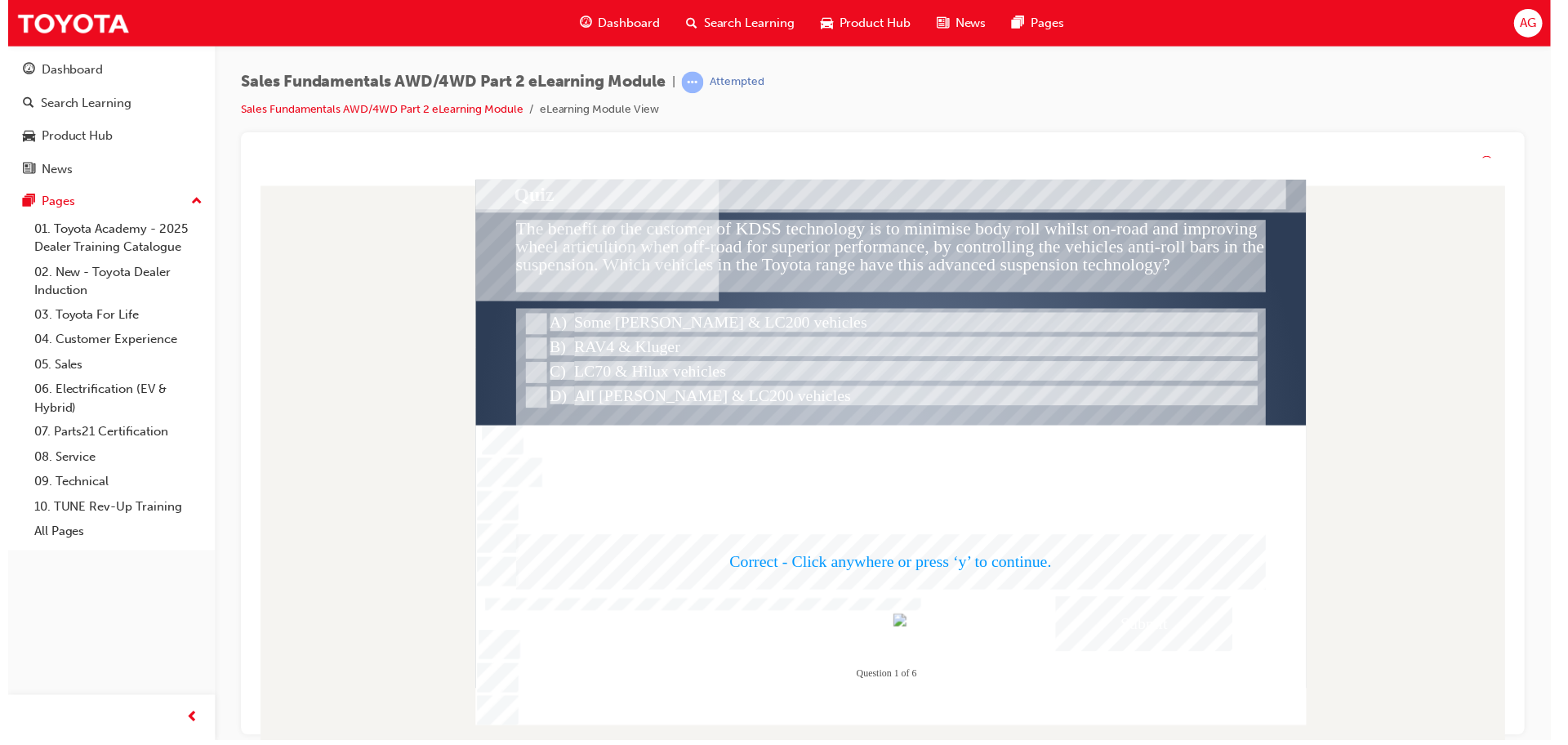 click at bounding box center (894, 453) 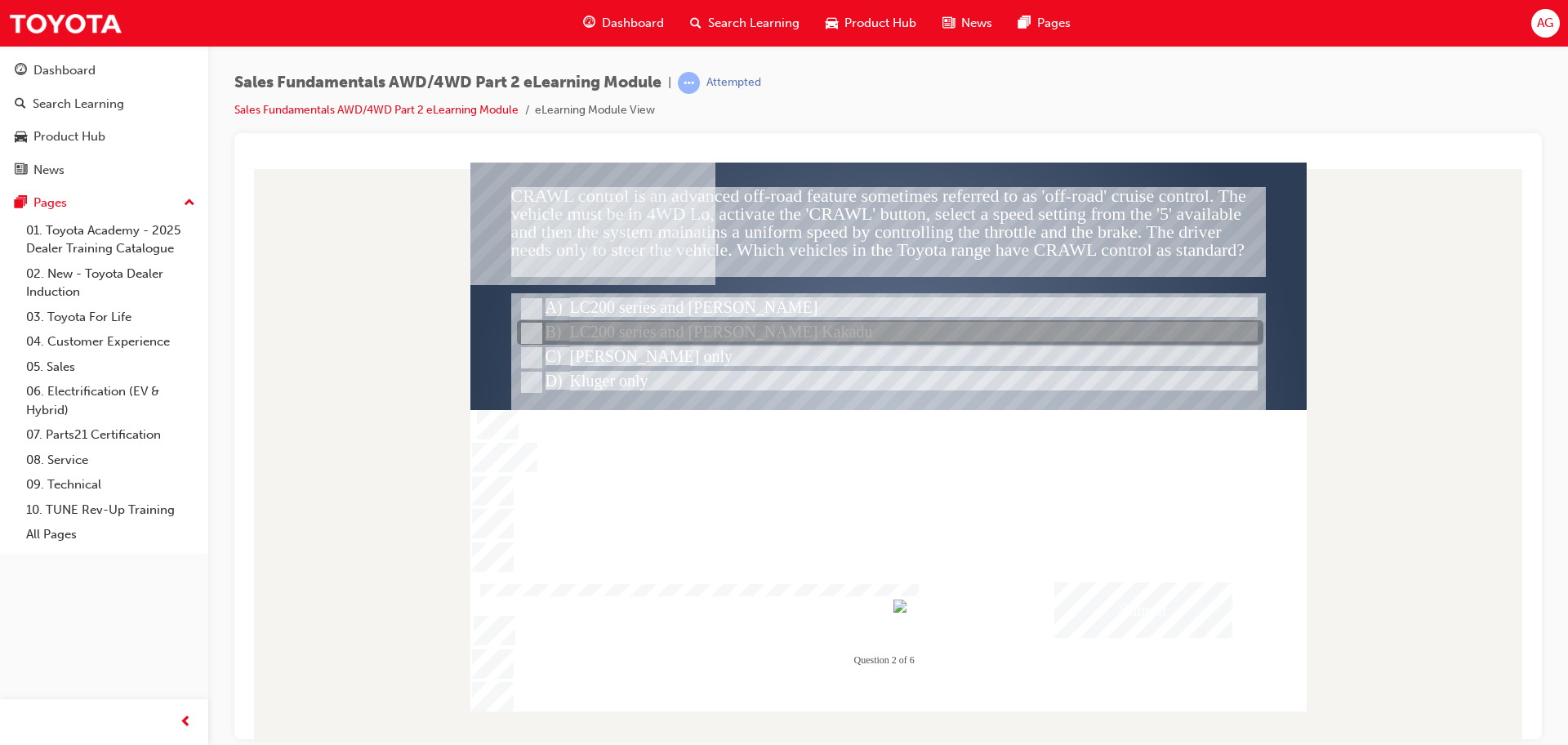 click at bounding box center (890, 333) 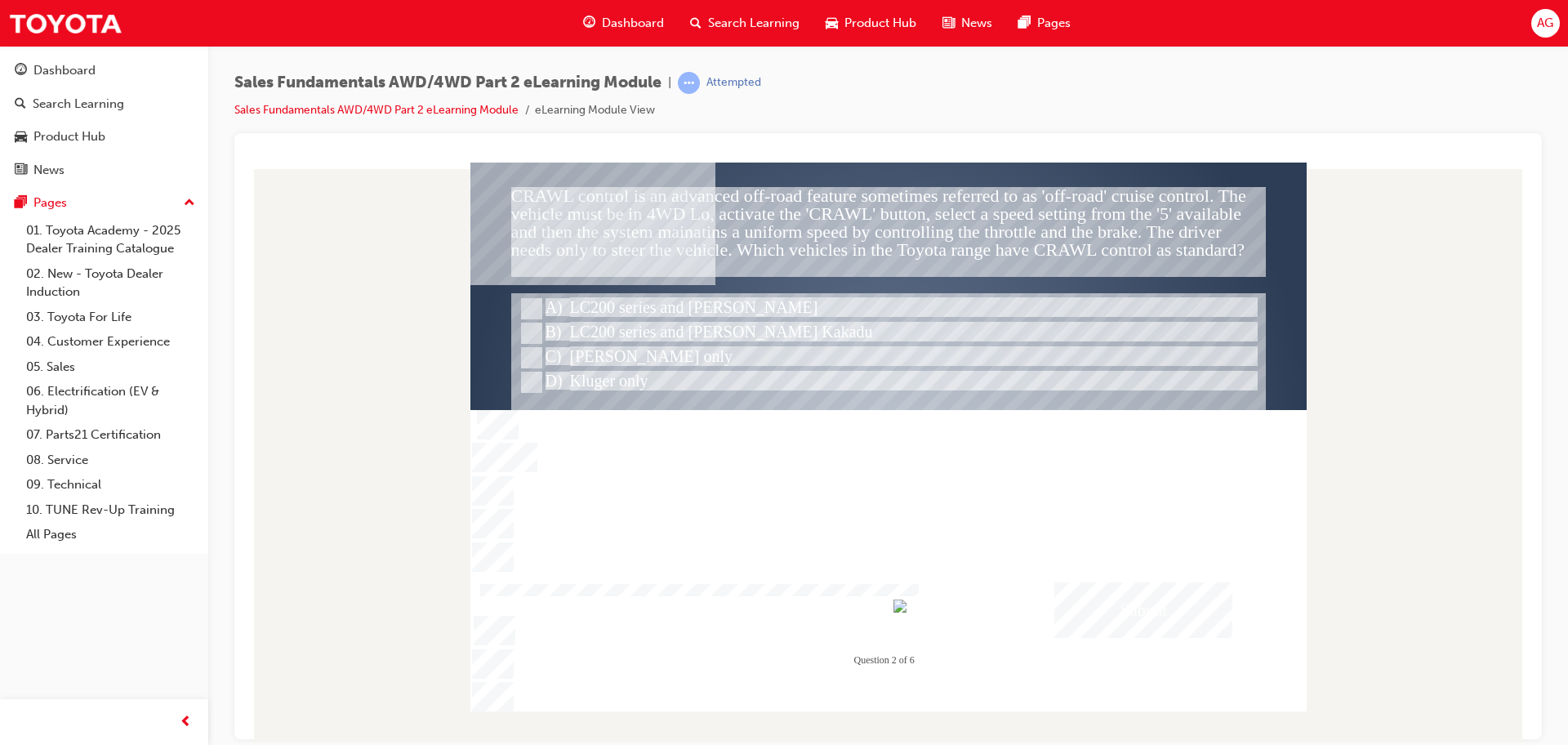 click at bounding box center (1143, 609) 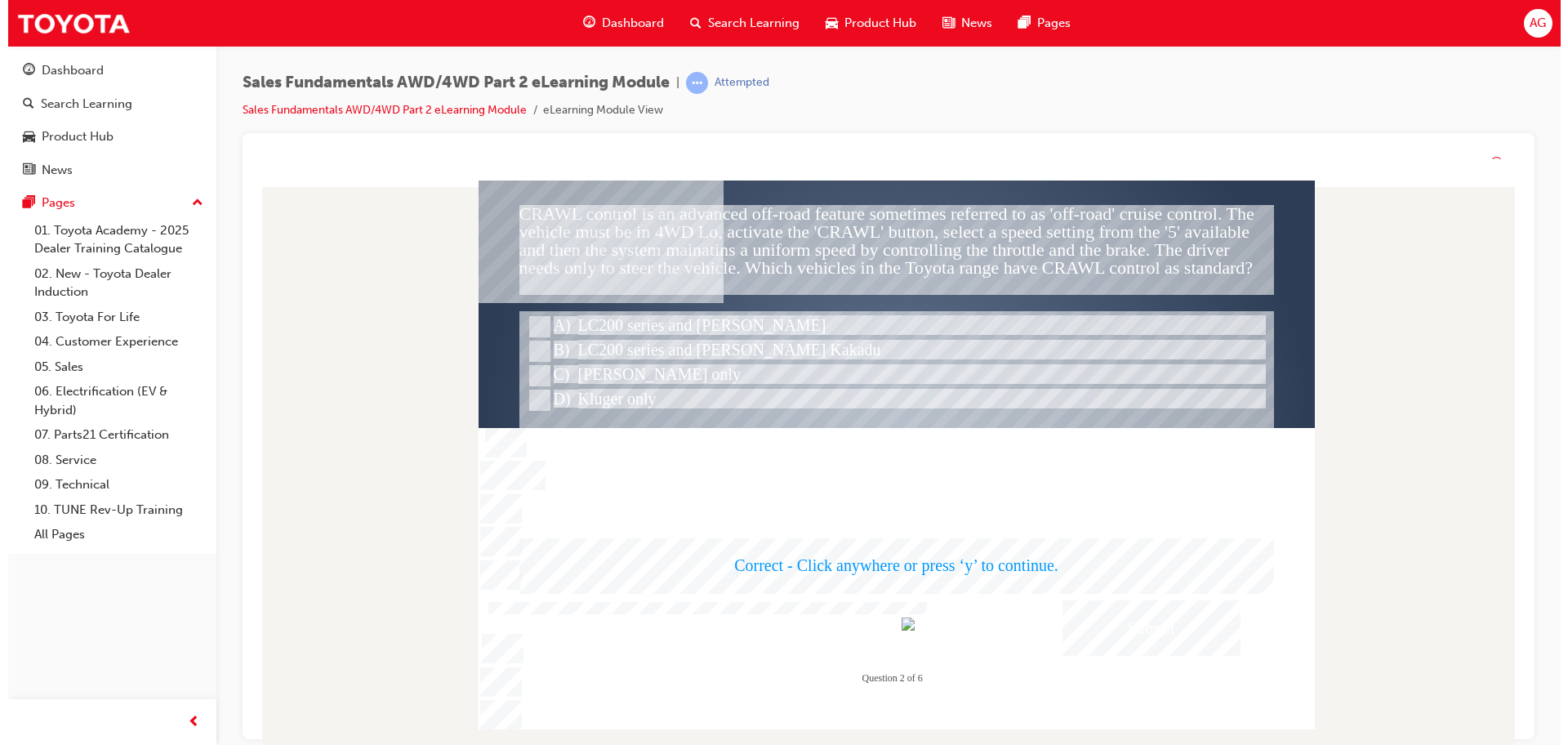 click at bounding box center [896, 455] 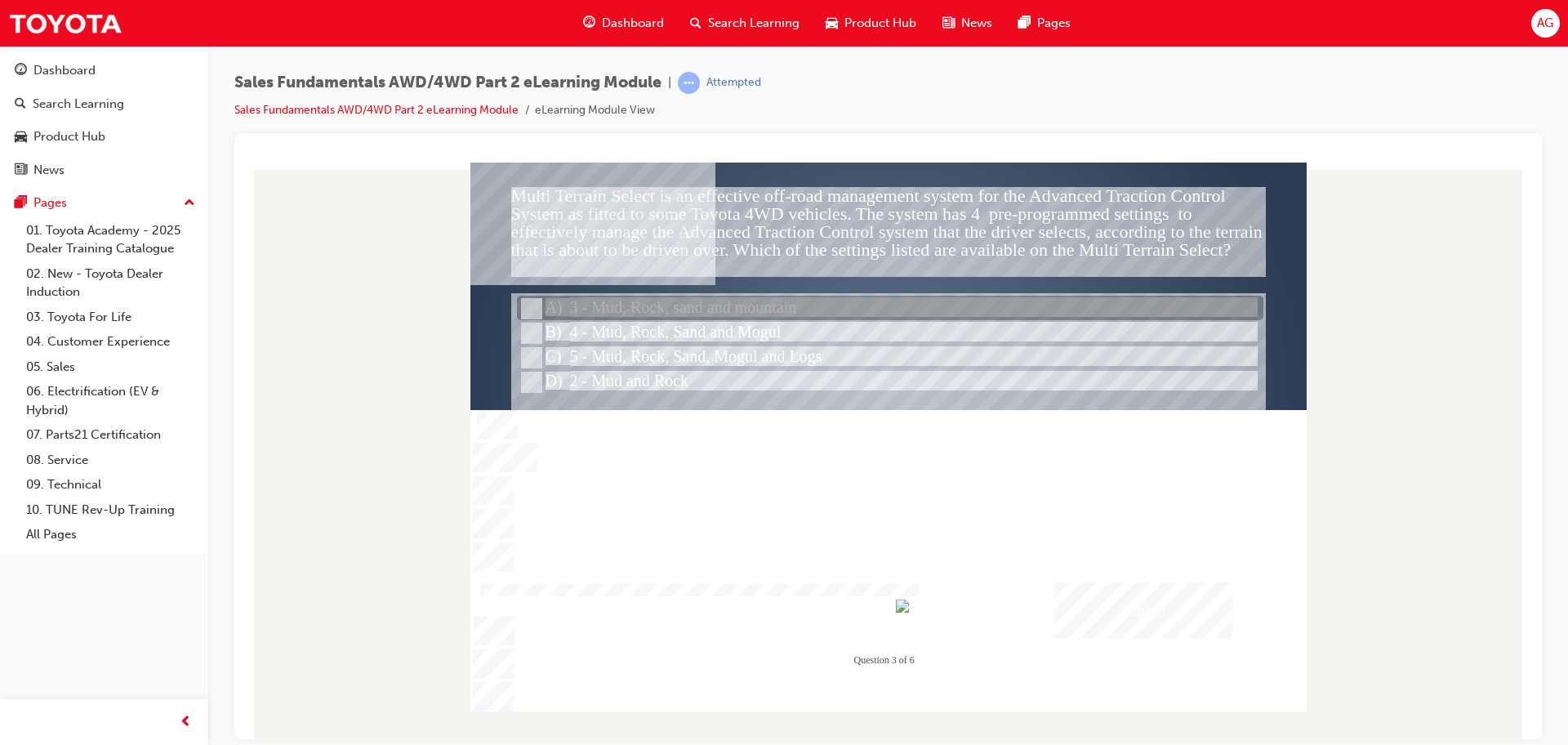 click at bounding box center [890, 309] 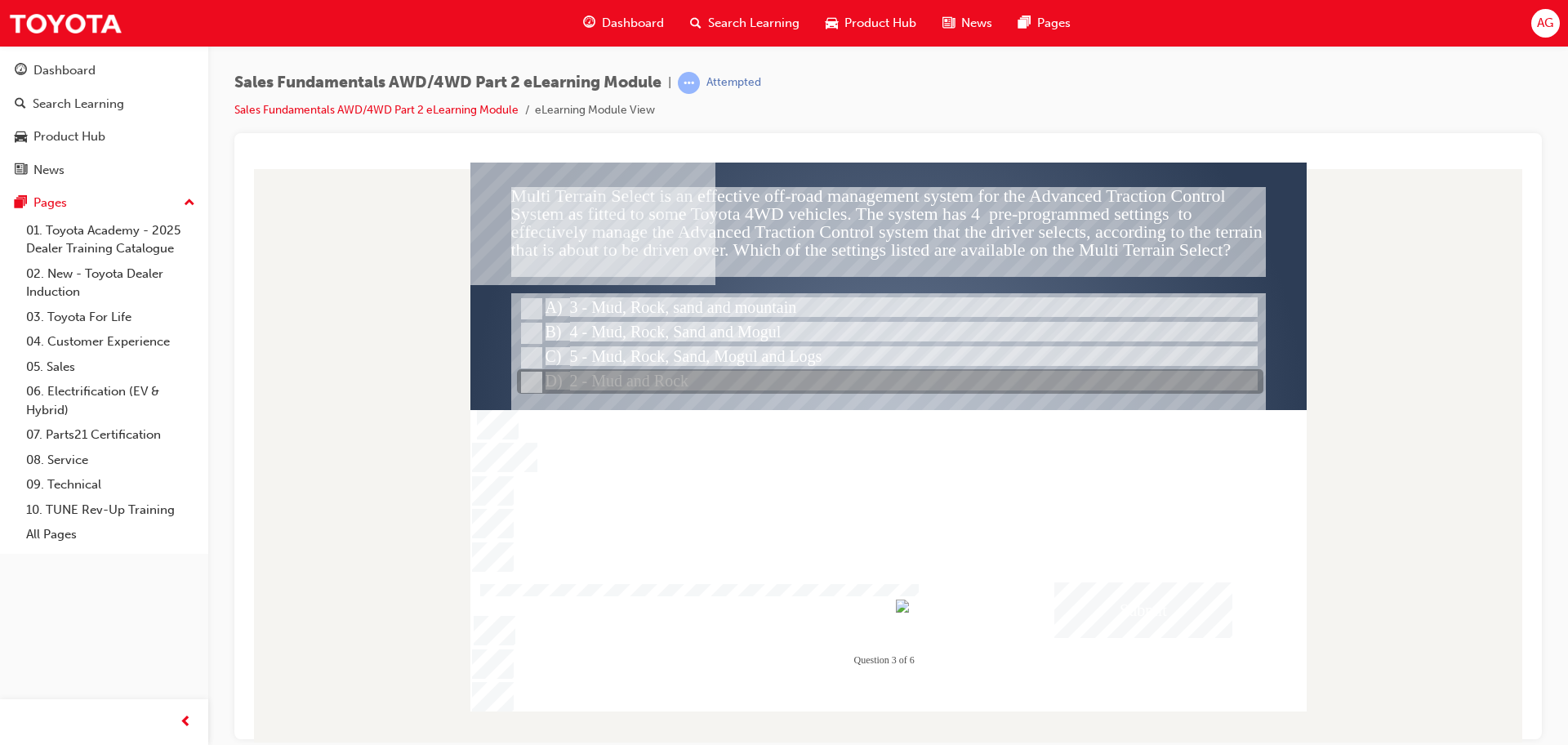 click at bounding box center (890, 382) 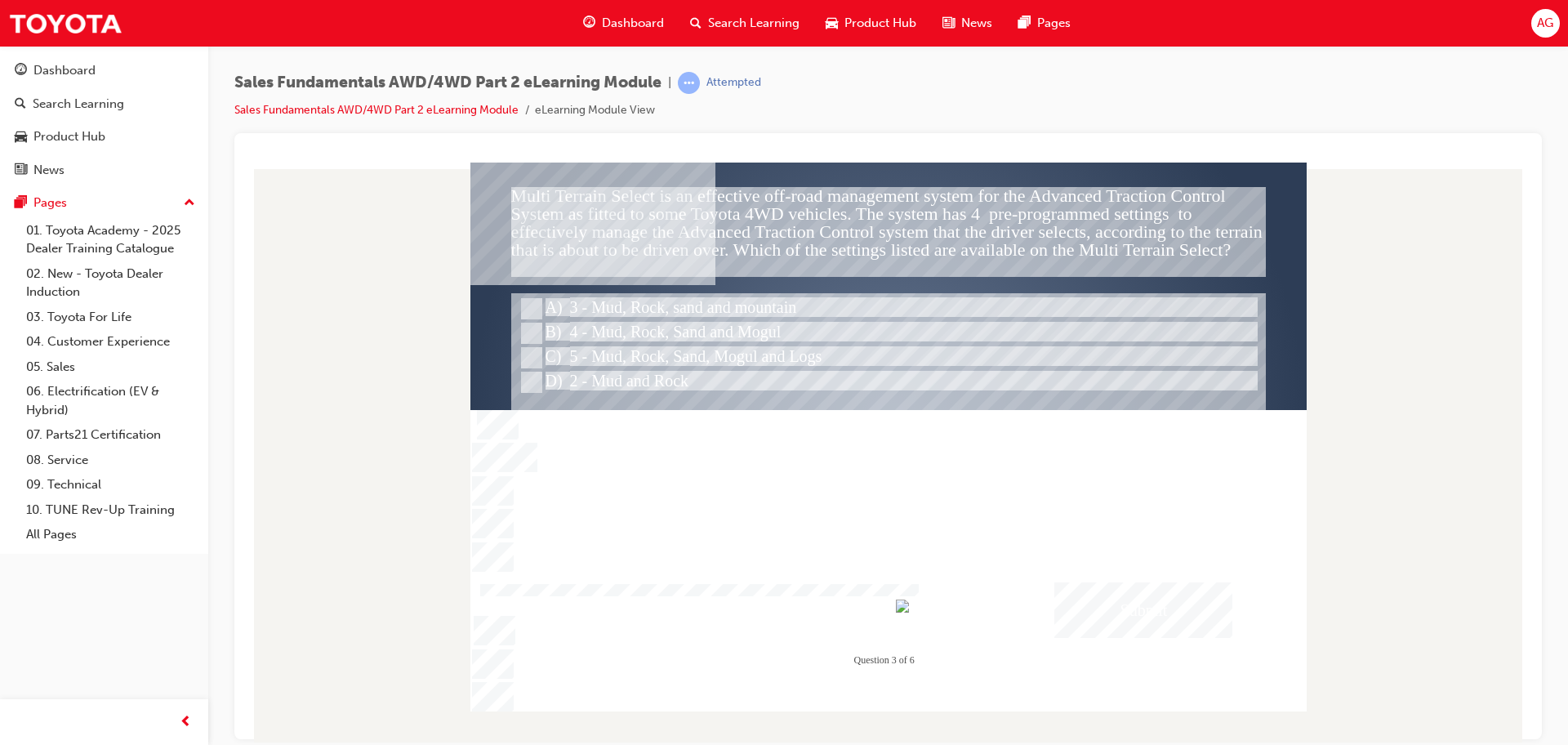 click at bounding box center [1143, 609] 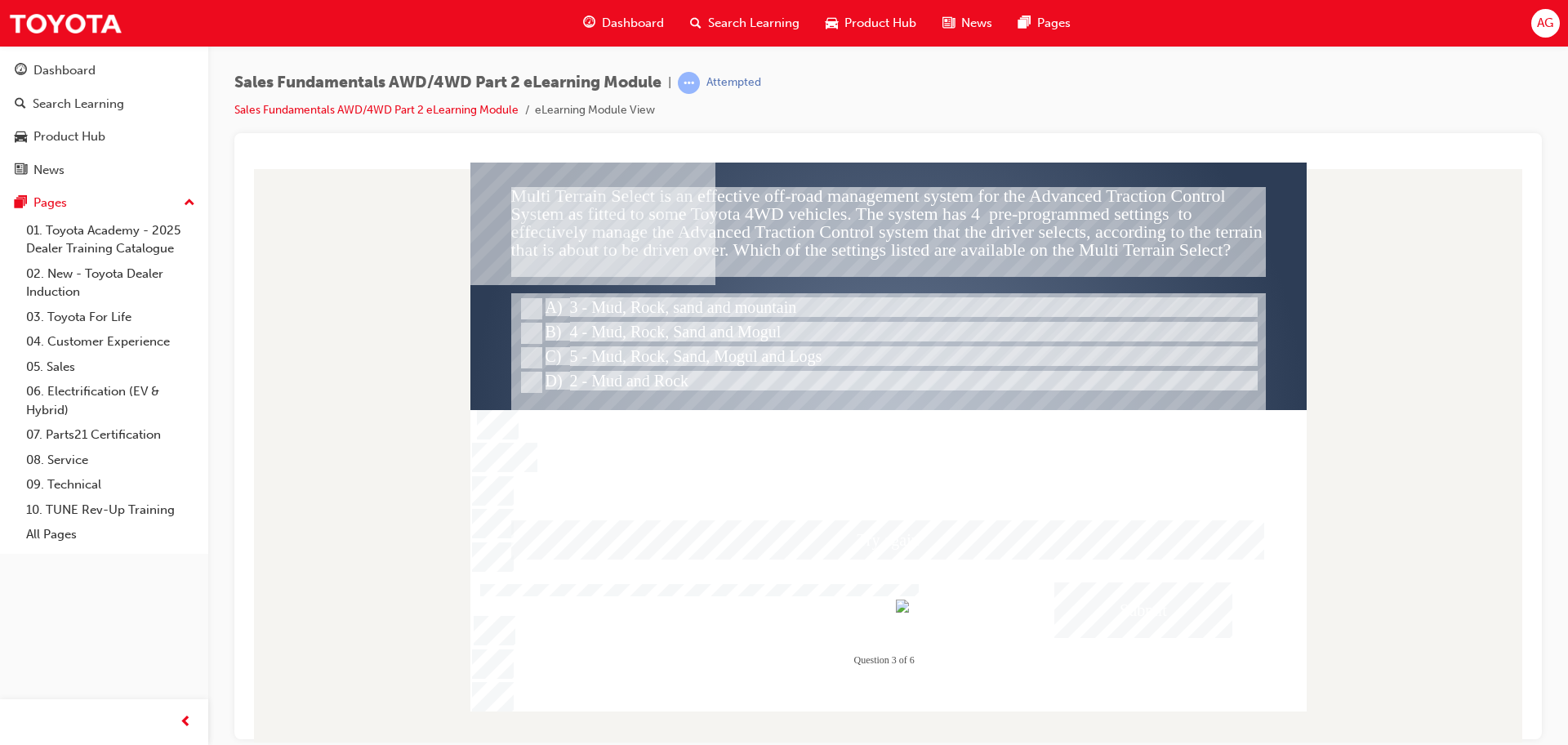 click at bounding box center [889, 436] 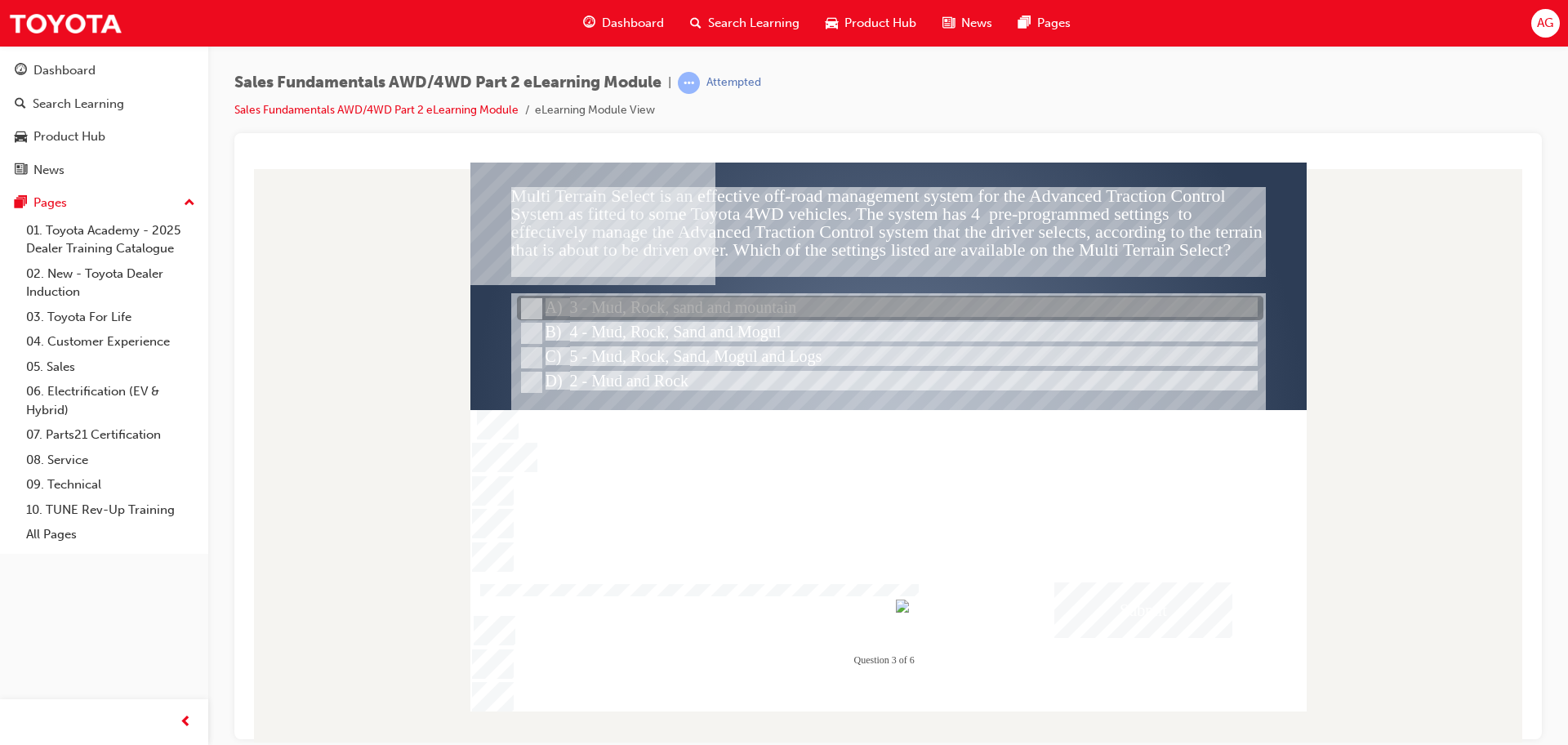 click at bounding box center [890, 309] 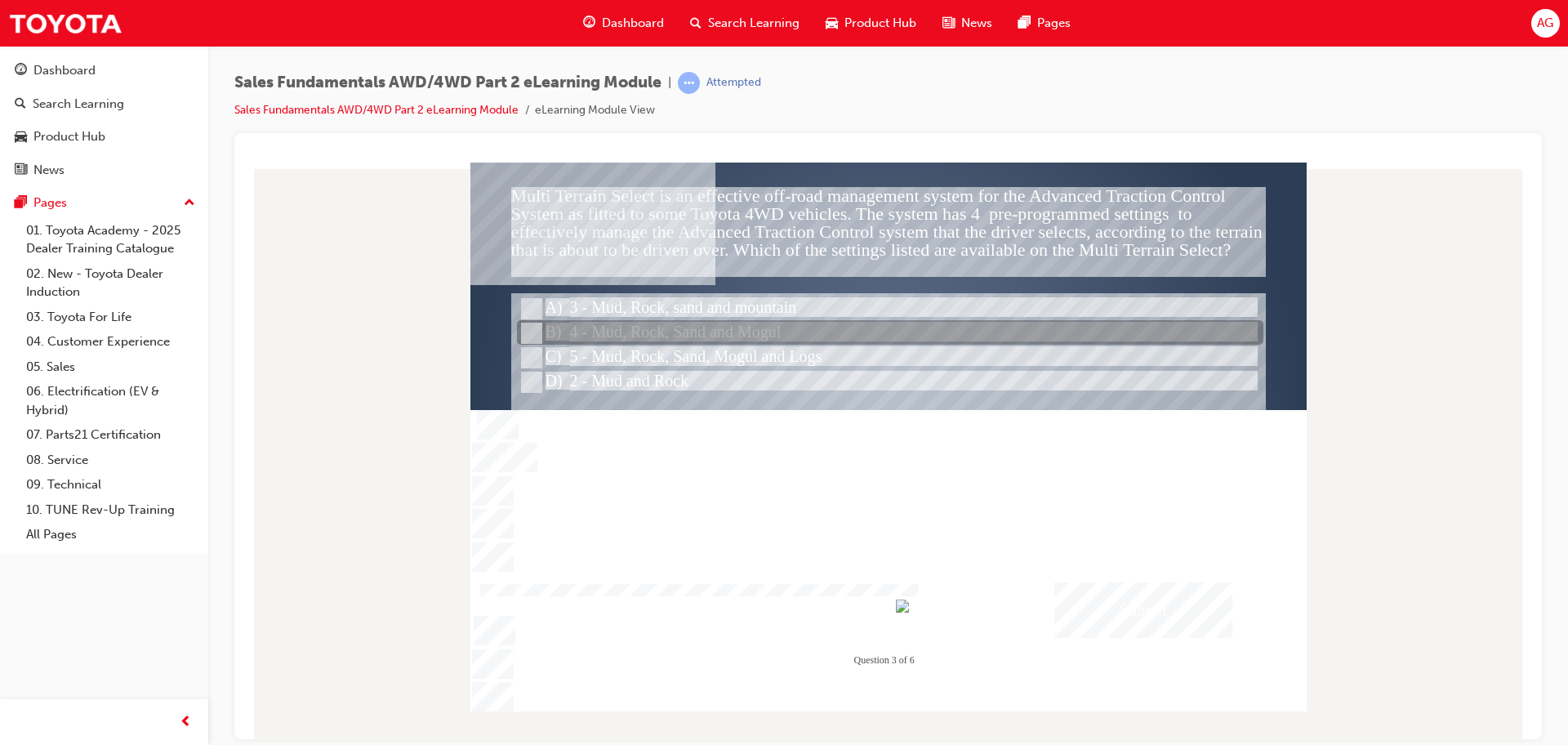 click at bounding box center (890, 333) 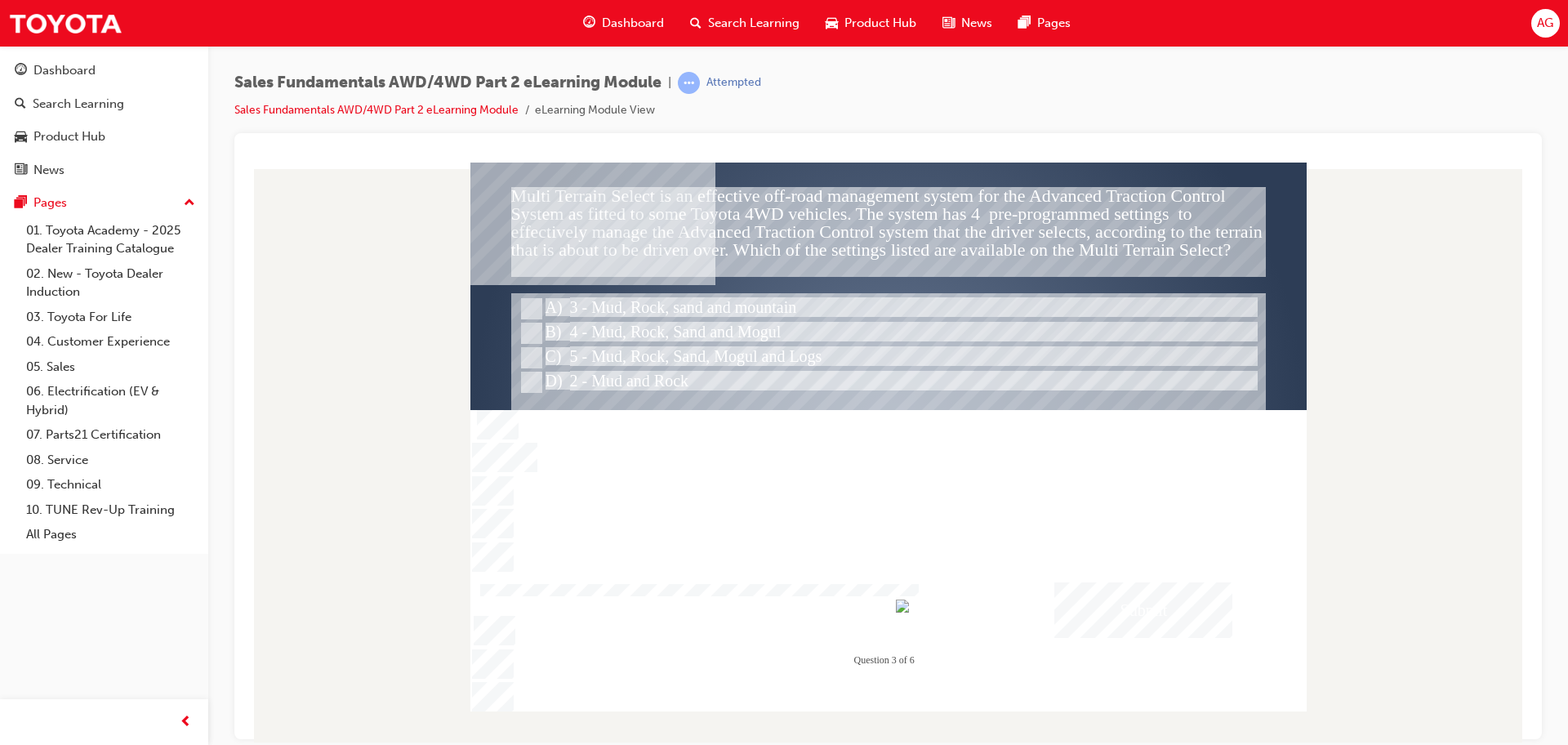 click at bounding box center (1143, 609) 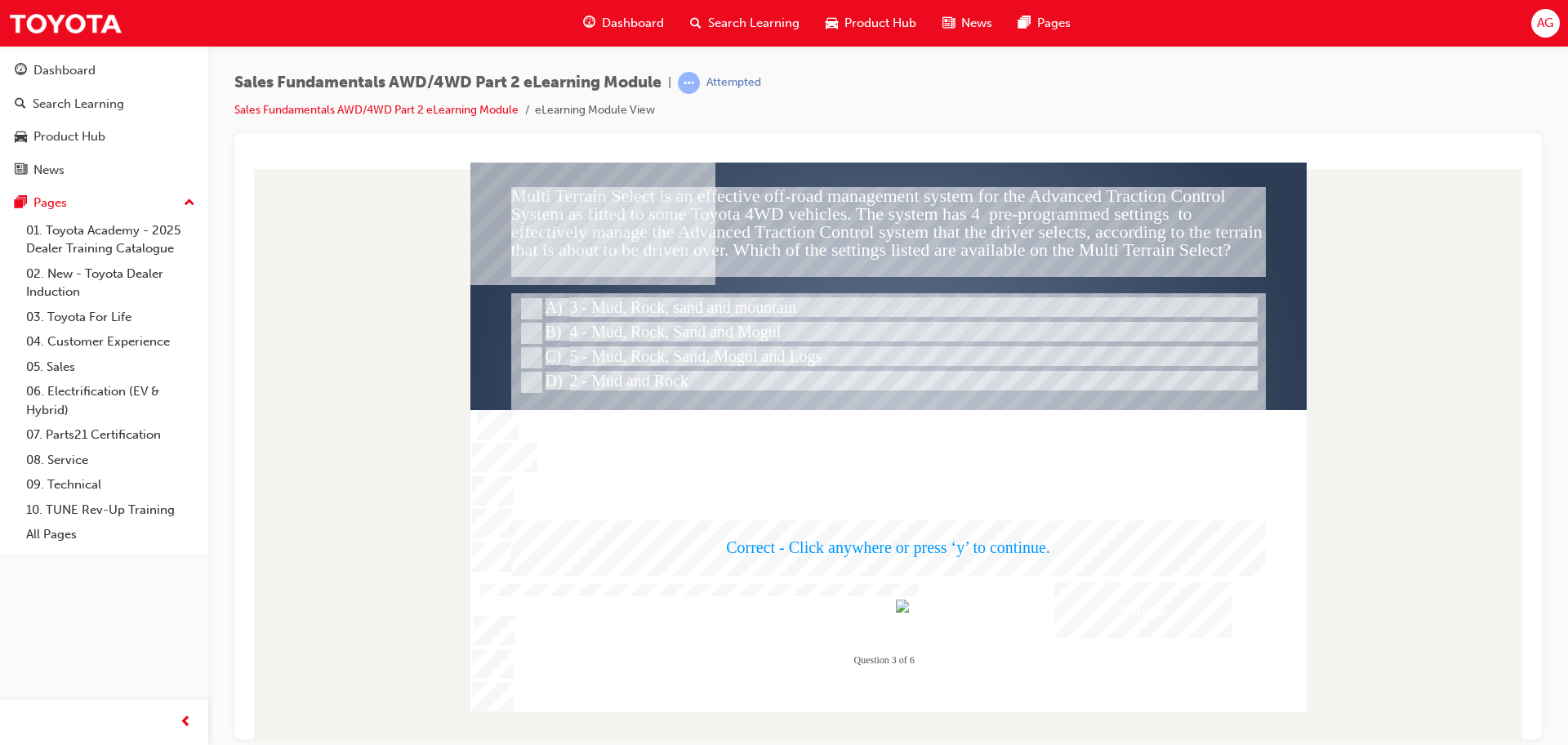 click at bounding box center [889, 436] 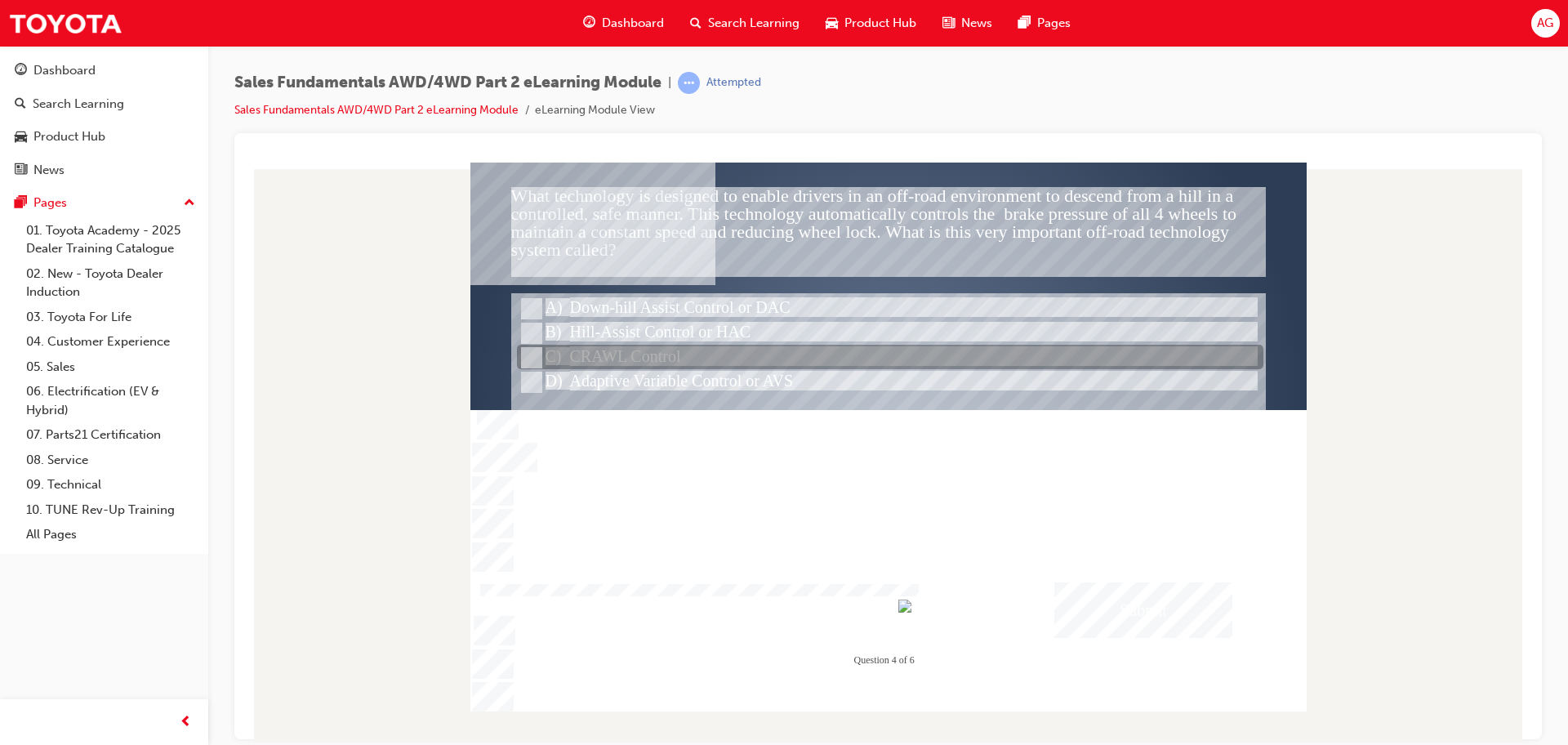 click at bounding box center [890, 358] 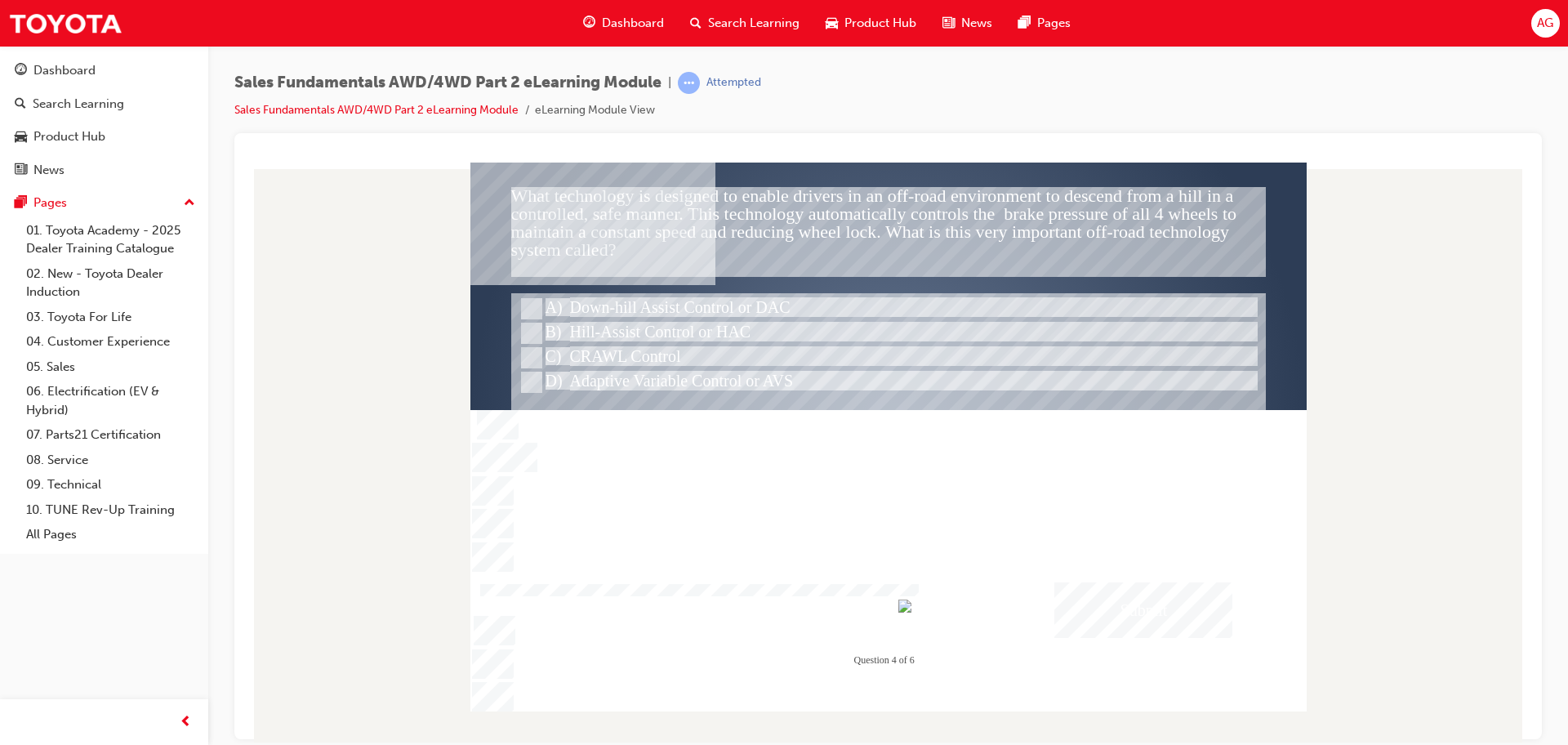 click at bounding box center [1143, 609] 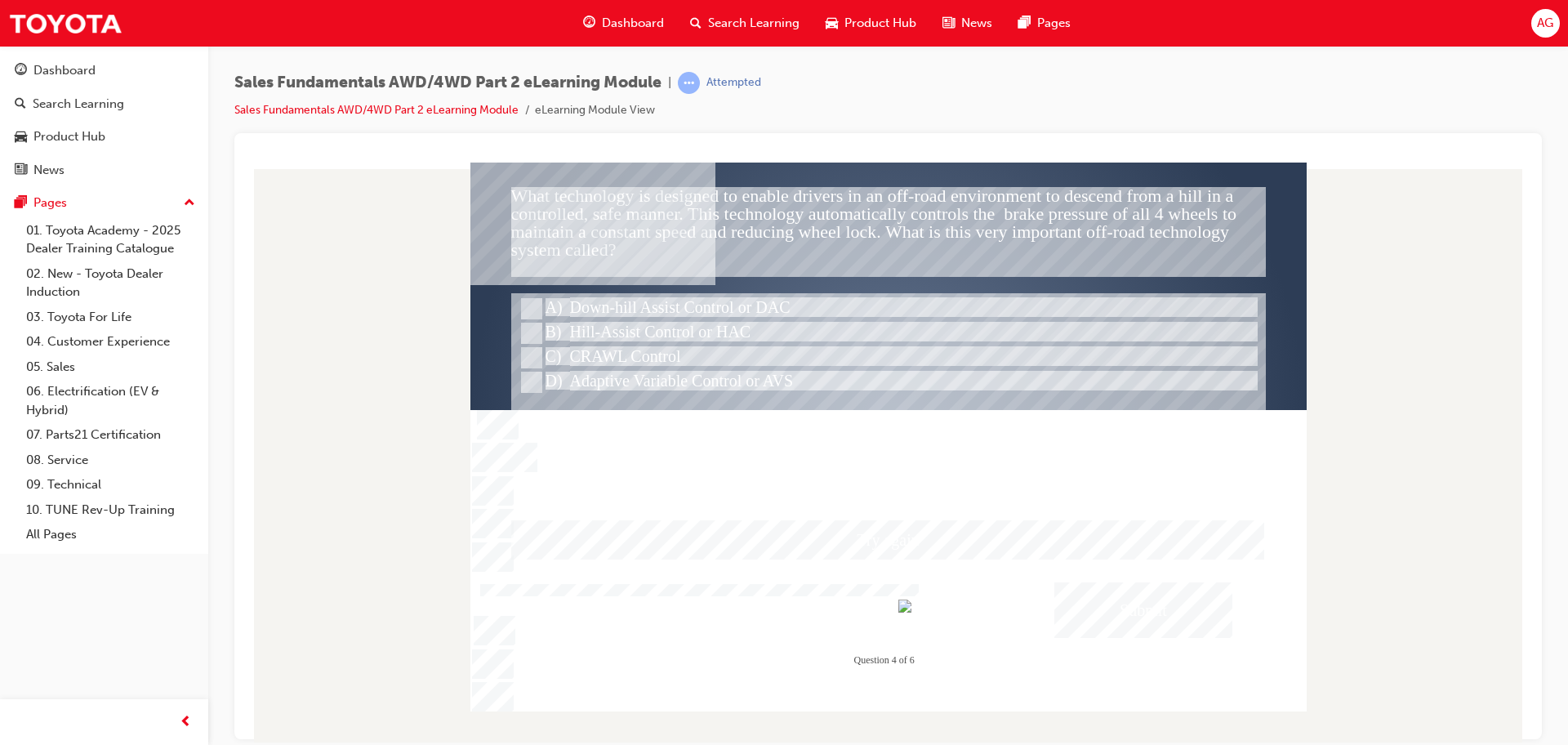 click at bounding box center [889, 436] 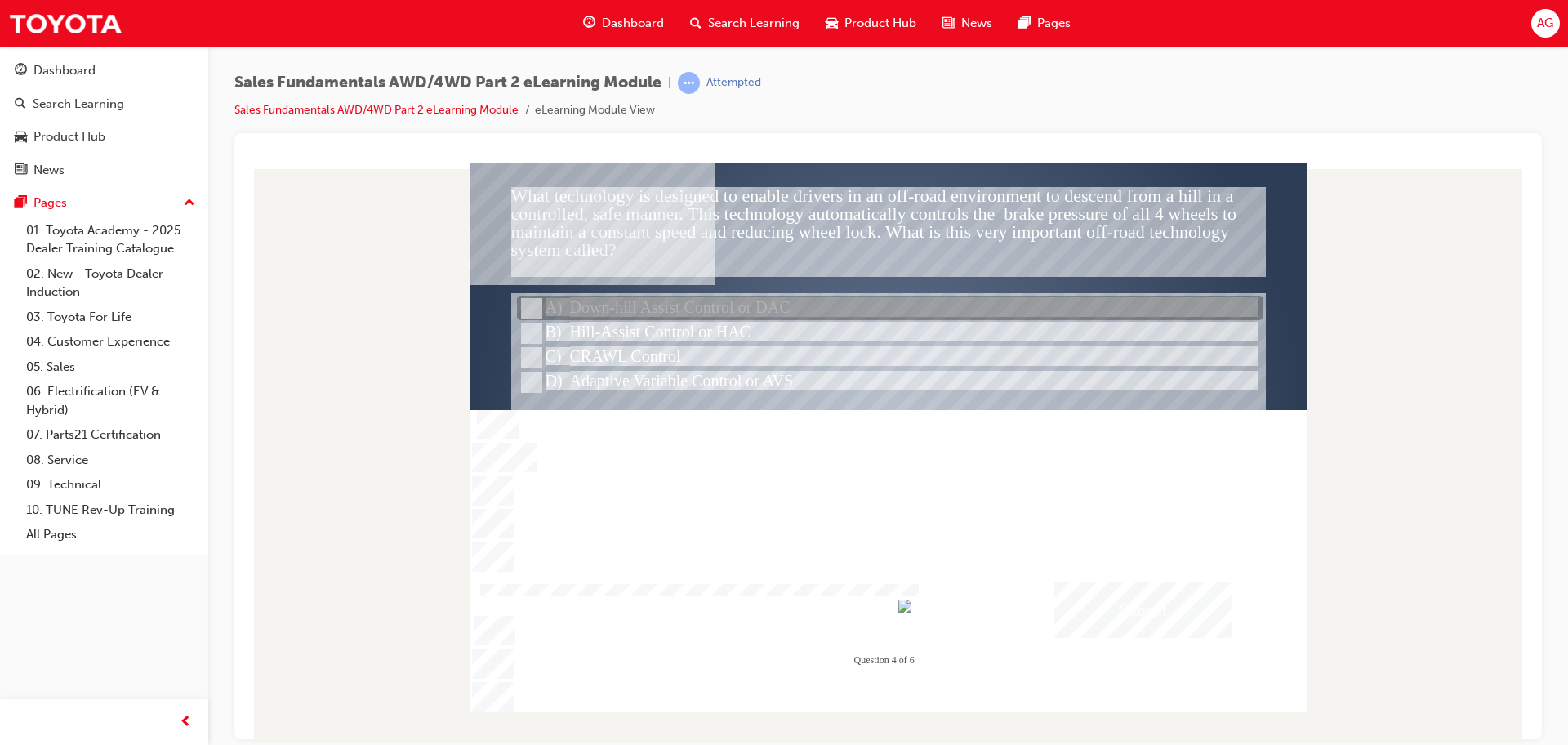 click at bounding box center [890, 309] 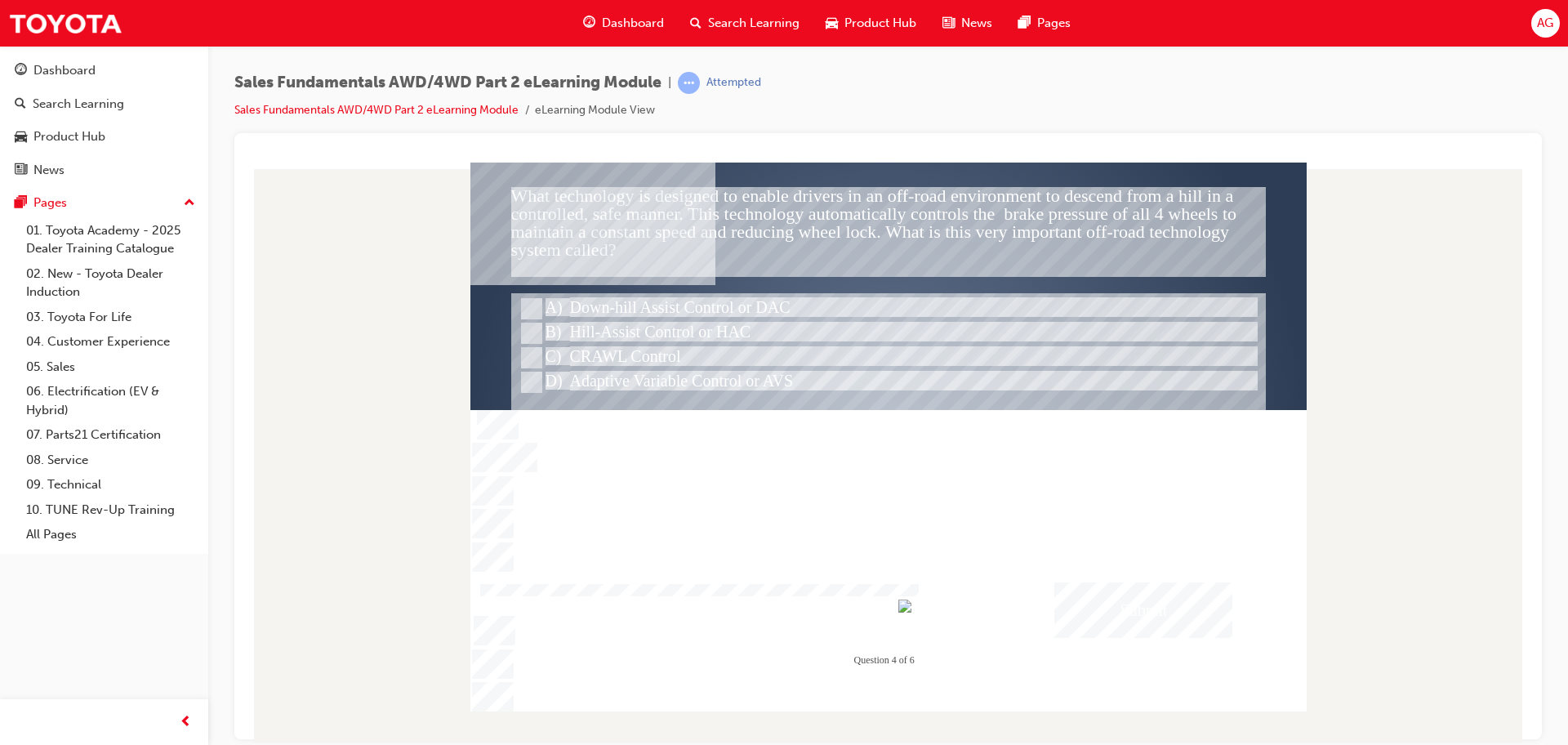click at bounding box center (1143, 609) 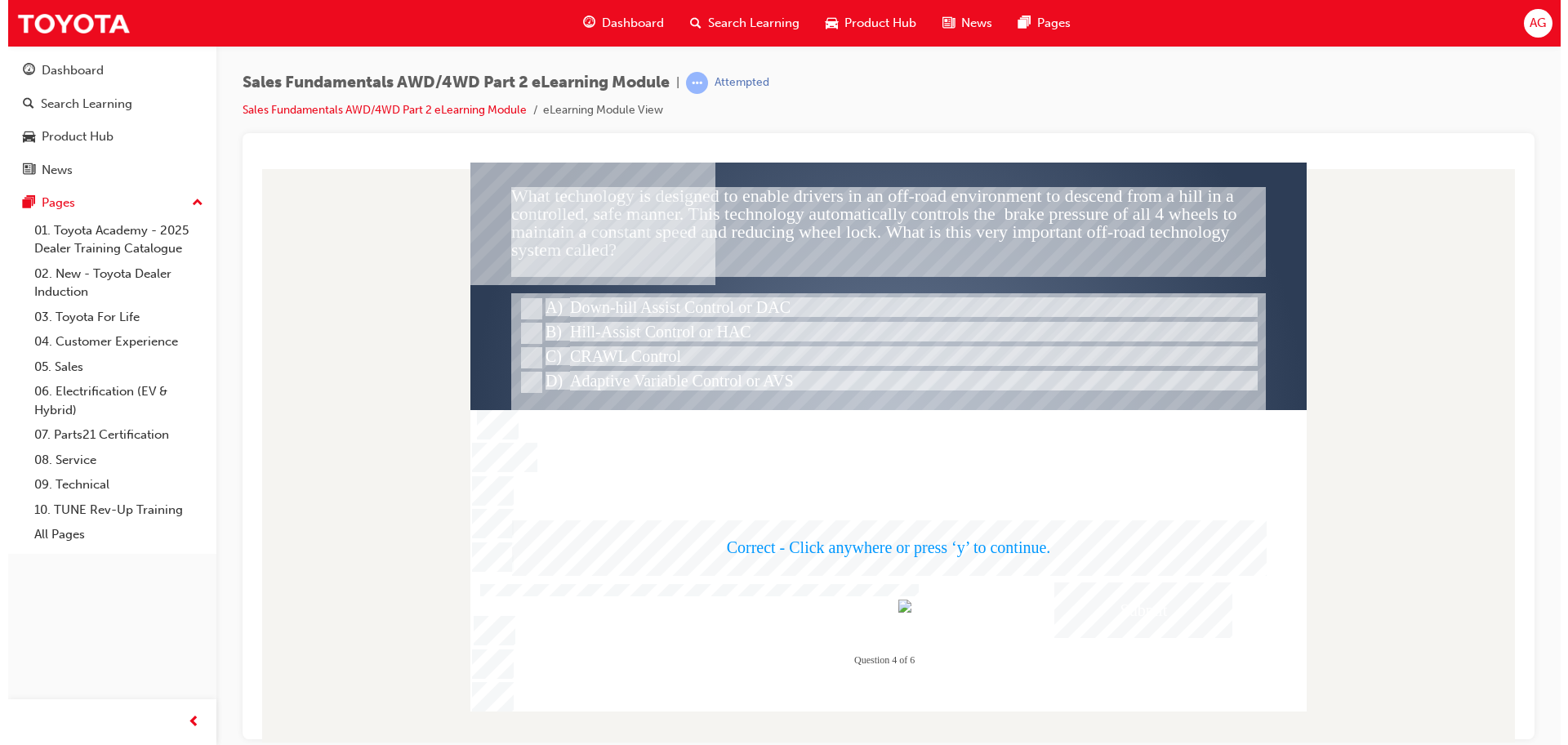 drag, startPoint x: 987, startPoint y: 453, endPoint x: 987, endPoint y: 472, distance: 19 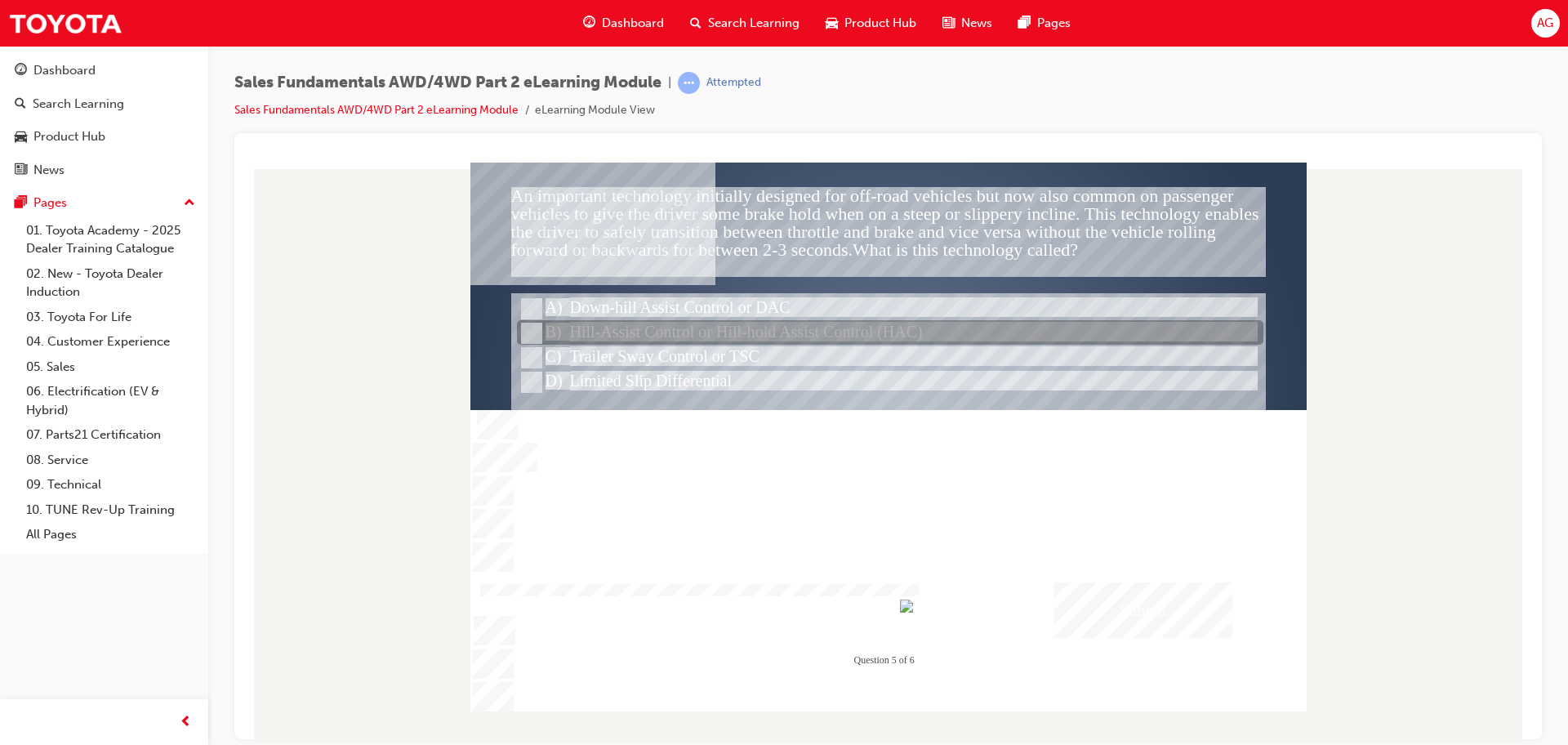 click at bounding box center [890, 333] 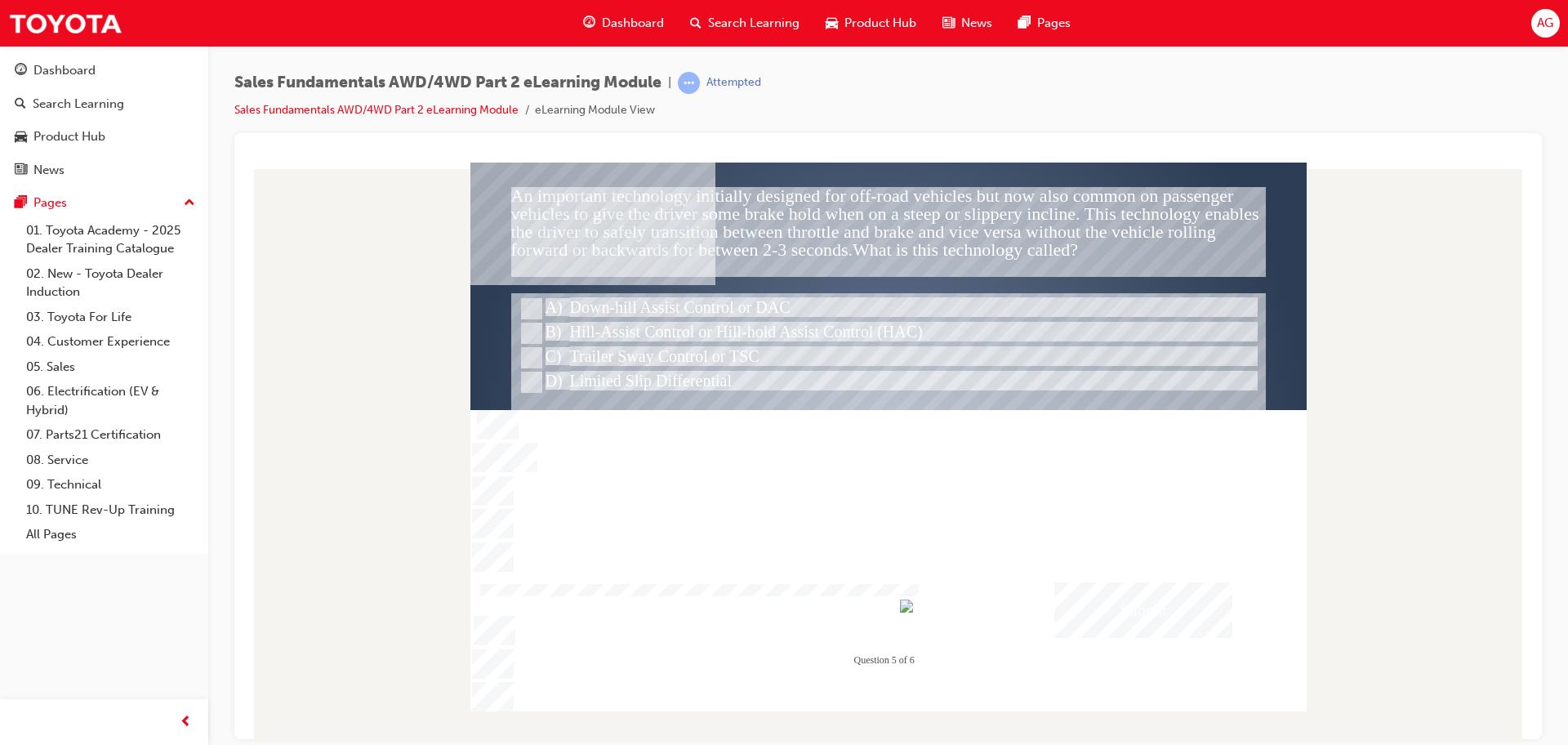 click at bounding box center [1143, 609] 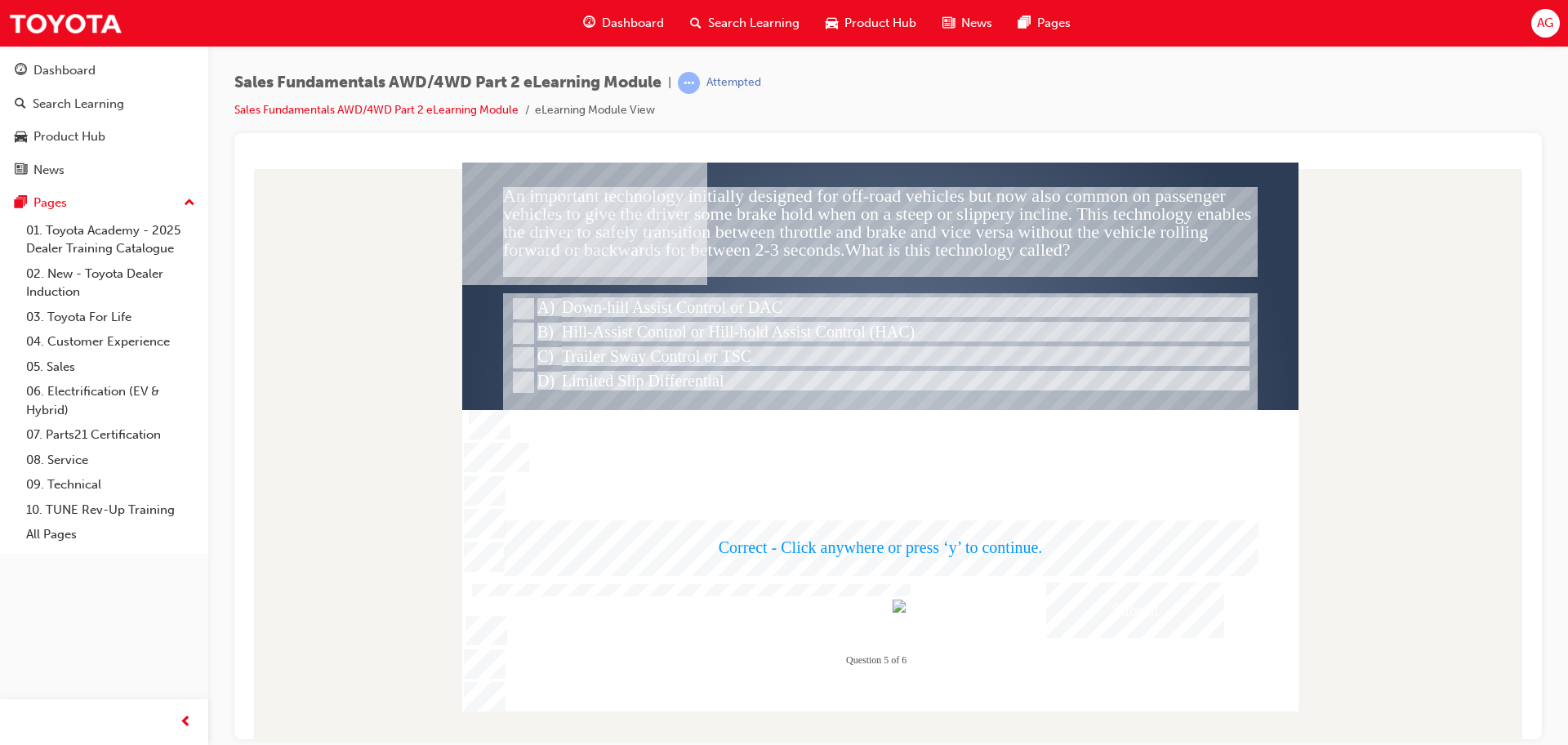 click at bounding box center (880, 436) 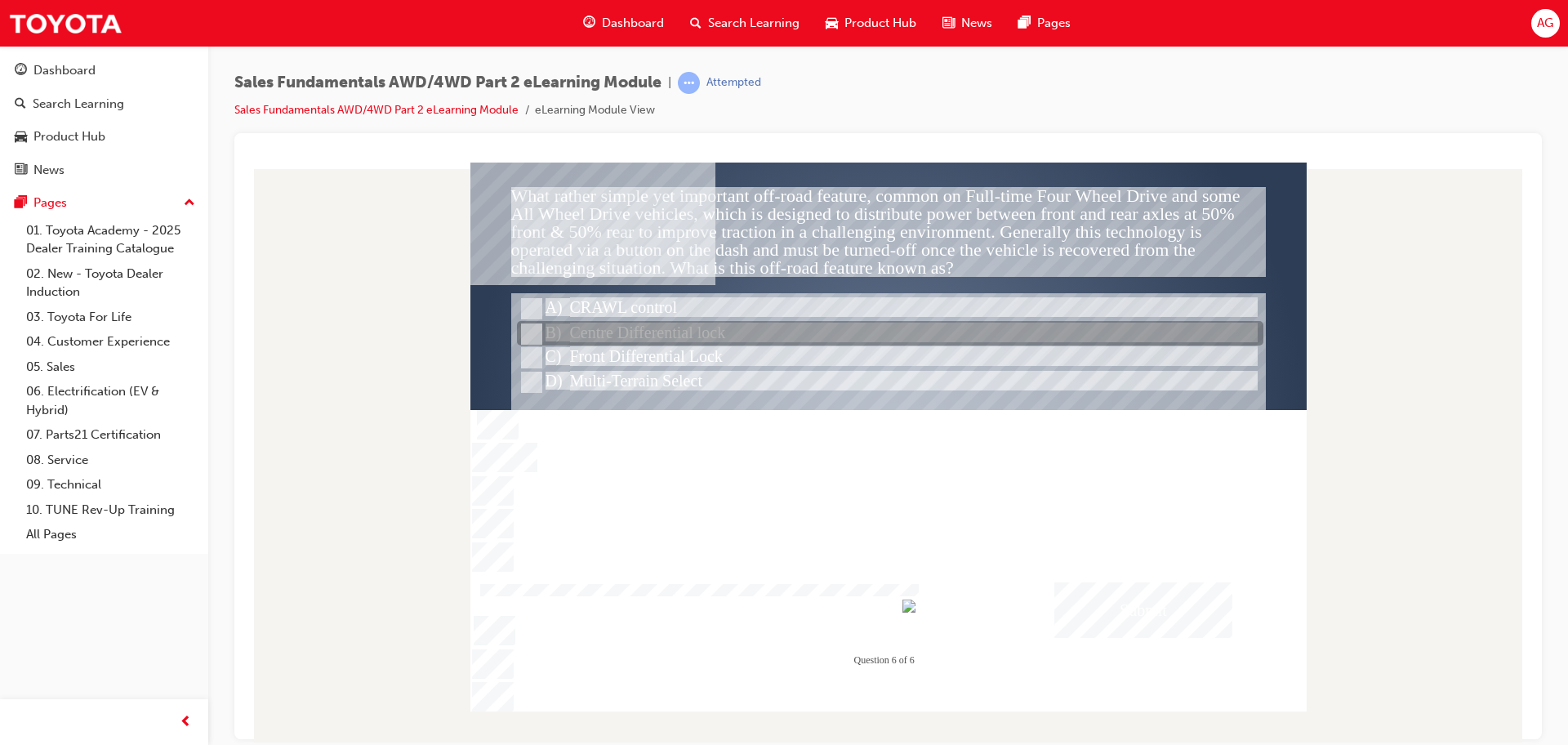 click at bounding box center (890, 334) 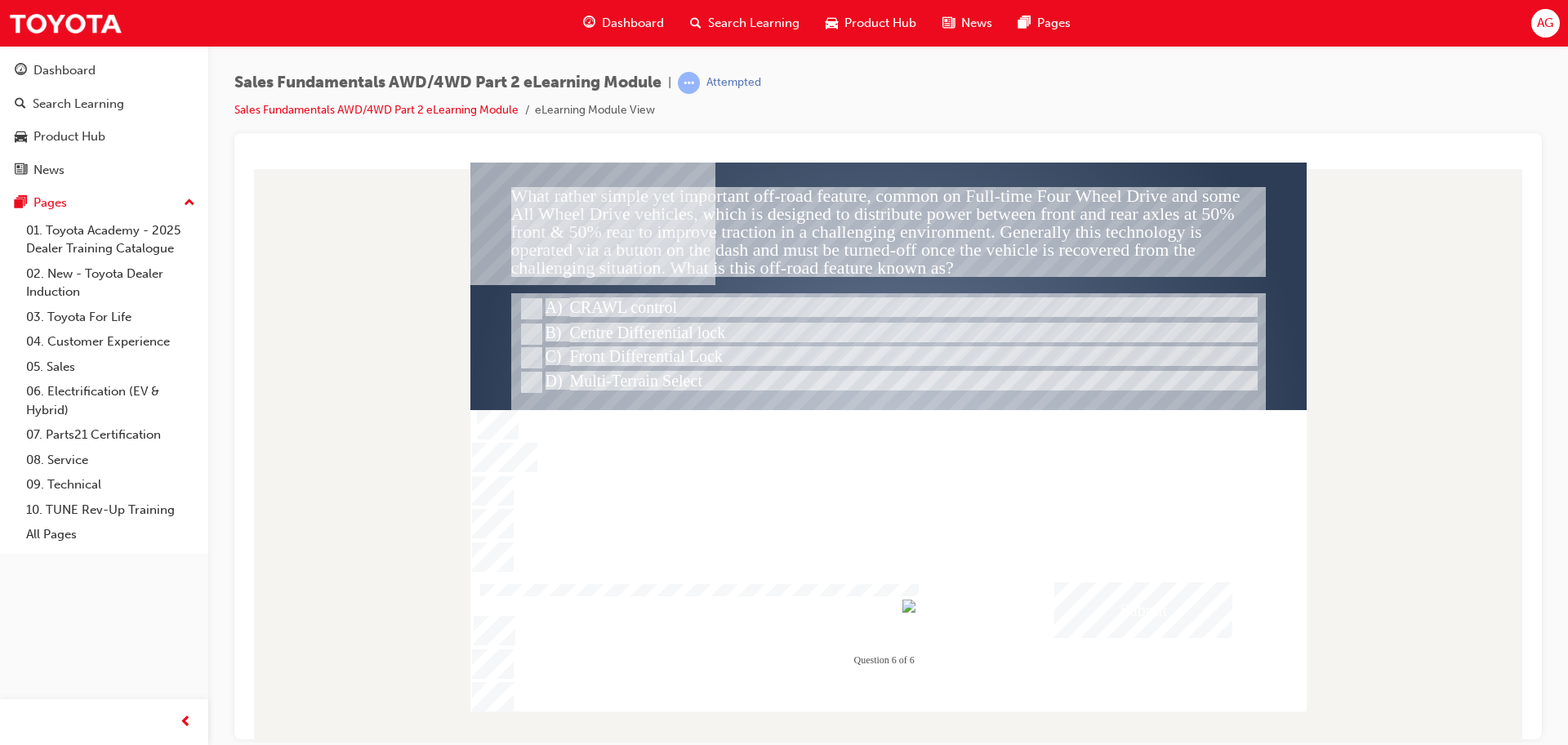 click at bounding box center (1143, 609) 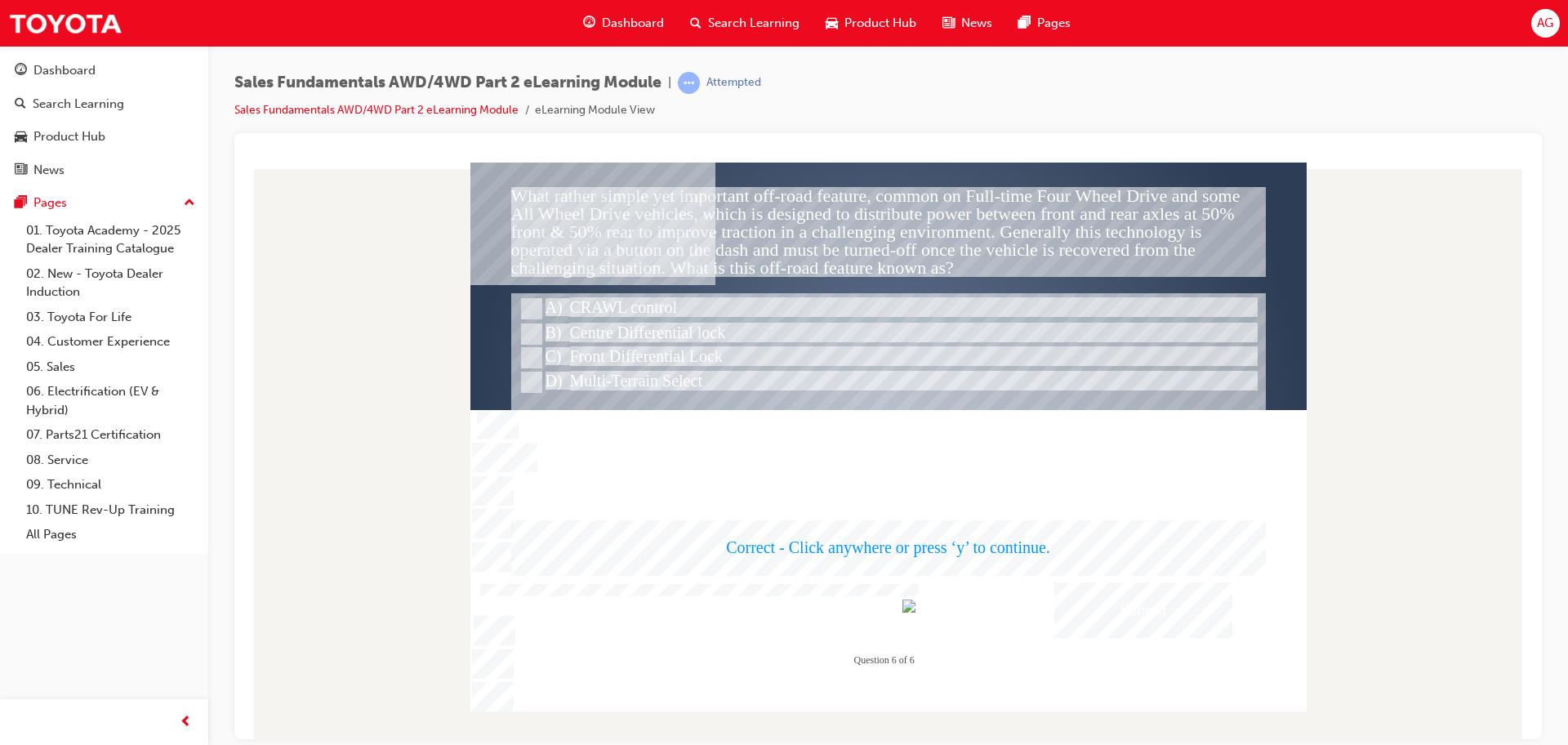click at bounding box center [889, 436] 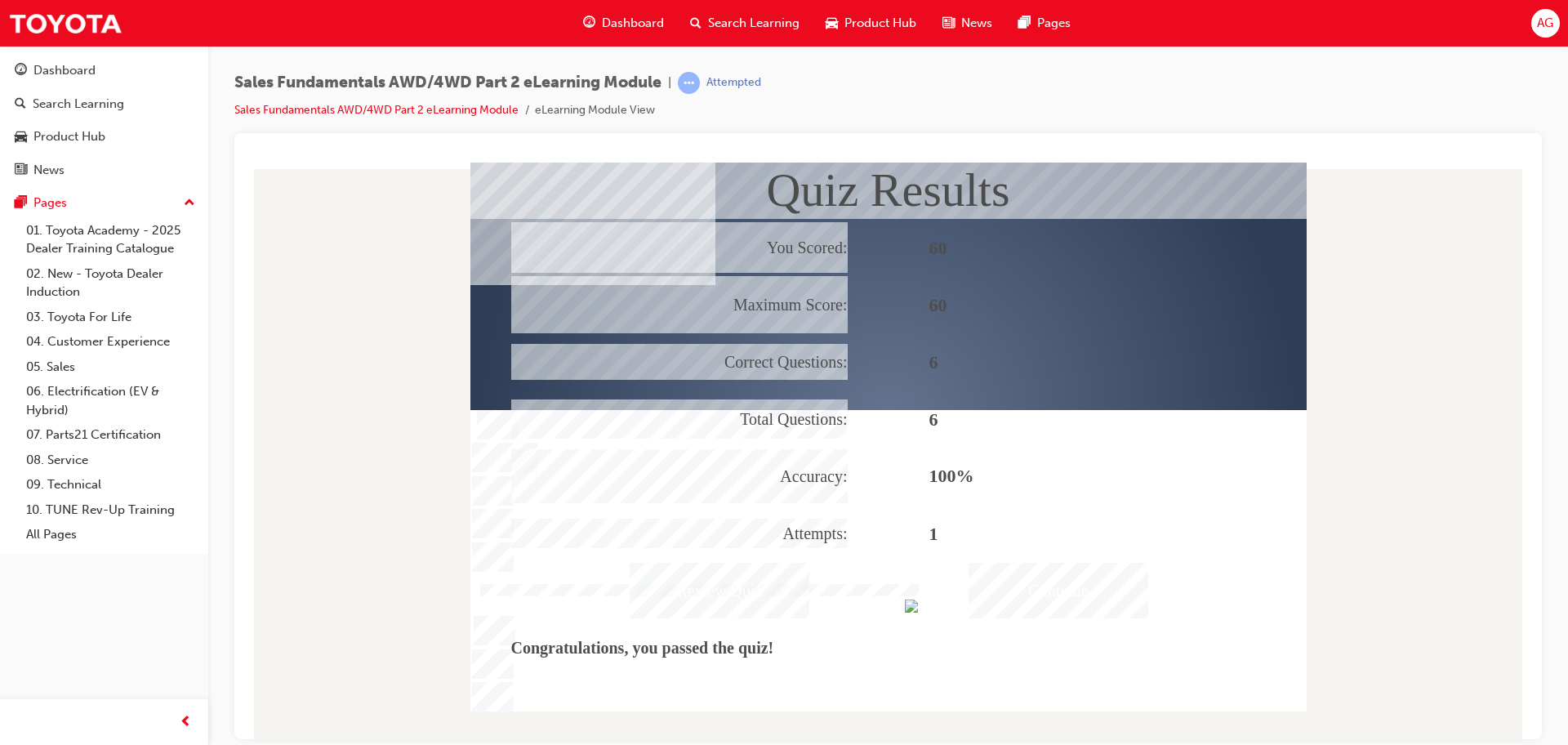 click at bounding box center [889, 432] 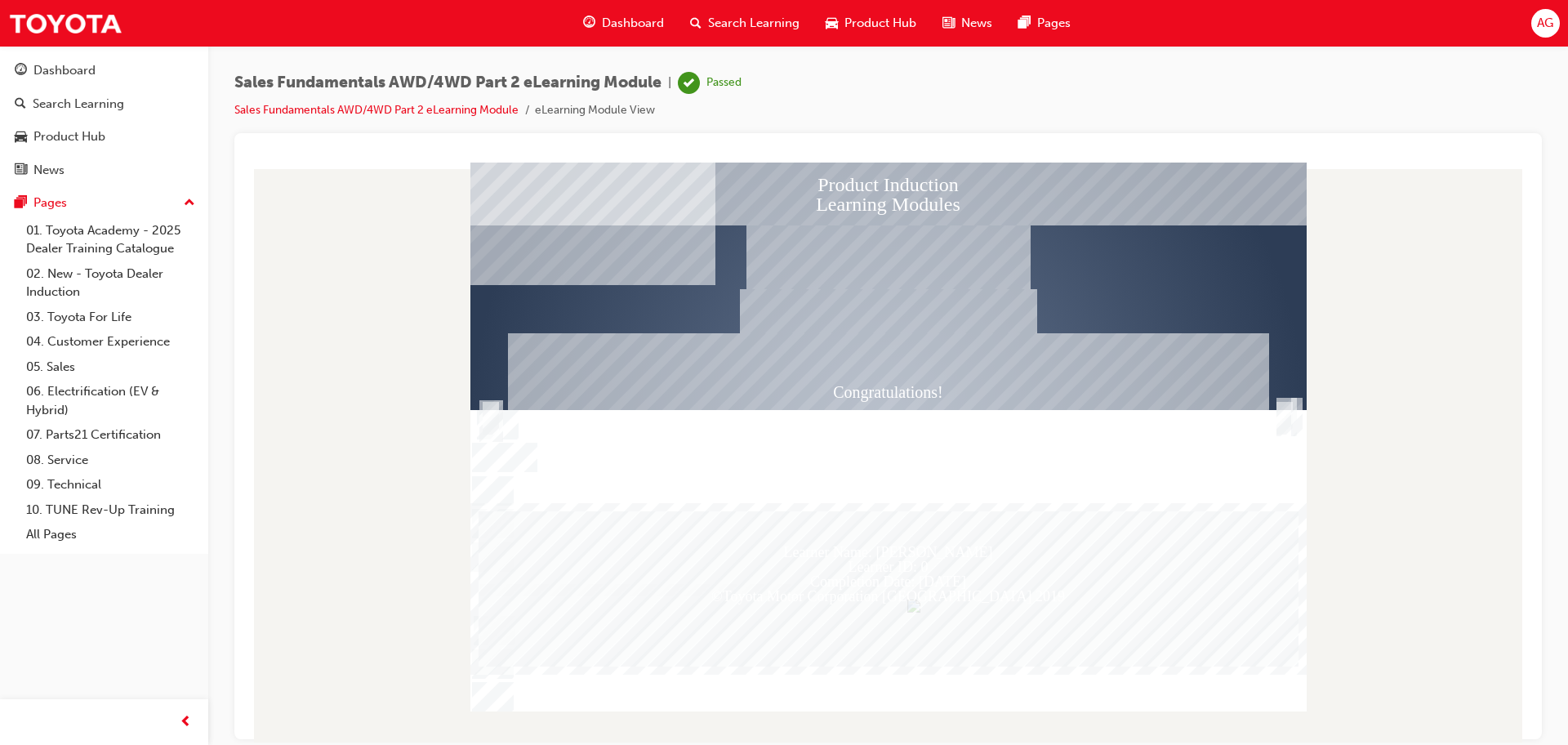 click on "Dashboard" at bounding box center [633, 23] 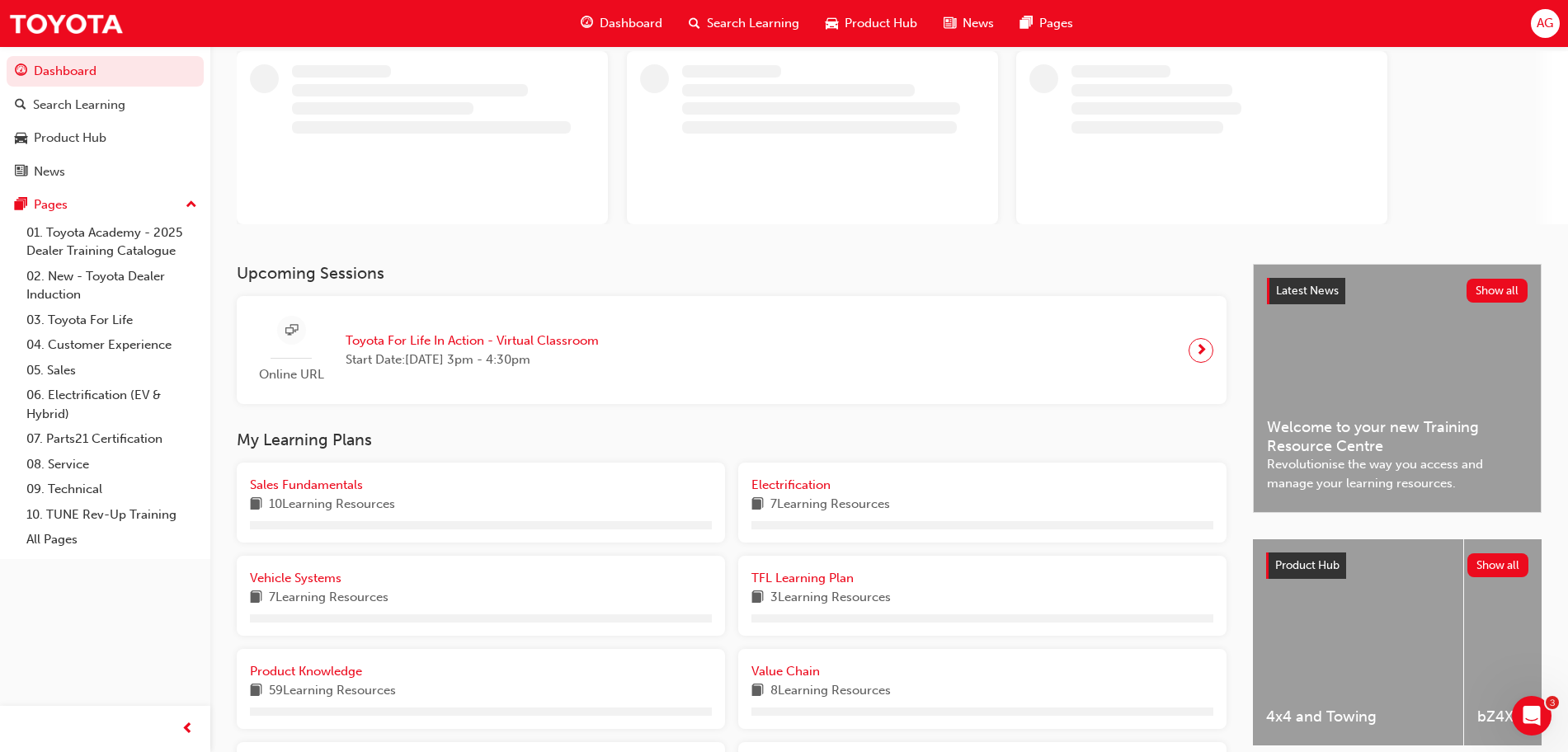 scroll, scrollTop: 206, scrollLeft: 0, axis: vertical 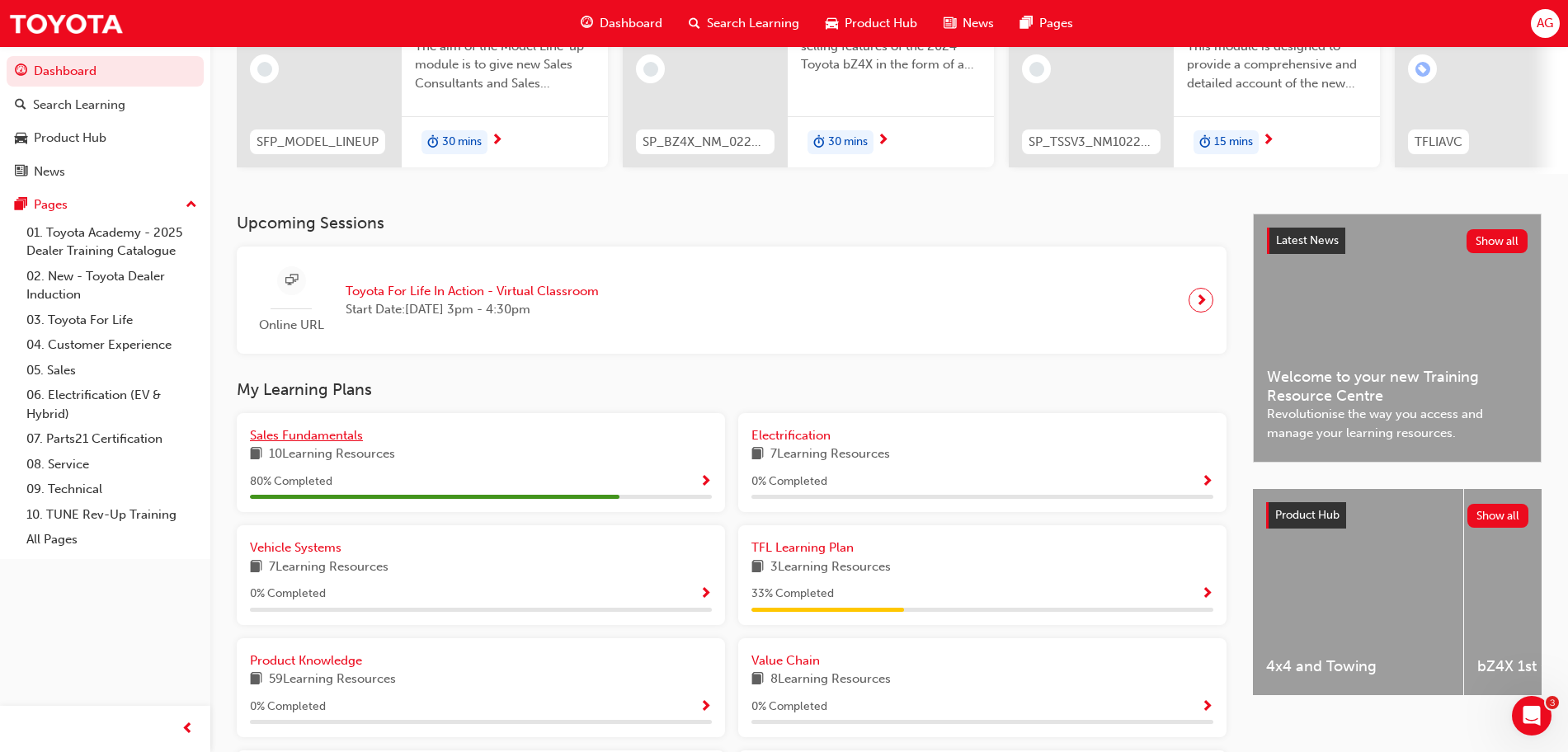 click on "Sales Fundamentals" at bounding box center [306, 435] 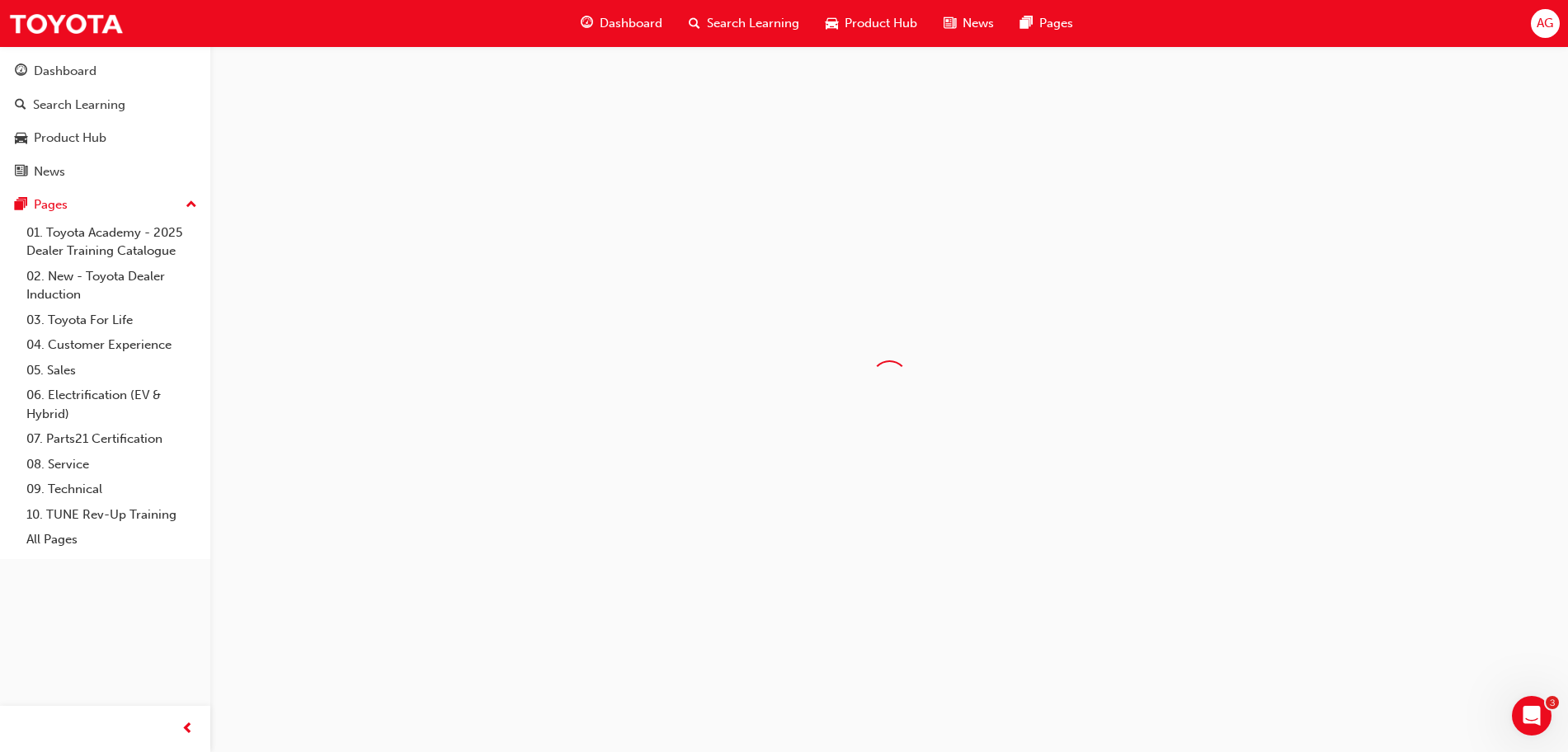 scroll, scrollTop: 0, scrollLeft: 0, axis: both 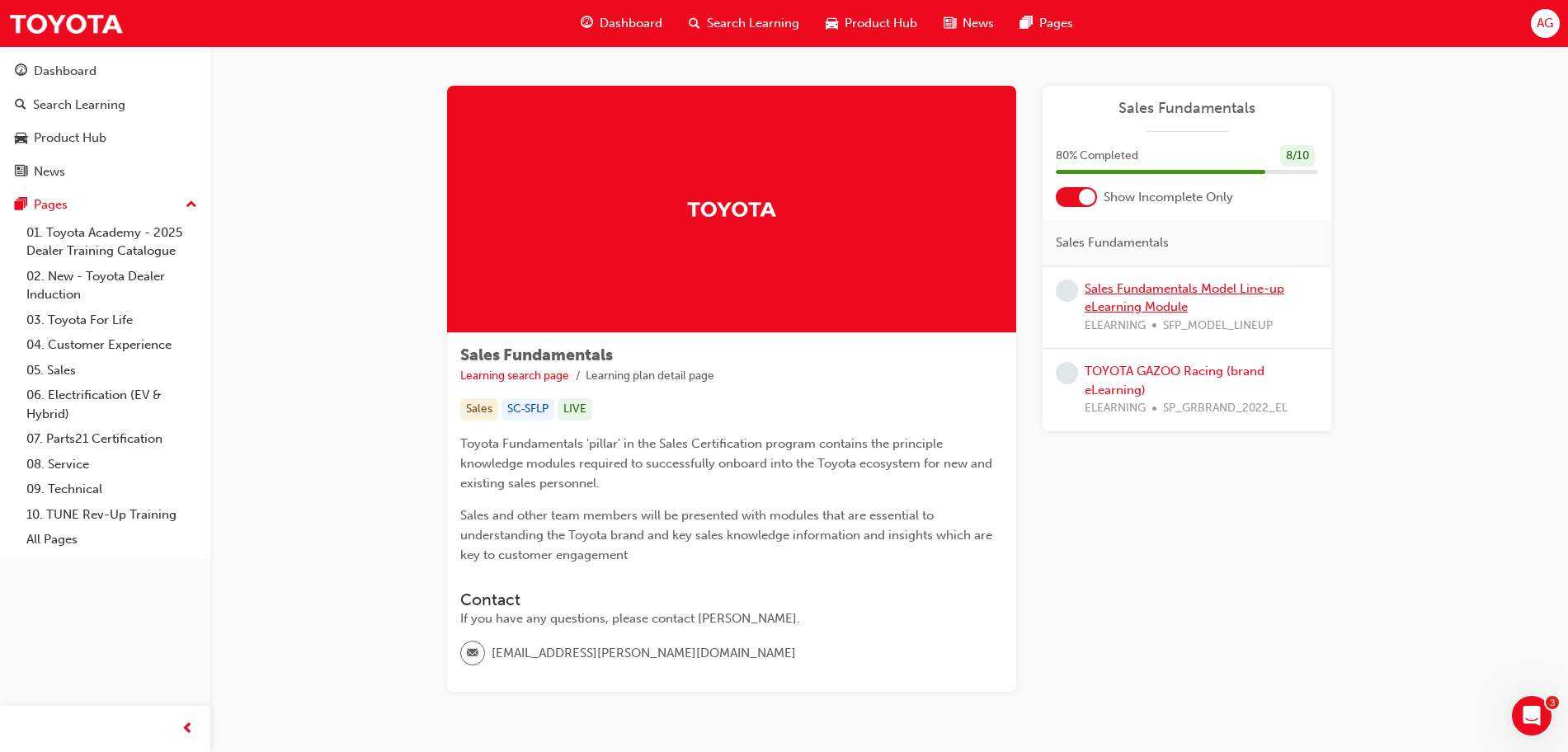 click on "Sales Fundamentals Model Line-up eLearning Module" at bounding box center [1184, 298] 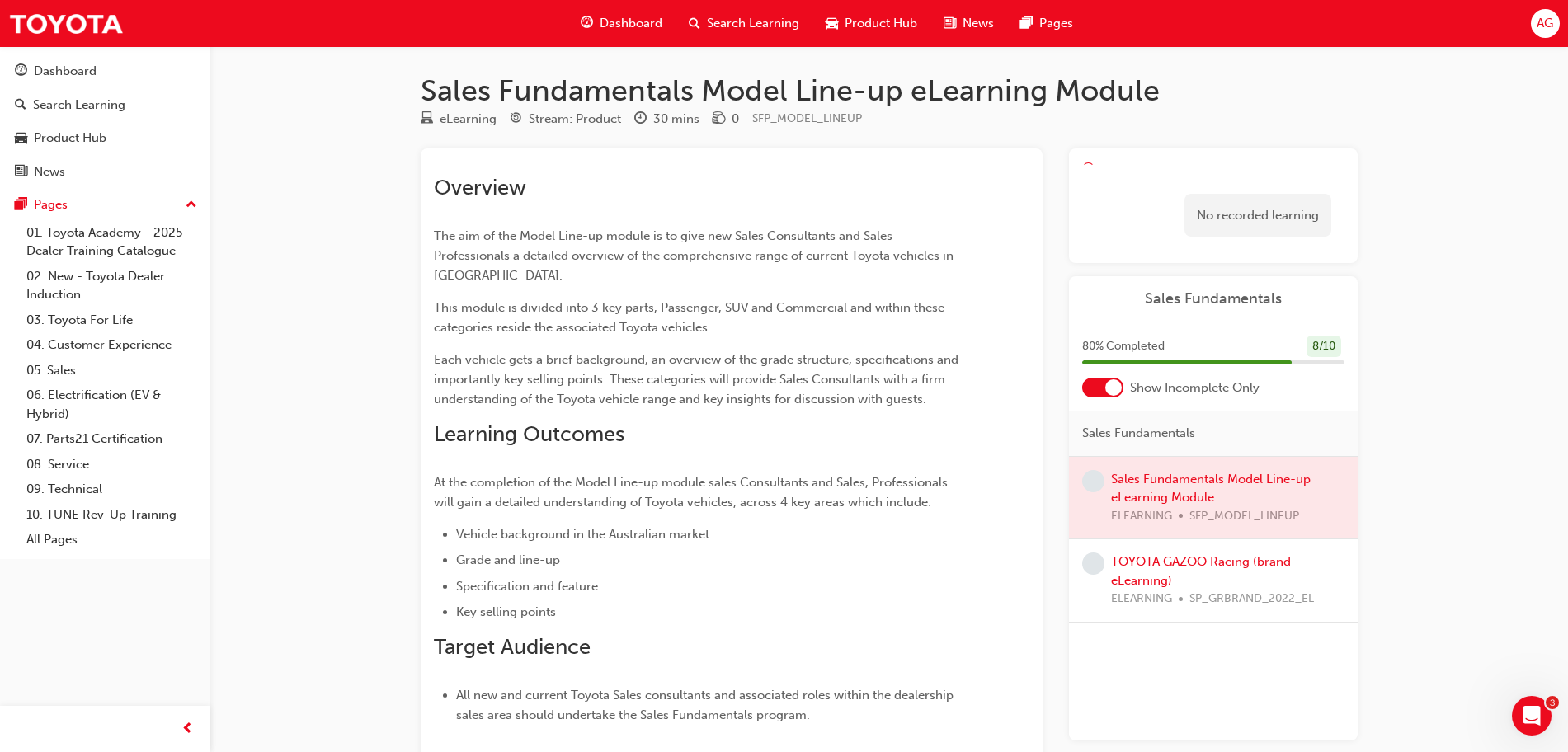 scroll, scrollTop: 103, scrollLeft: 0, axis: vertical 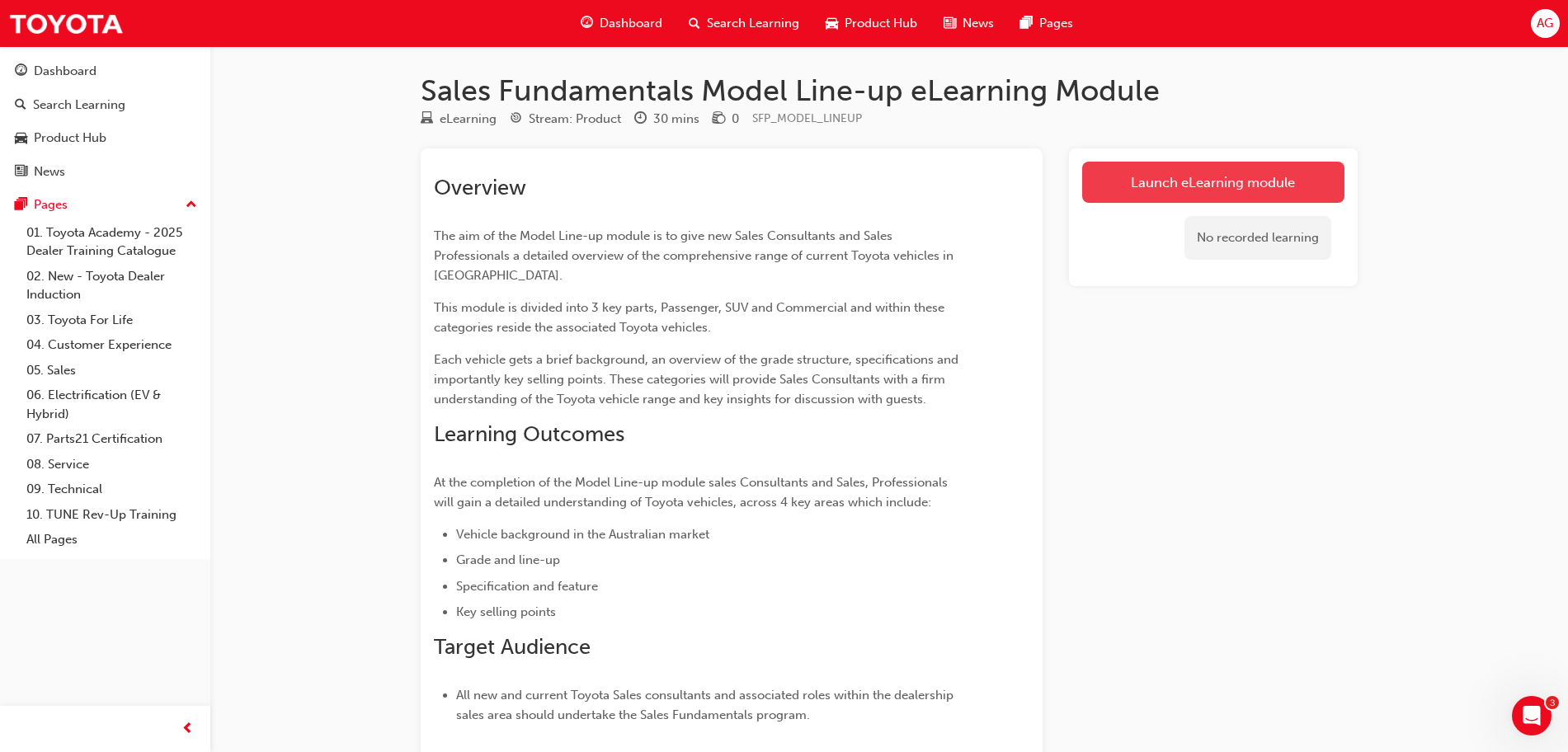 click on "Launch eLearning module" at bounding box center [1213, 182] 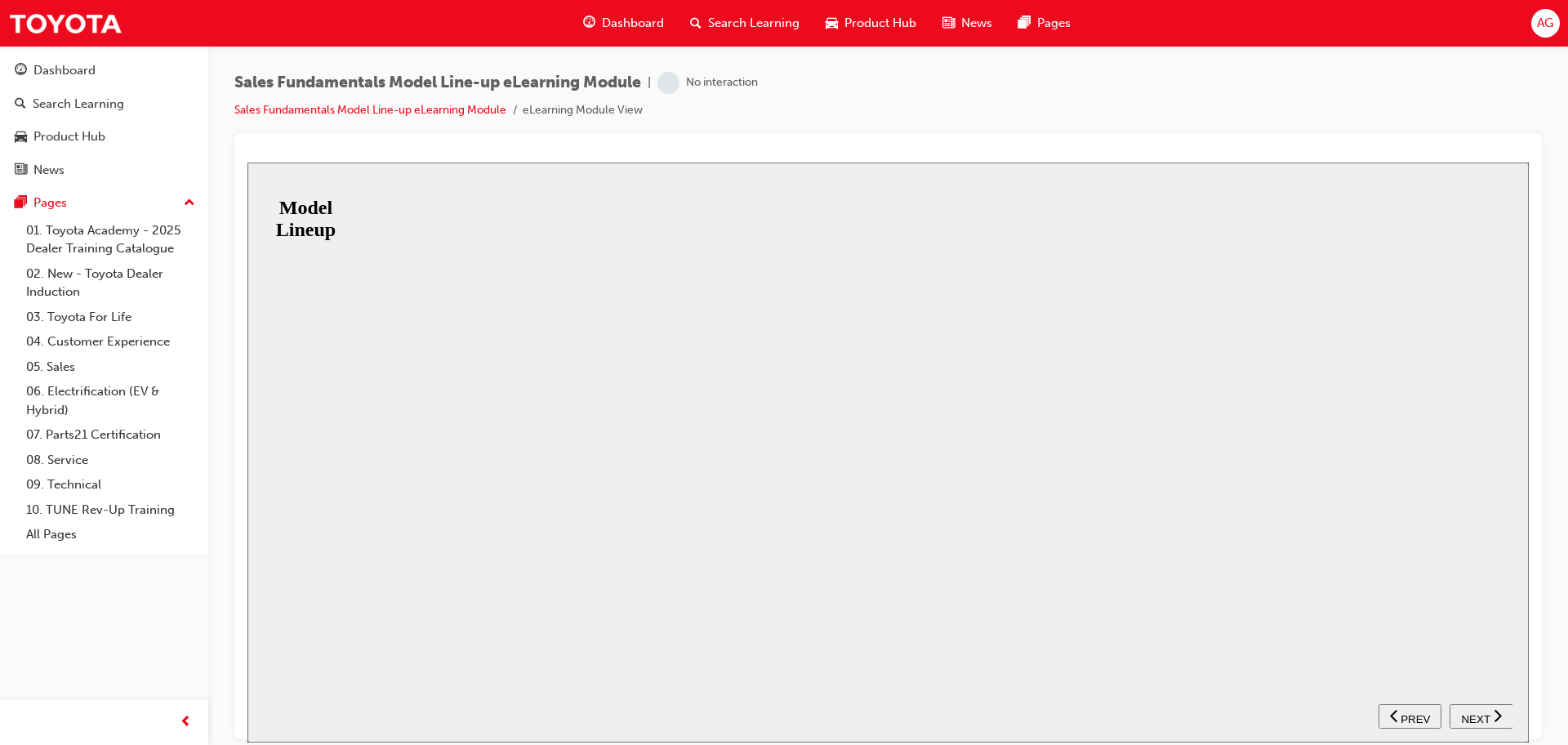 scroll, scrollTop: 0, scrollLeft: 0, axis: both 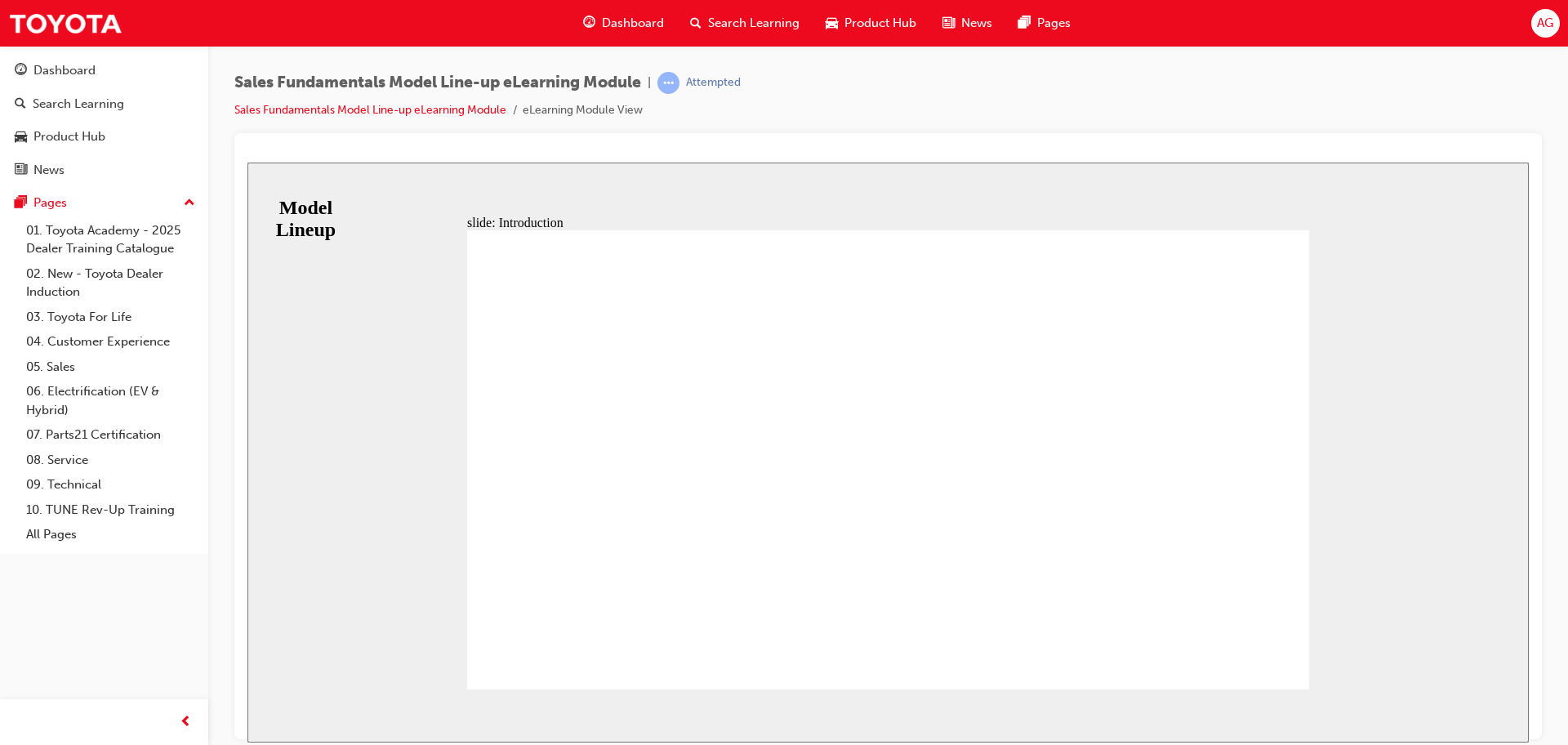 click 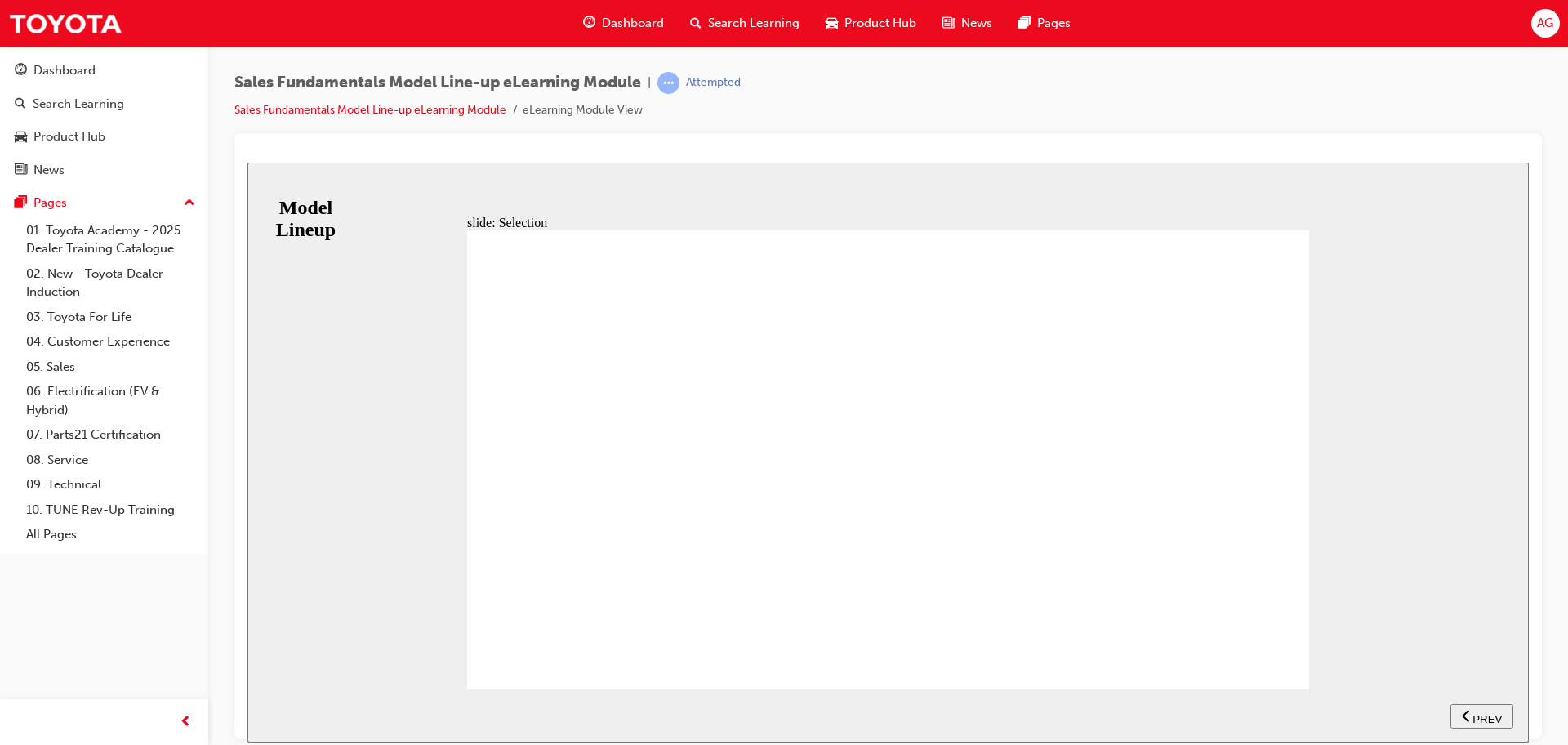 click 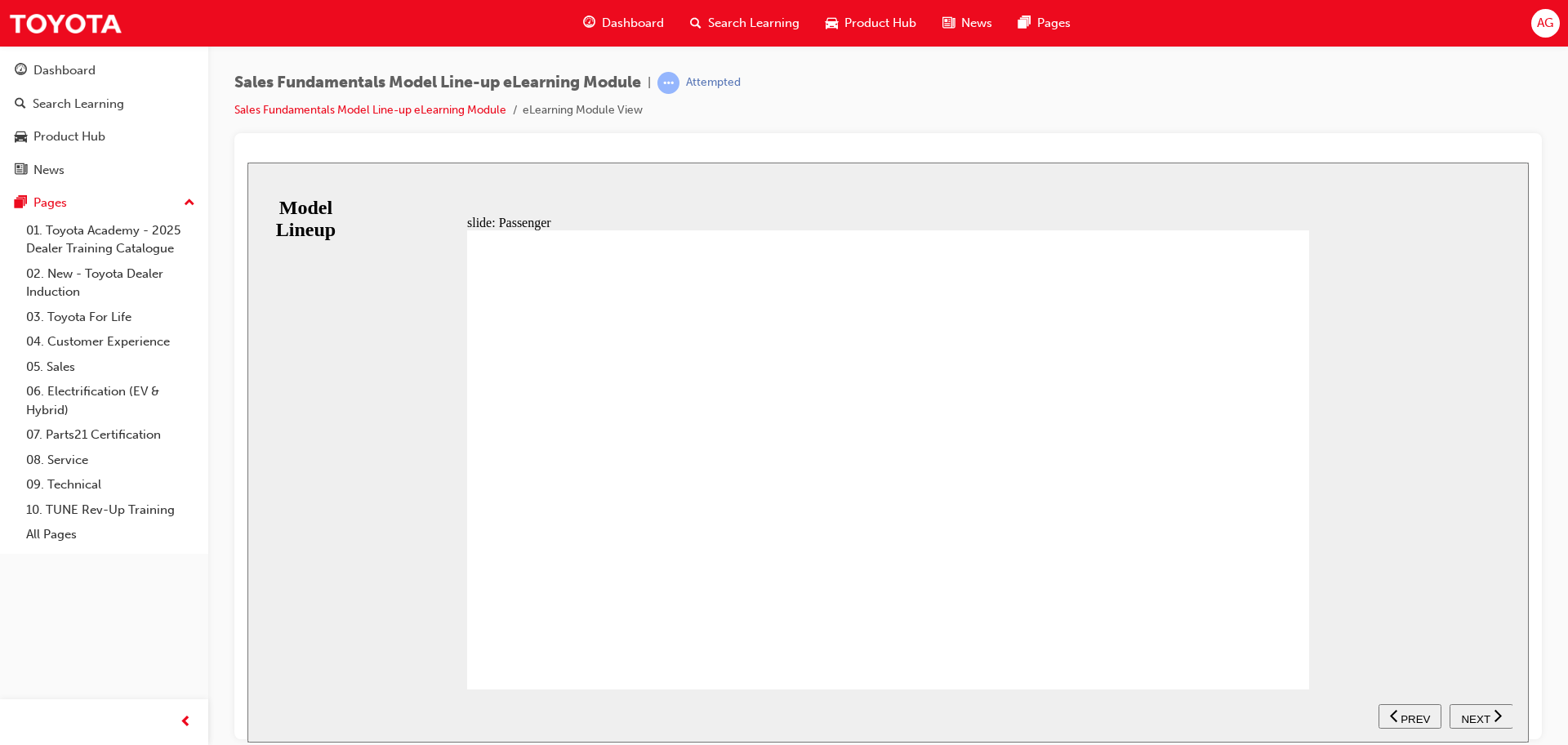 click 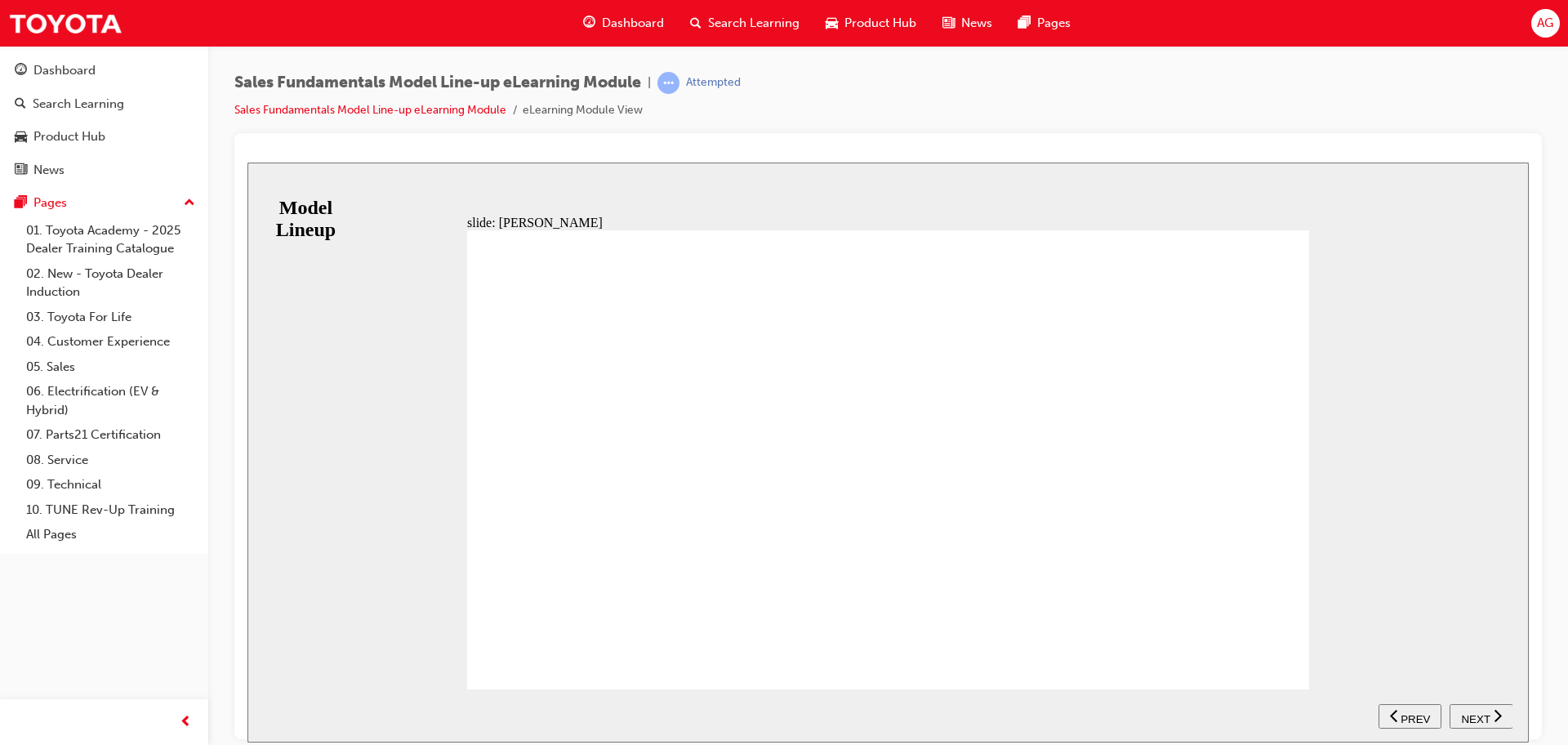 click 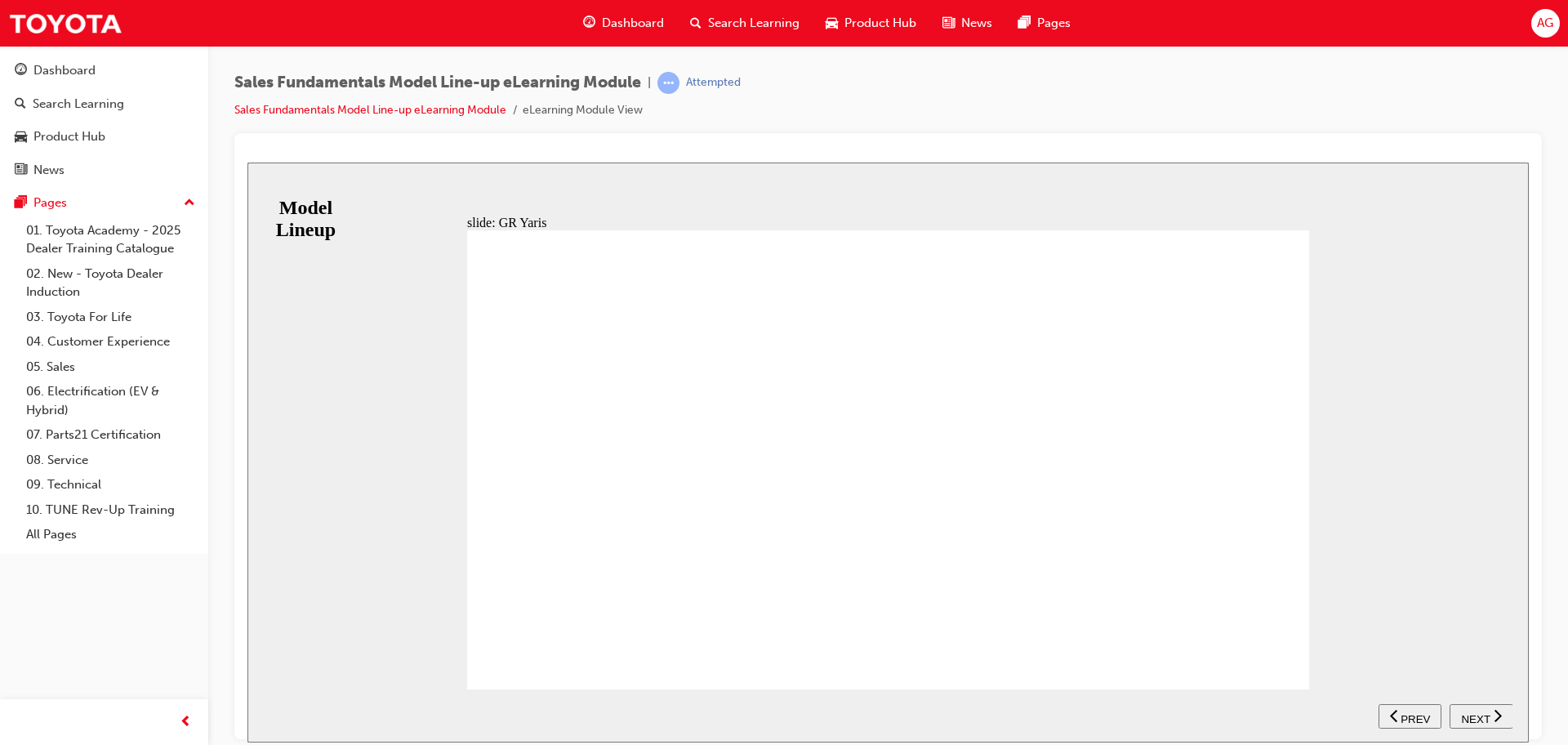 click 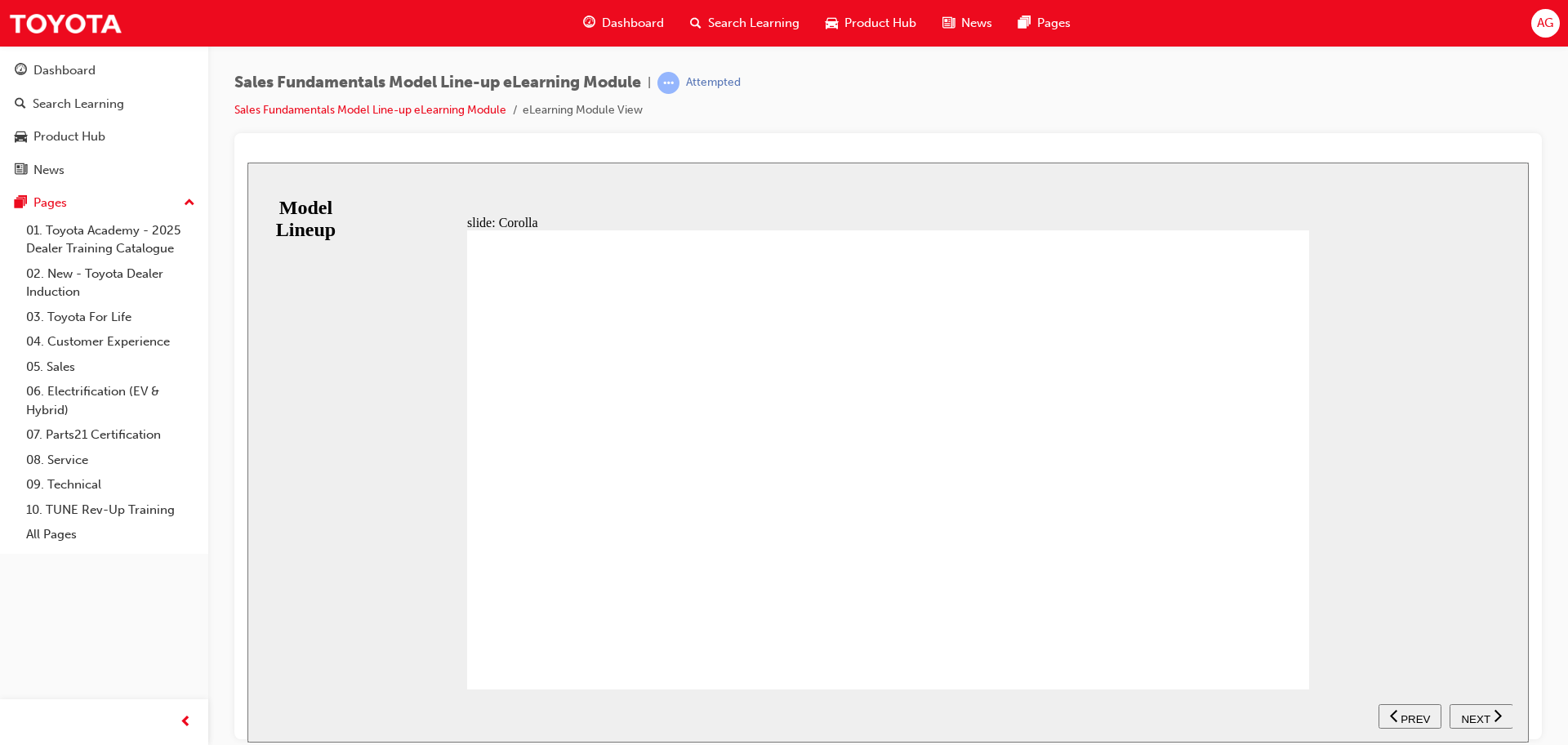 click 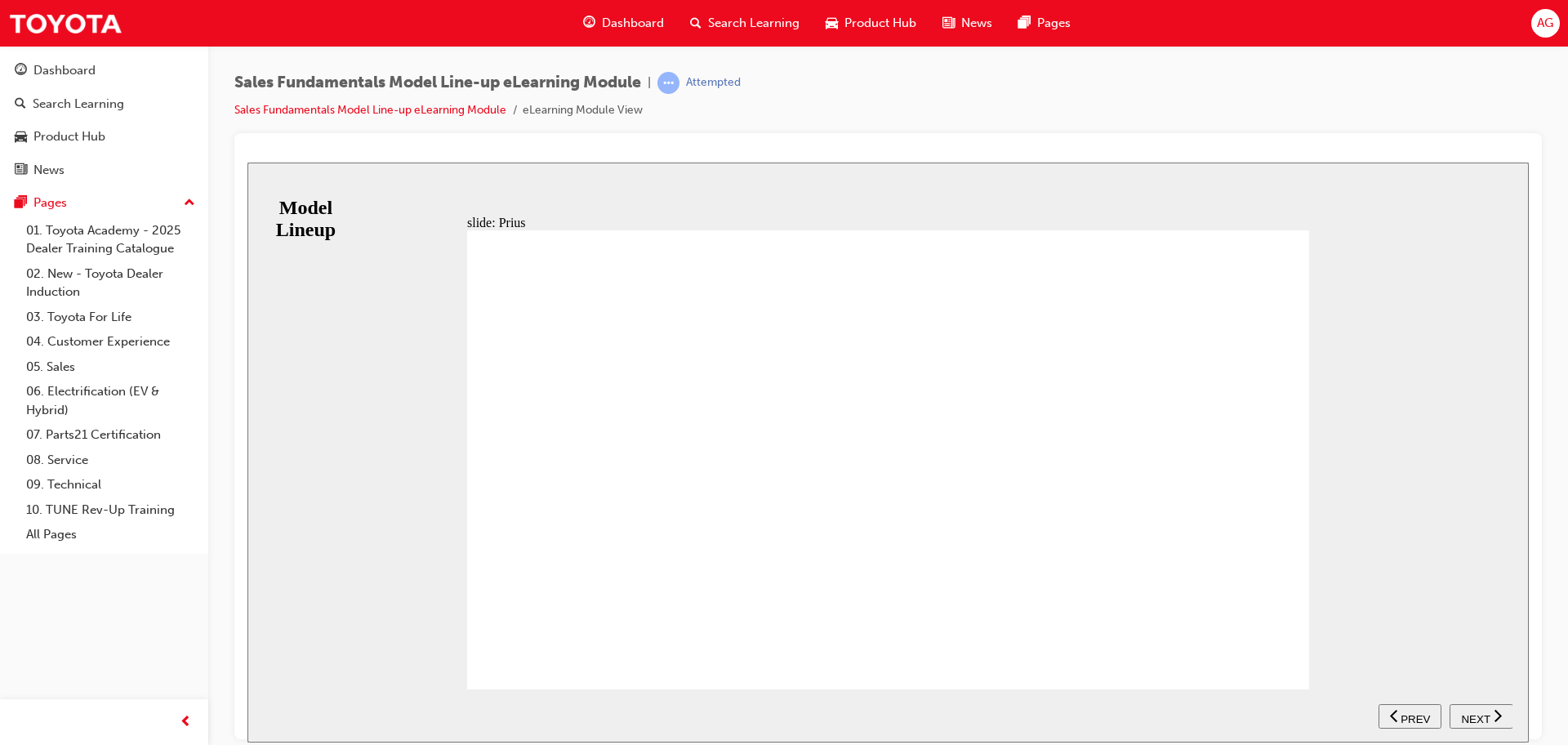 click 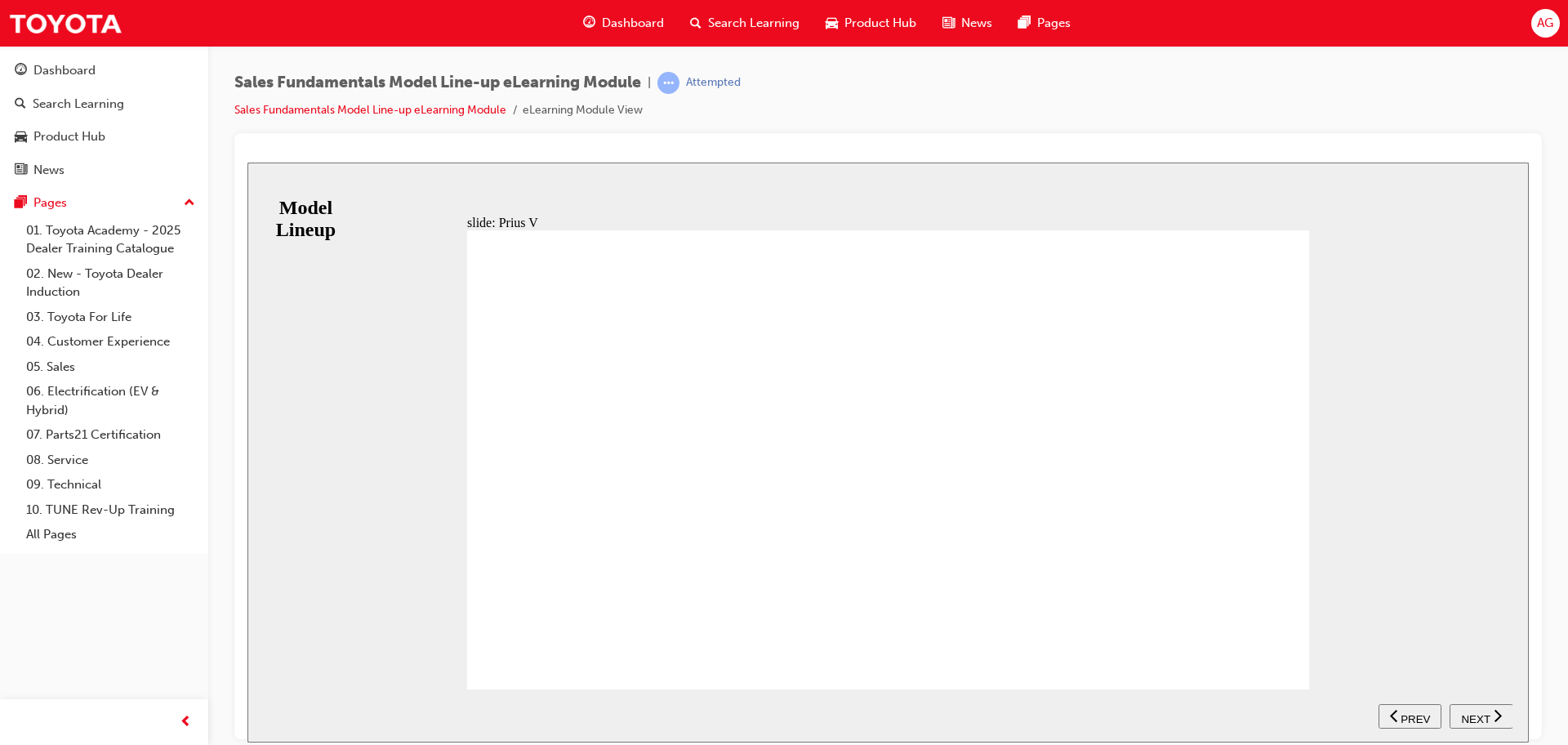click 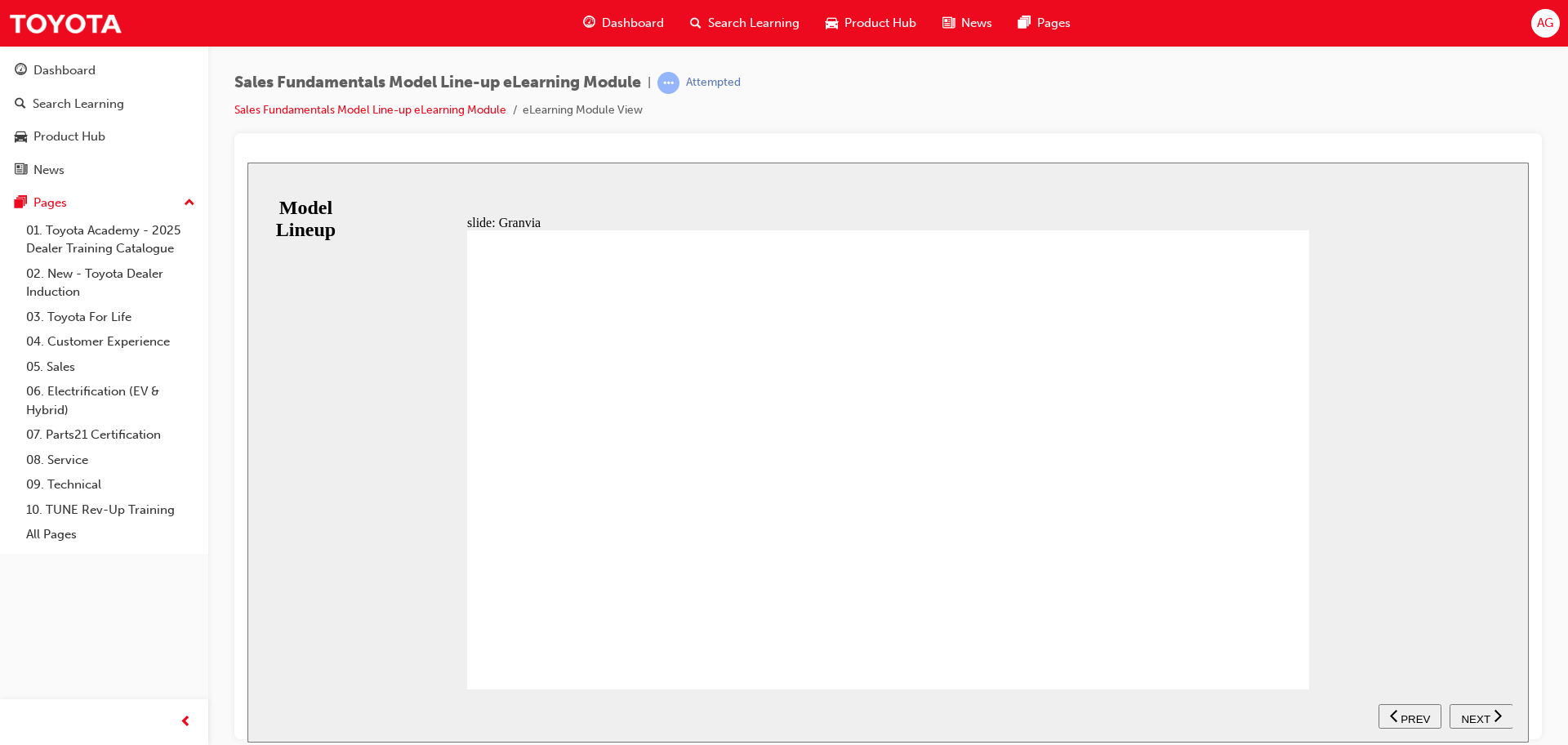 click 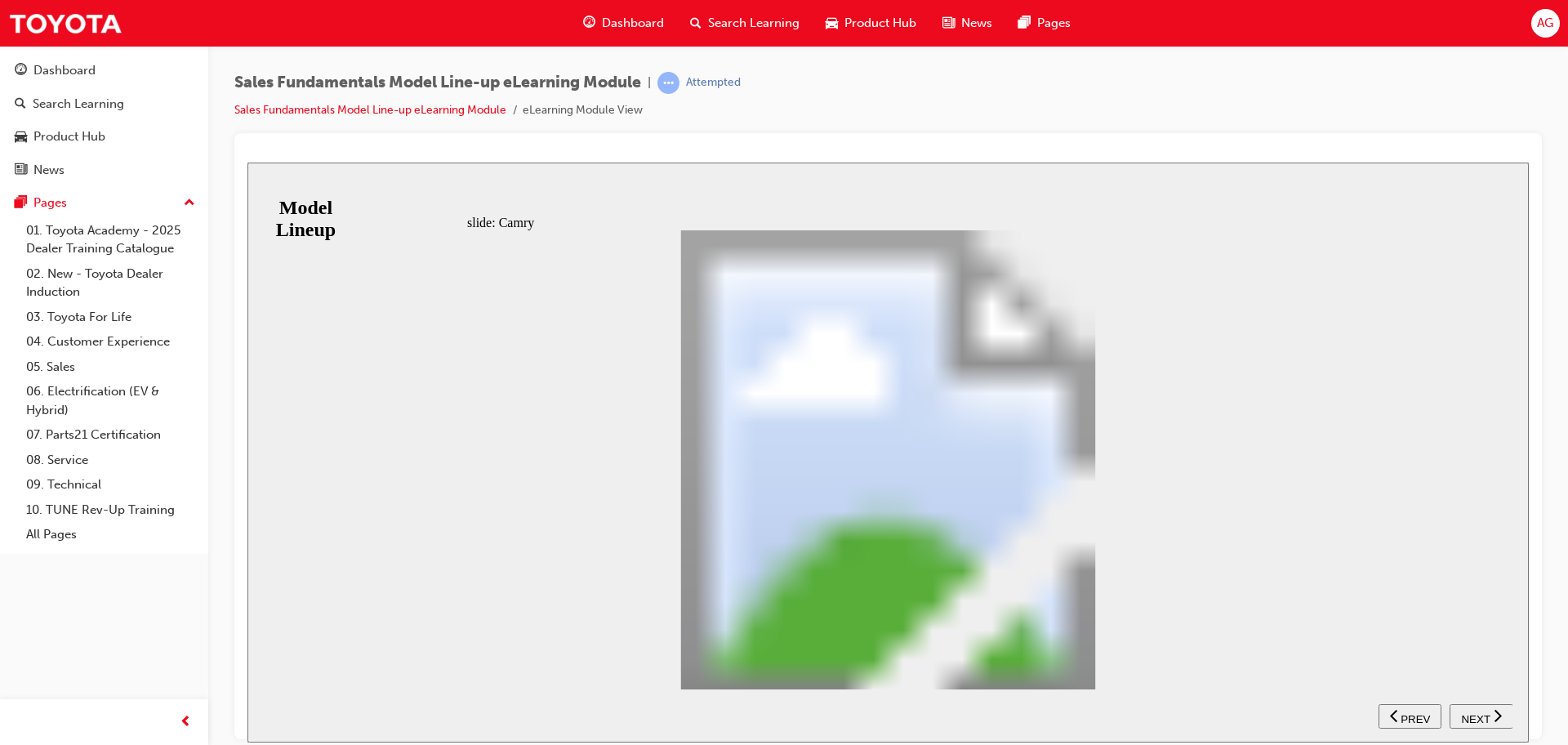 click 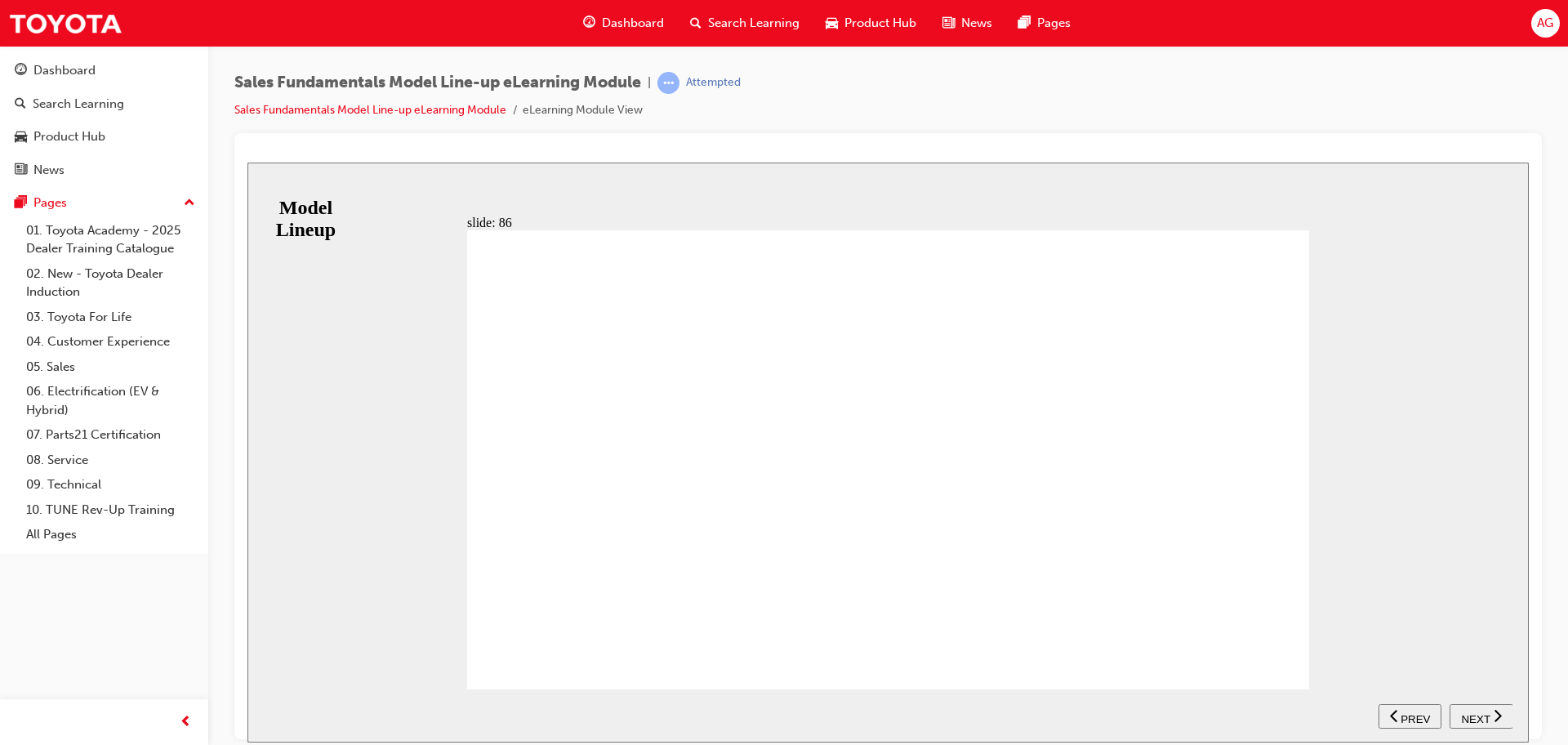 click 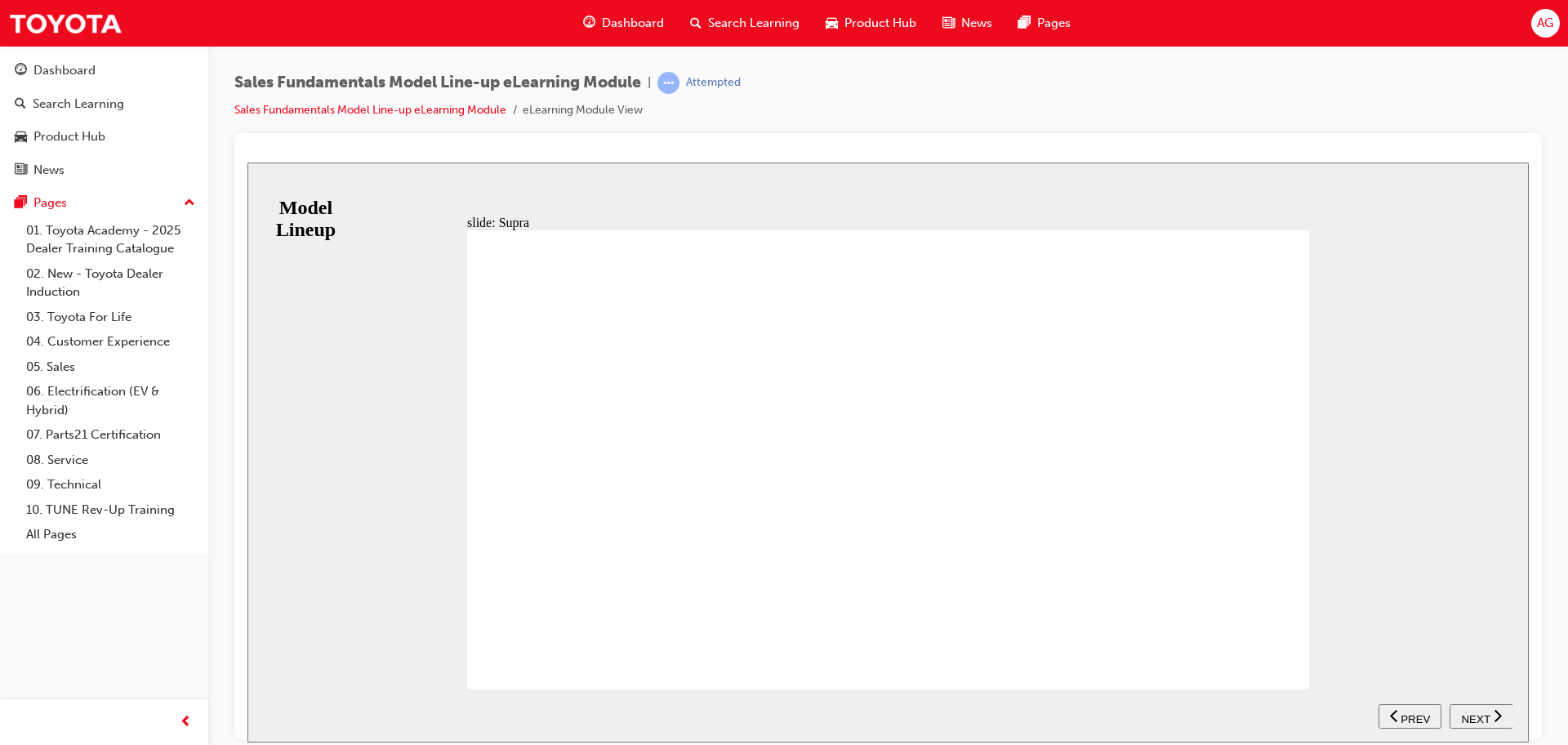 click 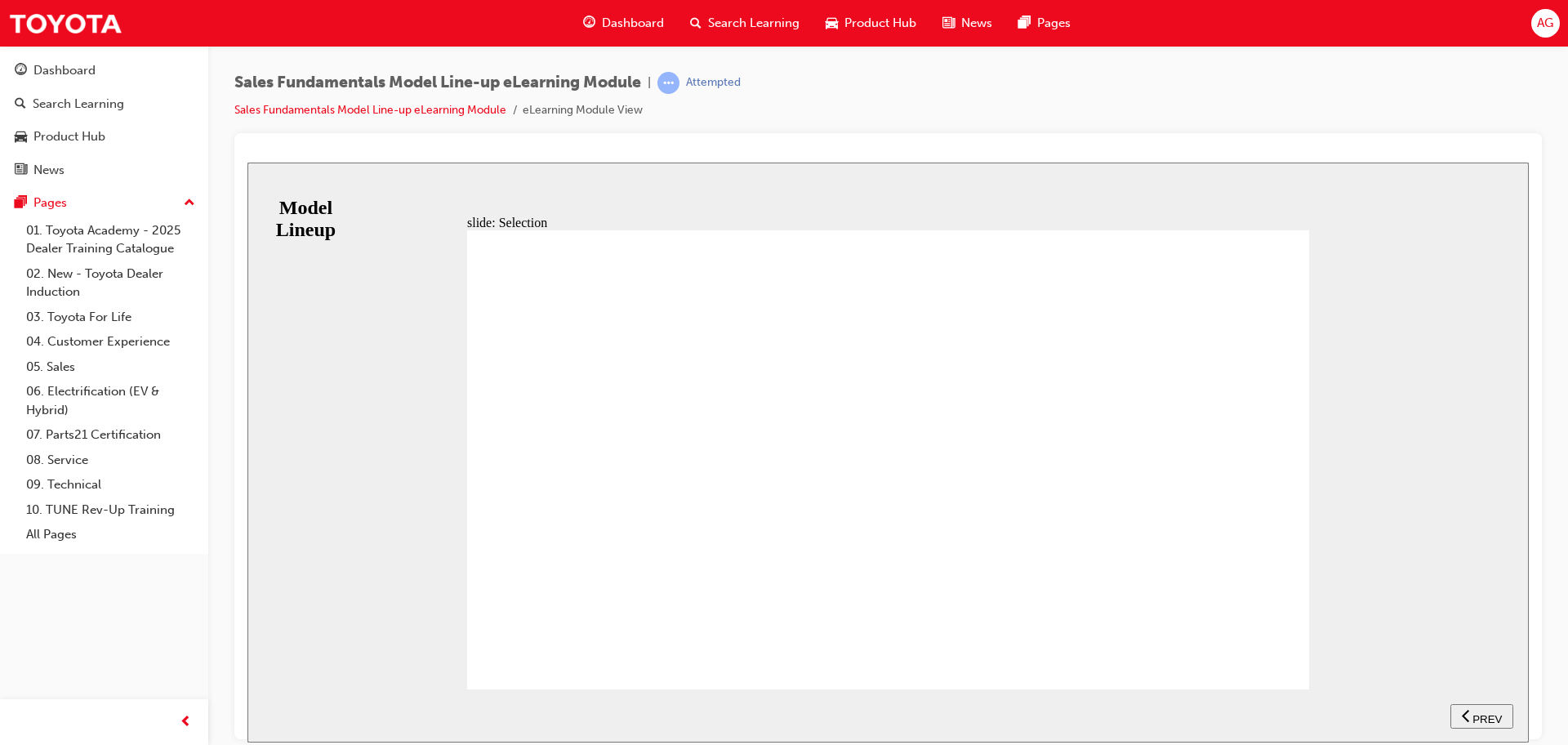 click 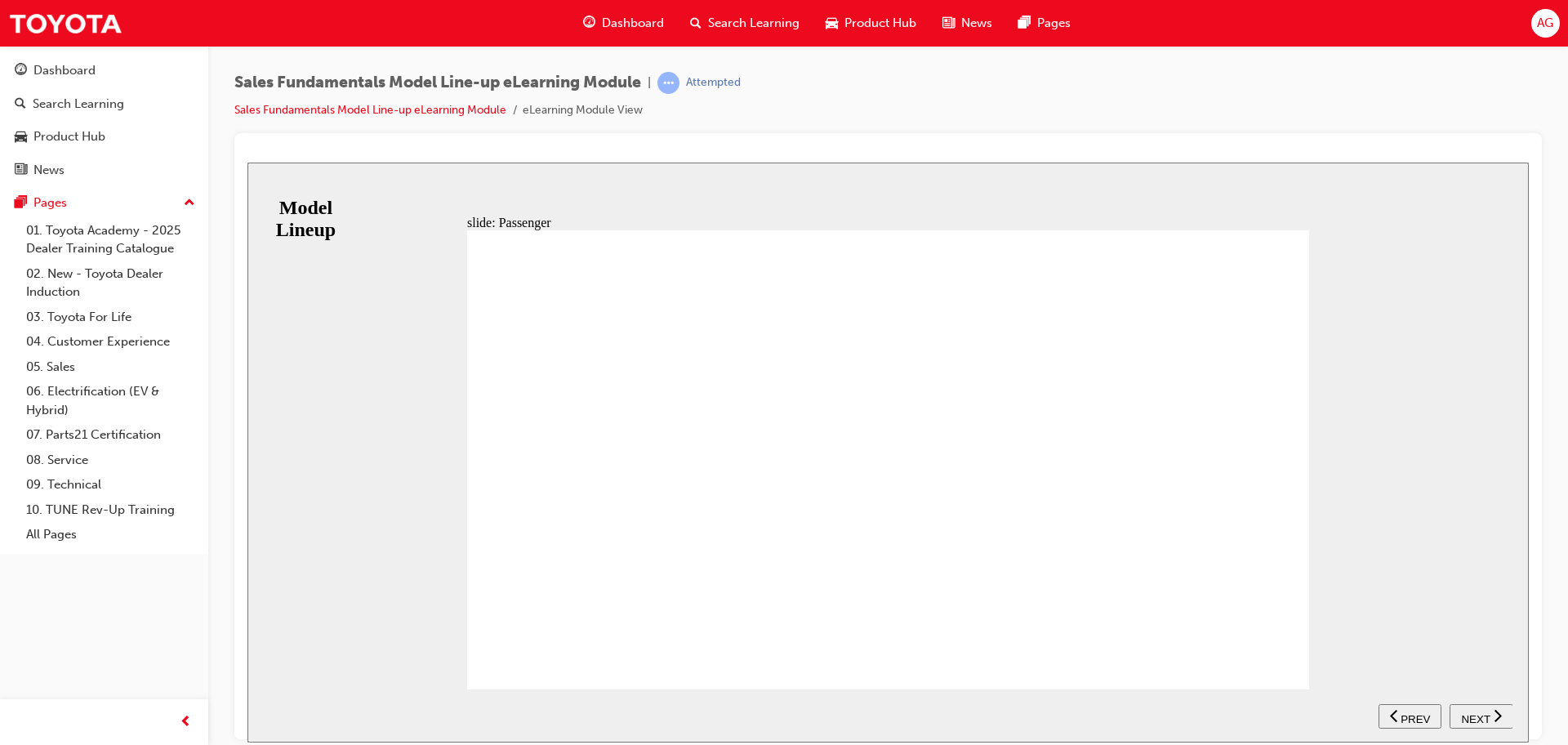 click 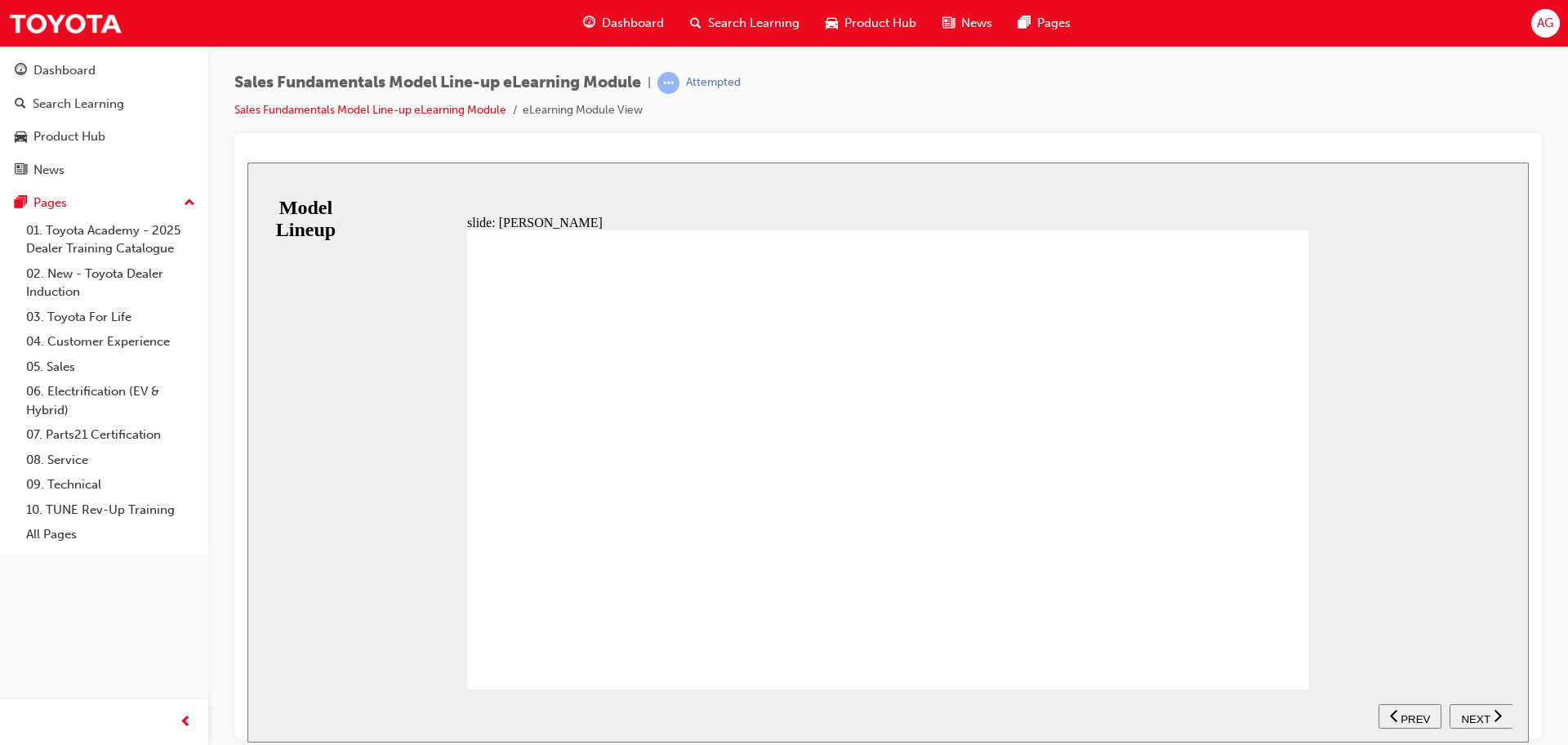 click 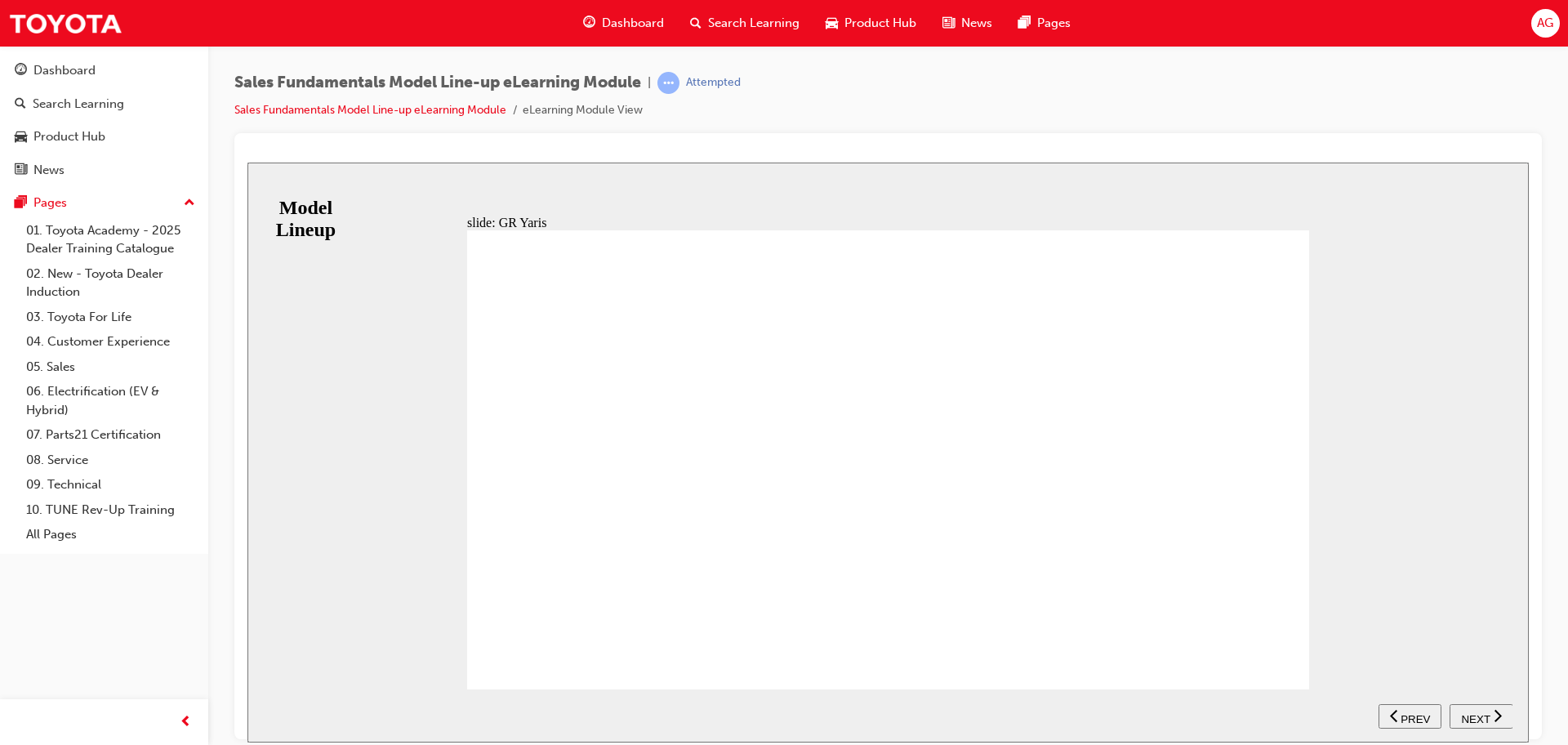 click on "NEXT" at bounding box center (1481, 716) 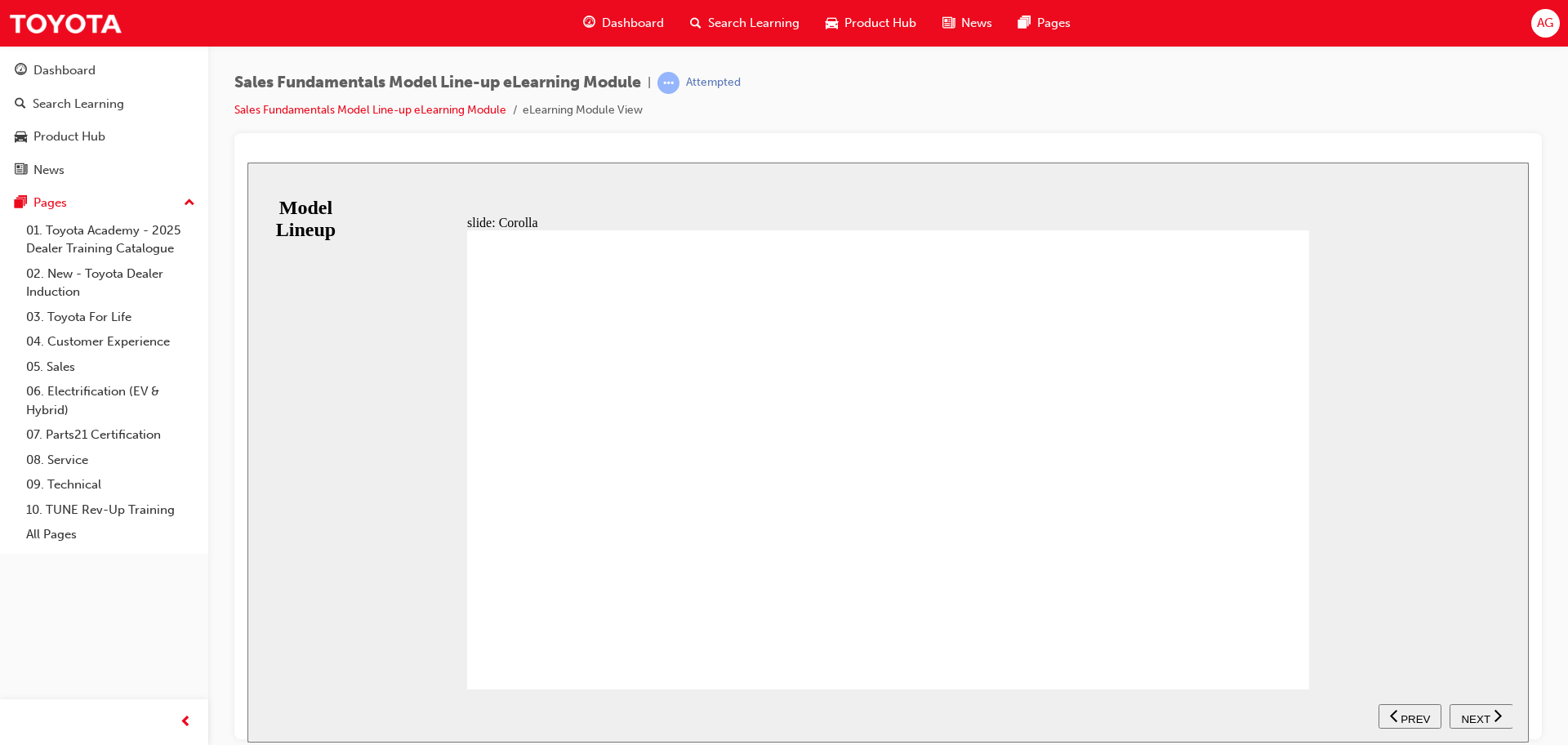 click on "NEXT" at bounding box center [1481, 716] 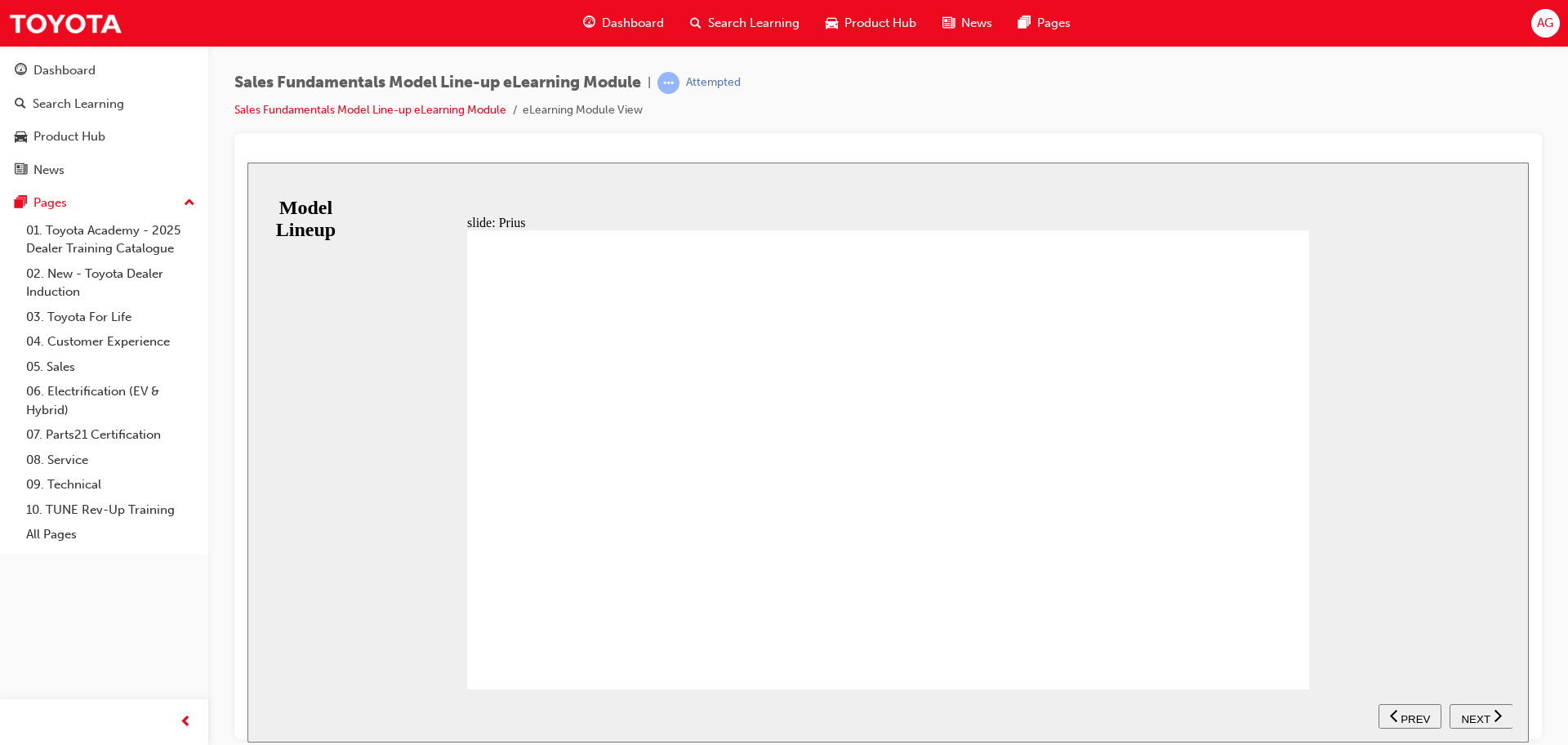 click on "NEXT" at bounding box center [1481, 716] 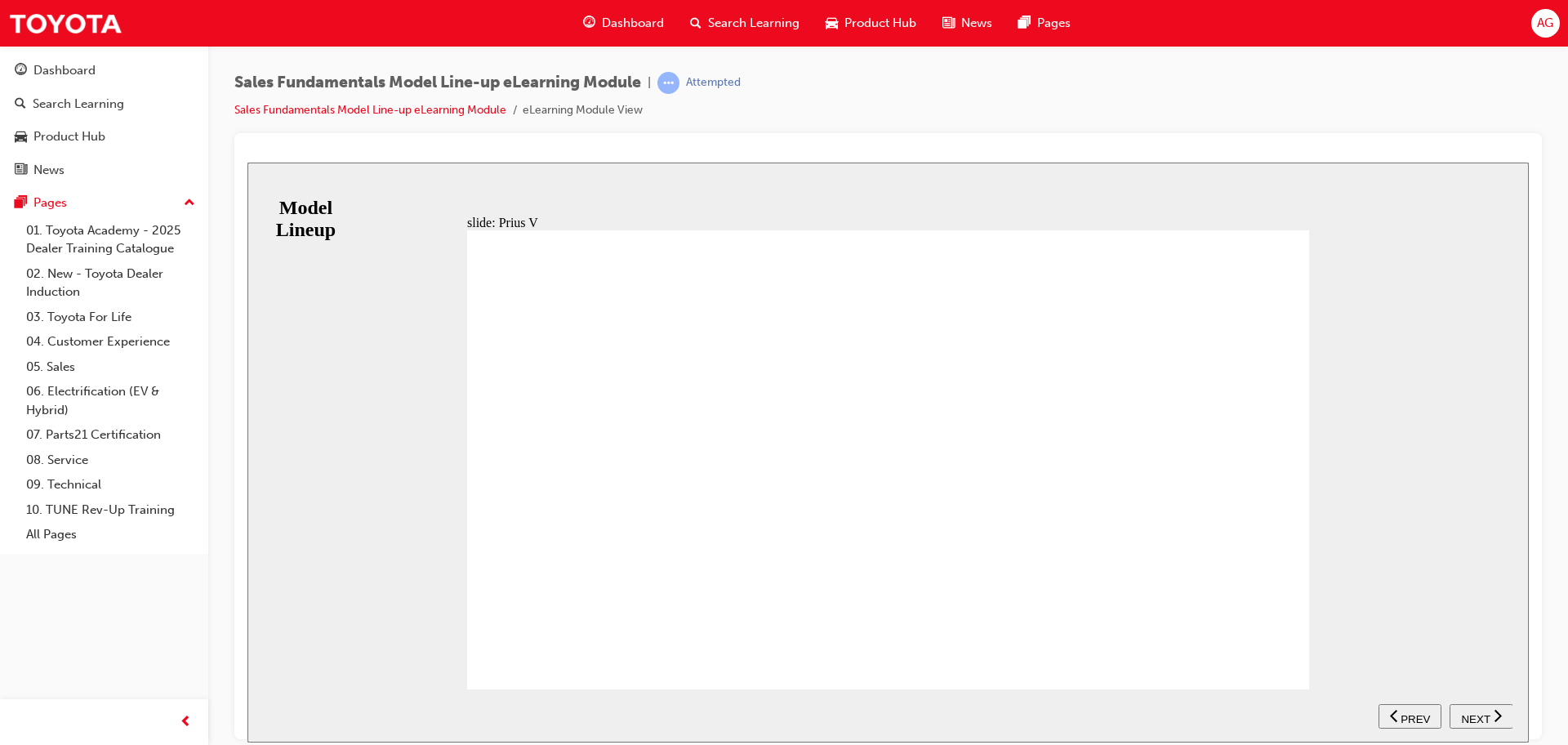 click on "NEXT" at bounding box center (1481, 716) 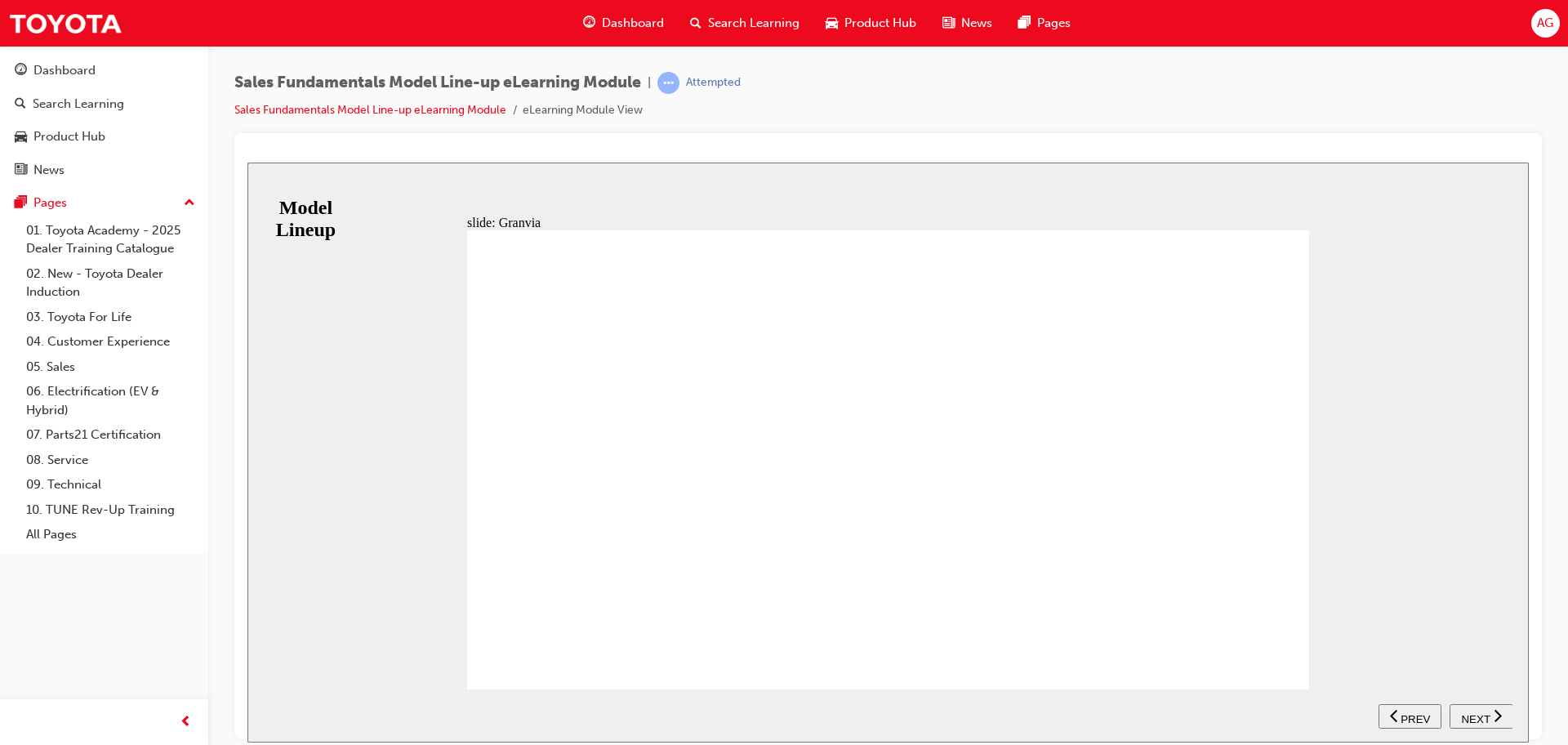 click on "NEXT" at bounding box center (1481, 716) 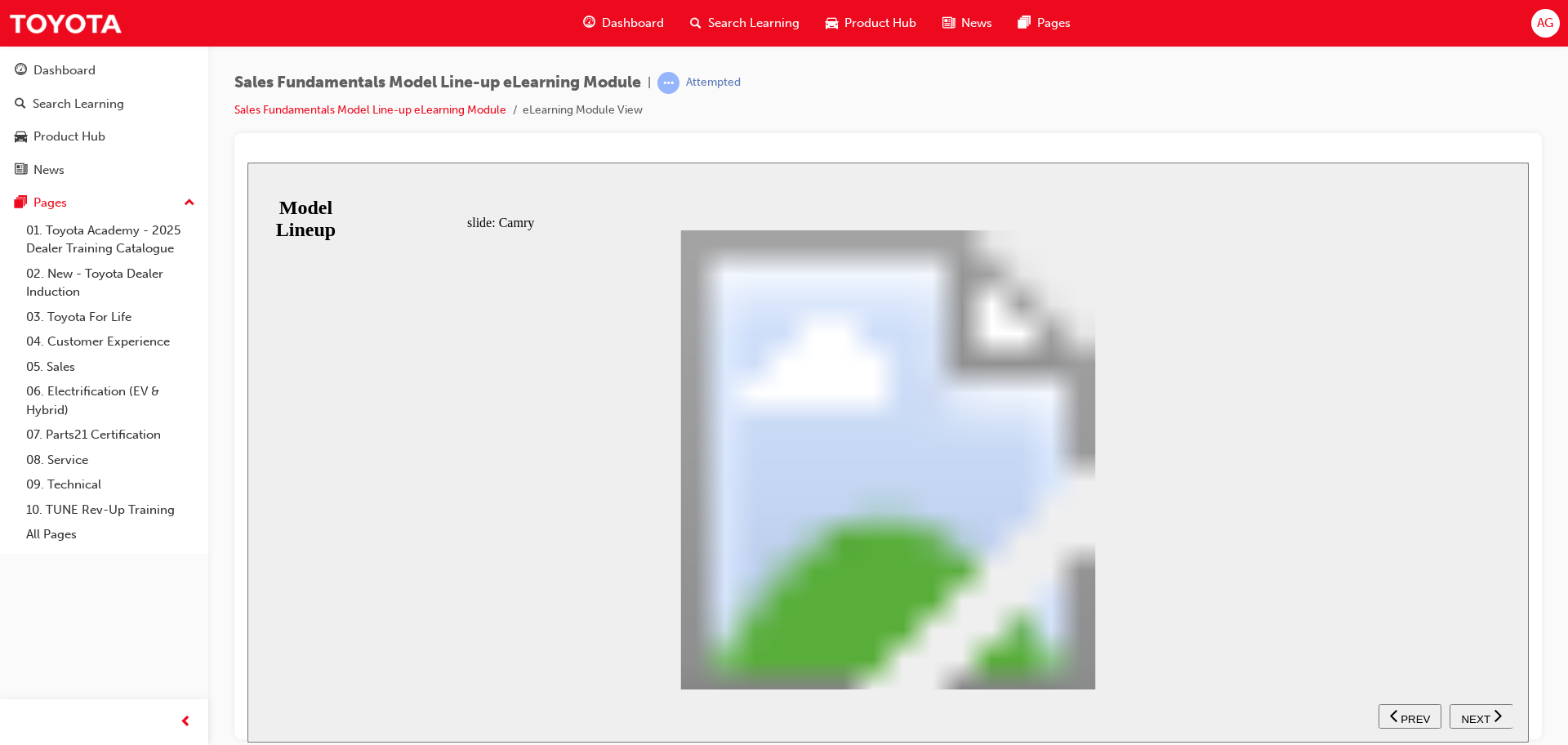 click on "NEXT" at bounding box center (1481, 716) 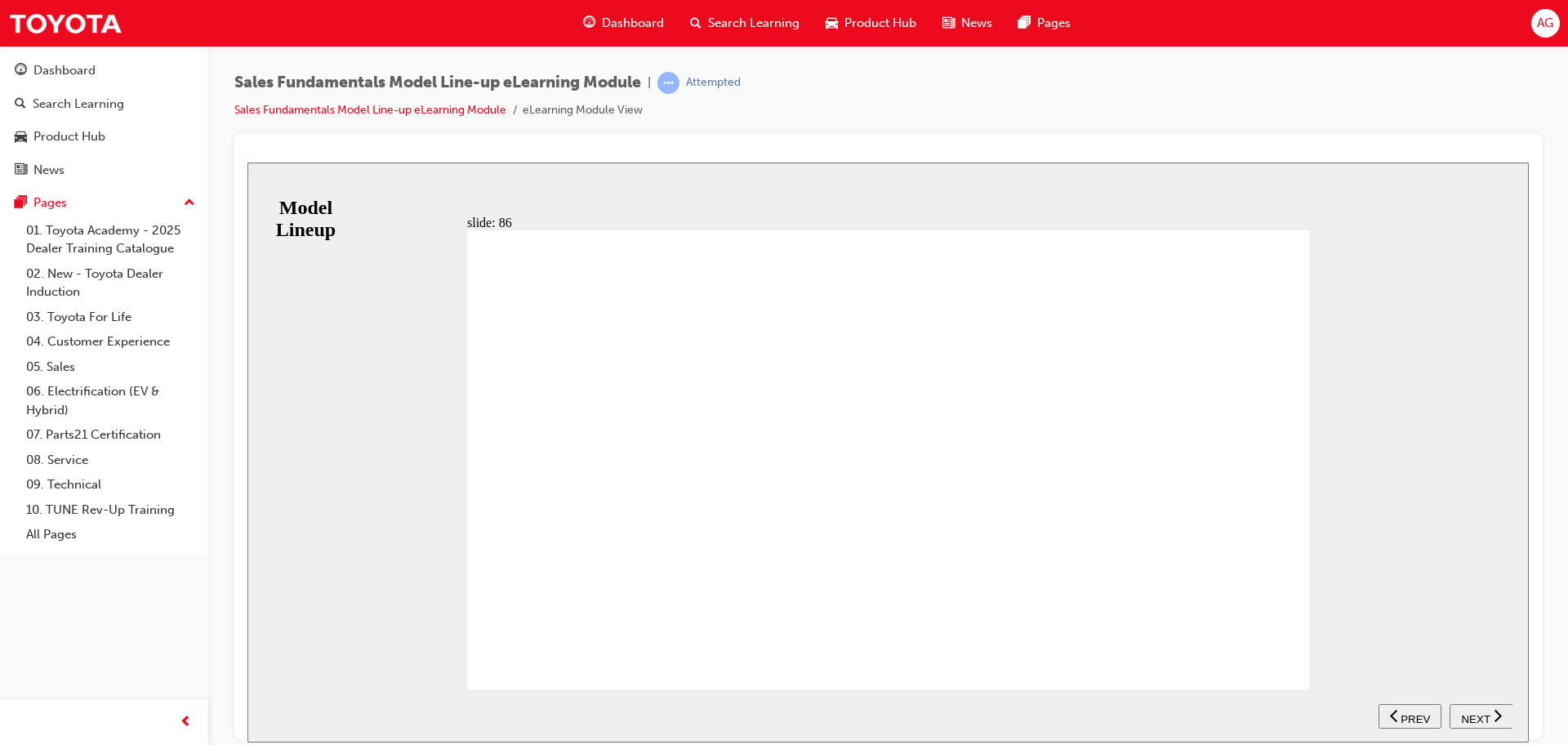 click on "NEXT" at bounding box center (1481, 716) 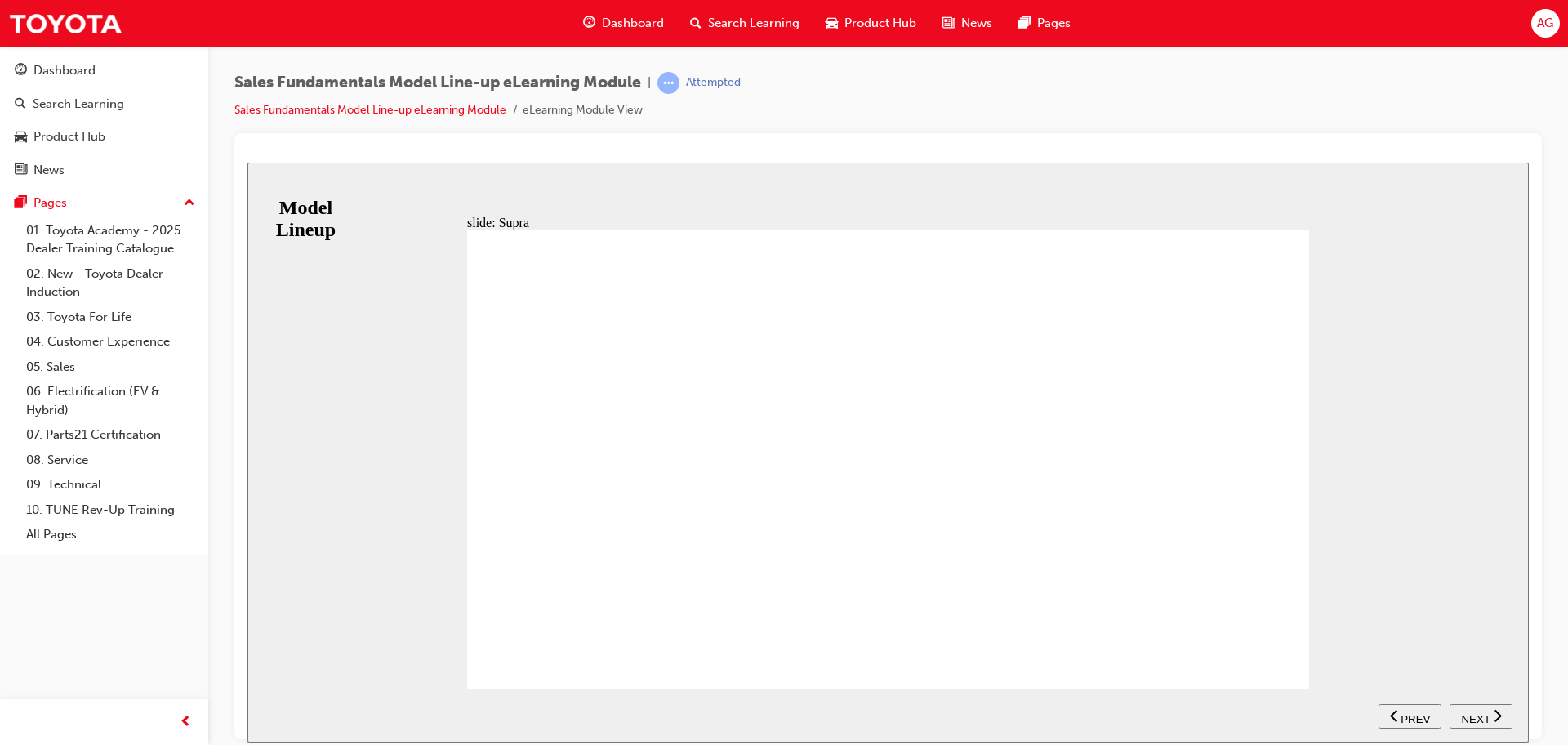 click on "NEXT" at bounding box center [1481, 716] 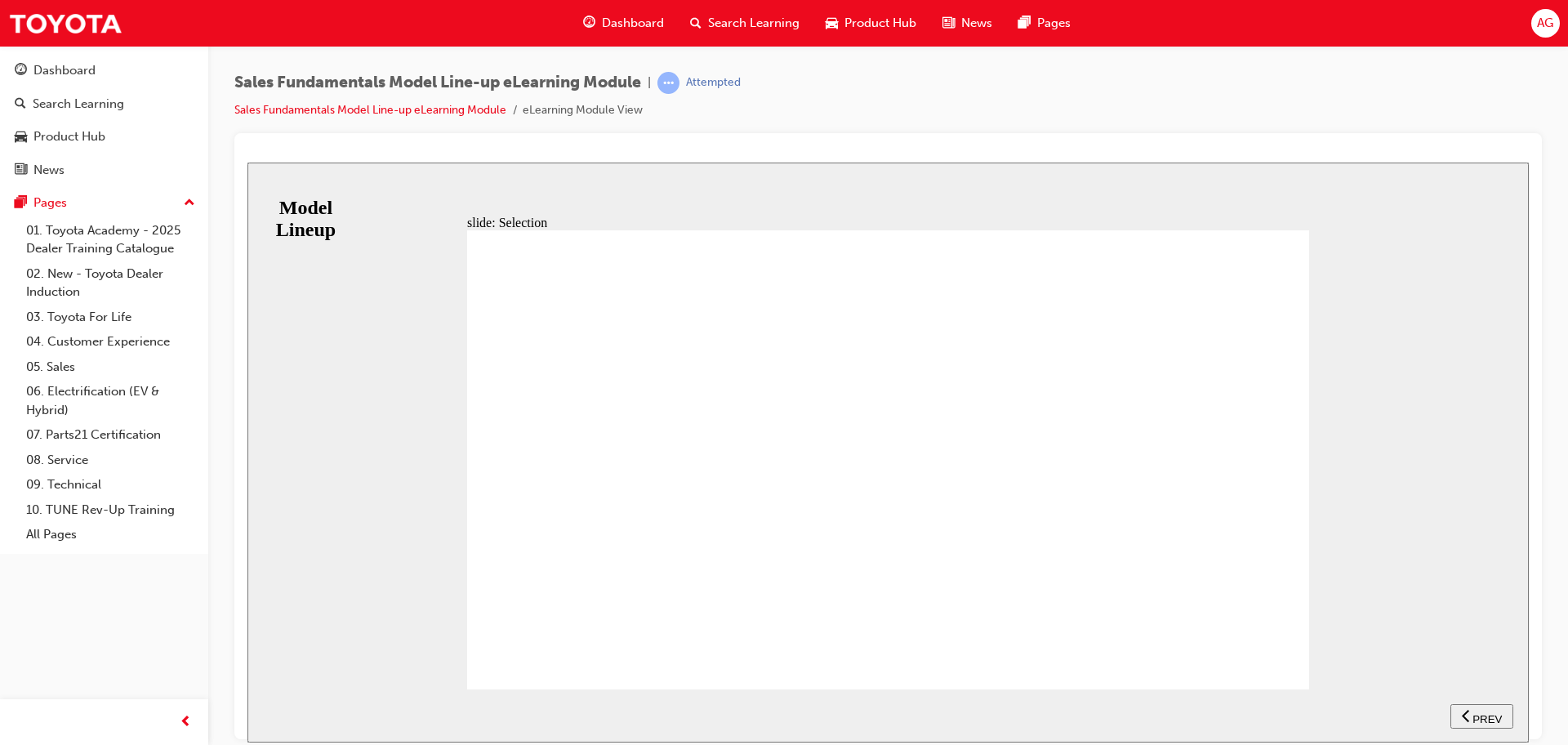 click 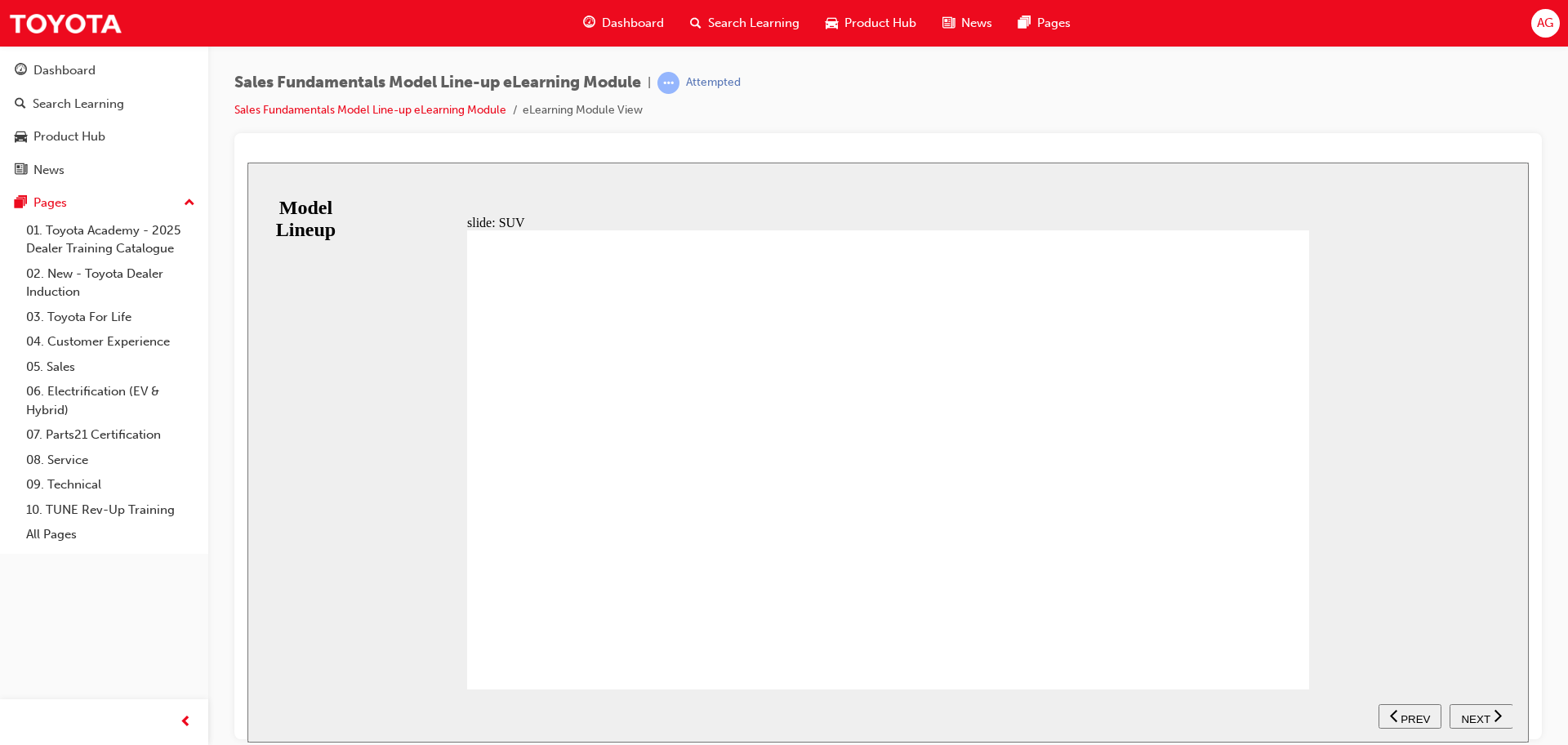 drag, startPoint x: 630, startPoint y: 352, endPoint x: 690, endPoint y: 465, distance: 127.94139 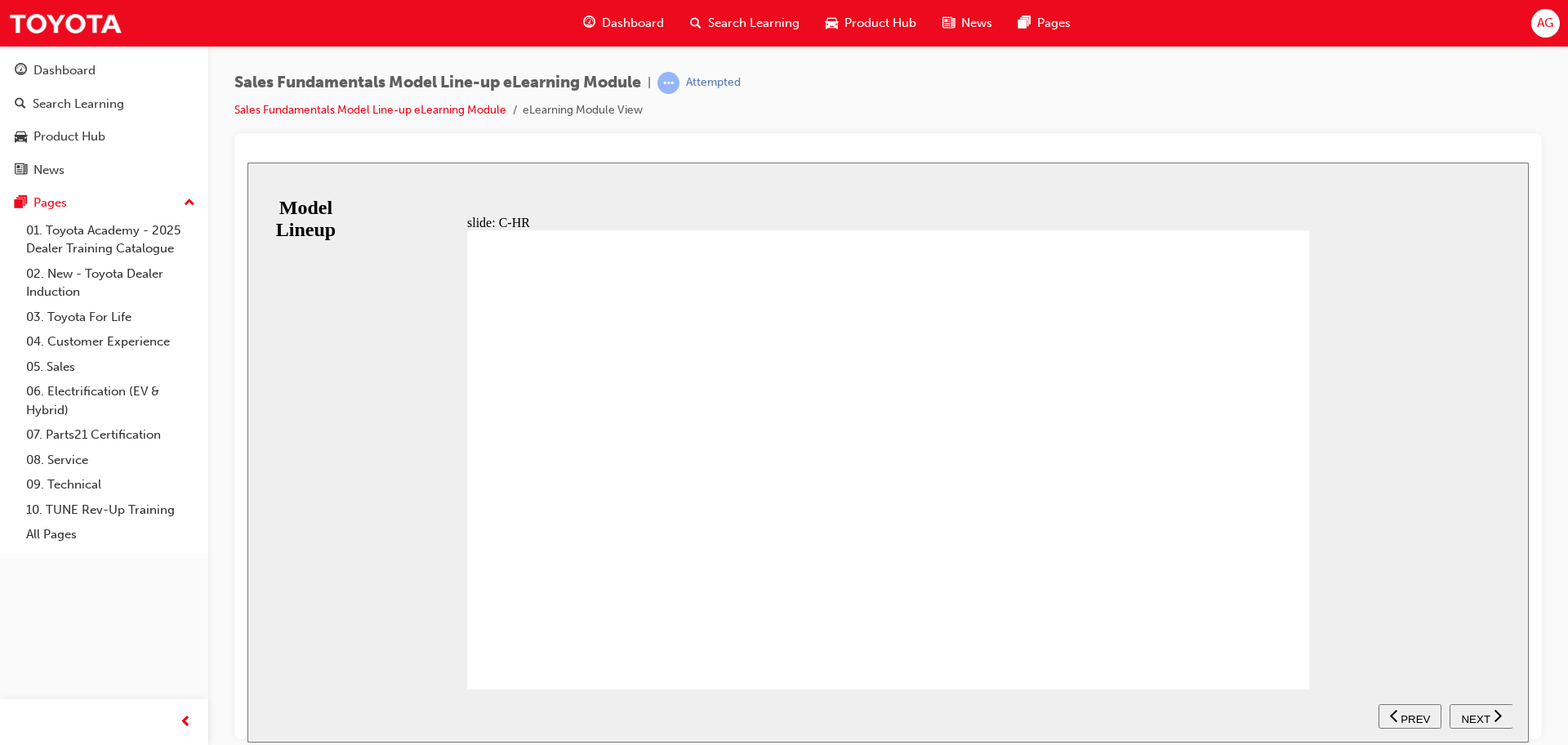 click 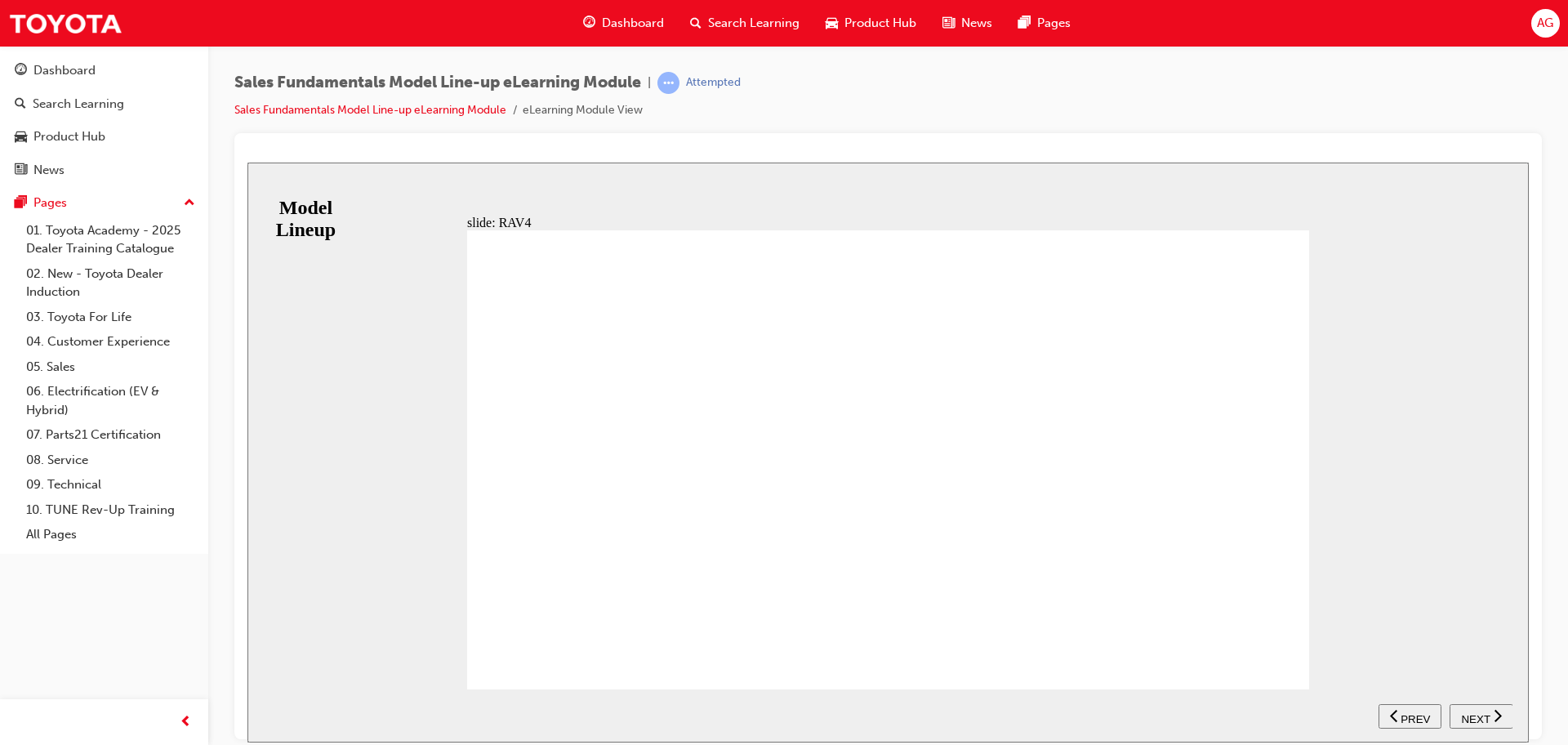 click 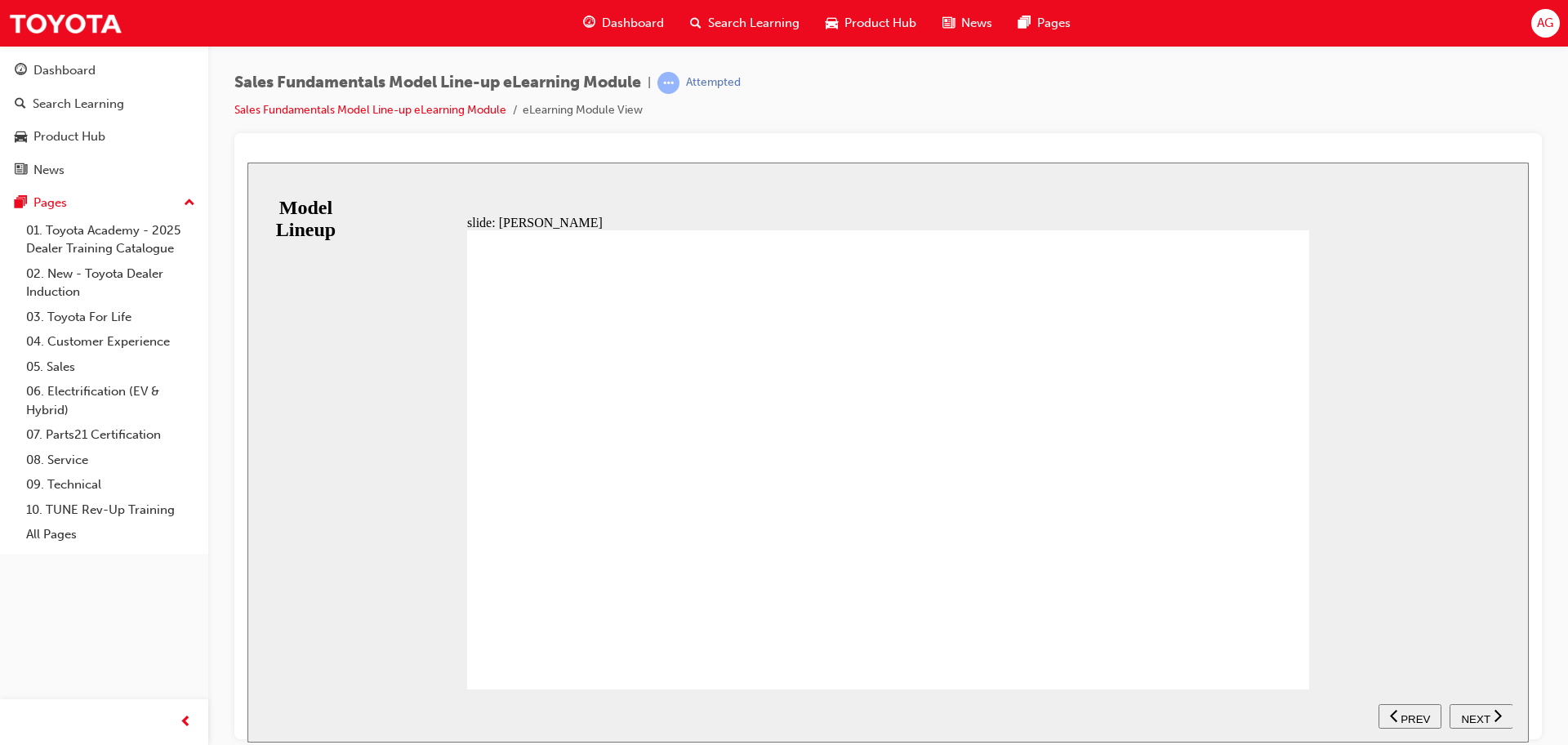 click 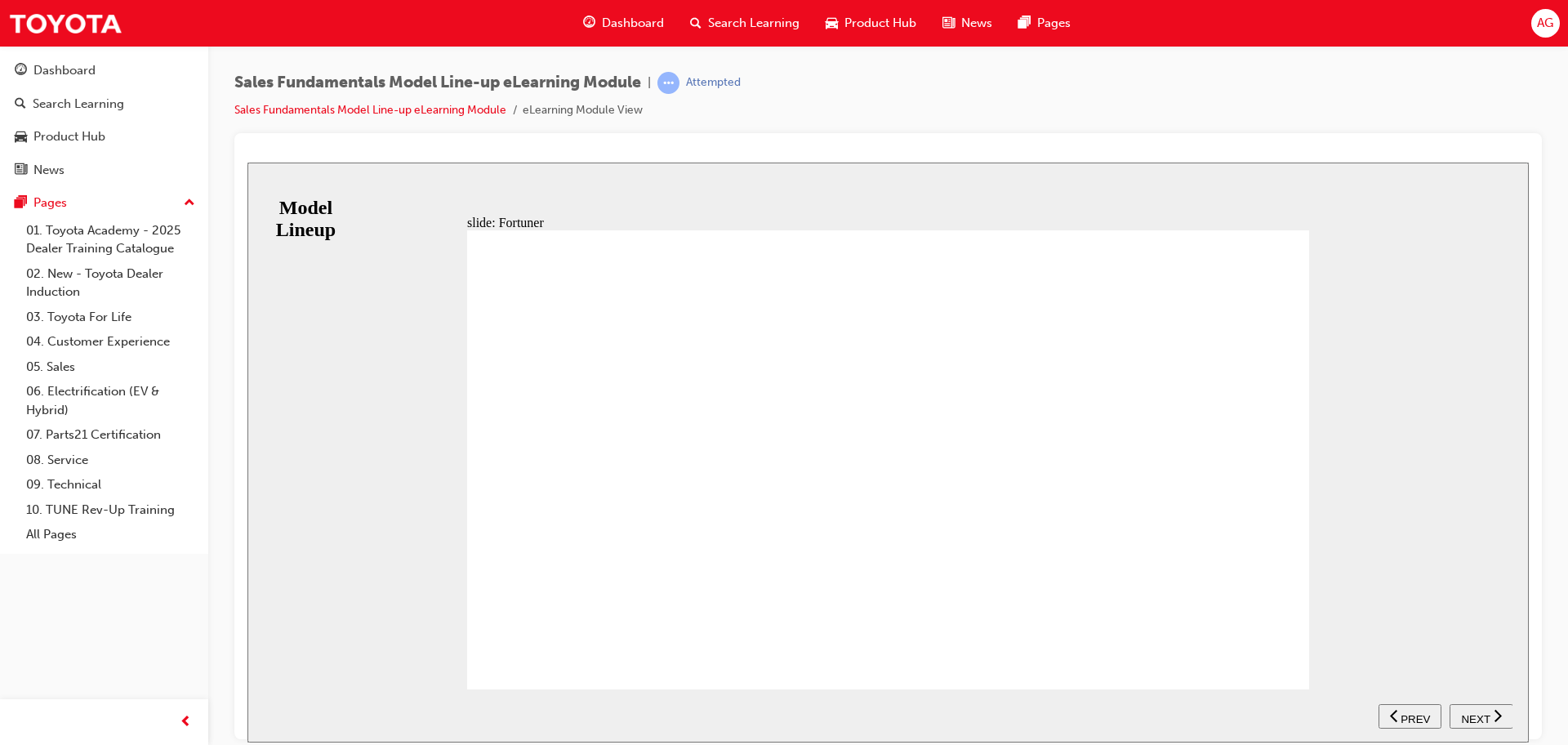 click 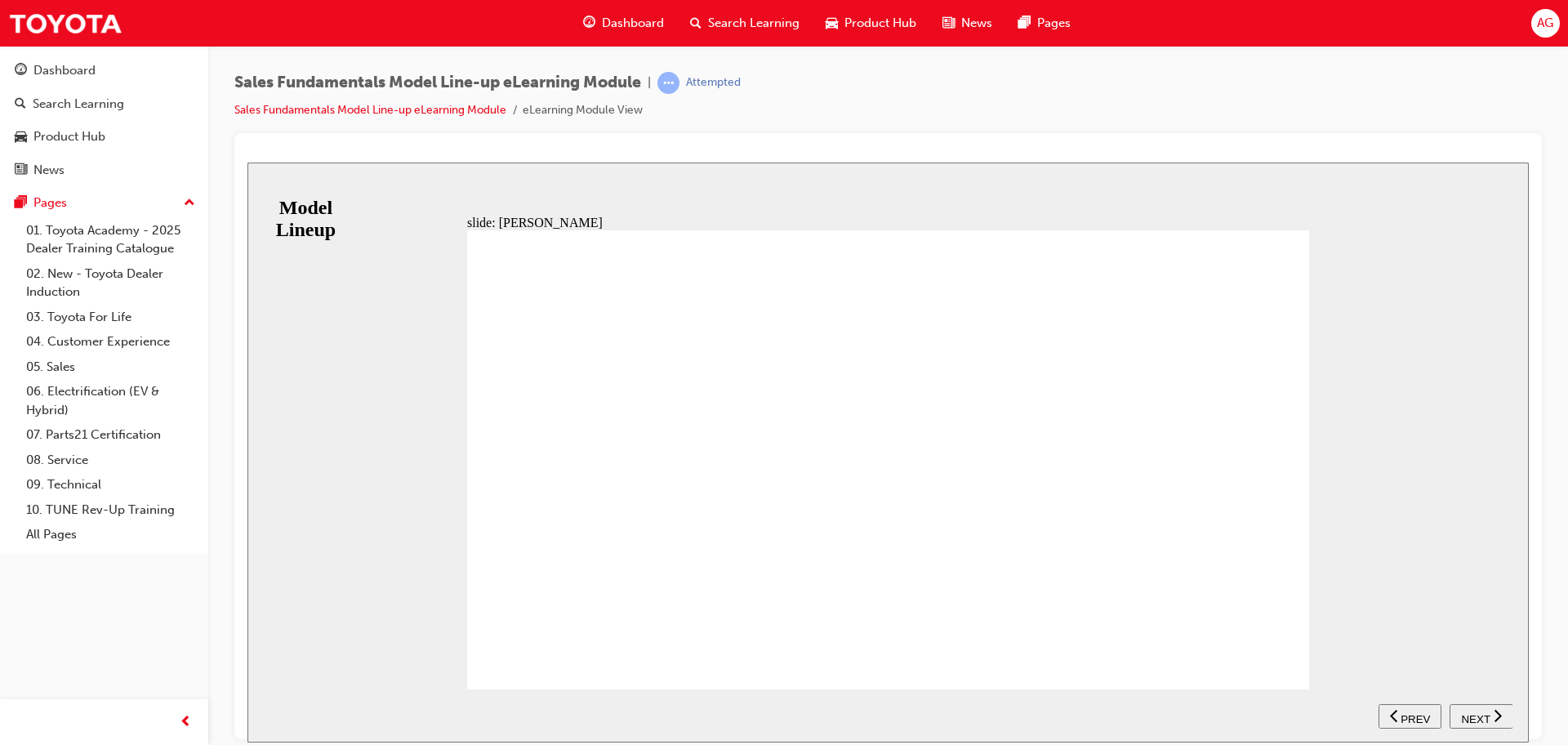 click 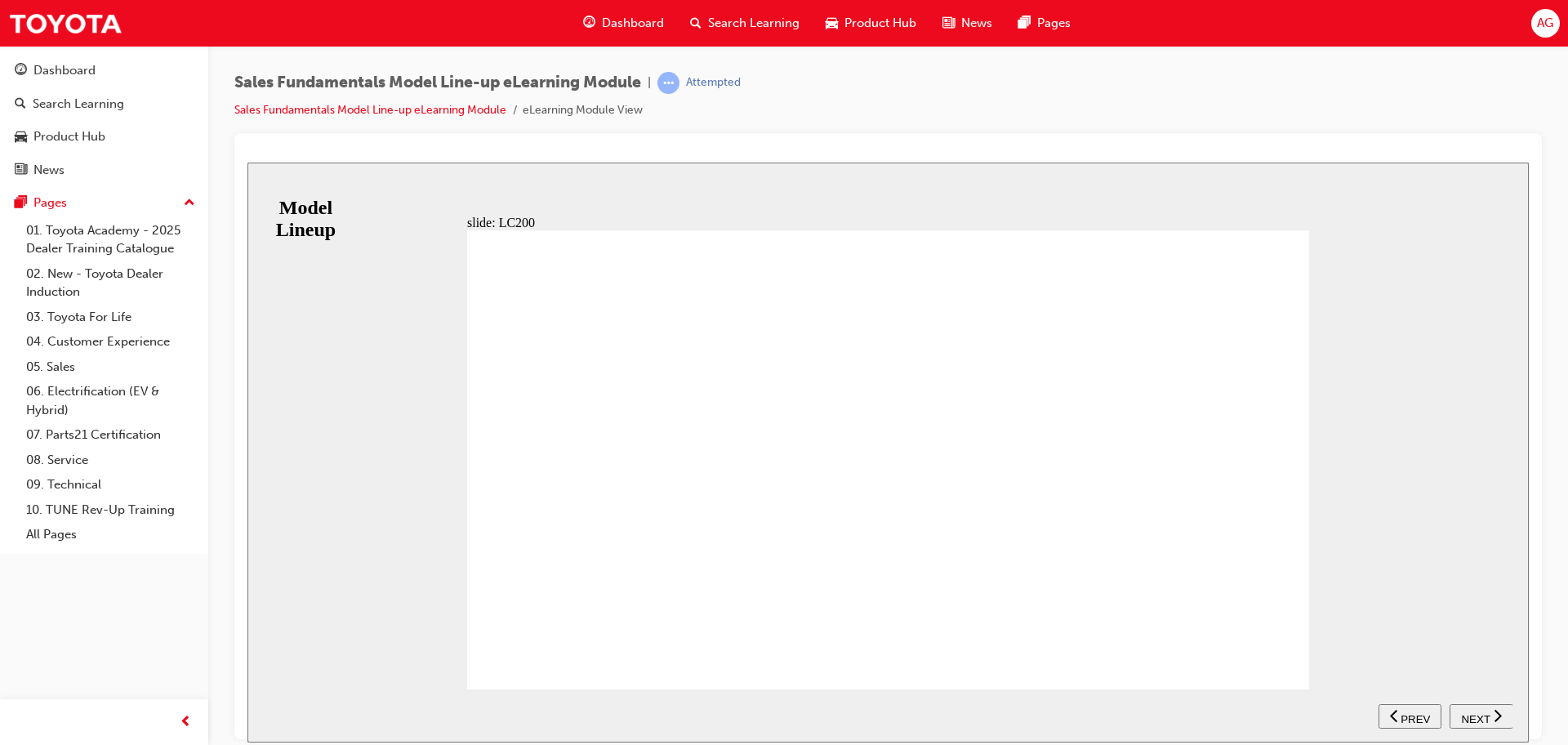 click on "slide: LC200
The legendary off-road Vehicle LC 200 Rectangle 1 A name plate that started a legend and continues to this day to spearhead the Toyota SUV range. Over 60 years ago, the LandCruiser was instrumental in creating the legendary off-road image and highly contributed to Toyota’s heritage and DNA of Quality, Durability and Reliability. Group
1 arrow icon 1 Freeform 1 Freeform 2 MORE Rectangle 2 Line 2 Line 1 RANGE PRODUCT INSIGHT KEY SELLING POINTS The Ultimate in Toyota 4x4 Technology and capability Powerful, Spacious, advanced off-road SUV GX, GXL, VX & Sahara A name plate that started a legend and continues to  this day to spearhead the Toyota SUV range. Over 60  years ago, the LandCruiser was instrumental in  creating the legendary off-road image and highly  contributed to Toyota’s heritage and DNA of Quality,  Durability and Reliability. GX, GXL, VX & Sahara Powerful, Spacious, advanced off-road SUV and capability RANGE LC 200 MORE" at bounding box center (888, 452) 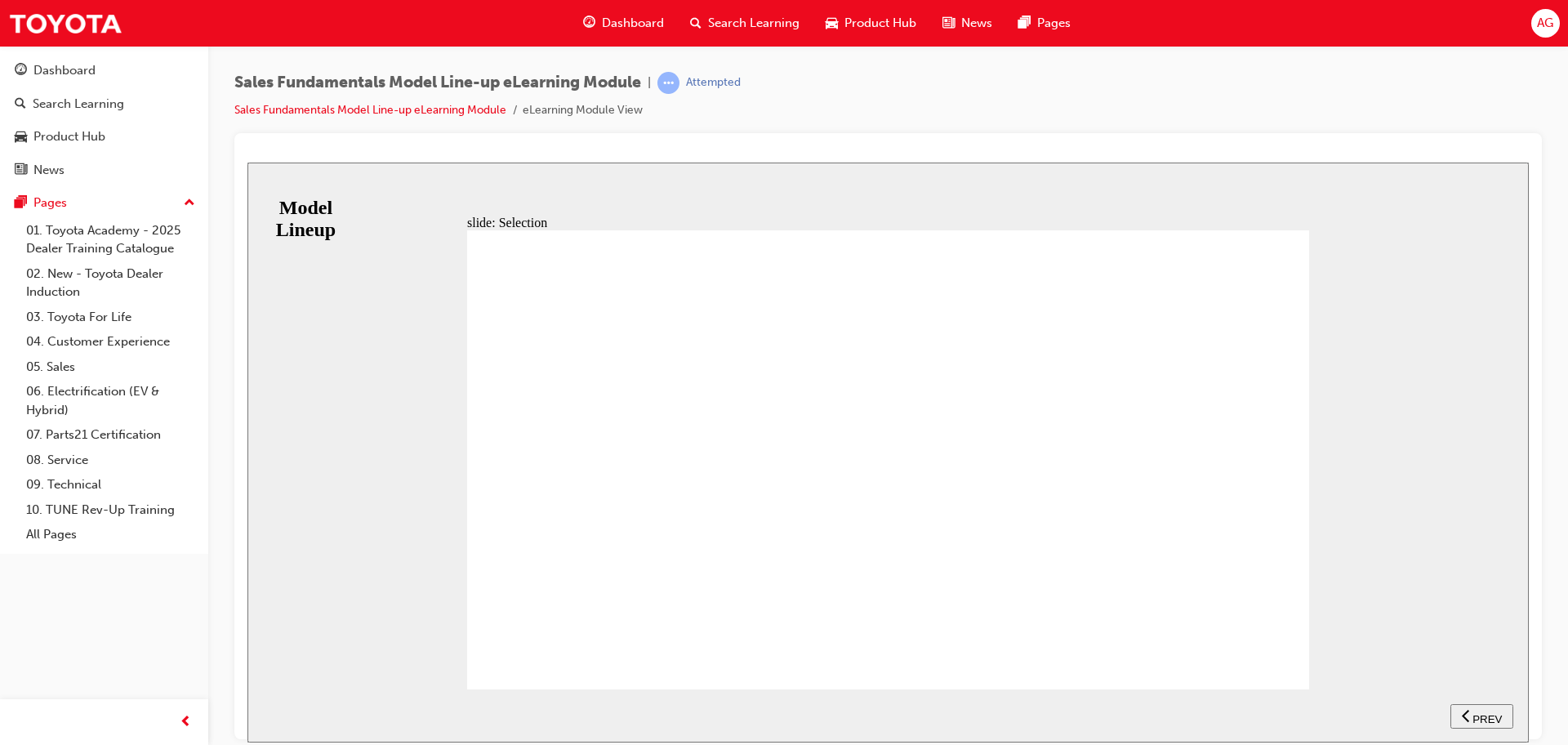 click 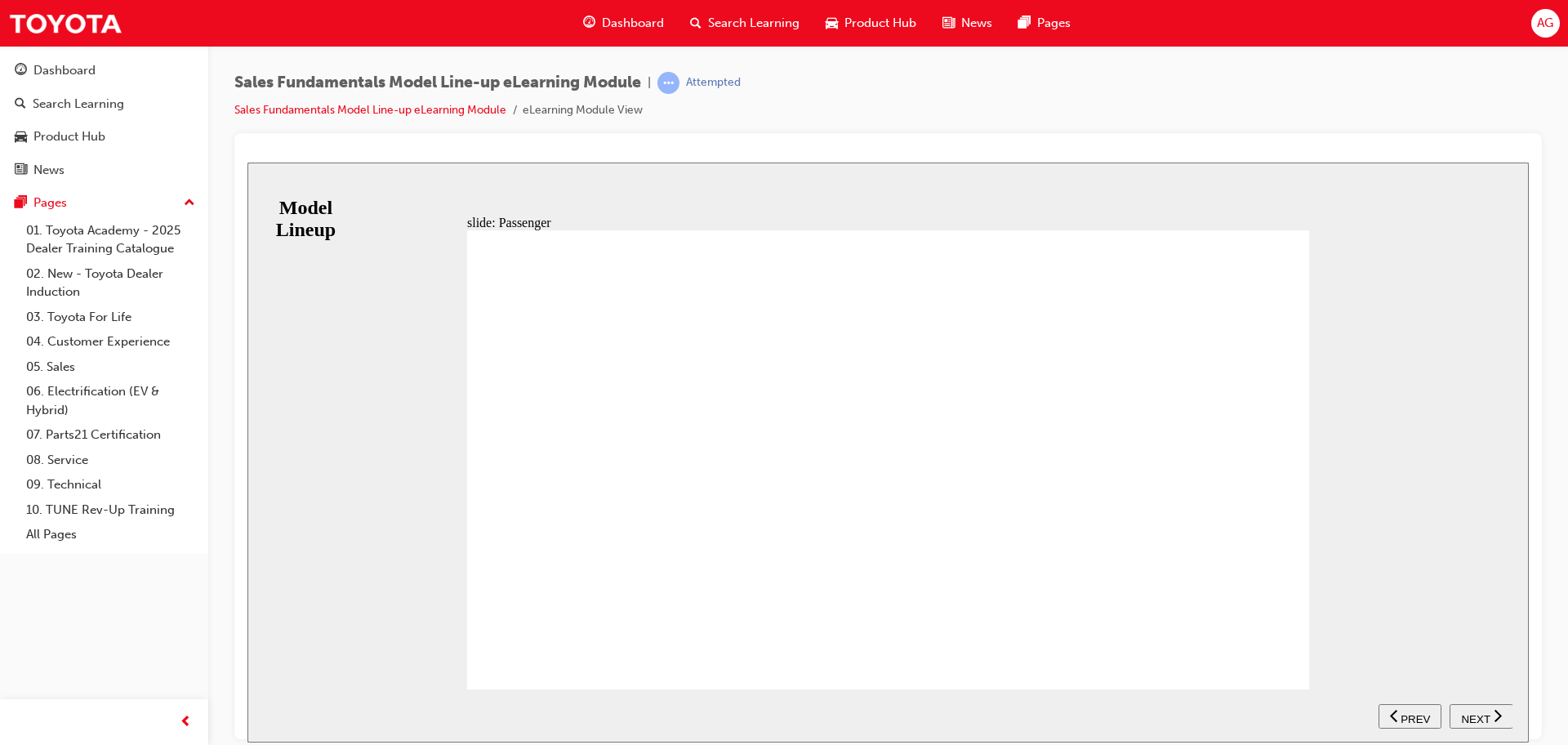 click 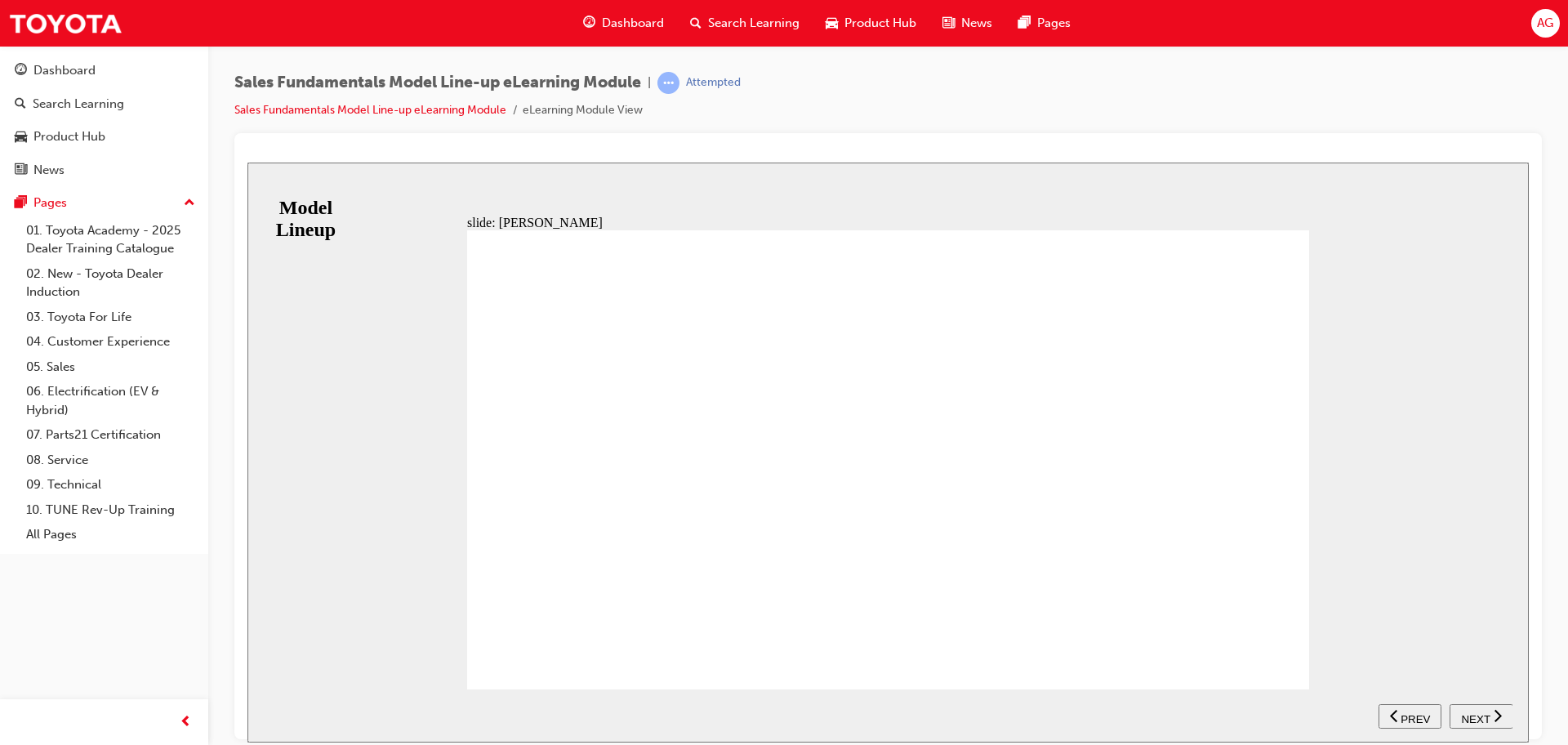 click on "NEXT" at bounding box center [1475, 718] 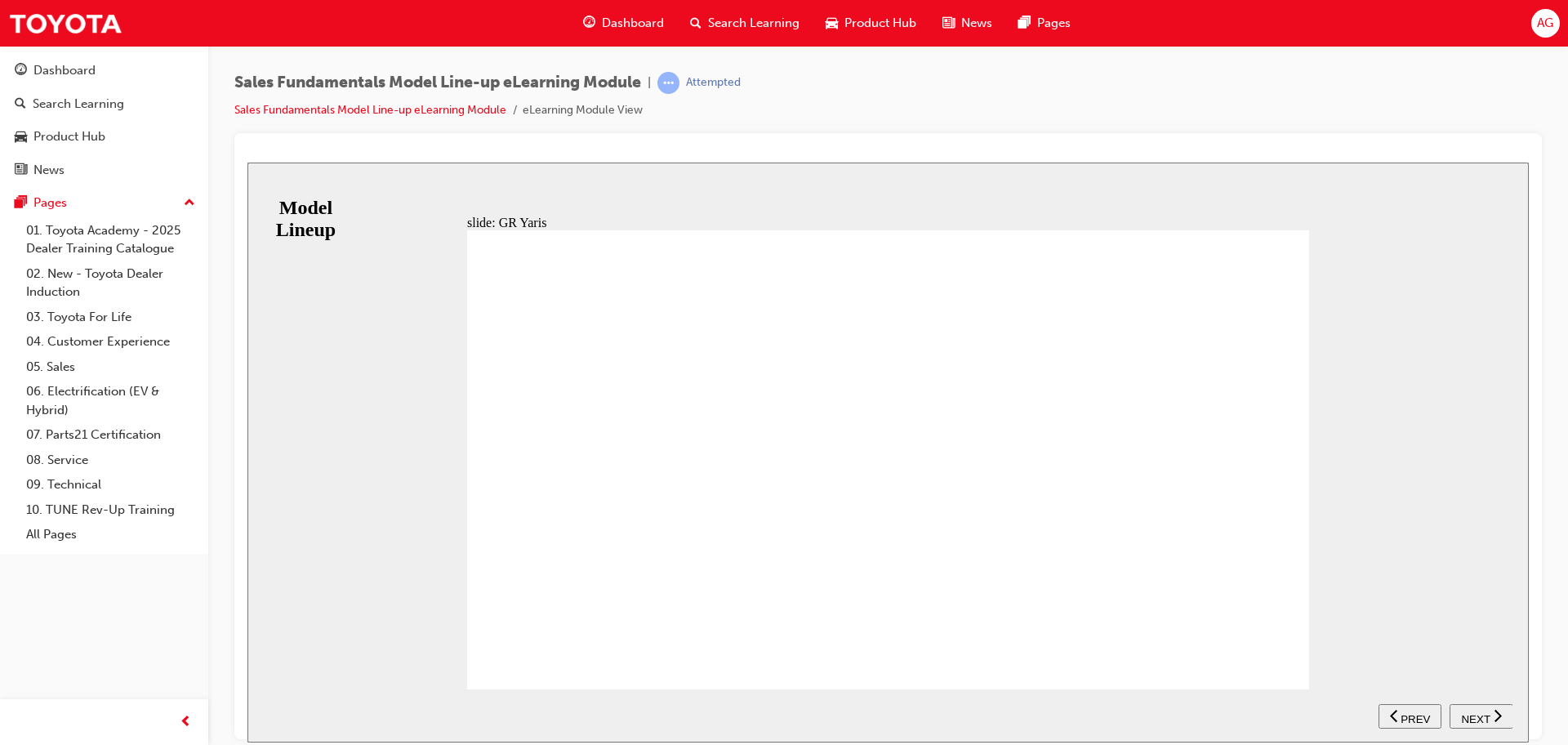 click on "NEXT" at bounding box center (1481, 716) 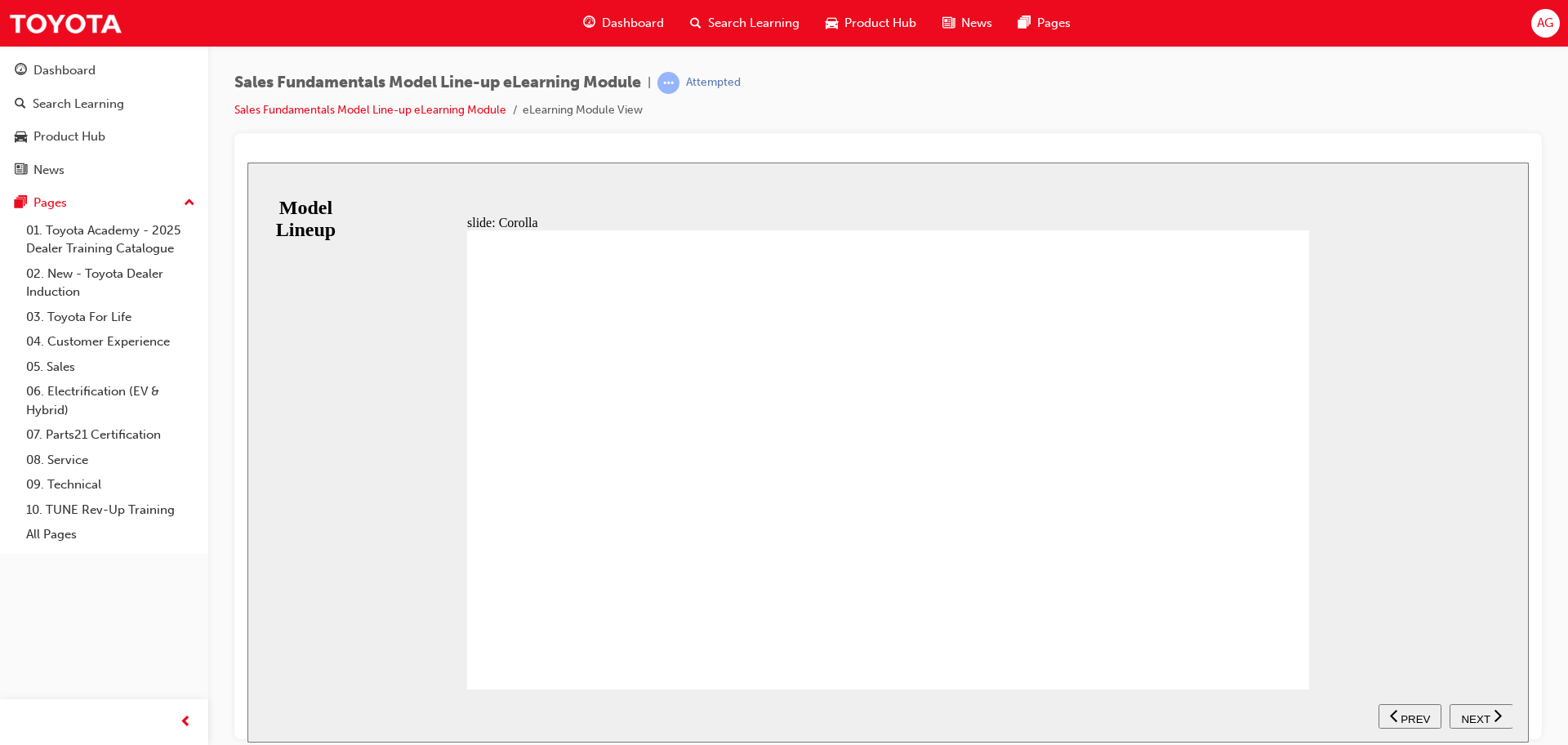 click on "NEXT" at bounding box center (1481, 716) 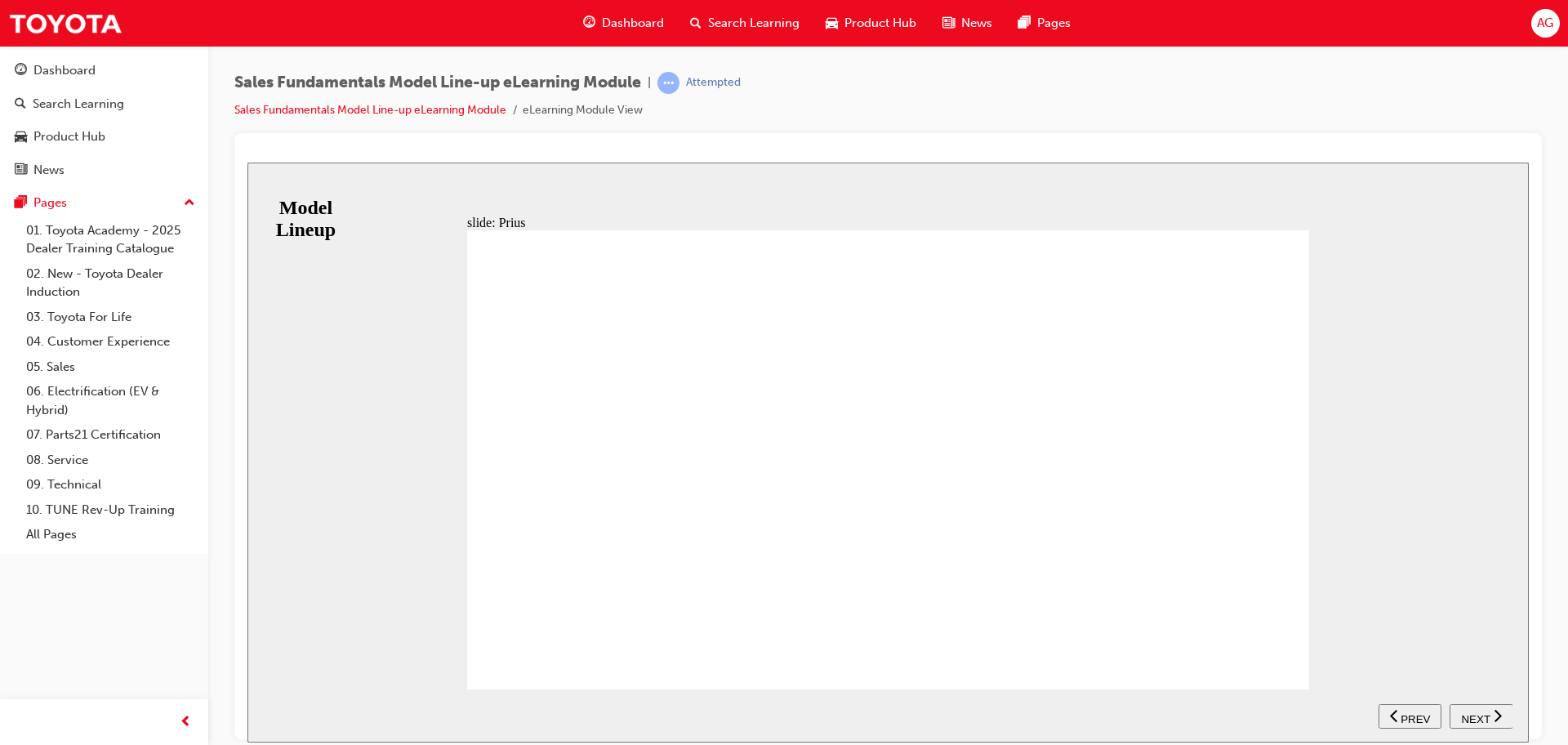 click on "NEXT" at bounding box center [1475, 718] 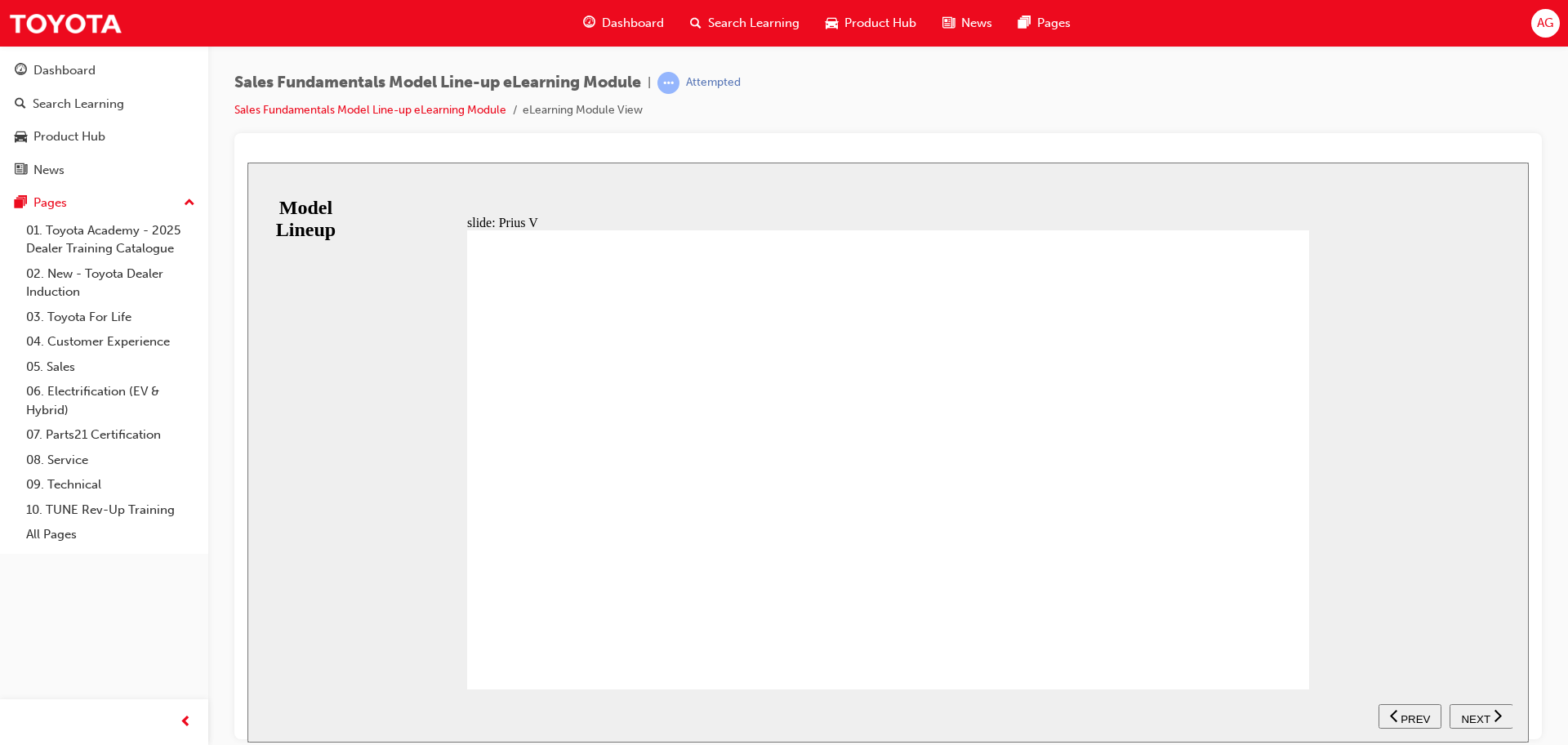 click on "NEXT" at bounding box center [1475, 718] 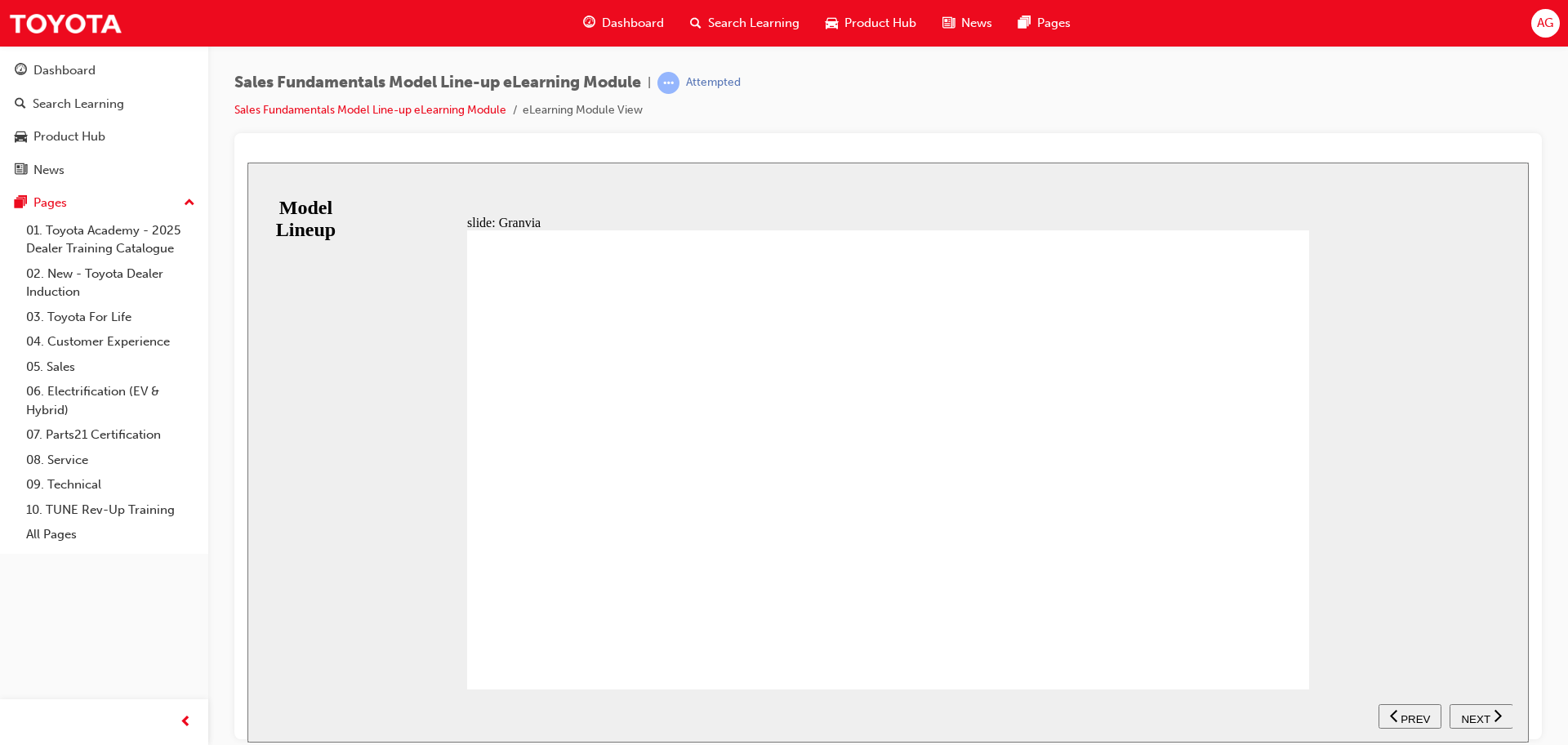 click on "NEXT" at bounding box center (1475, 718) 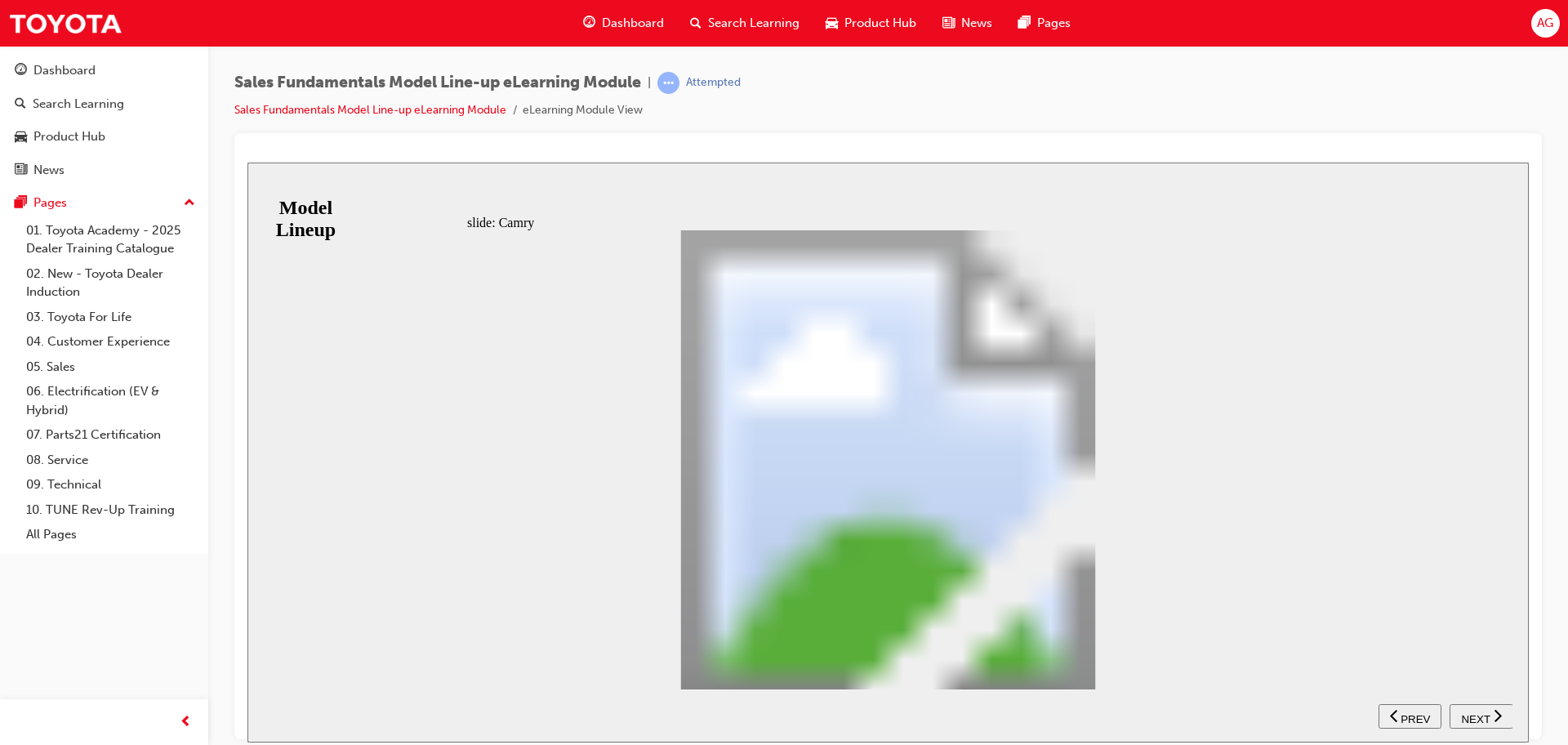 click on "NEXT" at bounding box center (1475, 718) 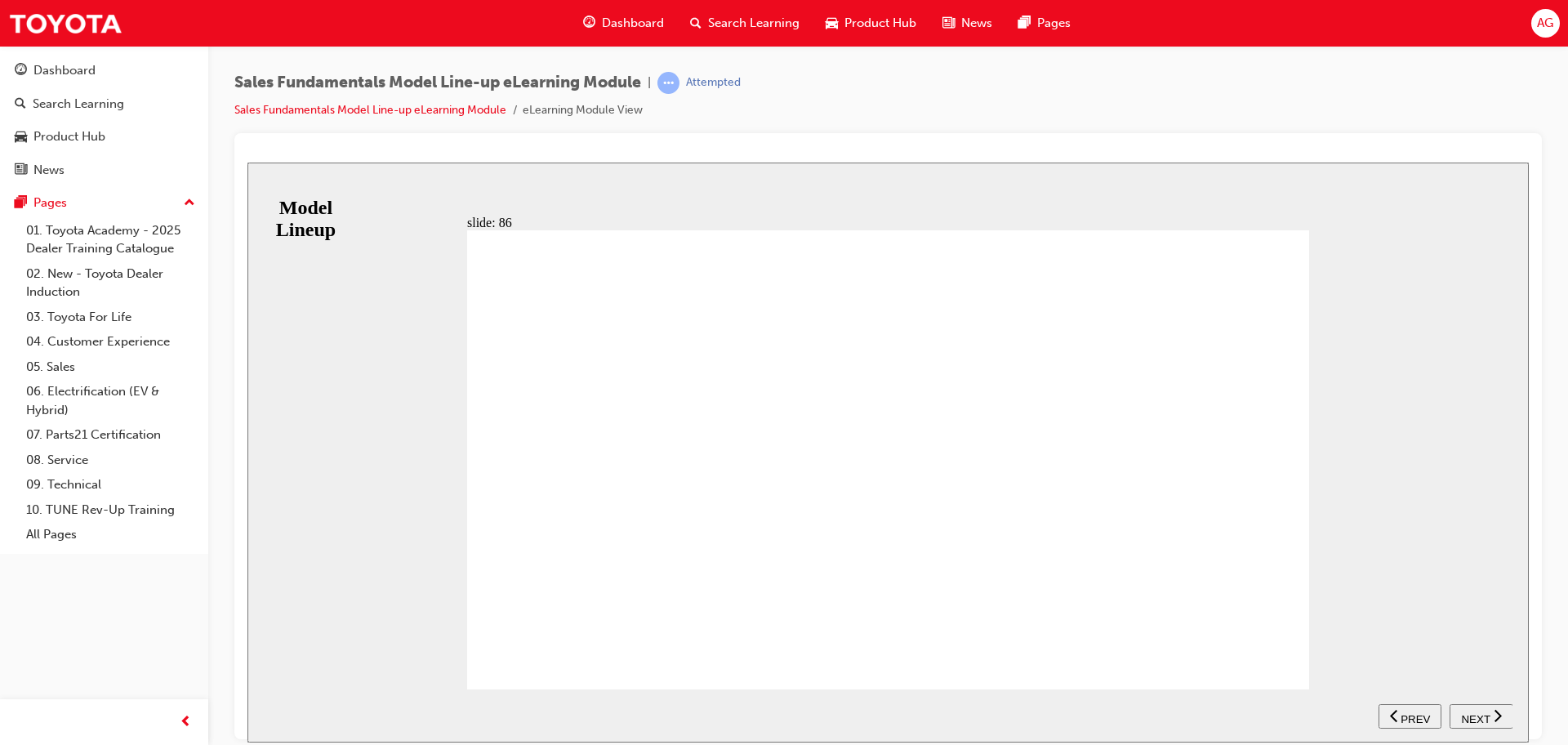 click on "NEXT" at bounding box center (1475, 718) 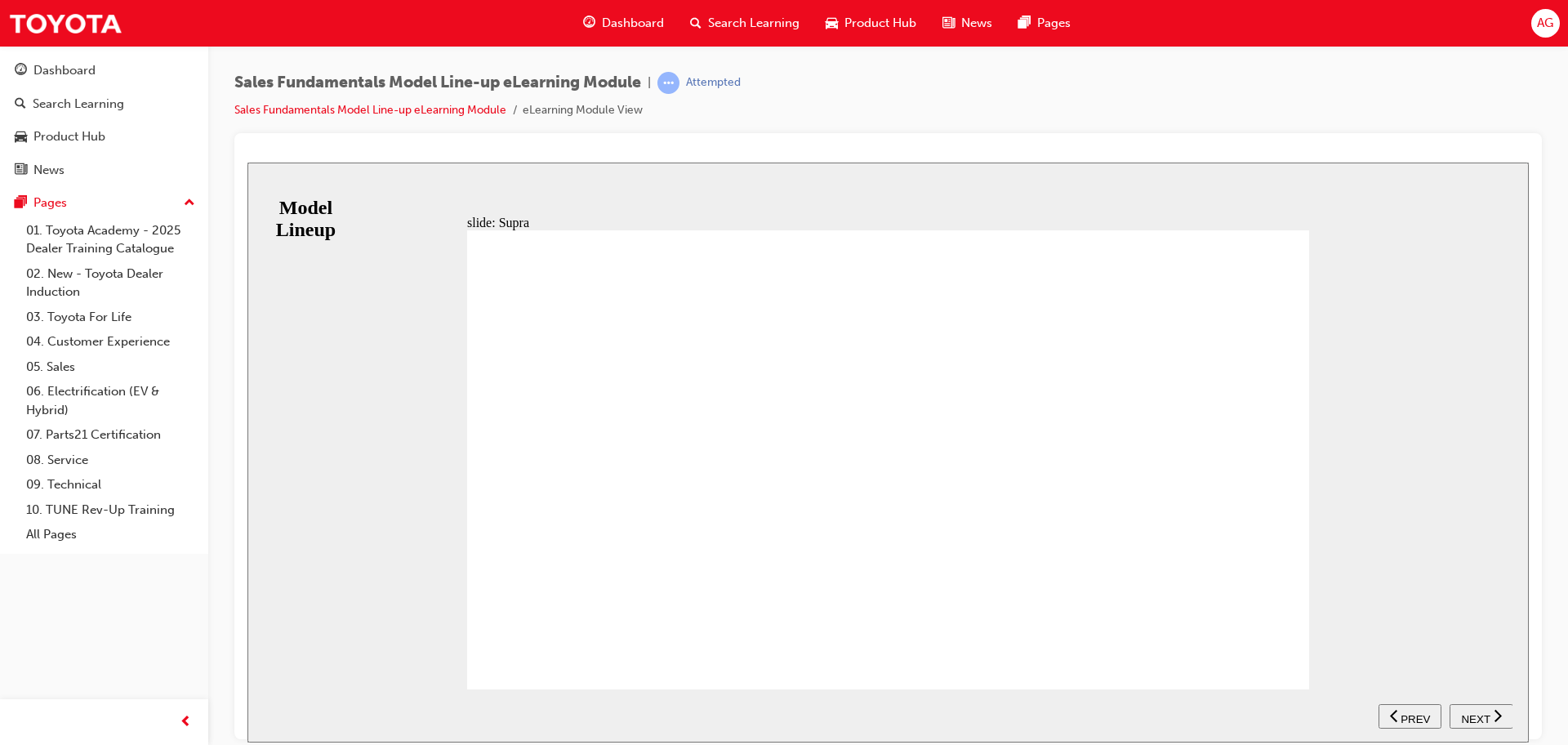 click on "NEXT" at bounding box center [1475, 718] 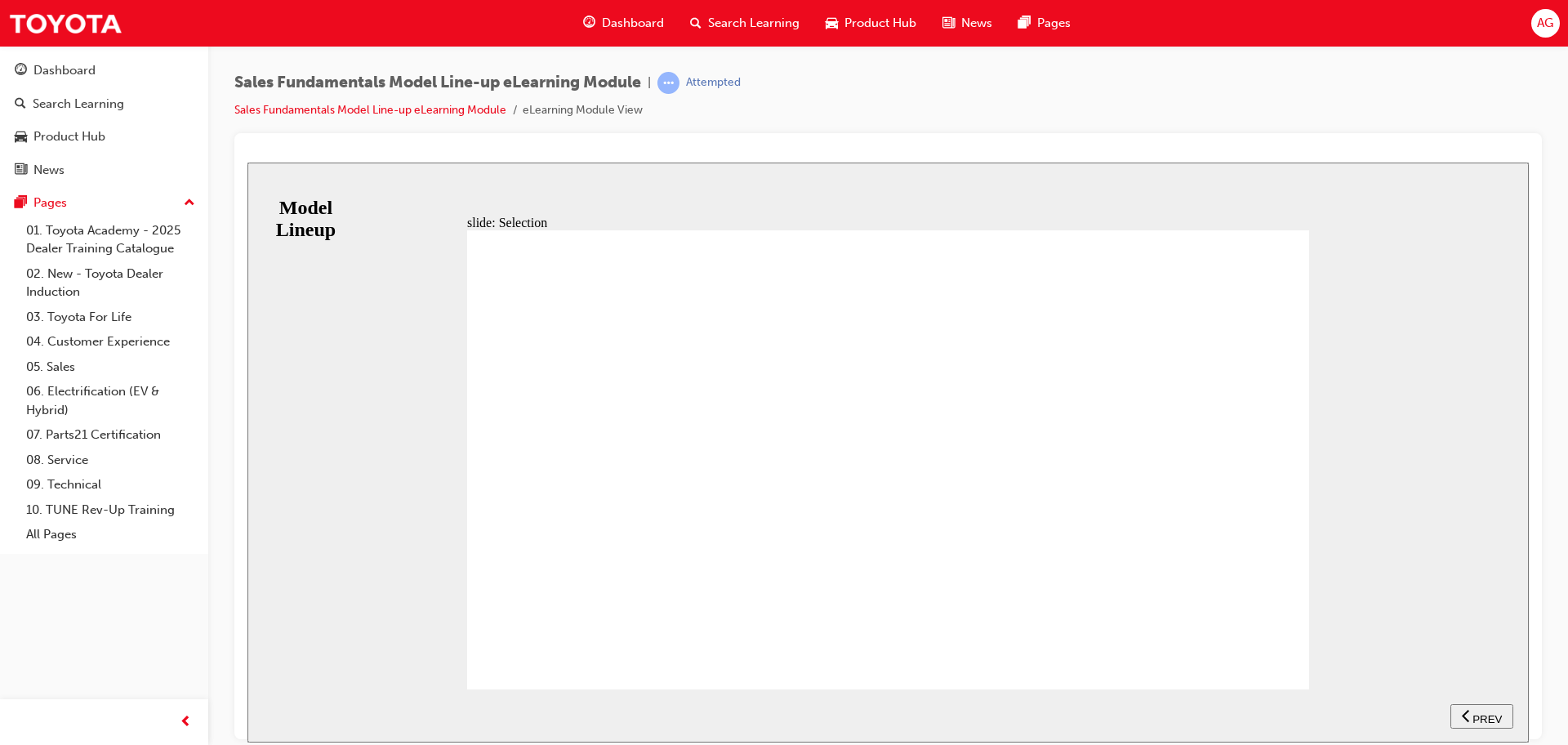 click 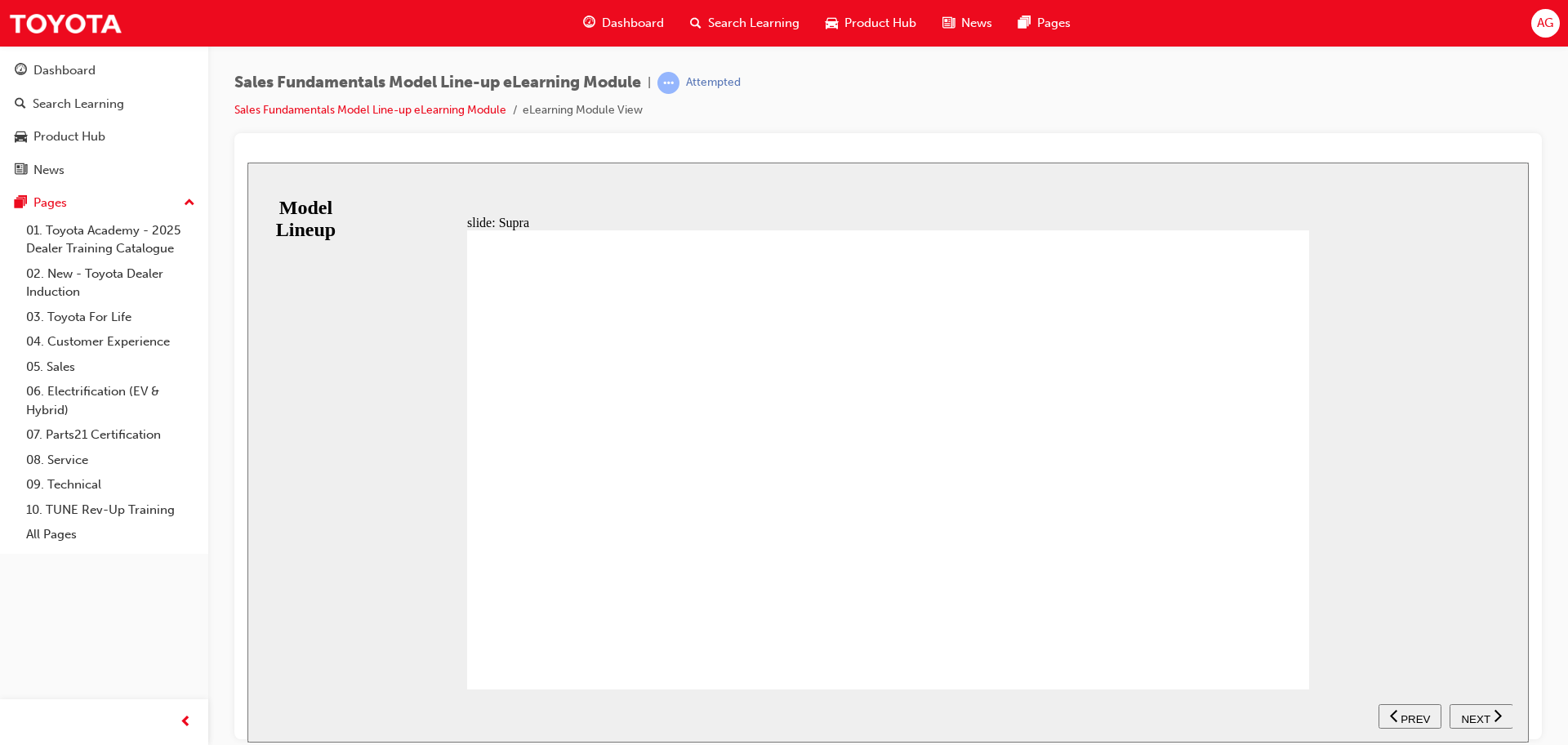 click on "NEXT" at bounding box center (1475, 718) 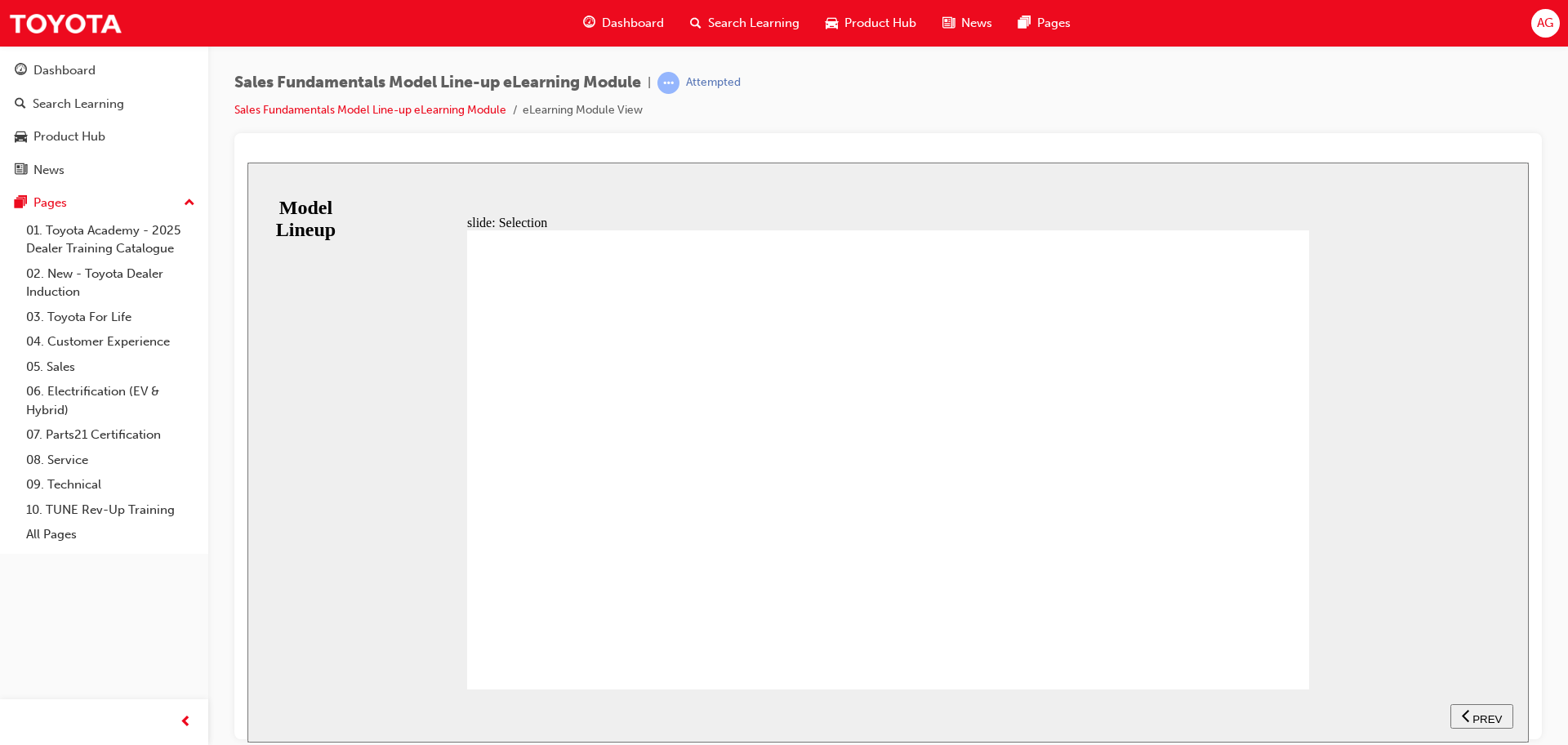click 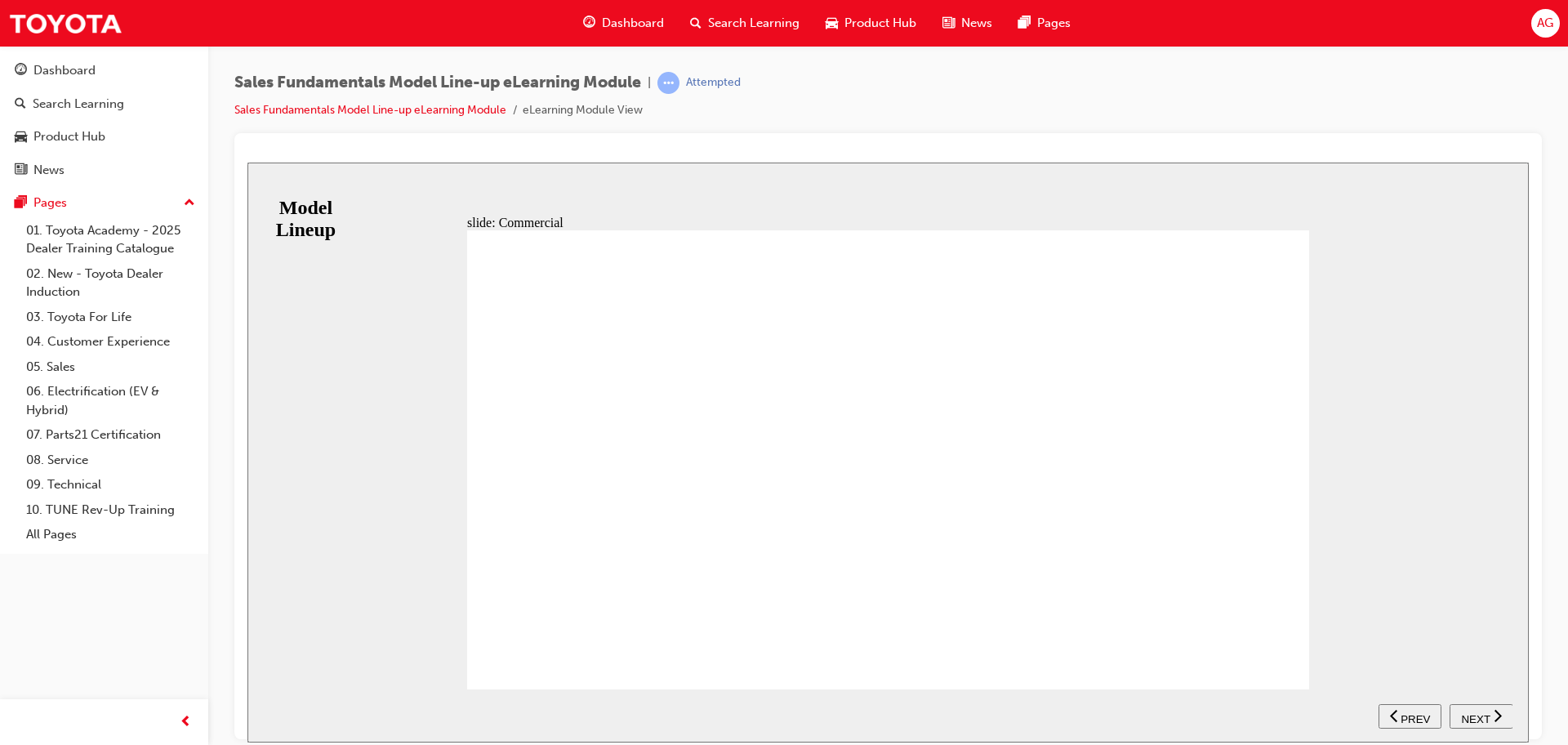 click 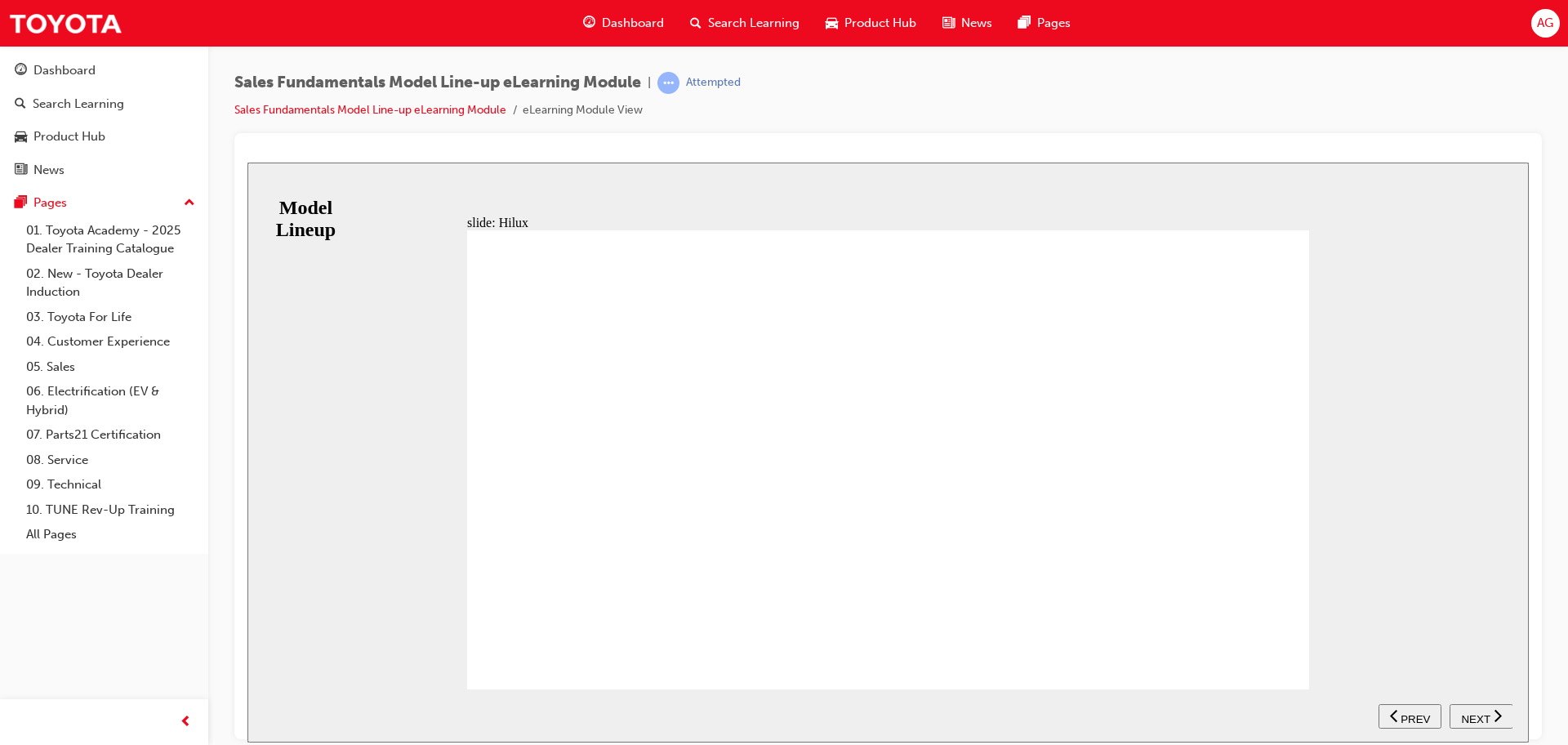 click 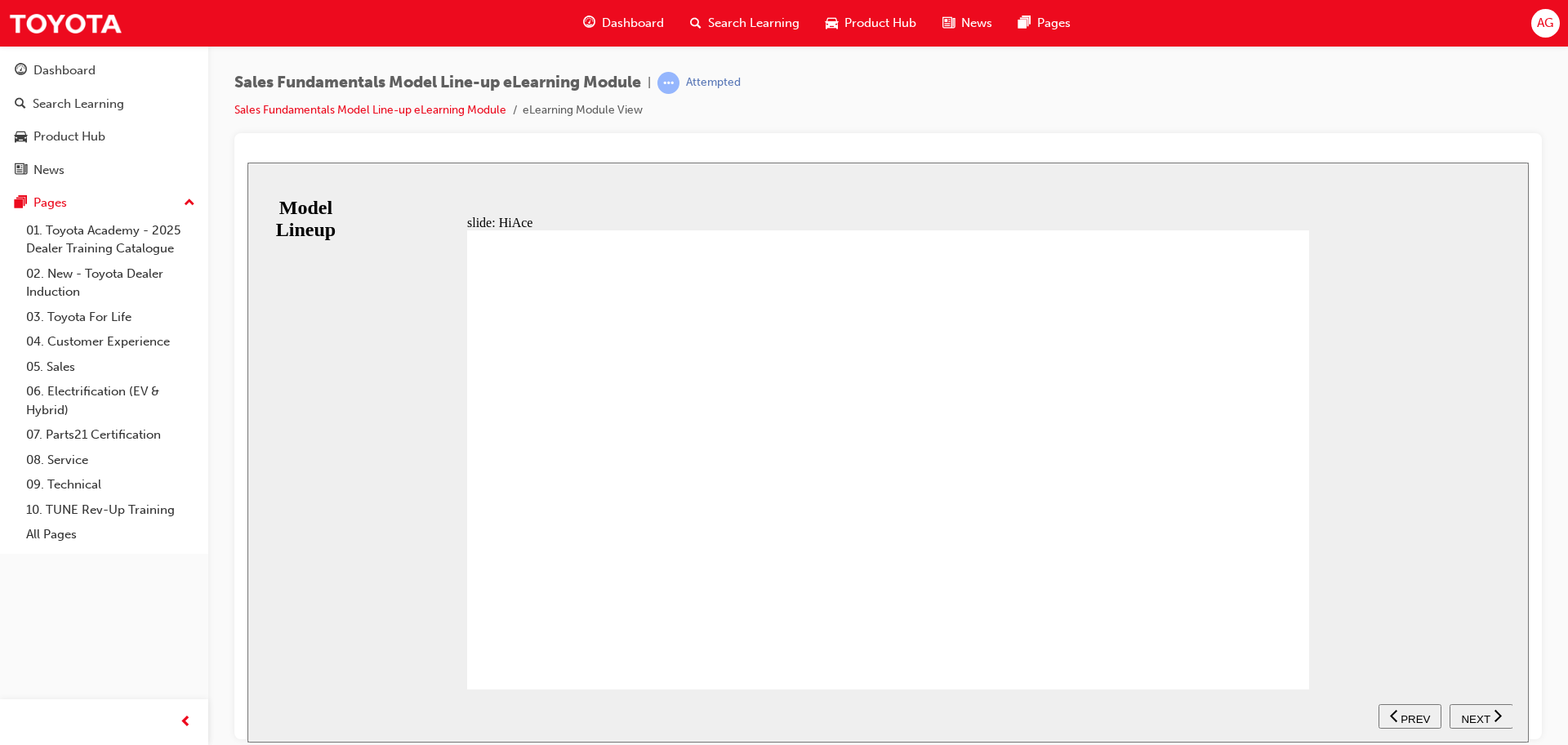 click 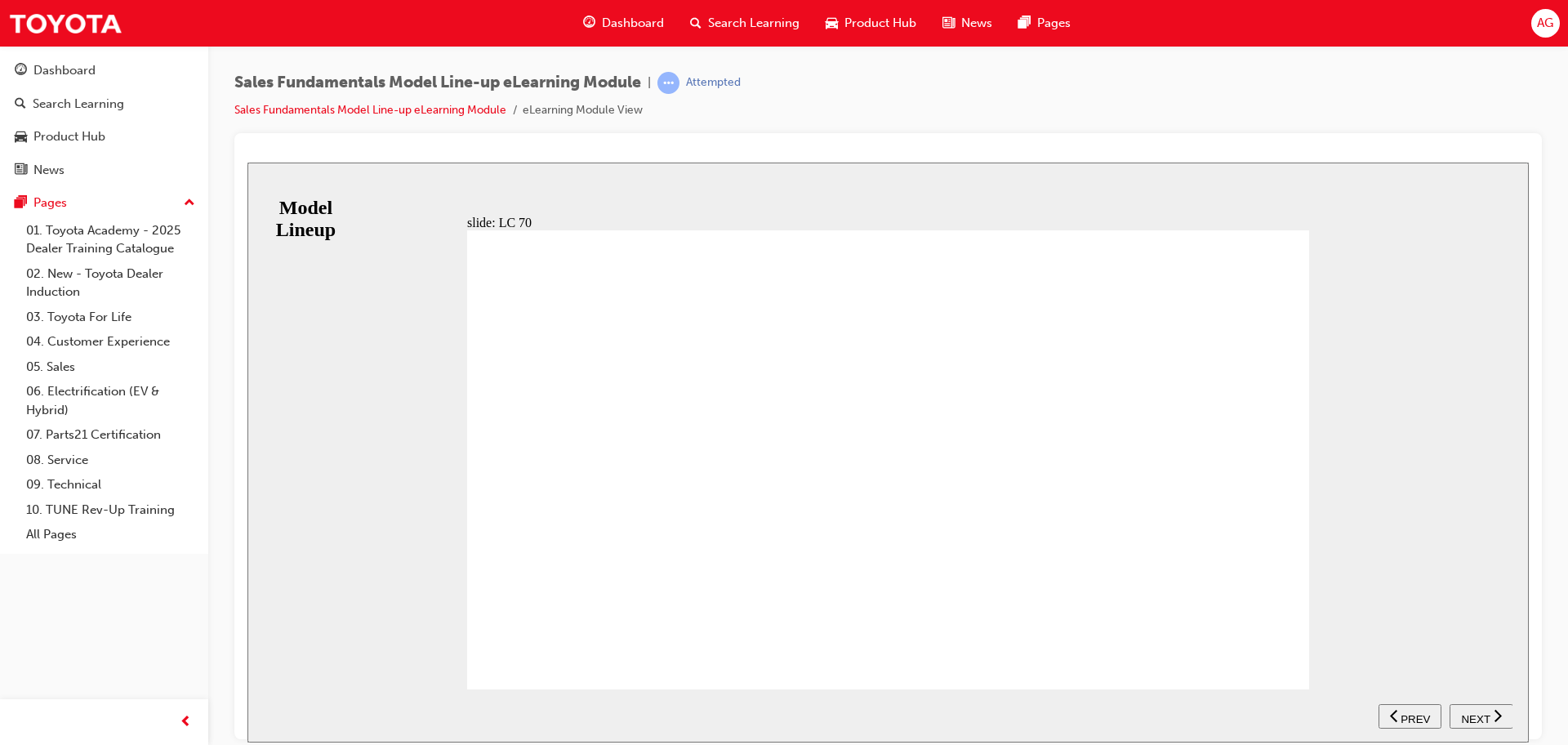 click 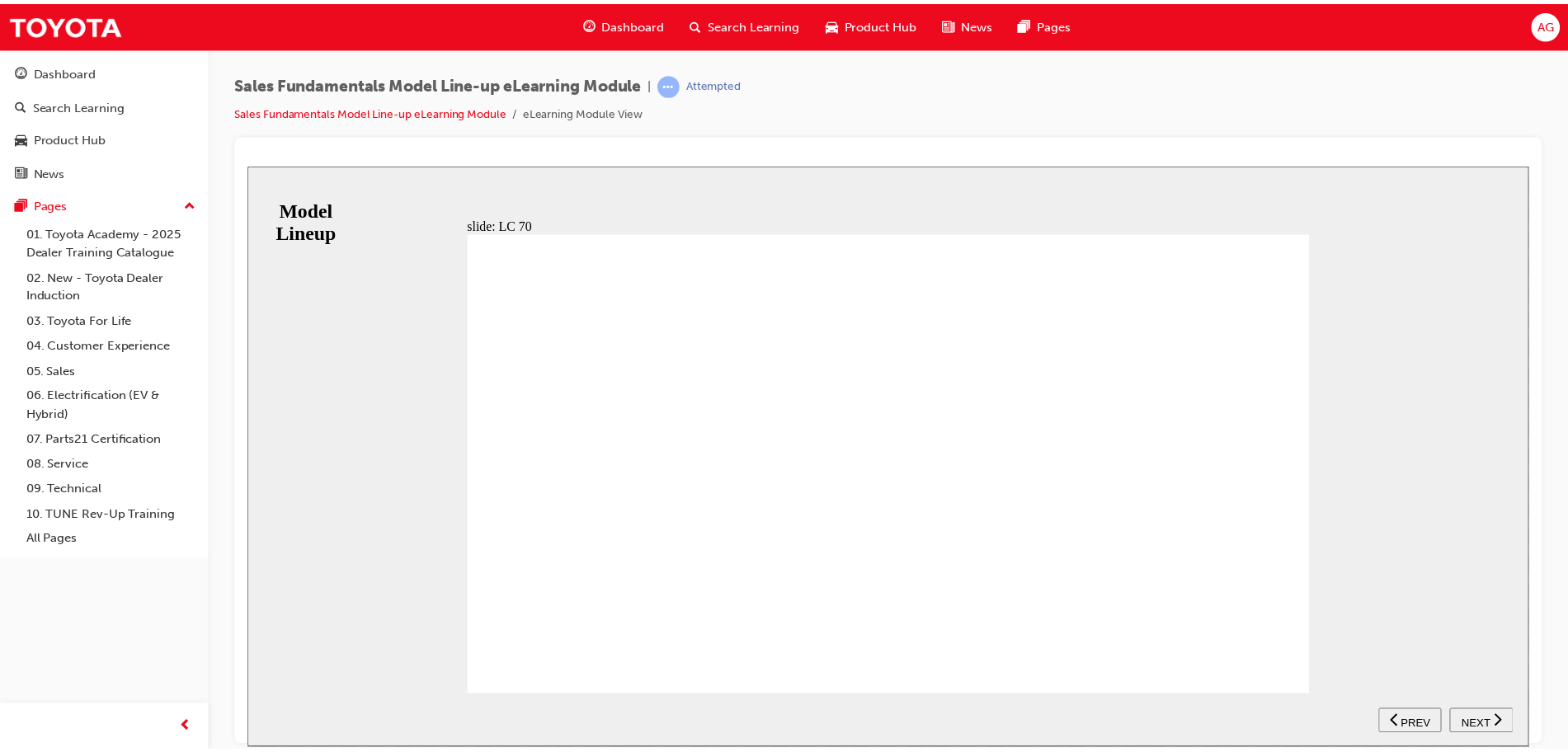 scroll, scrollTop: 129, scrollLeft: 0, axis: vertical 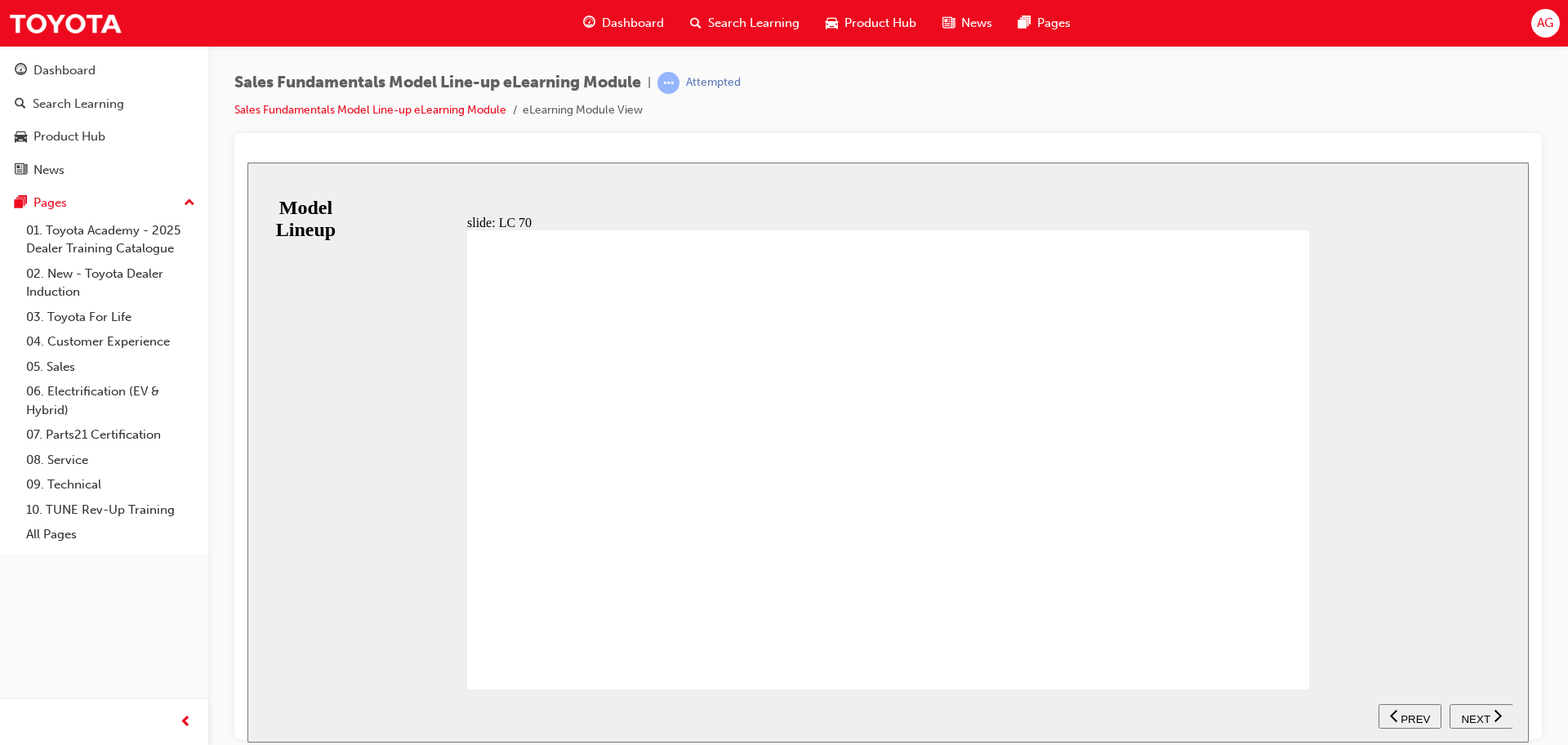 click 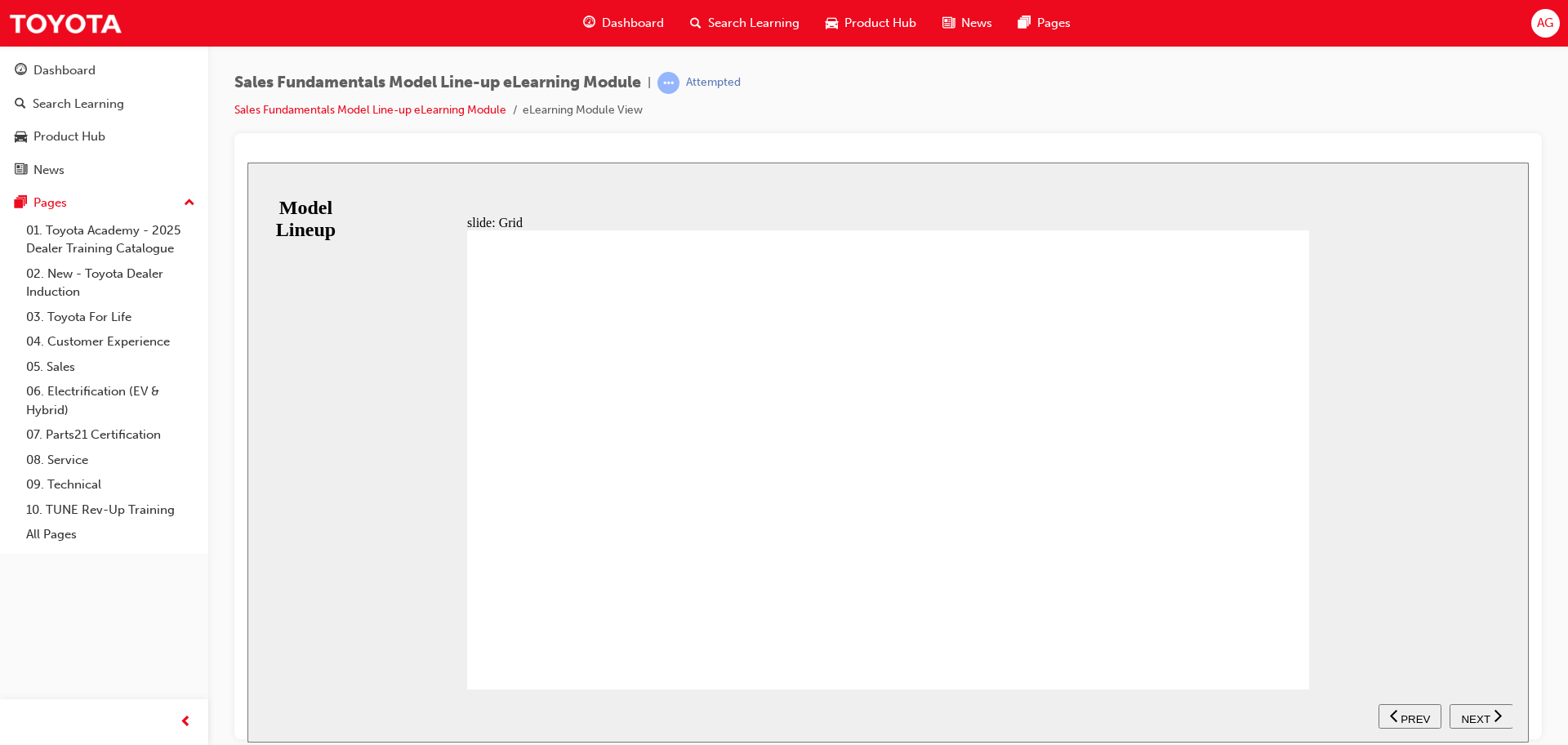 click 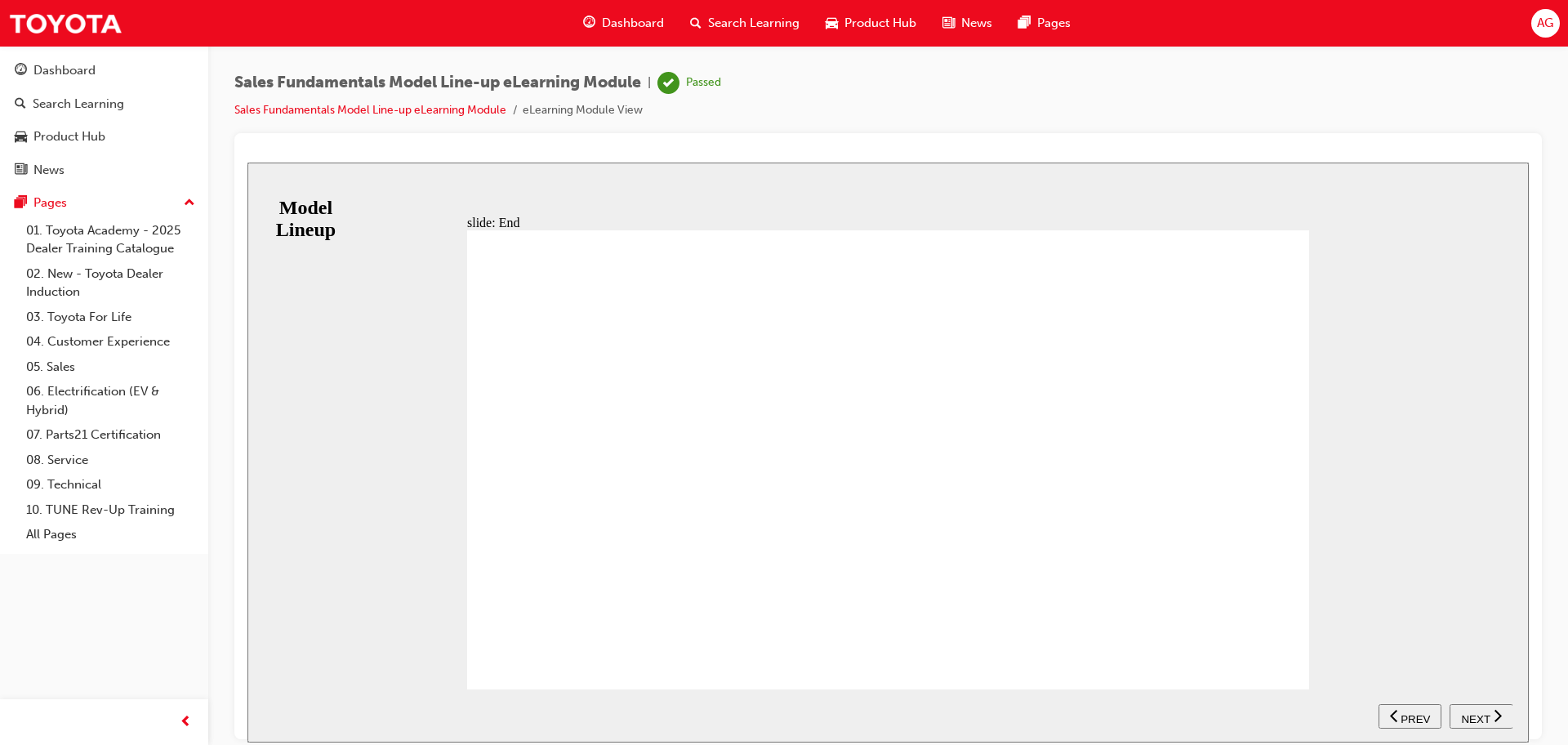 click on "NEXT" at bounding box center (1475, 718) 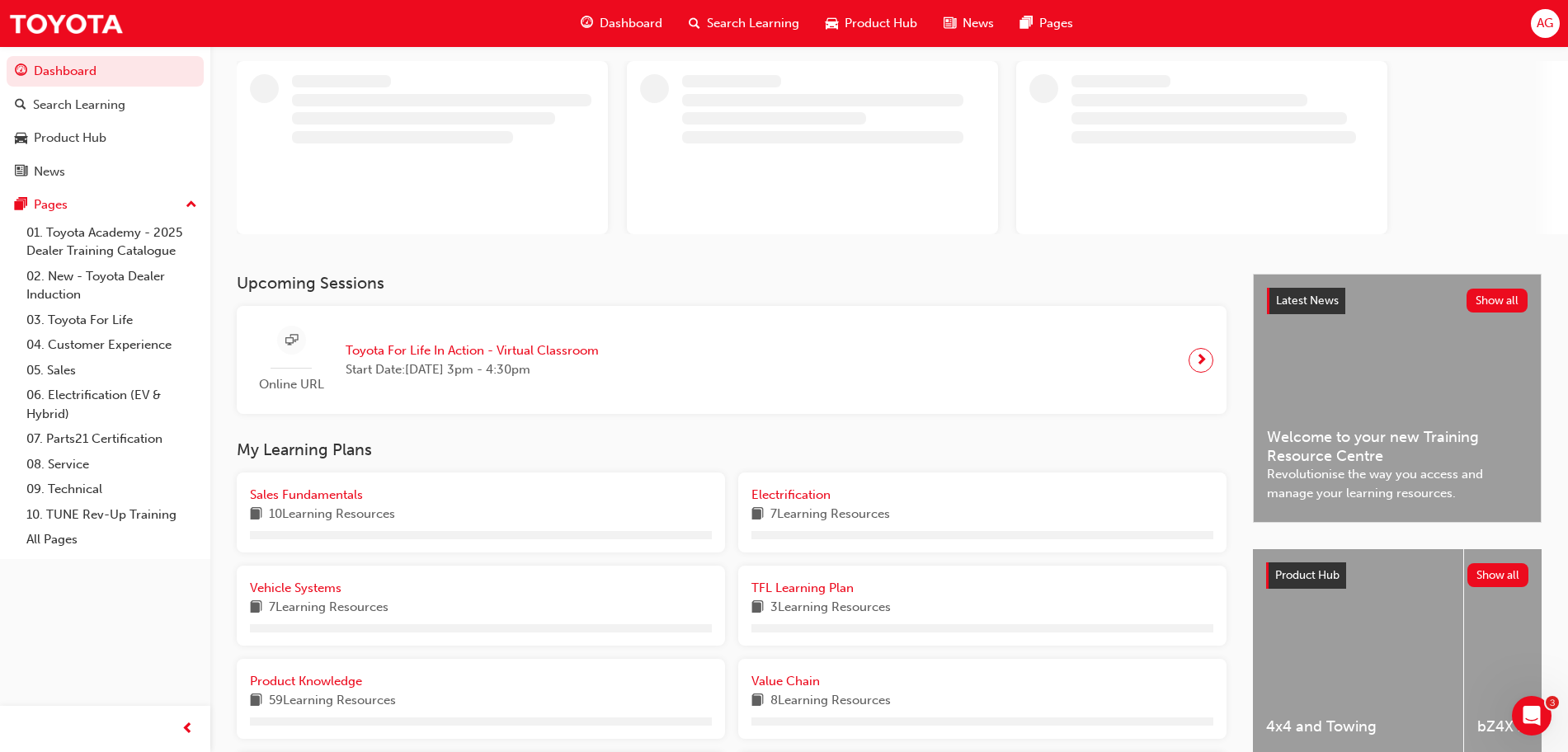 scroll, scrollTop: 206, scrollLeft: 0, axis: vertical 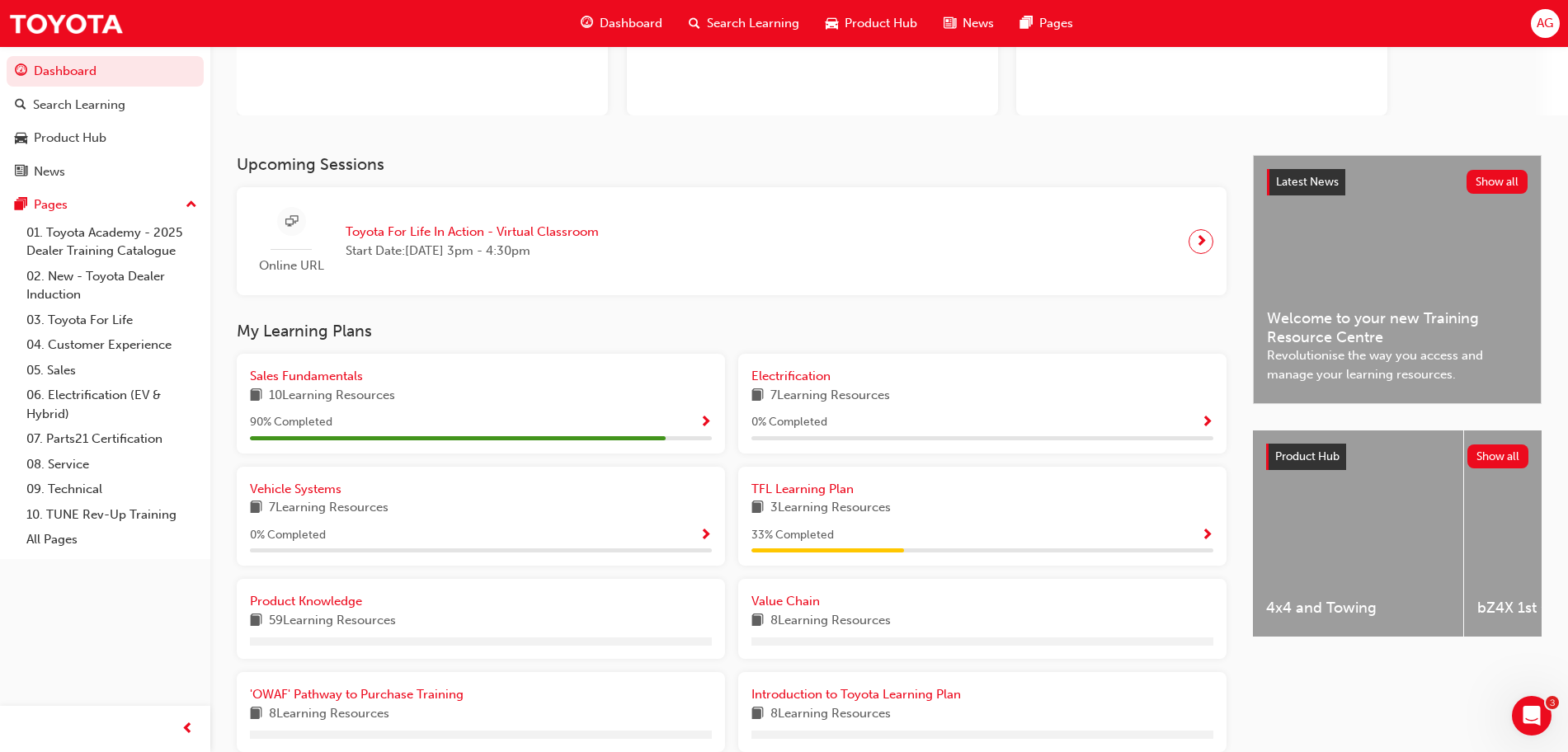 click on "10  Learning Resources" at bounding box center (332, 396) 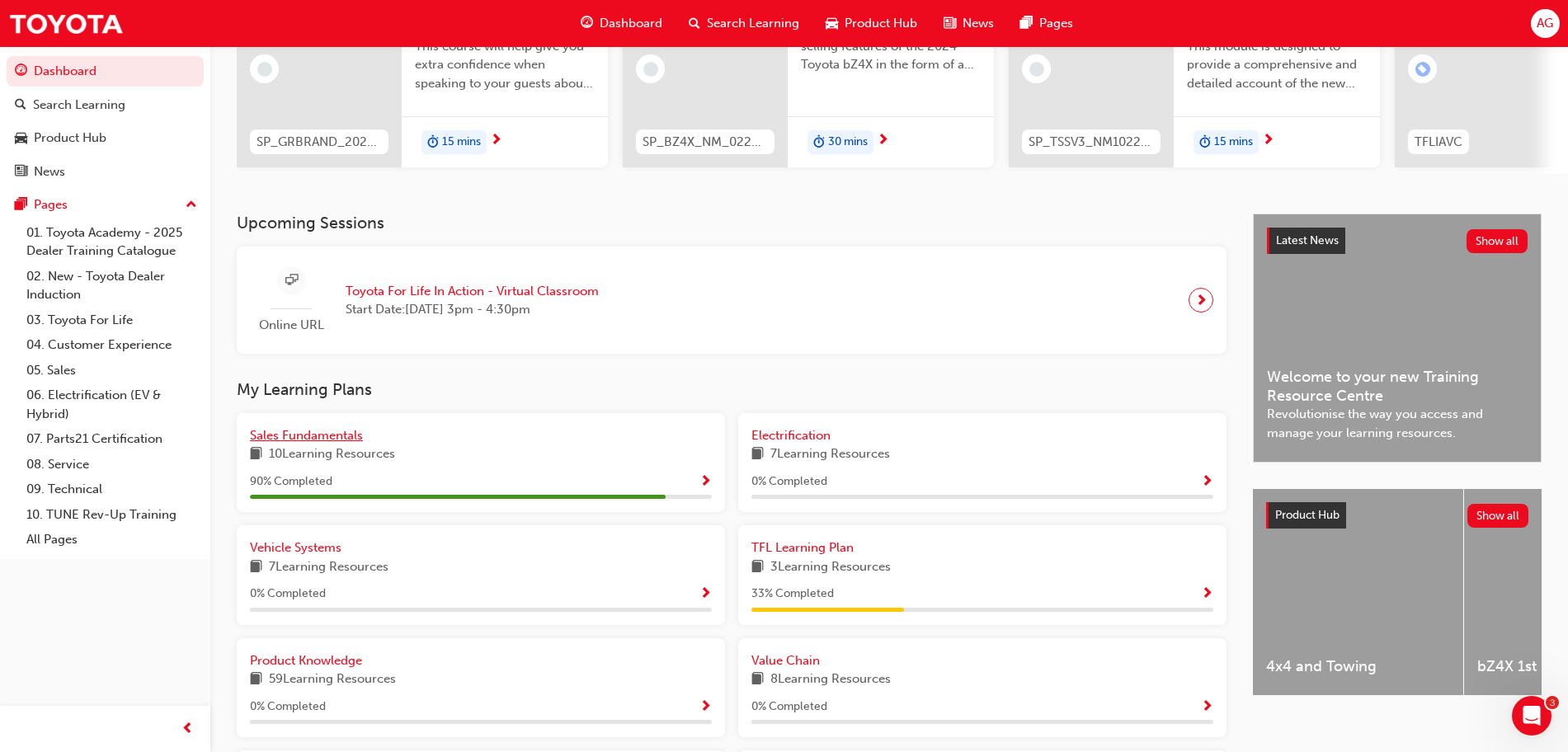 click on "Sales Fundamentals" at bounding box center [306, 435] 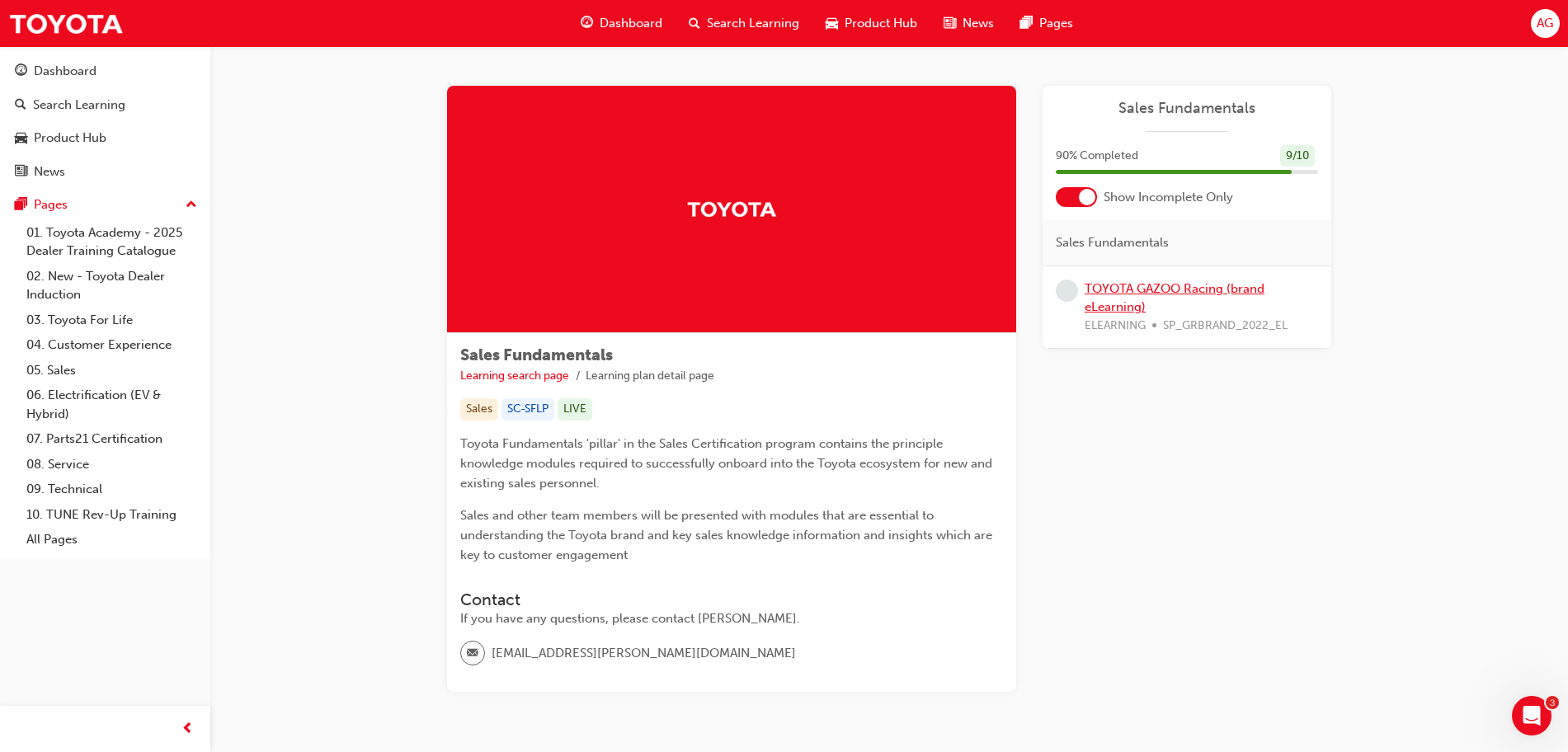 click on "TOYOTA GAZOO Racing (brand eLearning)" at bounding box center (1175, 298) 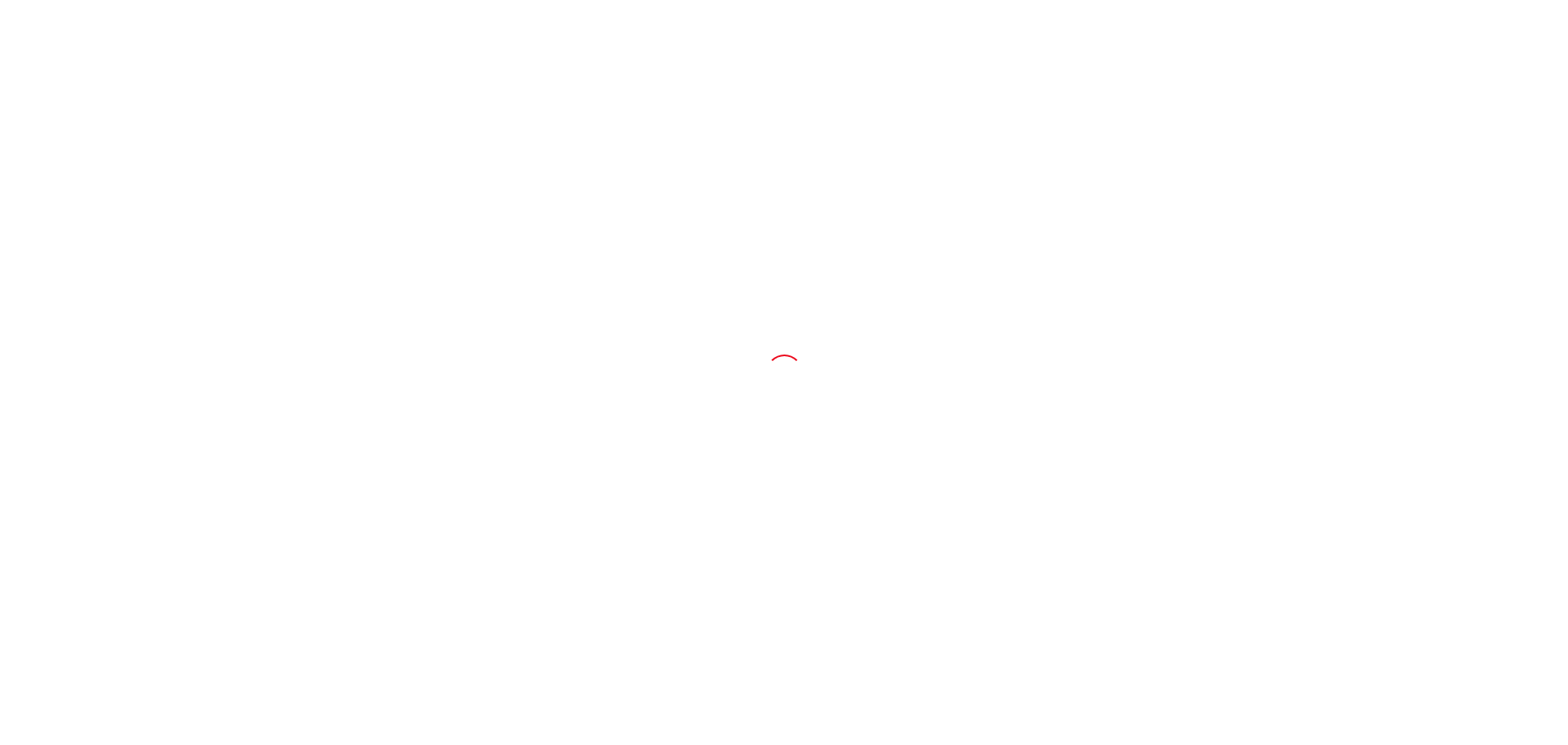 scroll, scrollTop: 0, scrollLeft: 0, axis: both 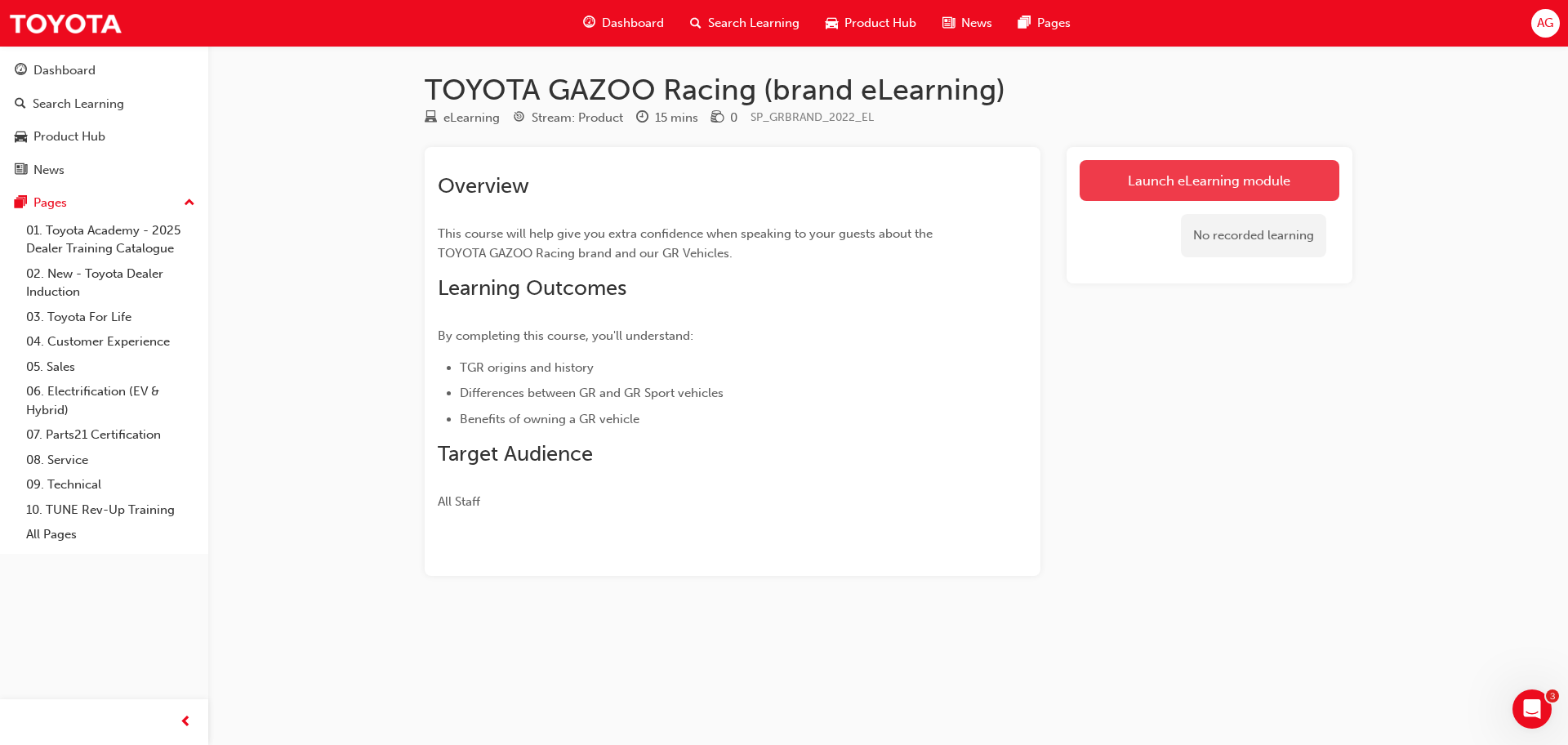 click on "Launch eLearning module" at bounding box center (1209, 181) 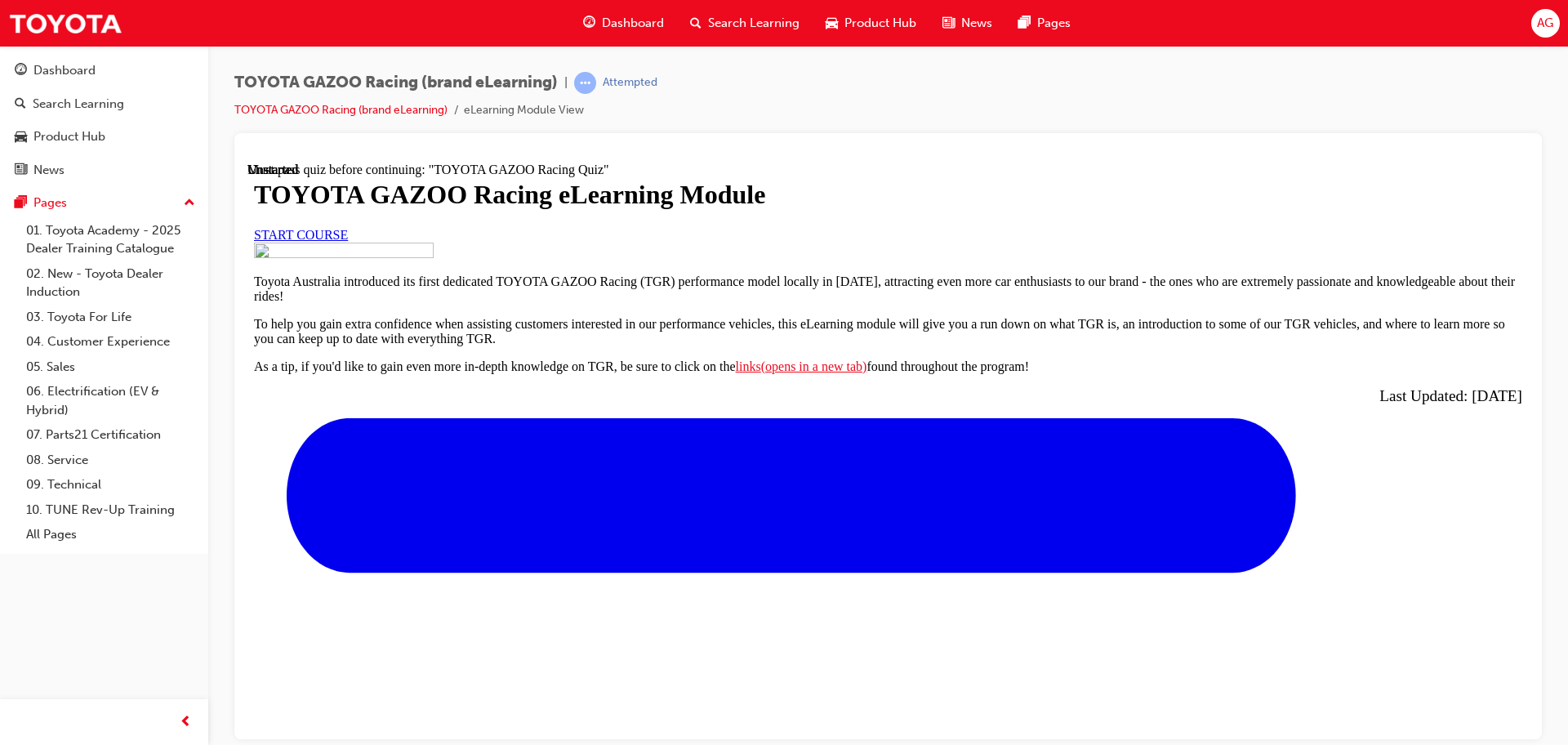 scroll, scrollTop: 0, scrollLeft: 0, axis: both 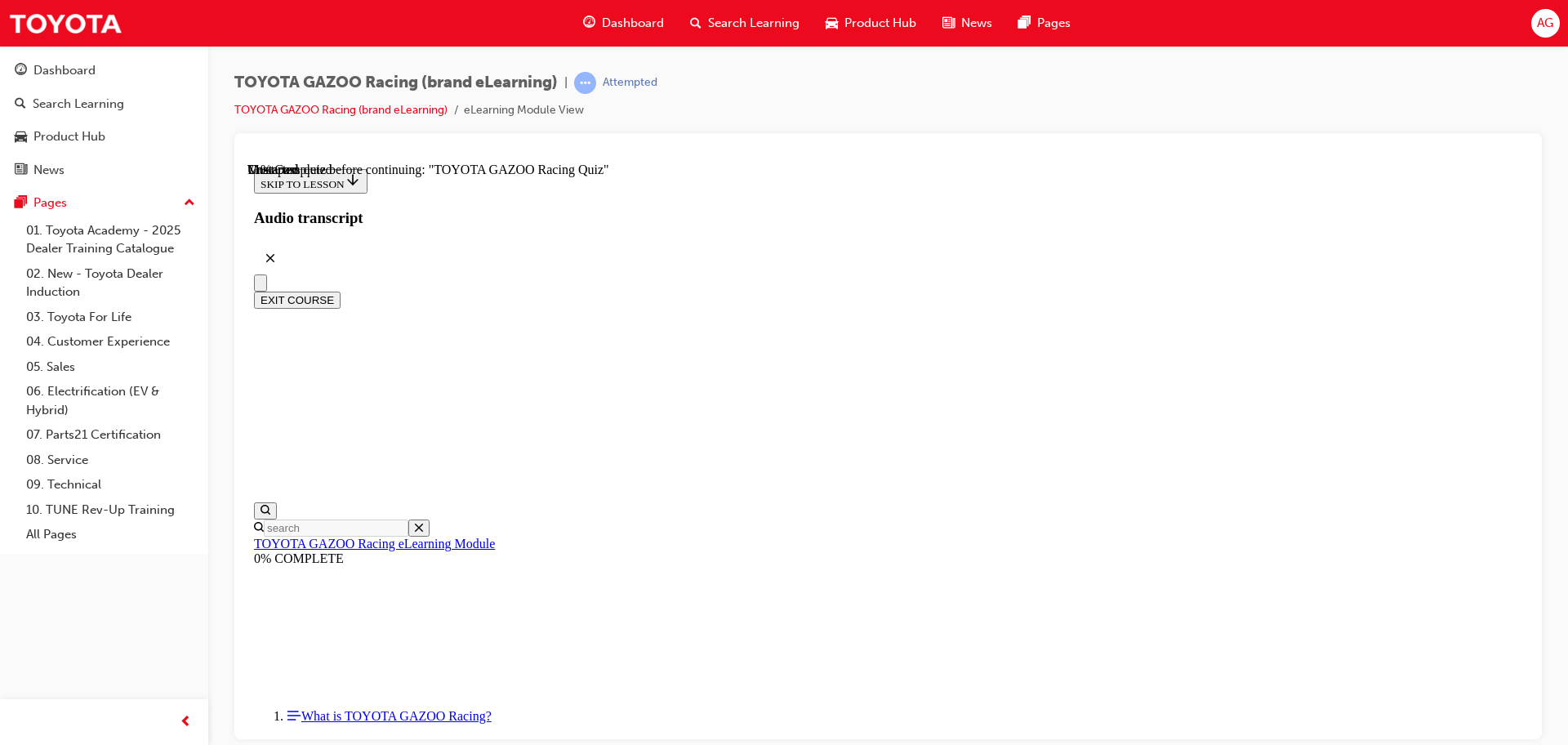 drag, startPoint x: 857, startPoint y: 377, endPoint x: 1062, endPoint y: 367, distance: 205.24376 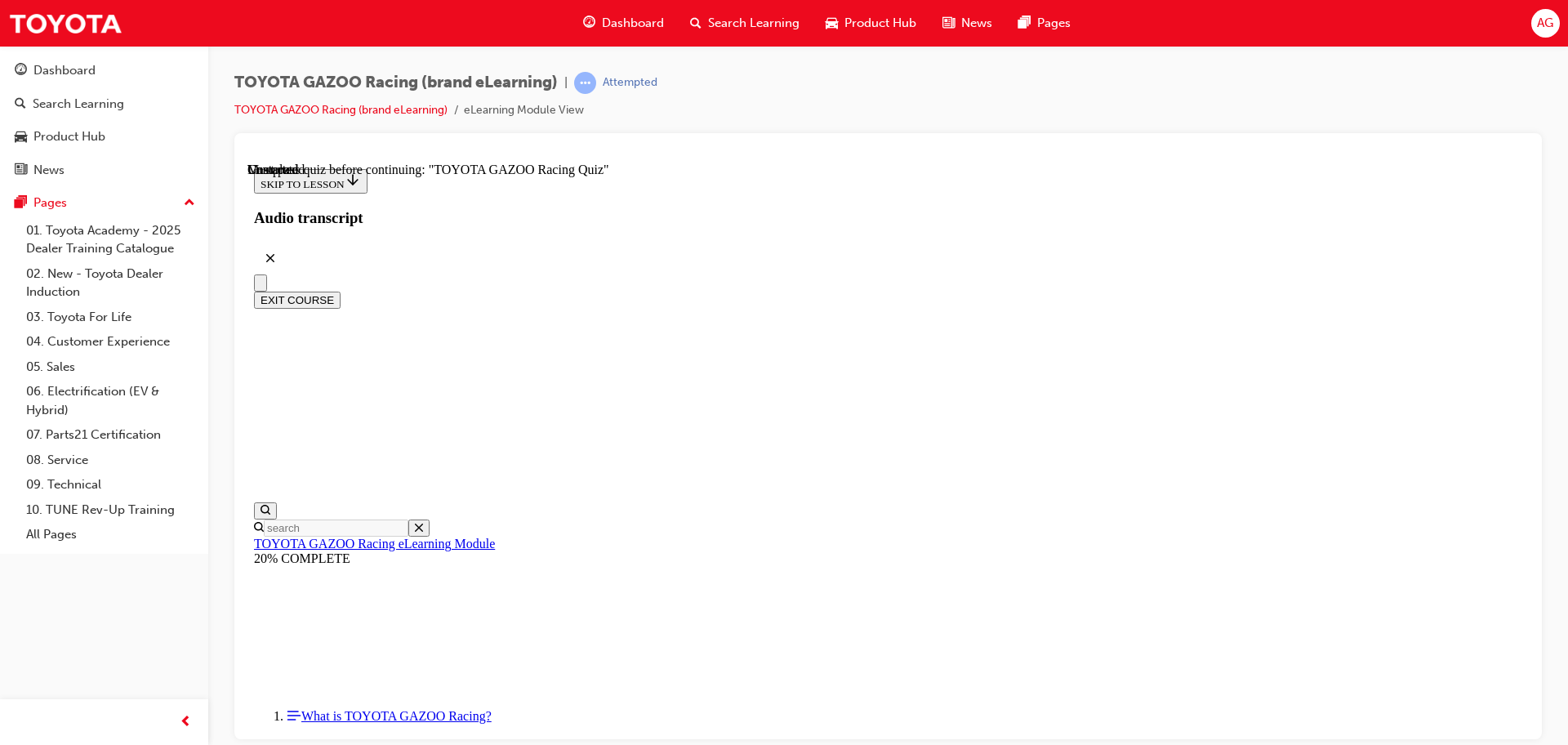 scroll, scrollTop: 5887, scrollLeft: 0, axis: vertical 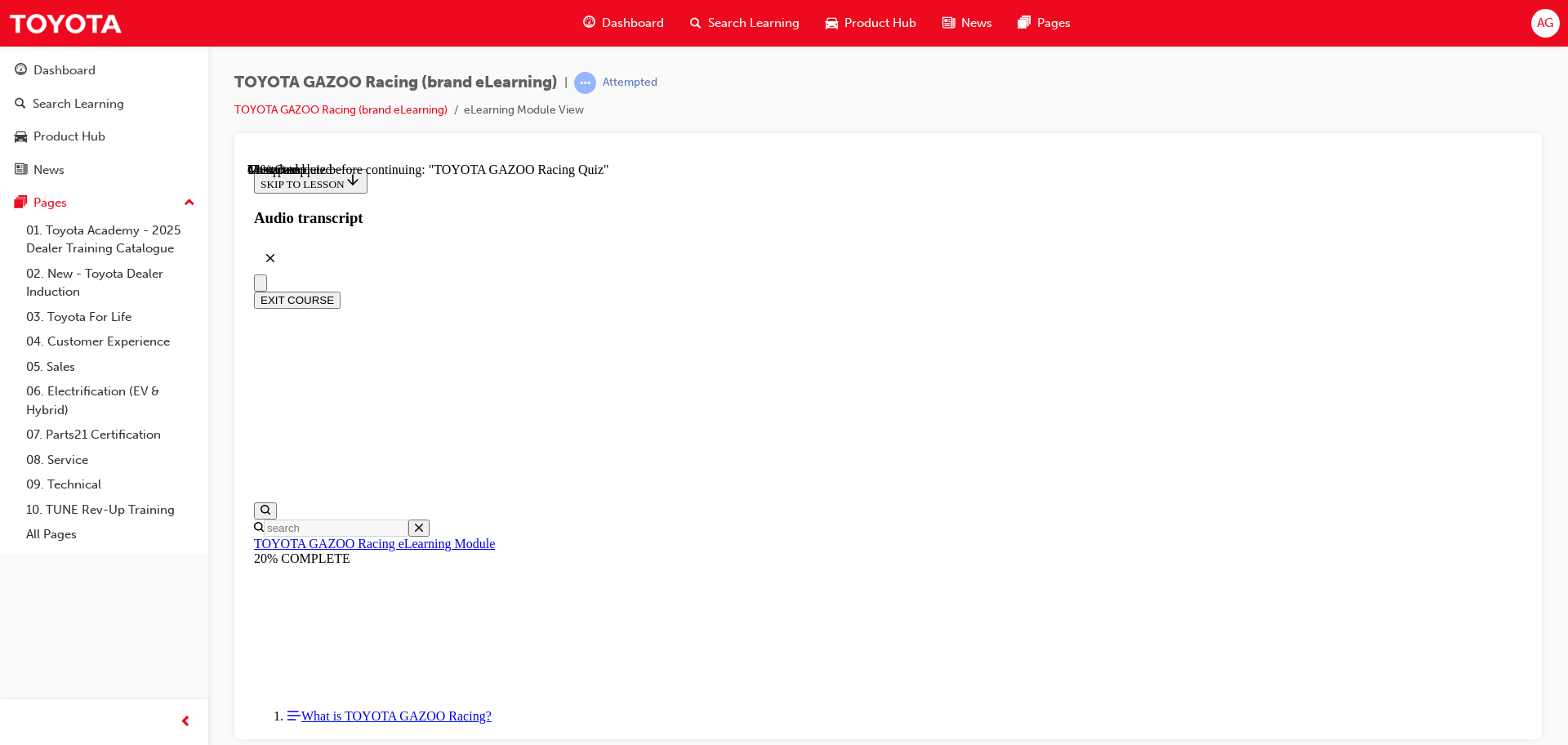 click at bounding box center [326, 9205] 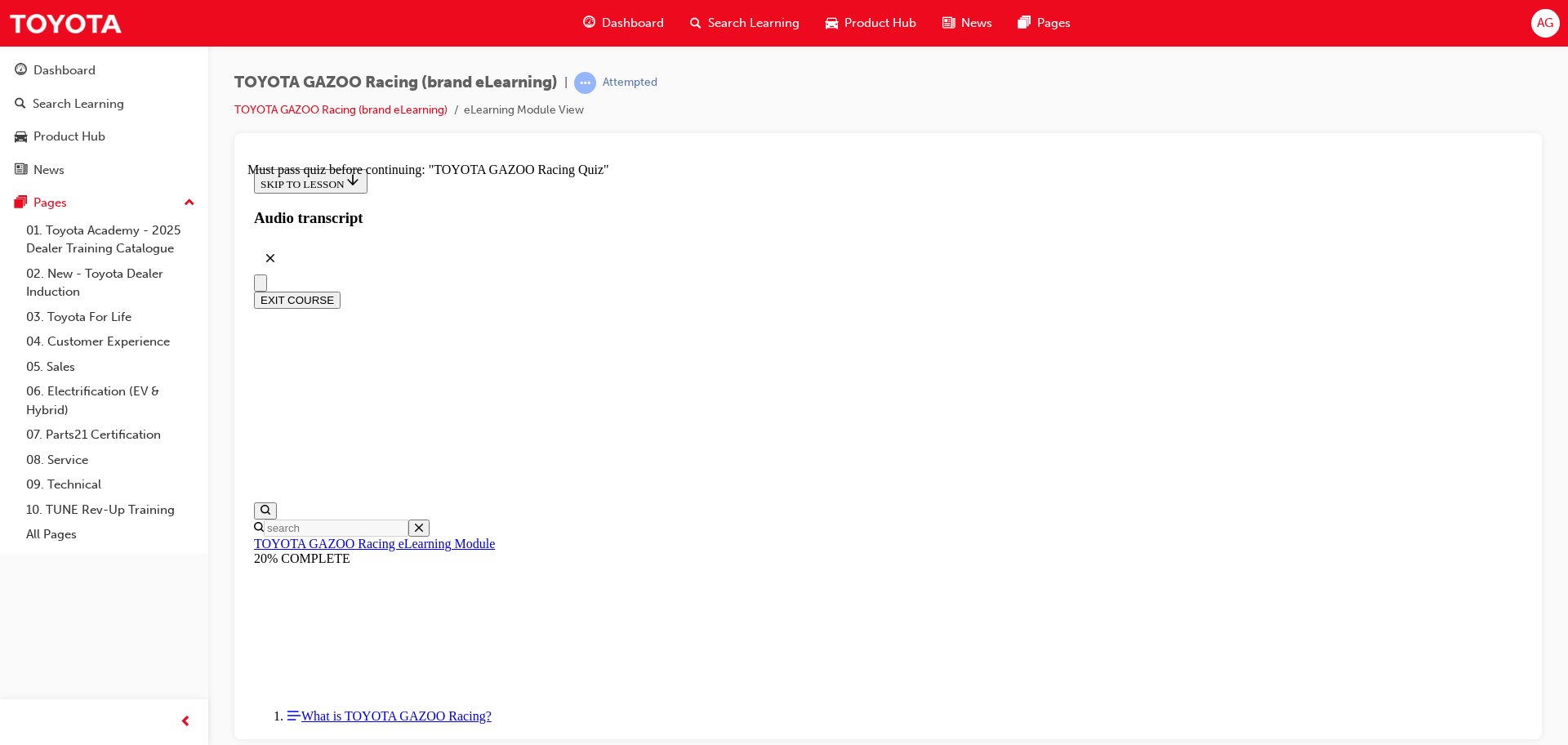 scroll, scrollTop: 7, scrollLeft: 0, axis: vertical 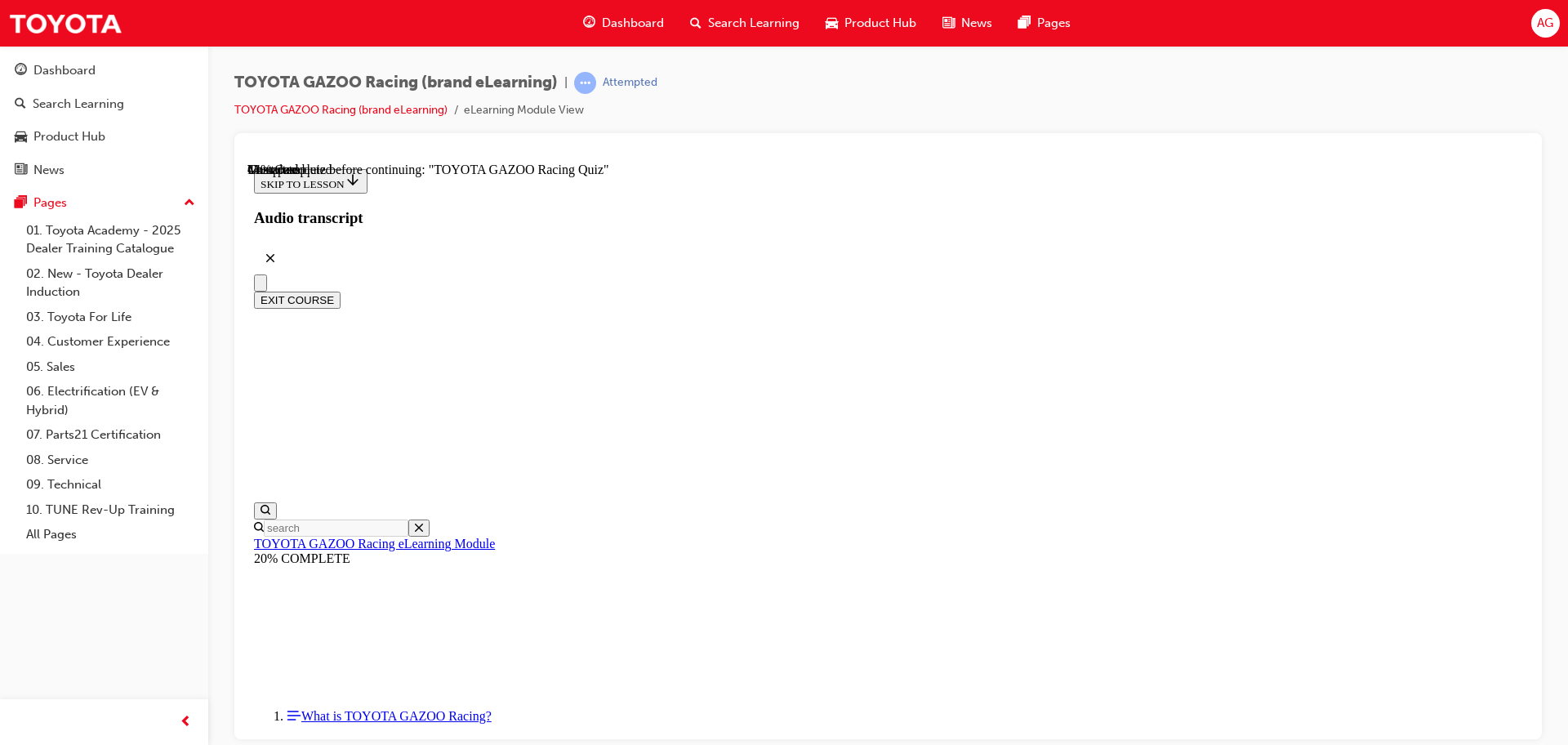 click at bounding box center [326, 9220] 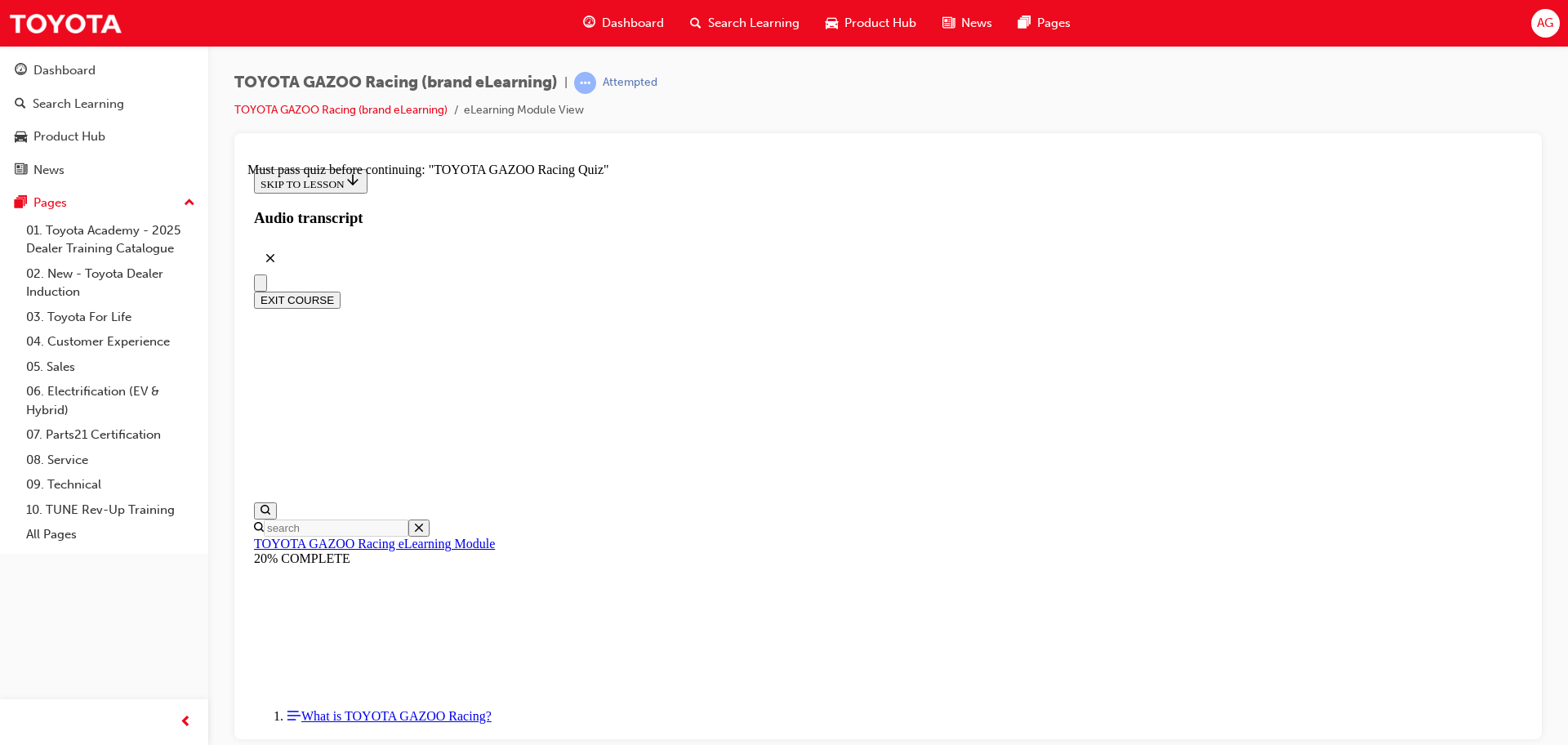 click on "[PERSON_NAME]'s Message" at bounding box center [888, 9354] 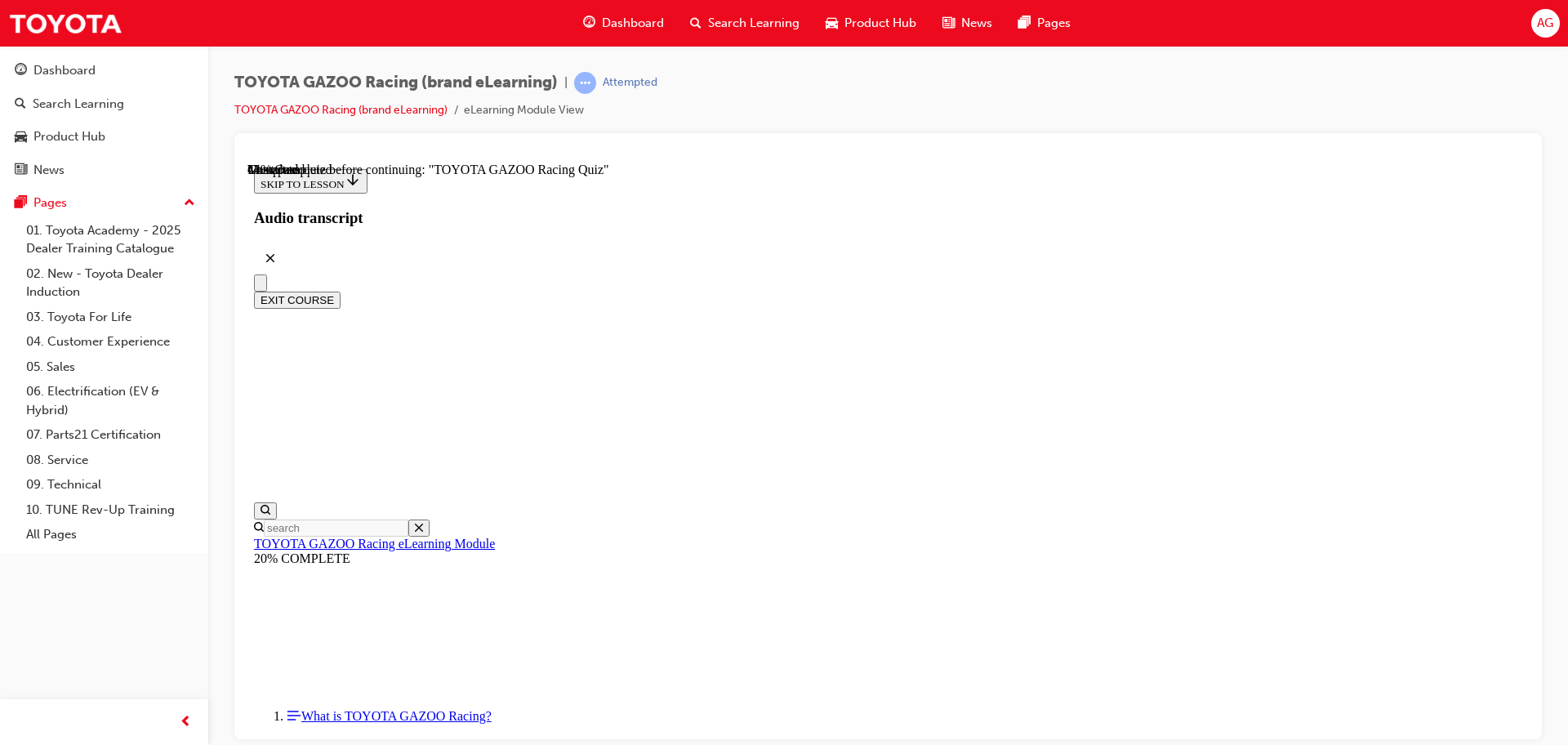 click at bounding box center [326, 9235] 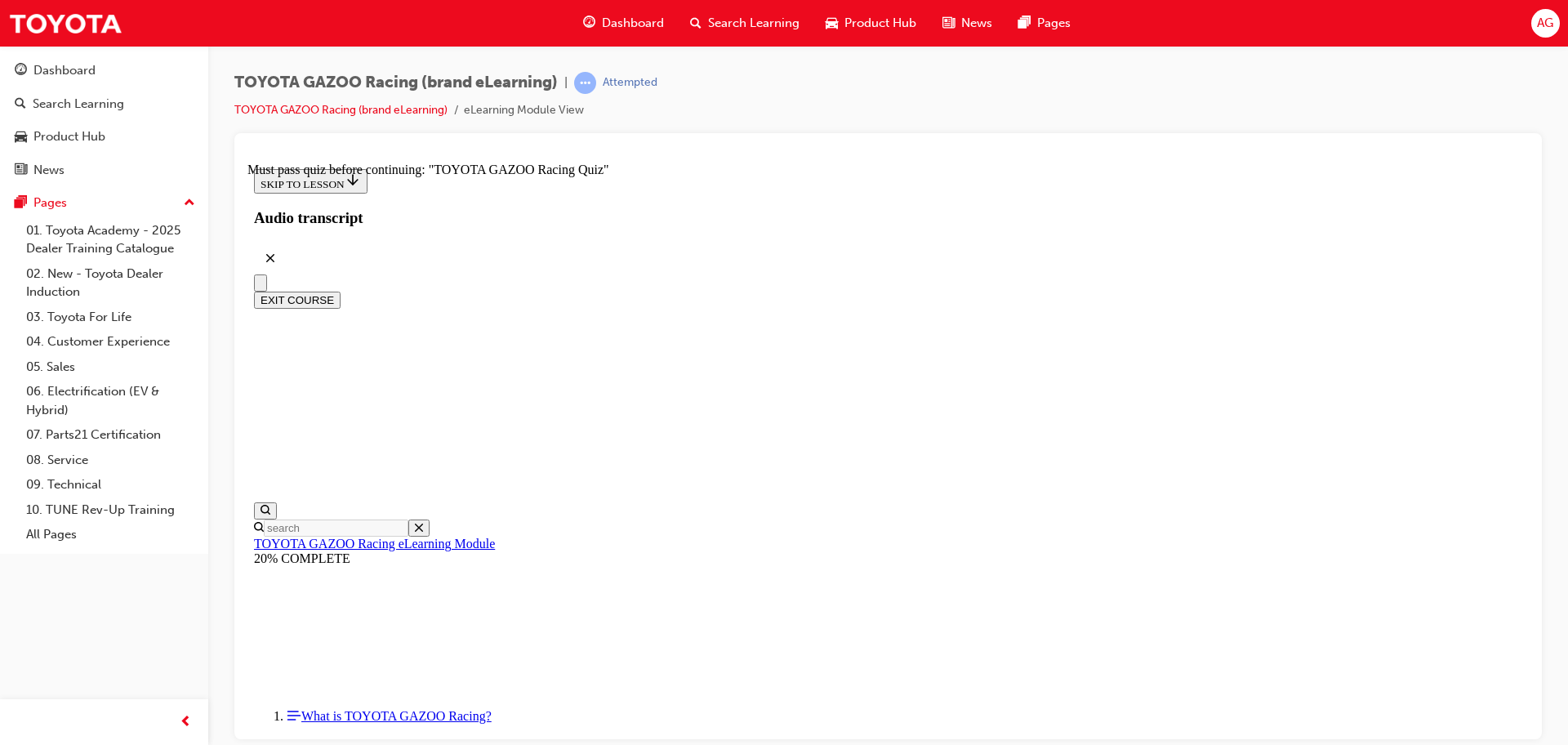 scroll, scrollTop: 29, scrollLeft: 0, axis: vertical 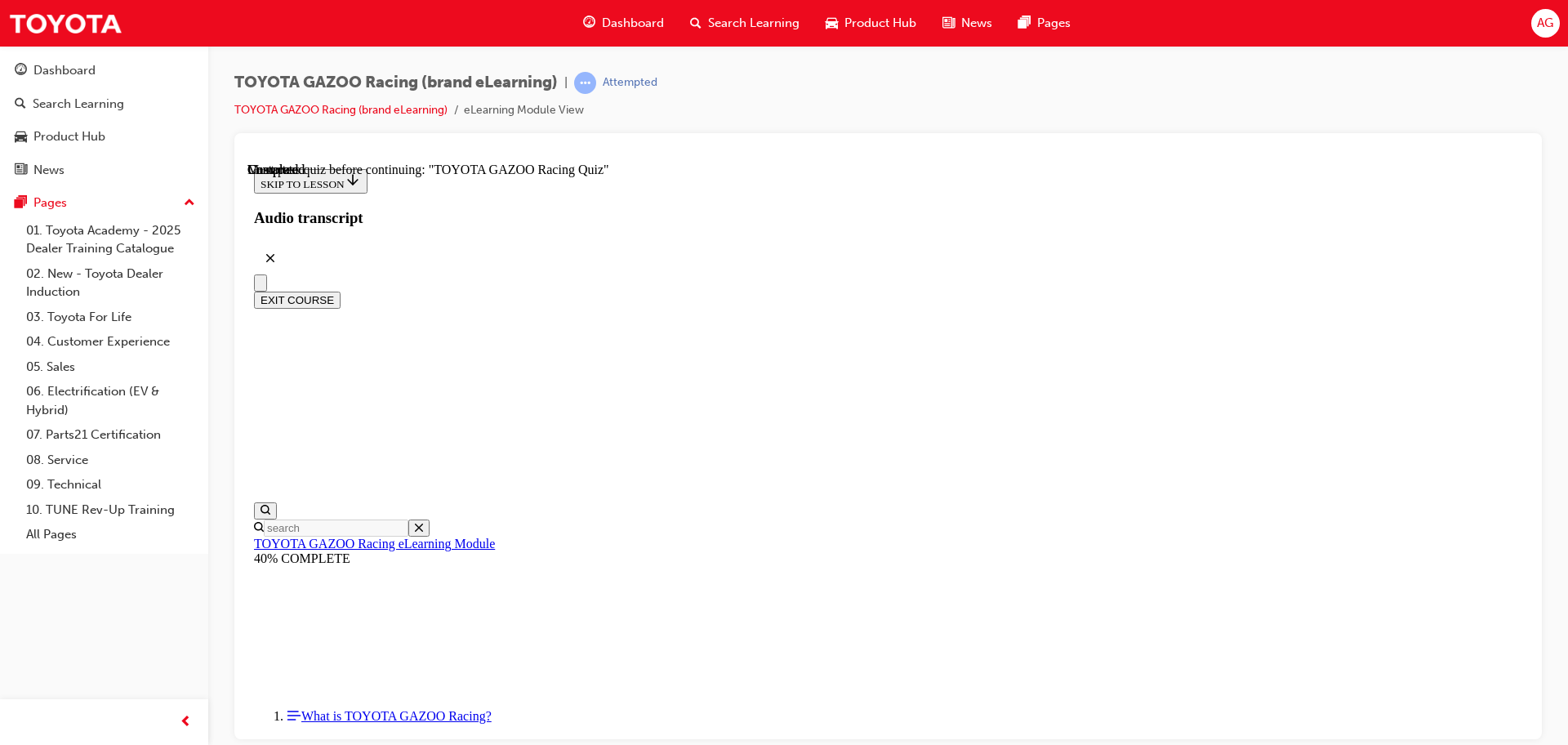 click on "Lesson 3 - GAZOO RACING CLUB" at bounding box center (351, 11705) 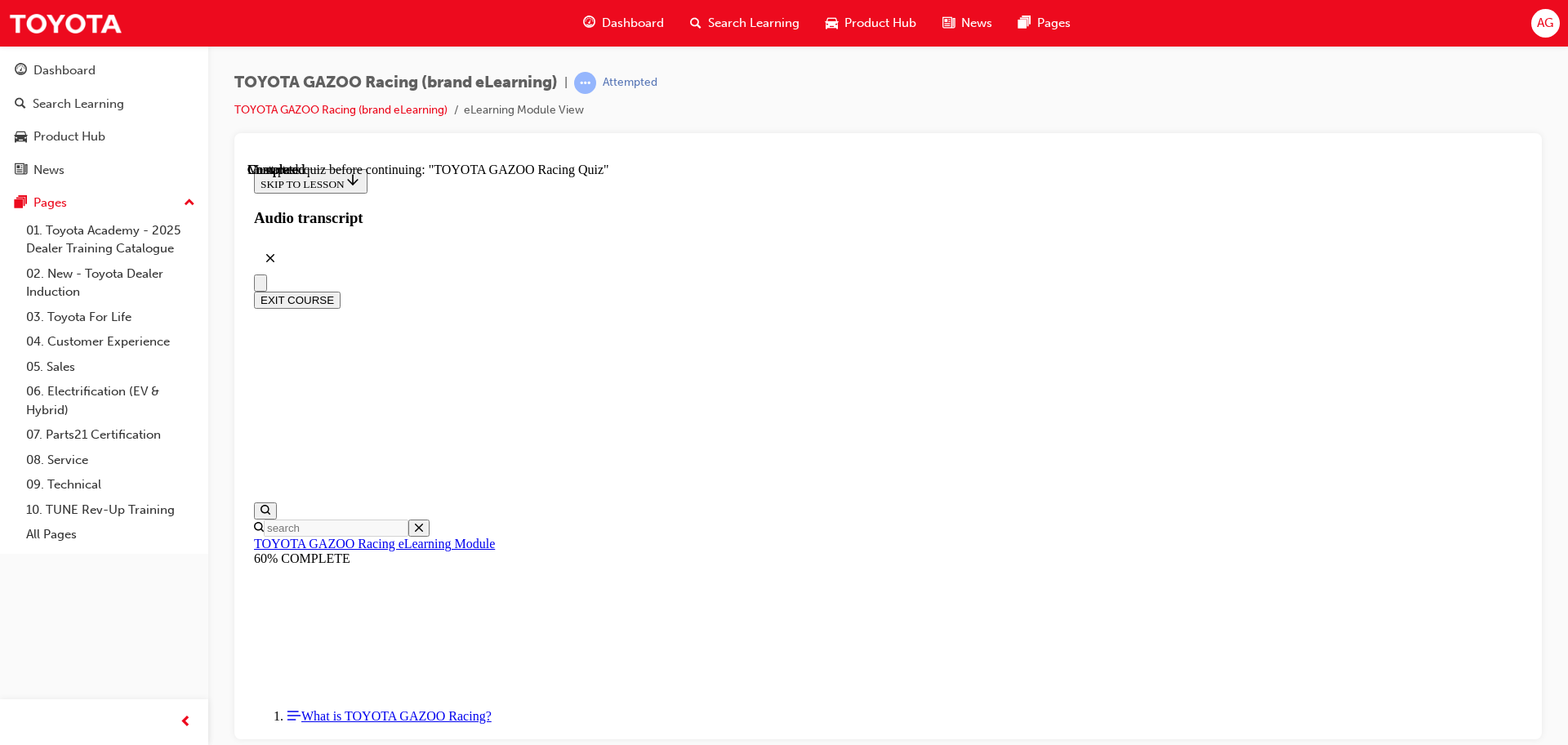 scroll, scrollTop: 1367, scrollLeft: 0, axis: vertical 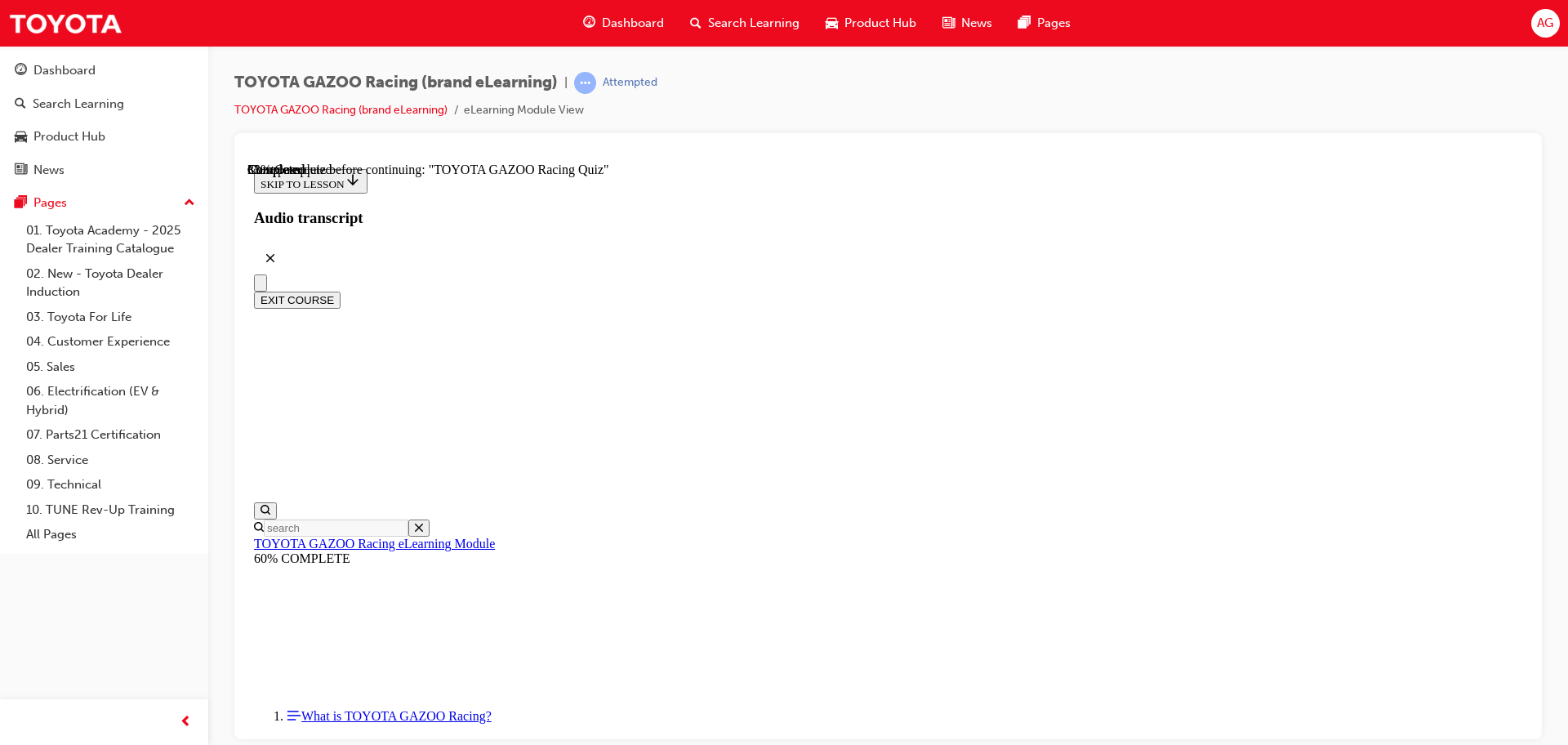 click on "Our global president is passionate about racing, so this is a way for him to pursue one of his hobbies." at bounding box center (888, 21105) 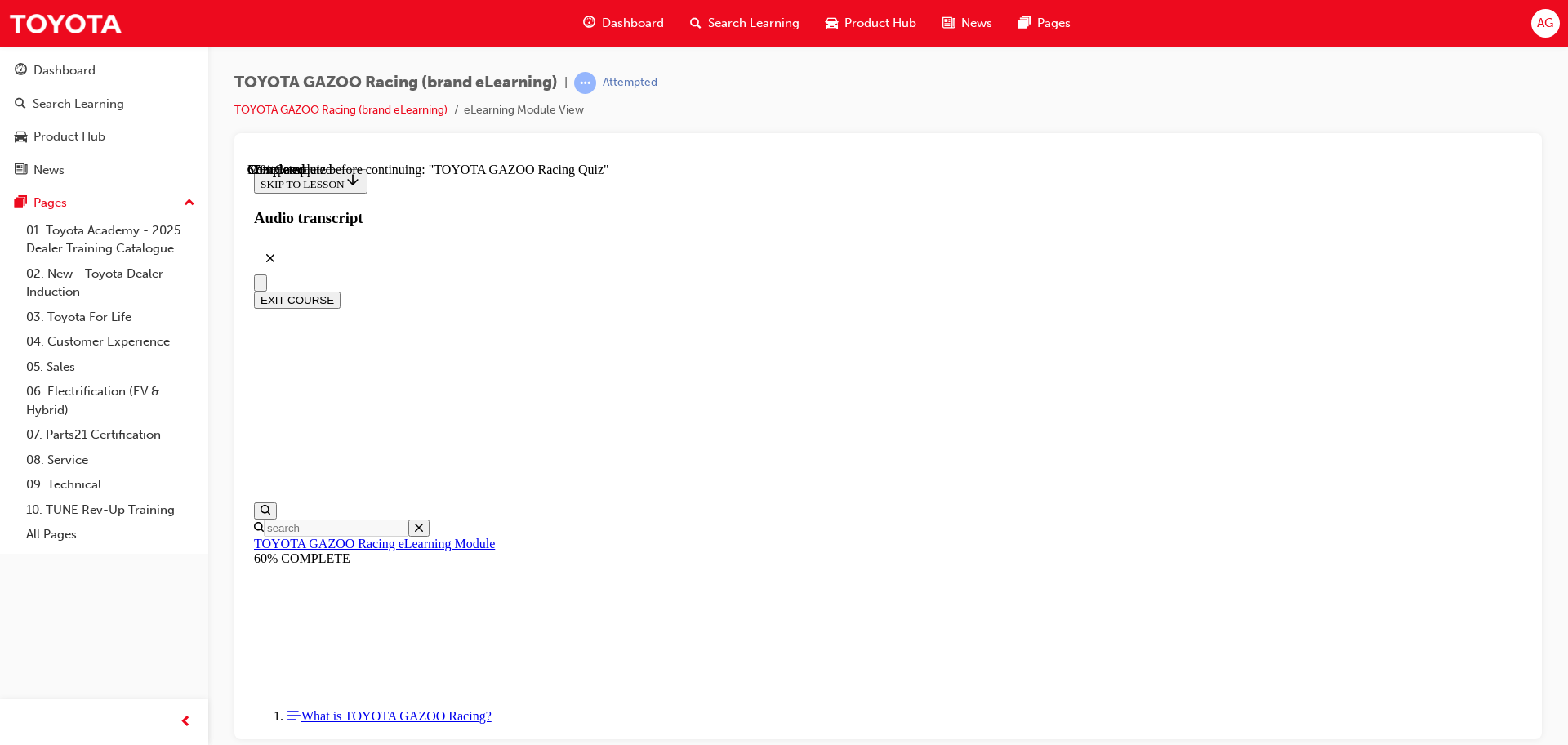 click on "GR vehicles are dedicated performance models, where GR Sport vehicles are grades within an existing line up with GR inspired styling and in some cases, additional performance parts." at bounding box center [888, 18835] 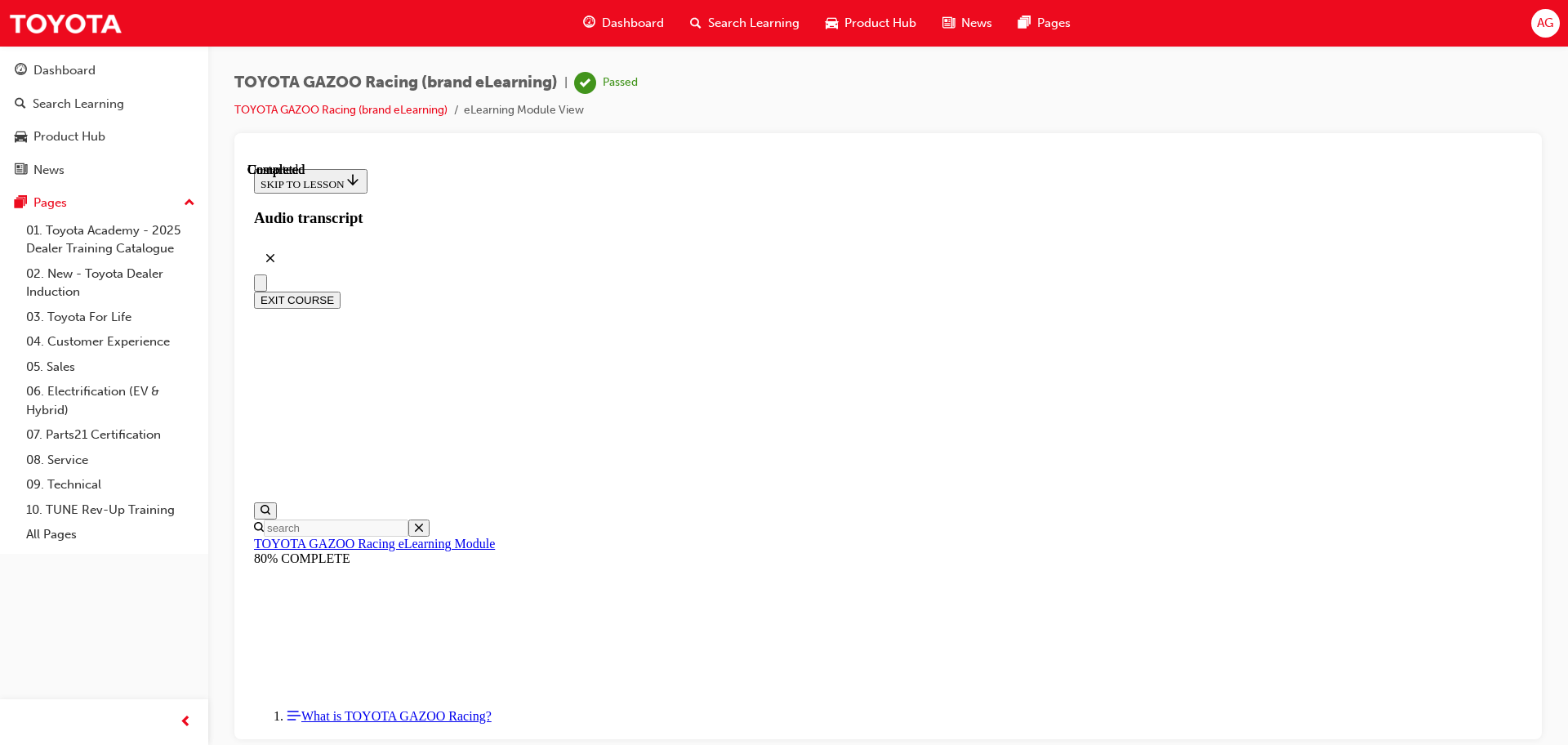 scroll, scrollTop: 307, scrollLeft: 0, axis: vertical 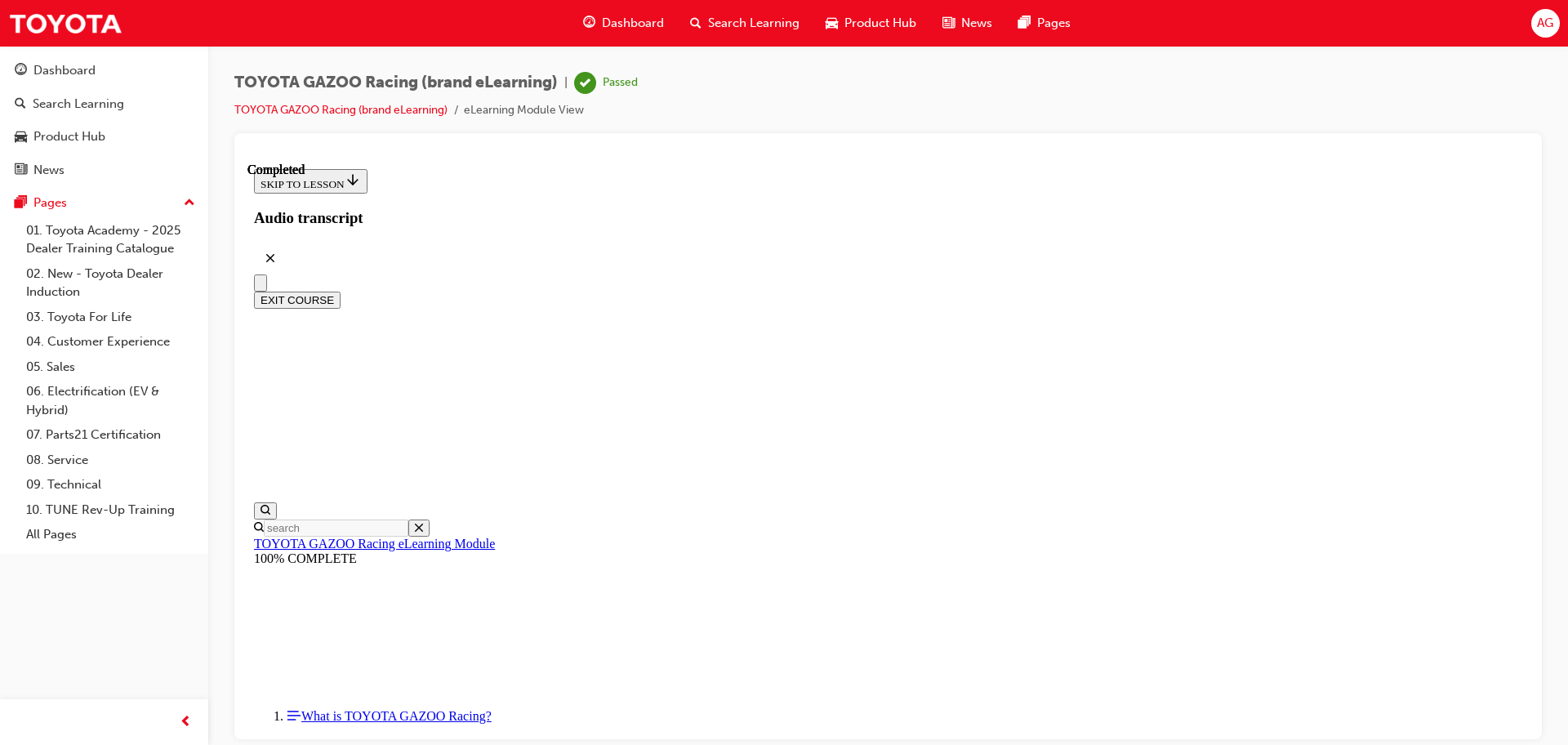 click on "EXIT COURSE" at bounding box center [297, 299] 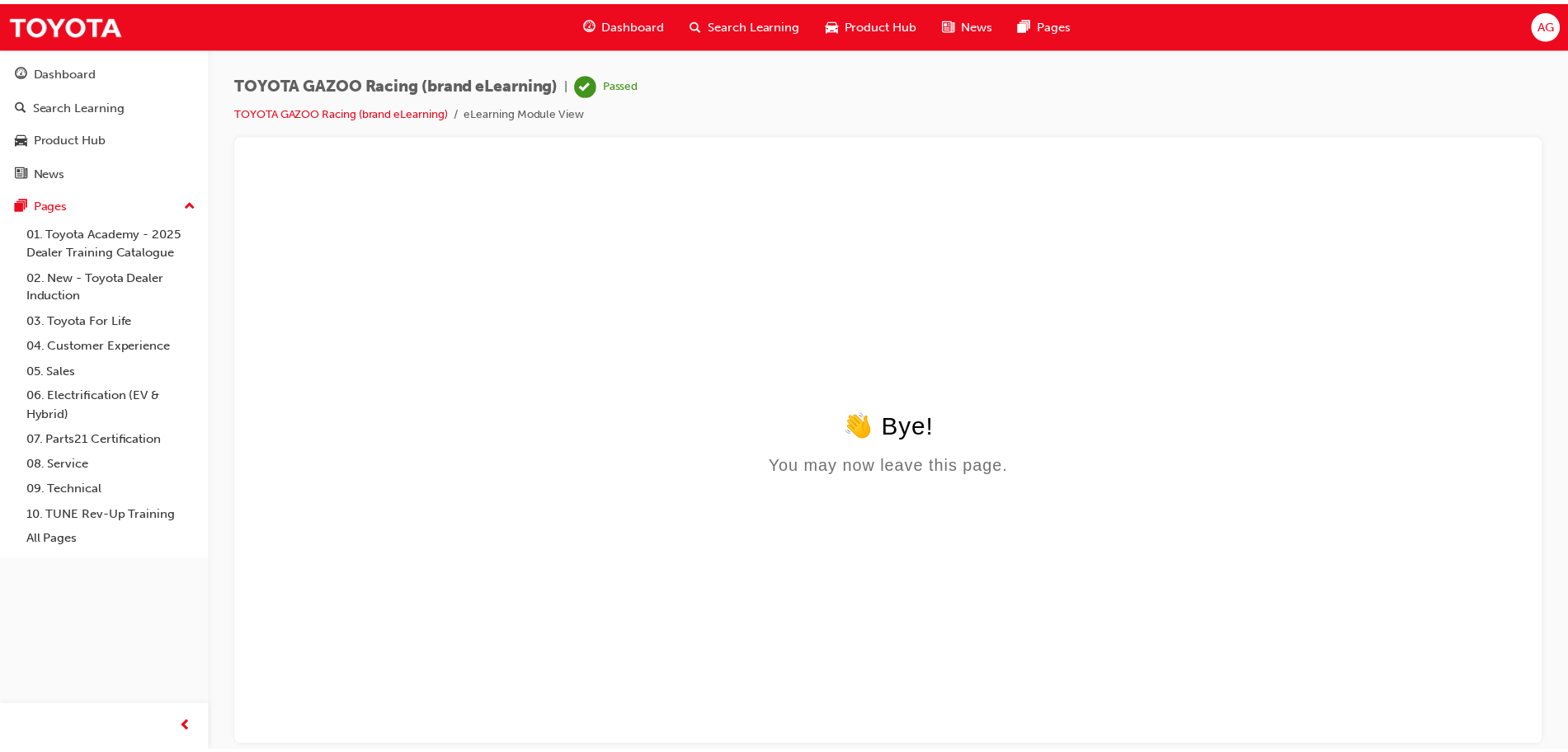 scroll, scrollTop: 0, scrollLeft: 0, axis: both 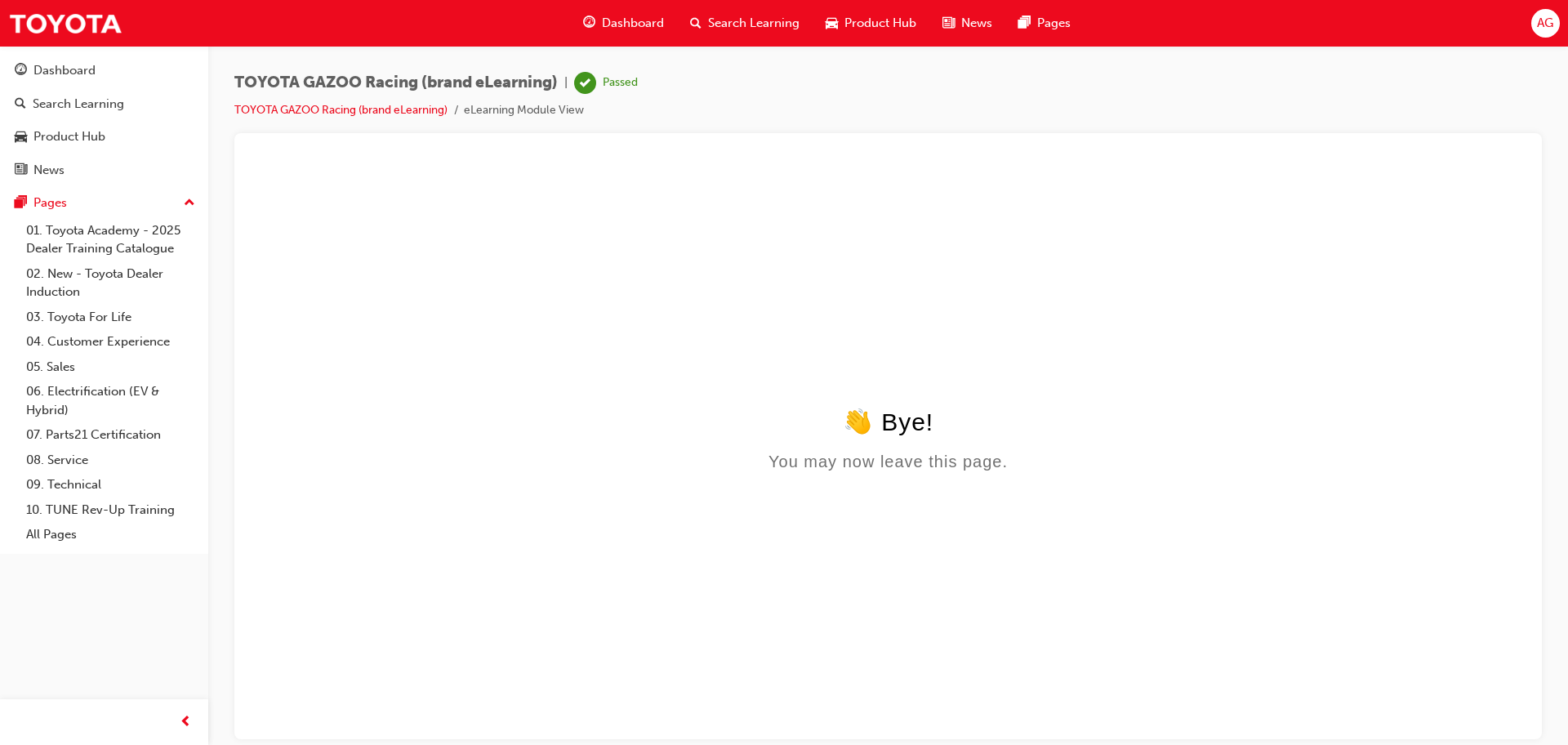 click on "Dashboard" at bounding box center (633, 23) 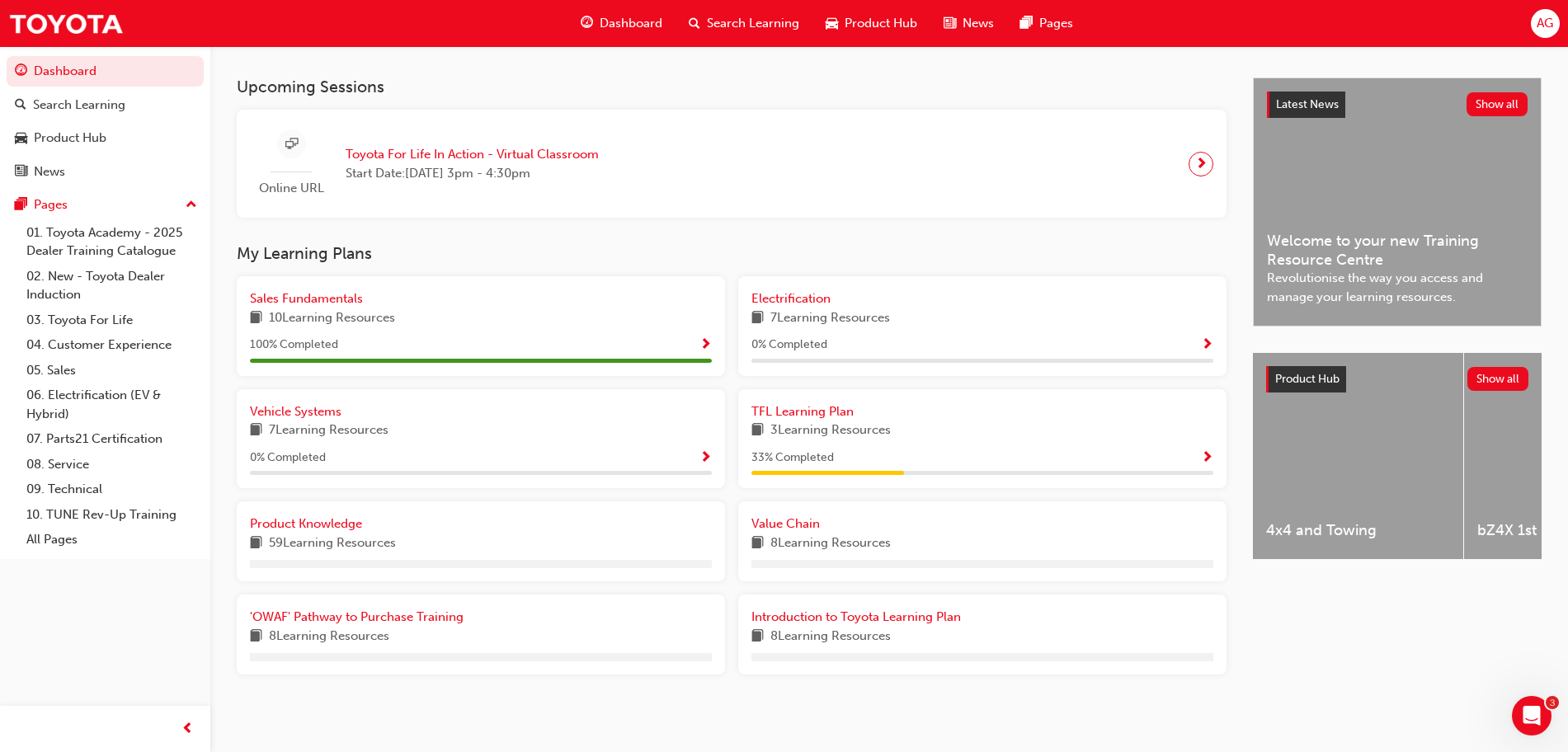 scroll, scrollTop: 287, scrollLeft: 0, axis: vertical 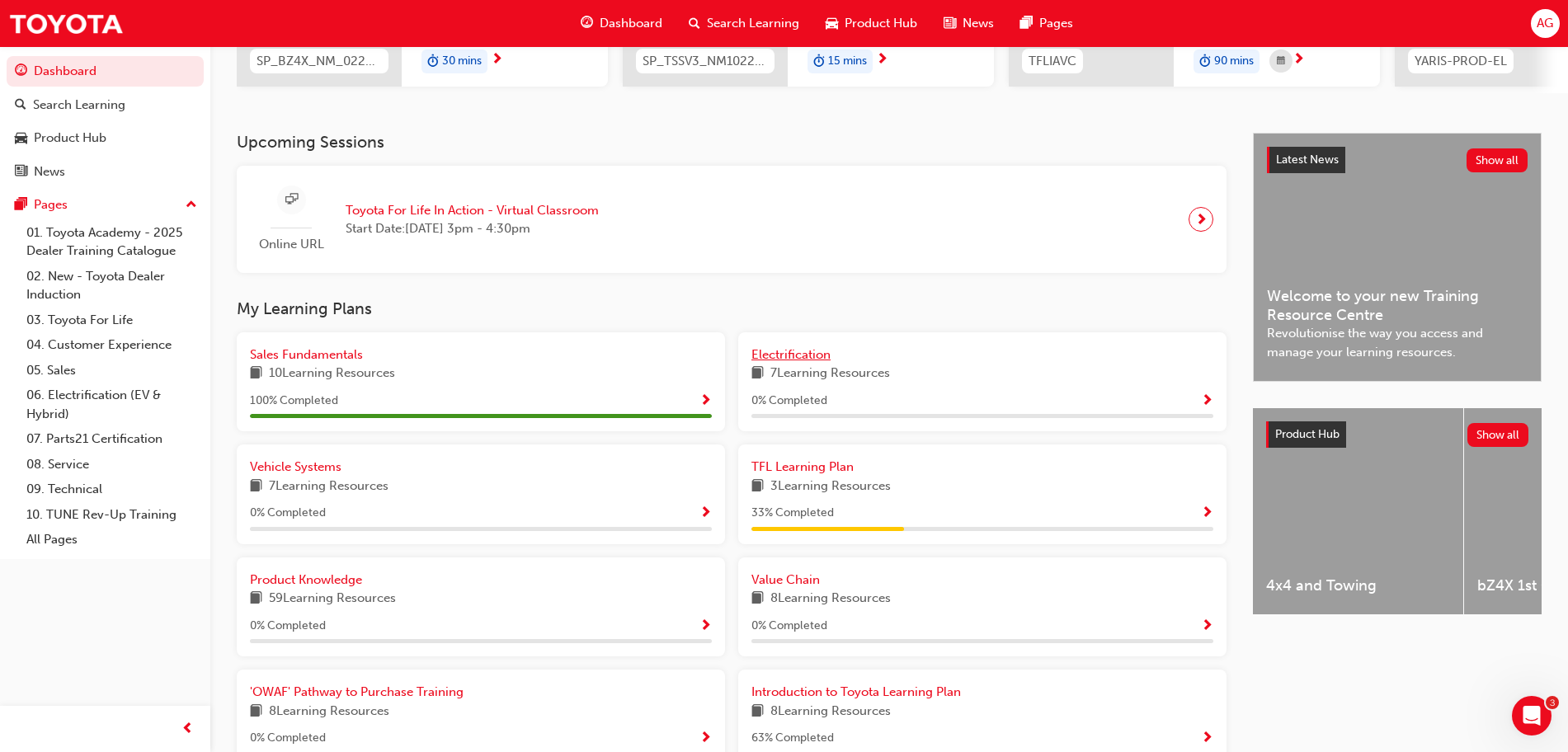 click on "Electrification" at bounding box center (791, 355) 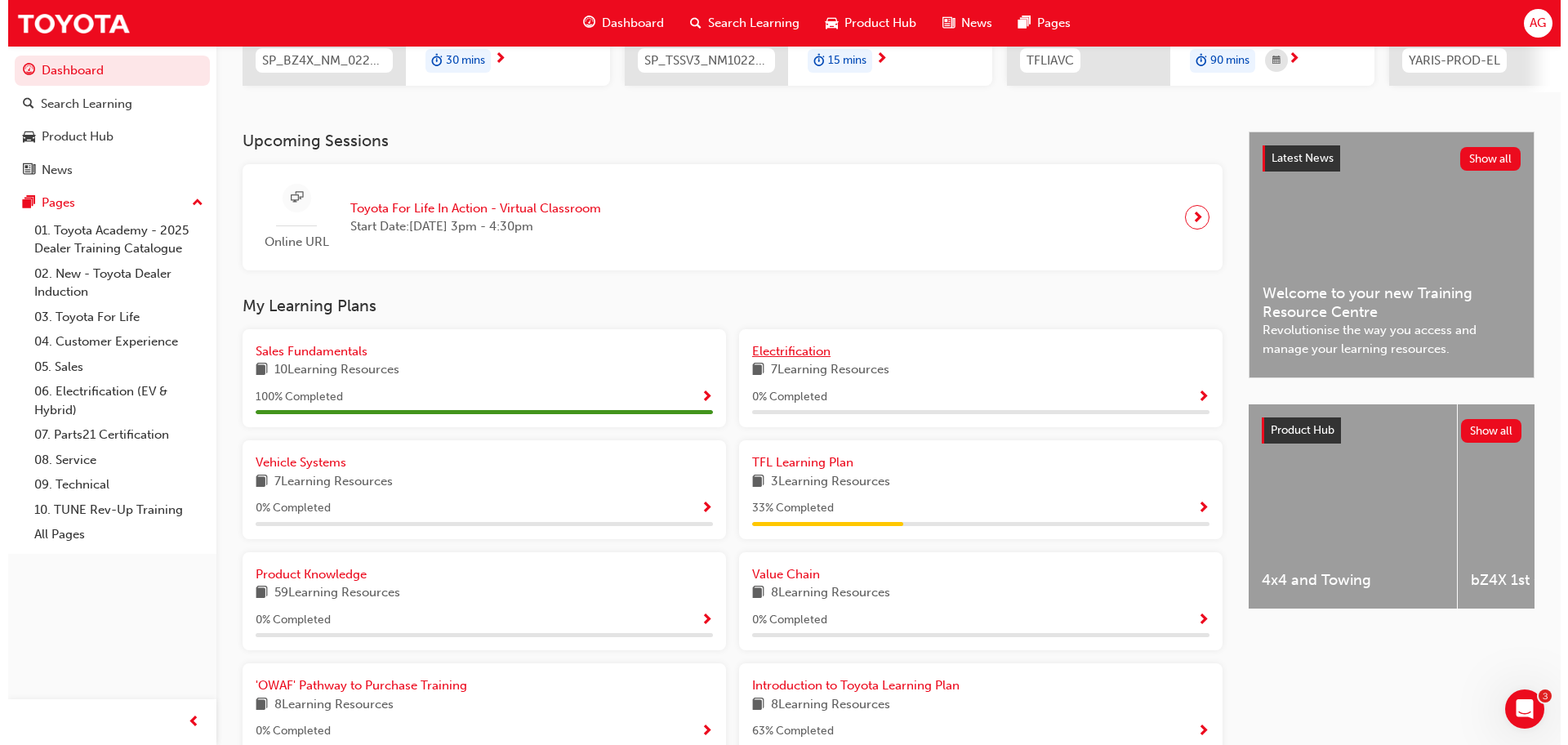 scroll, scrollTop: 0, scrollLeft: 0, axis: both 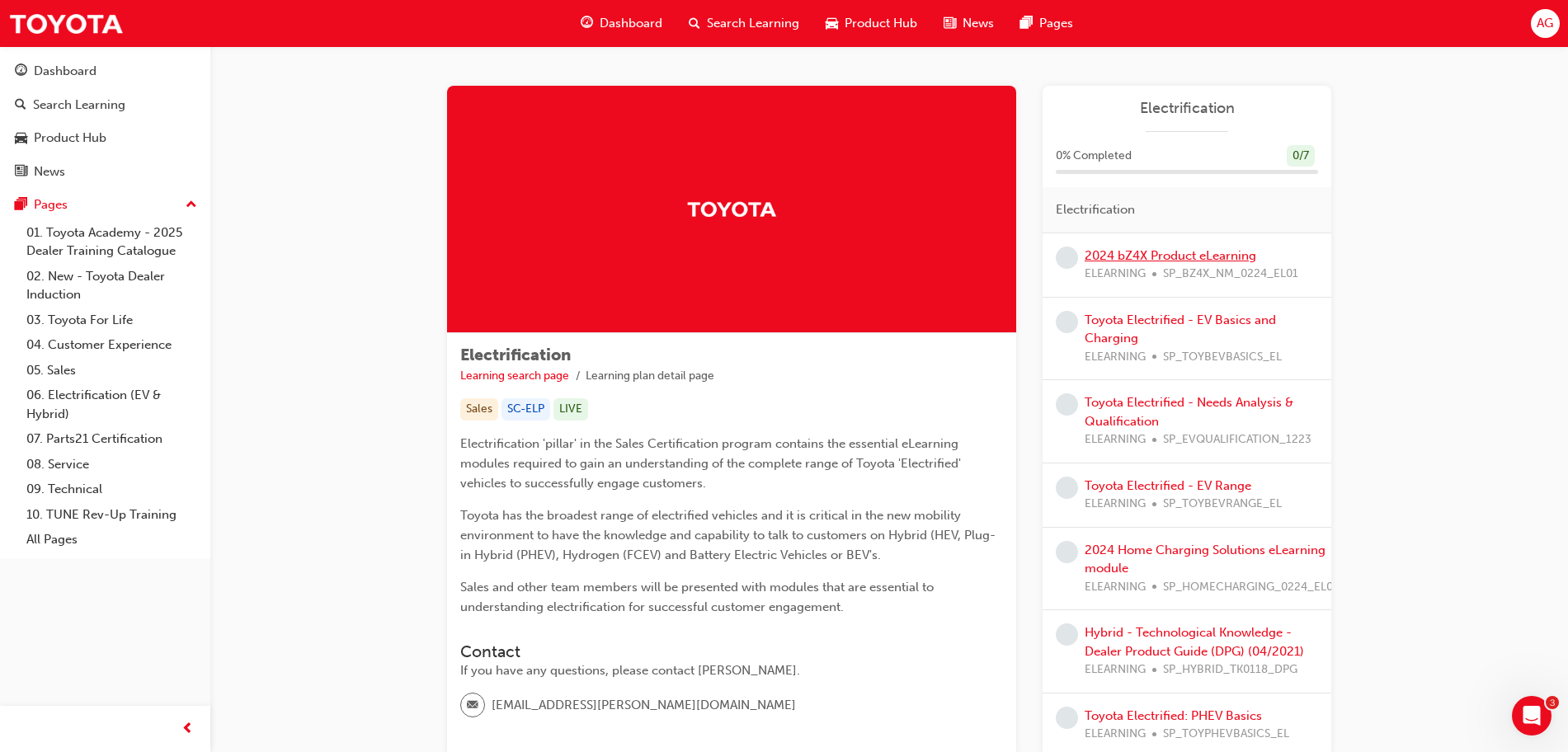 click on "2024 bZ4X Product eLearning" at bounding box center (1170, 256) 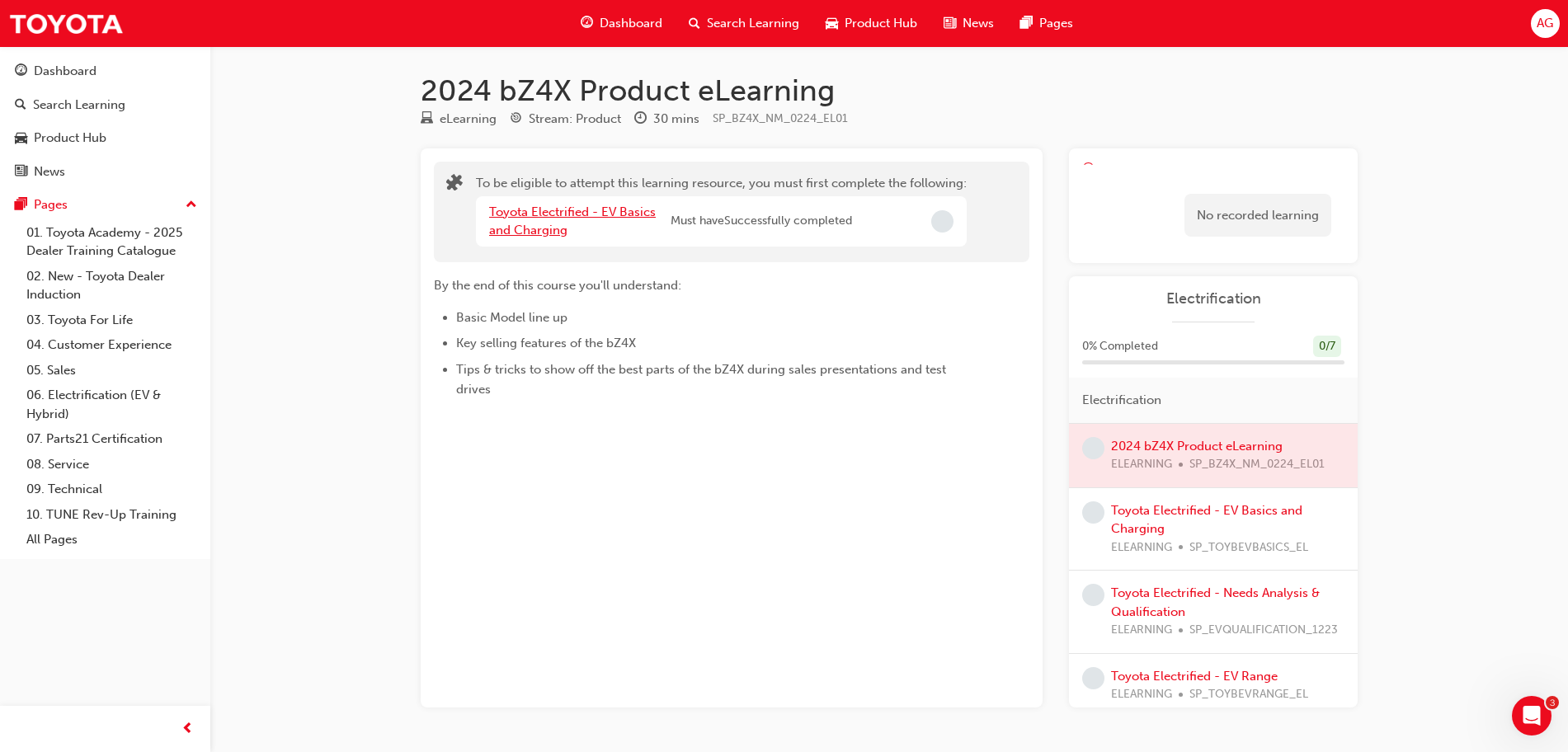 click on "Toyota Electrified - EV Basics and Charging" at bounding box center [572, 221] 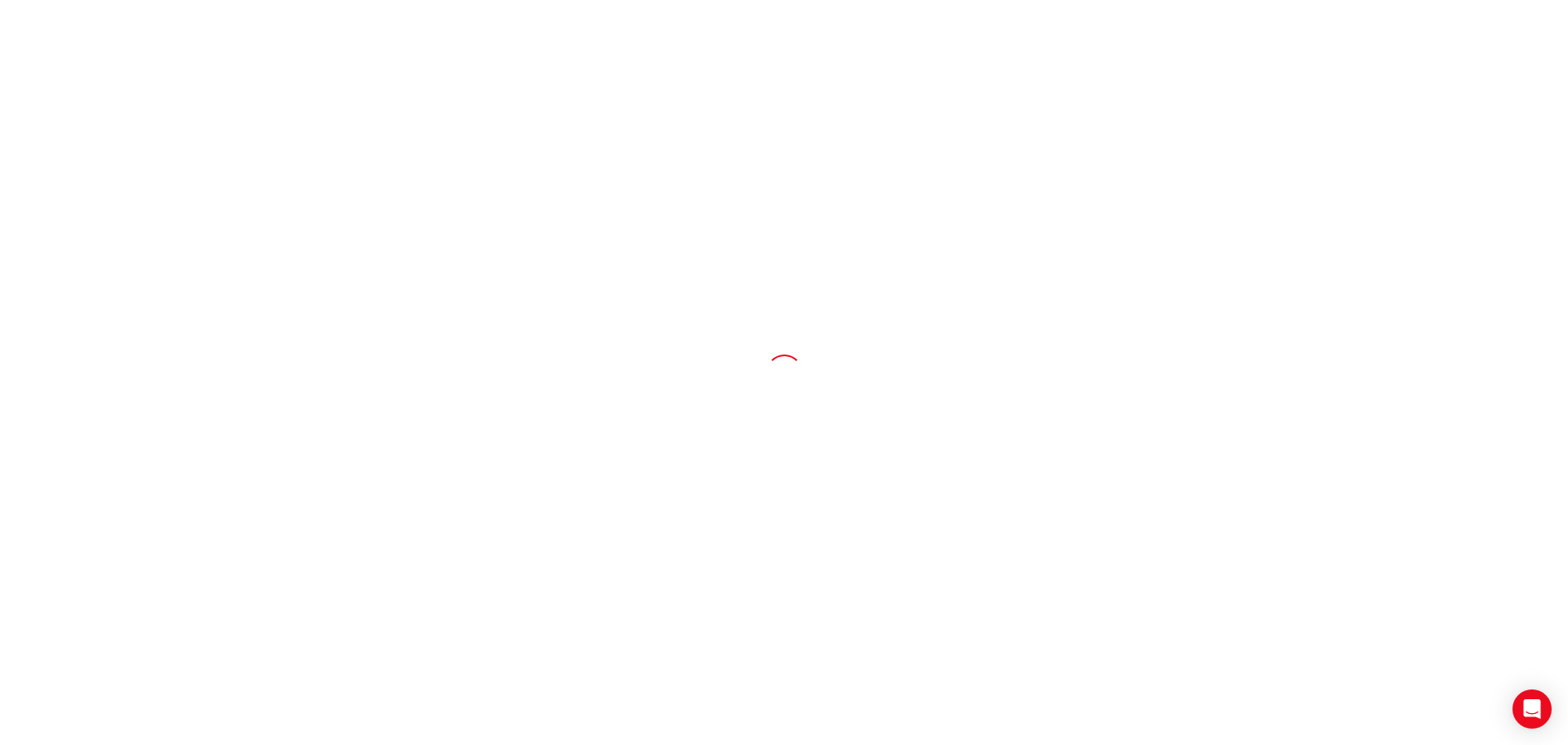 scroll, scrollTop: 0, scrollLeft: 0, axis: both 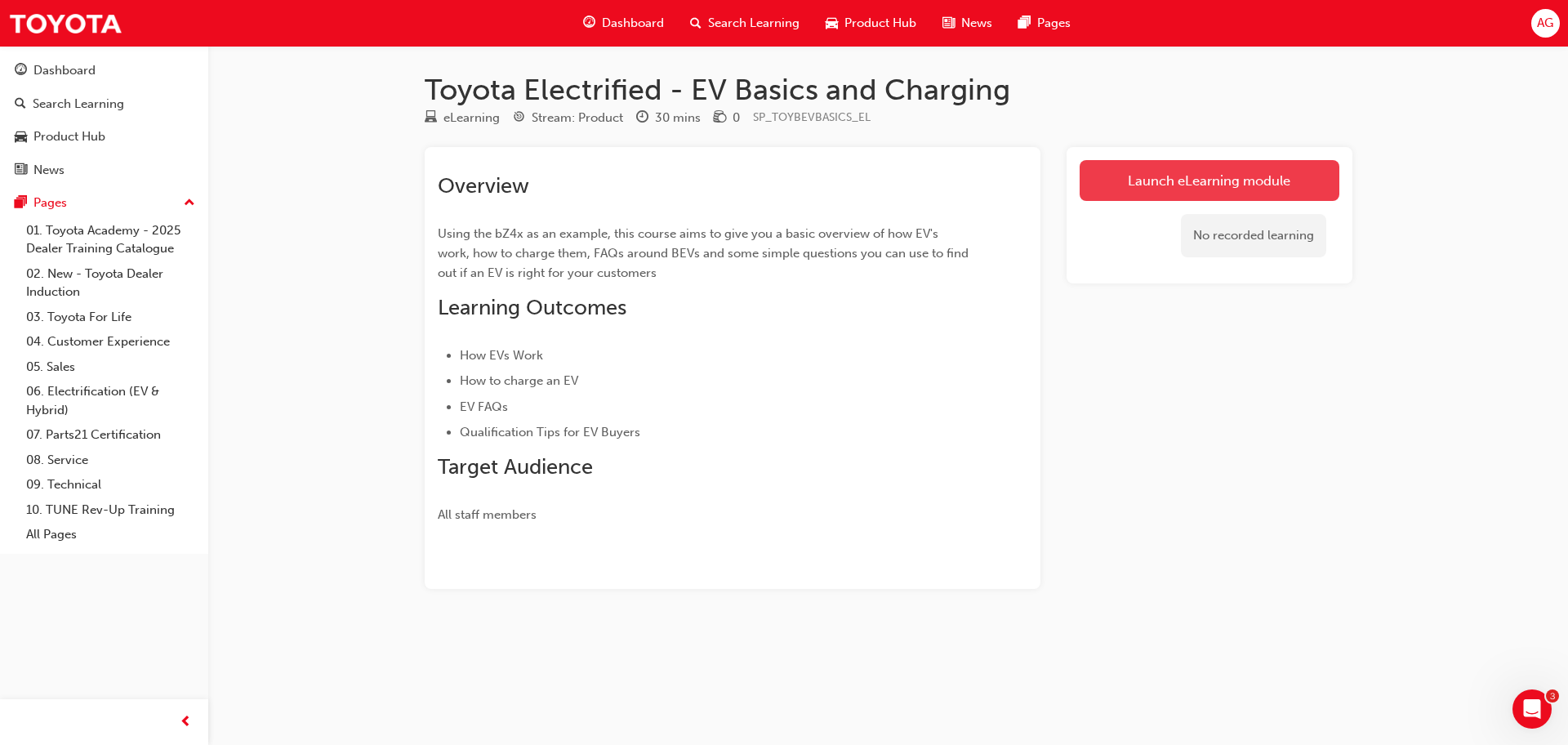 click on "Launch eLearning module" at bounding box center [1209, 181] 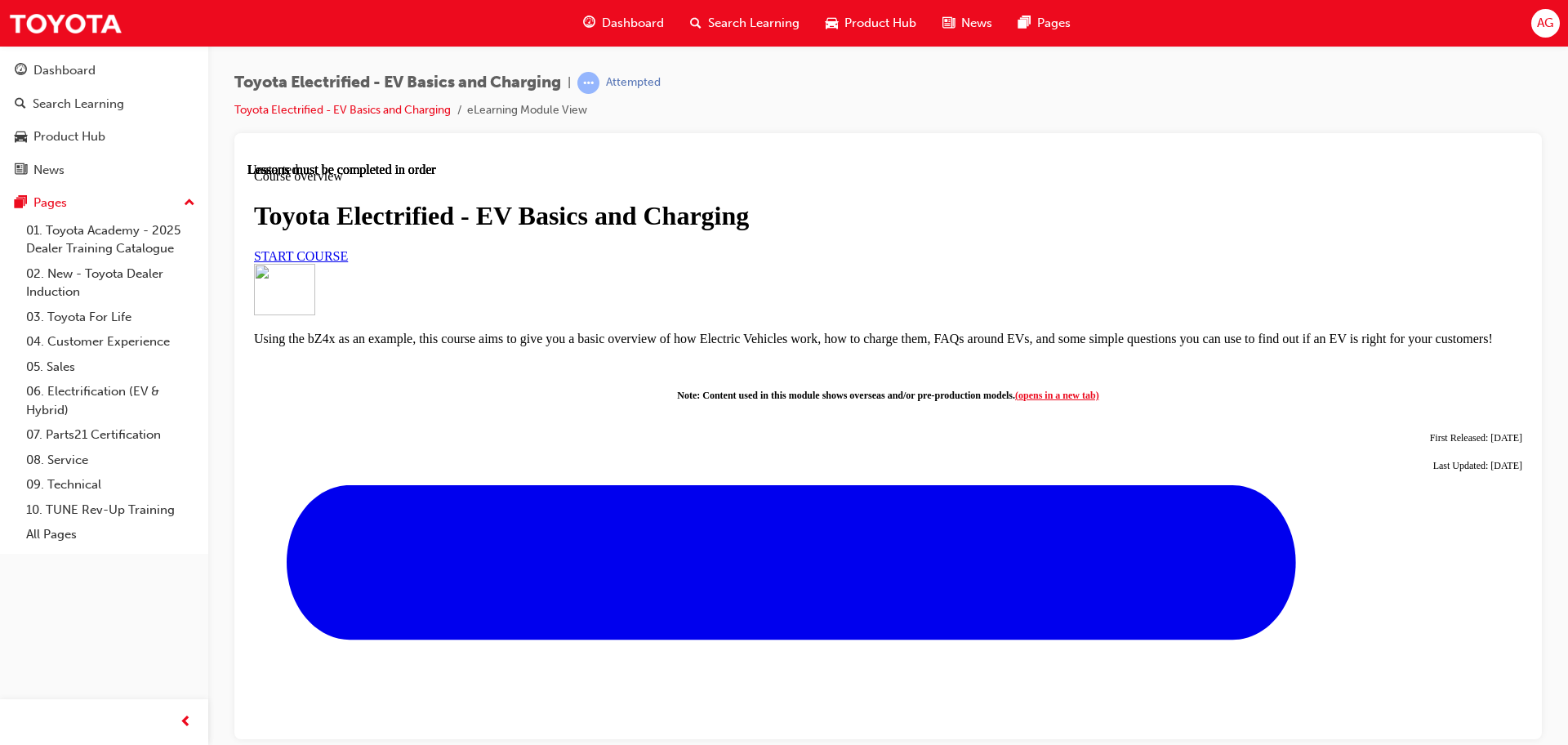 scroll, scrollTop: 0, scrollLeft: 0, axis: both 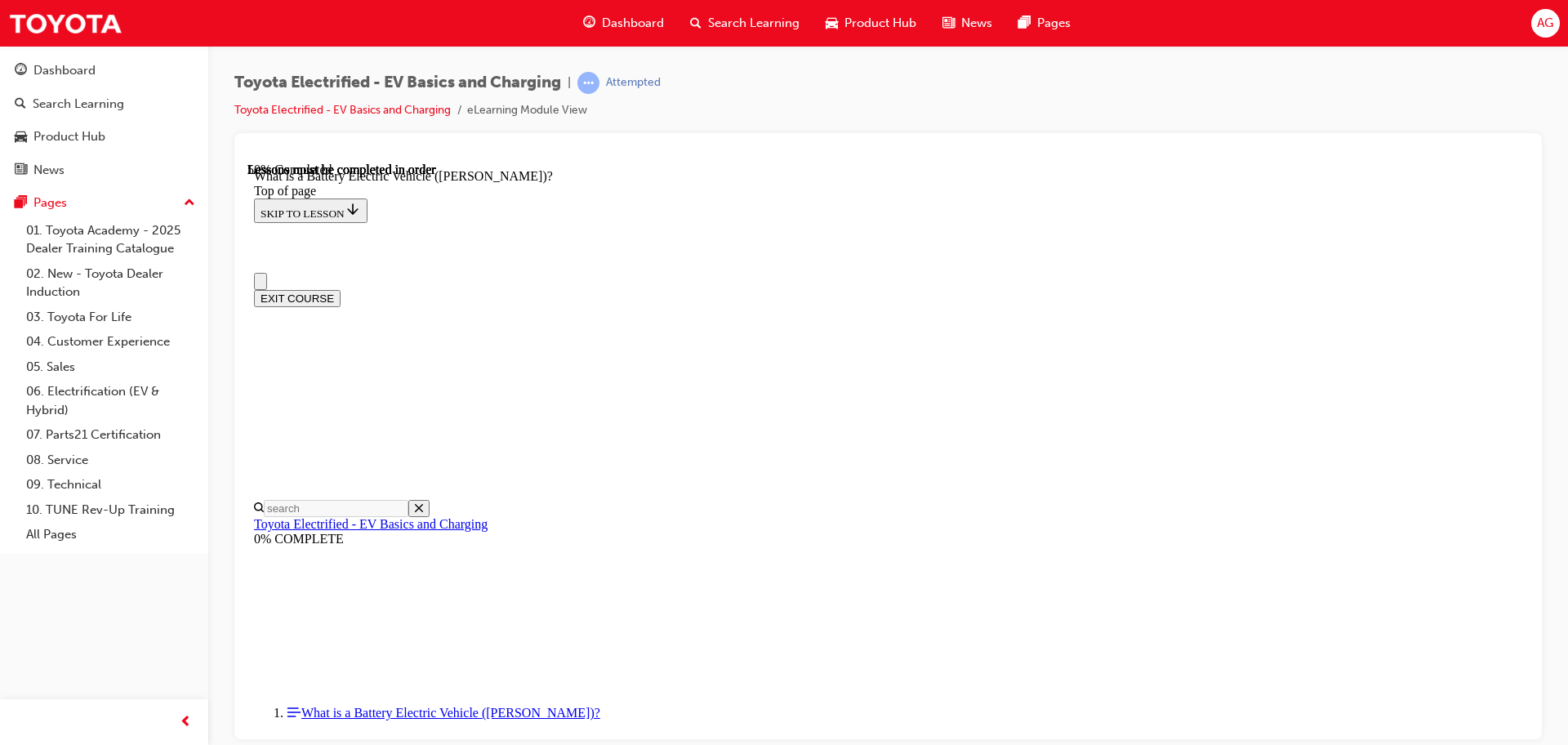click on "What is a Battery Electric Vehicle ([PERSON_NAME])?" at bounding box center [888, 9821] 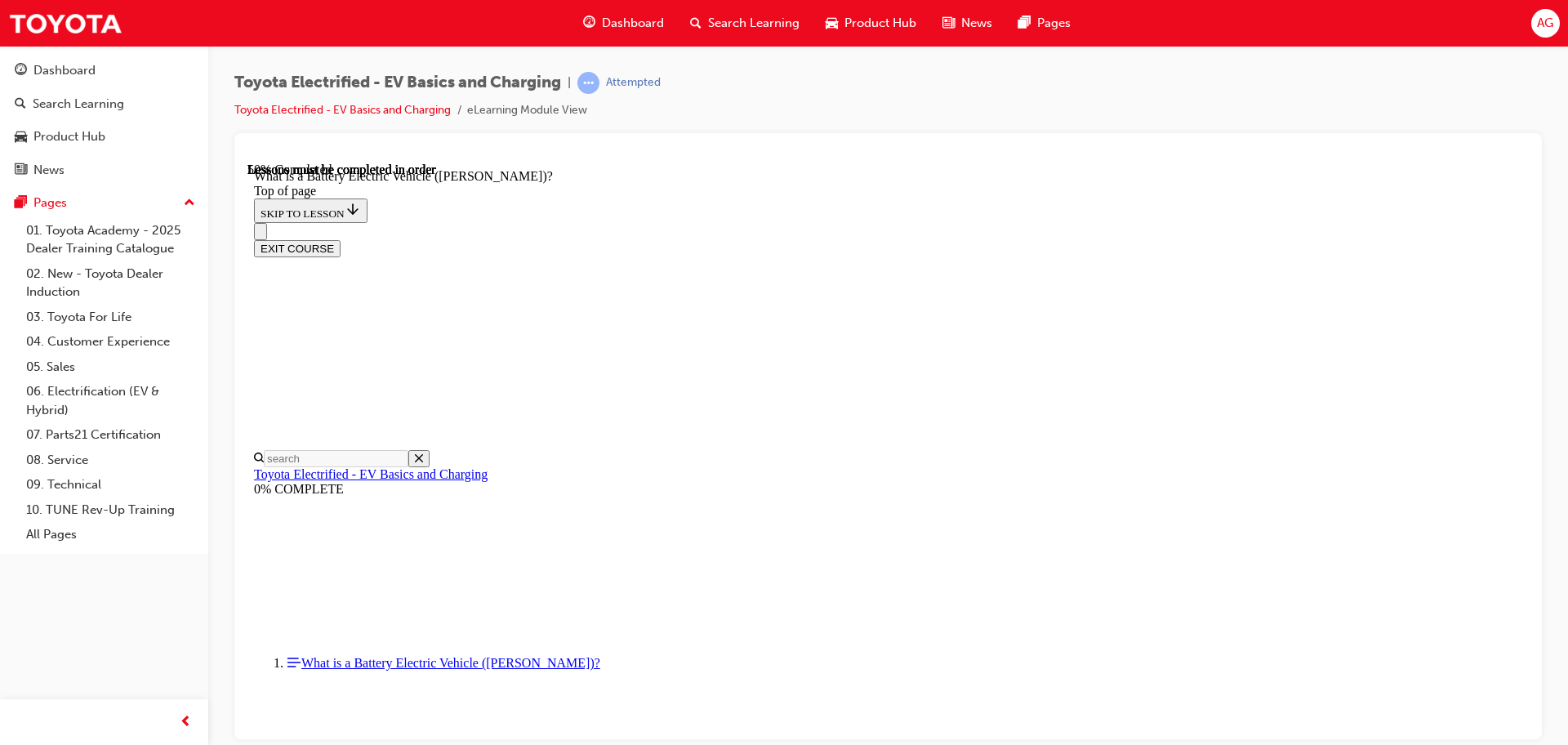 click at bounding box center [287, 10405] 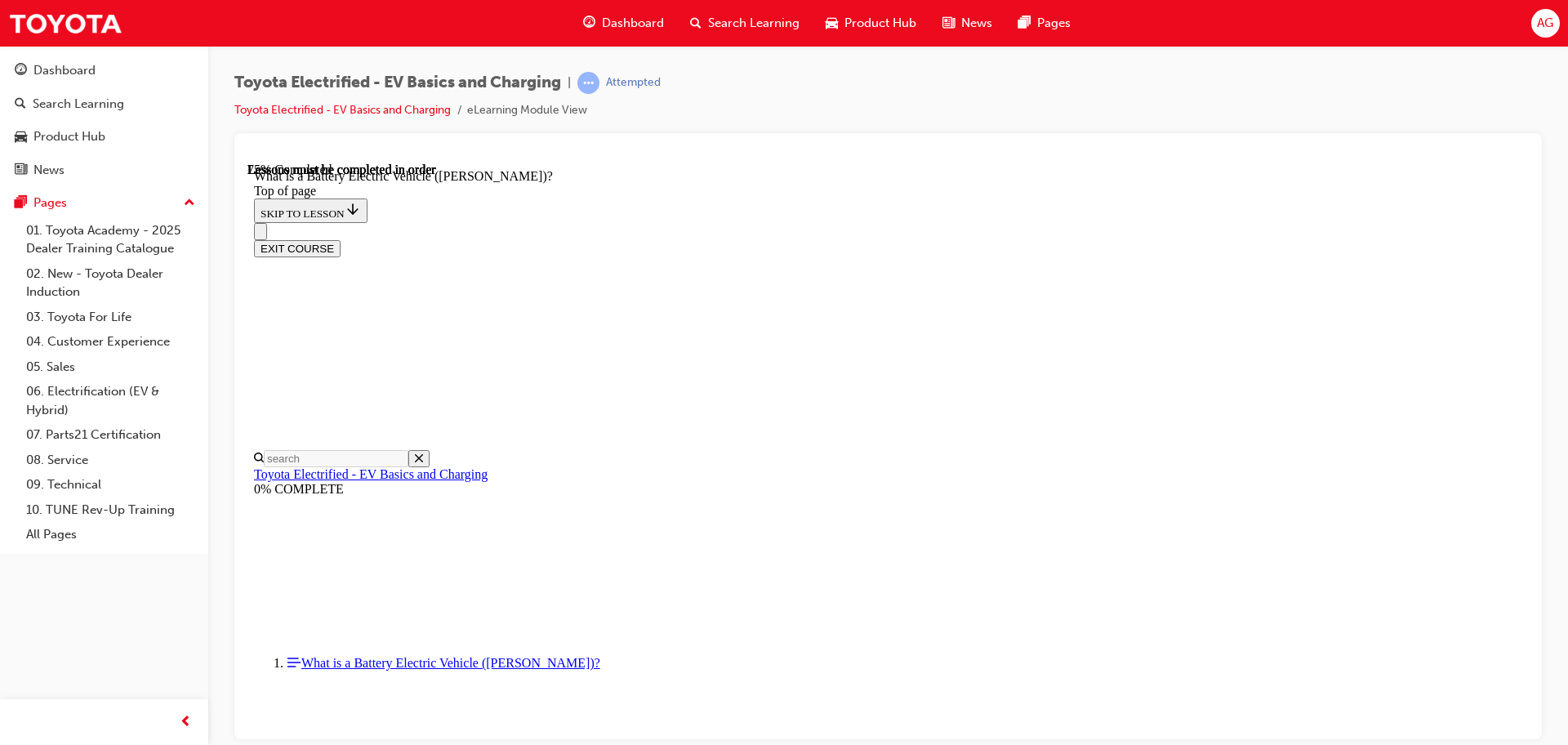scroll, scrollTop: 1818, scrollLeft: 0, axis: vertical 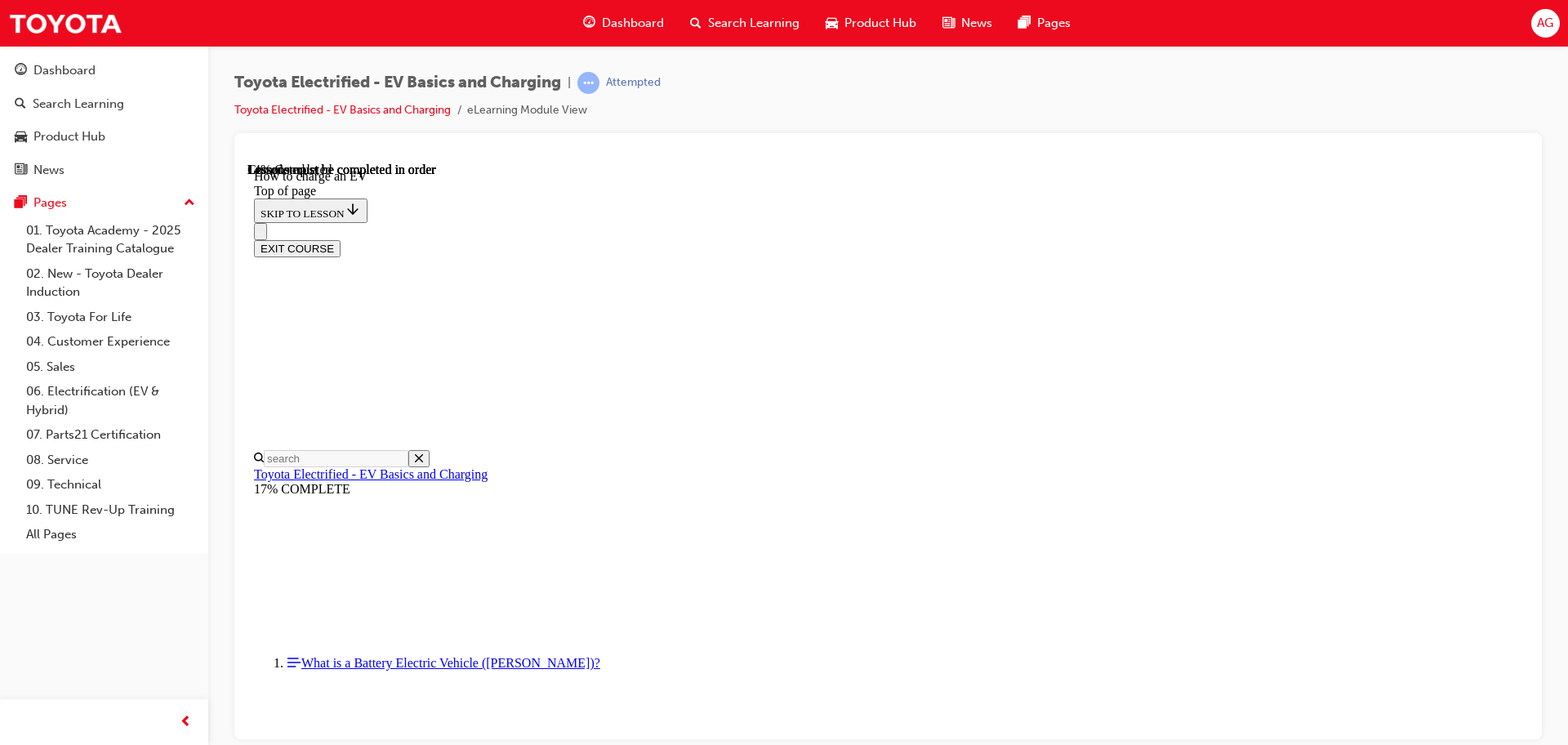click on "Alternating Current" at bounding box center (904, 10160) 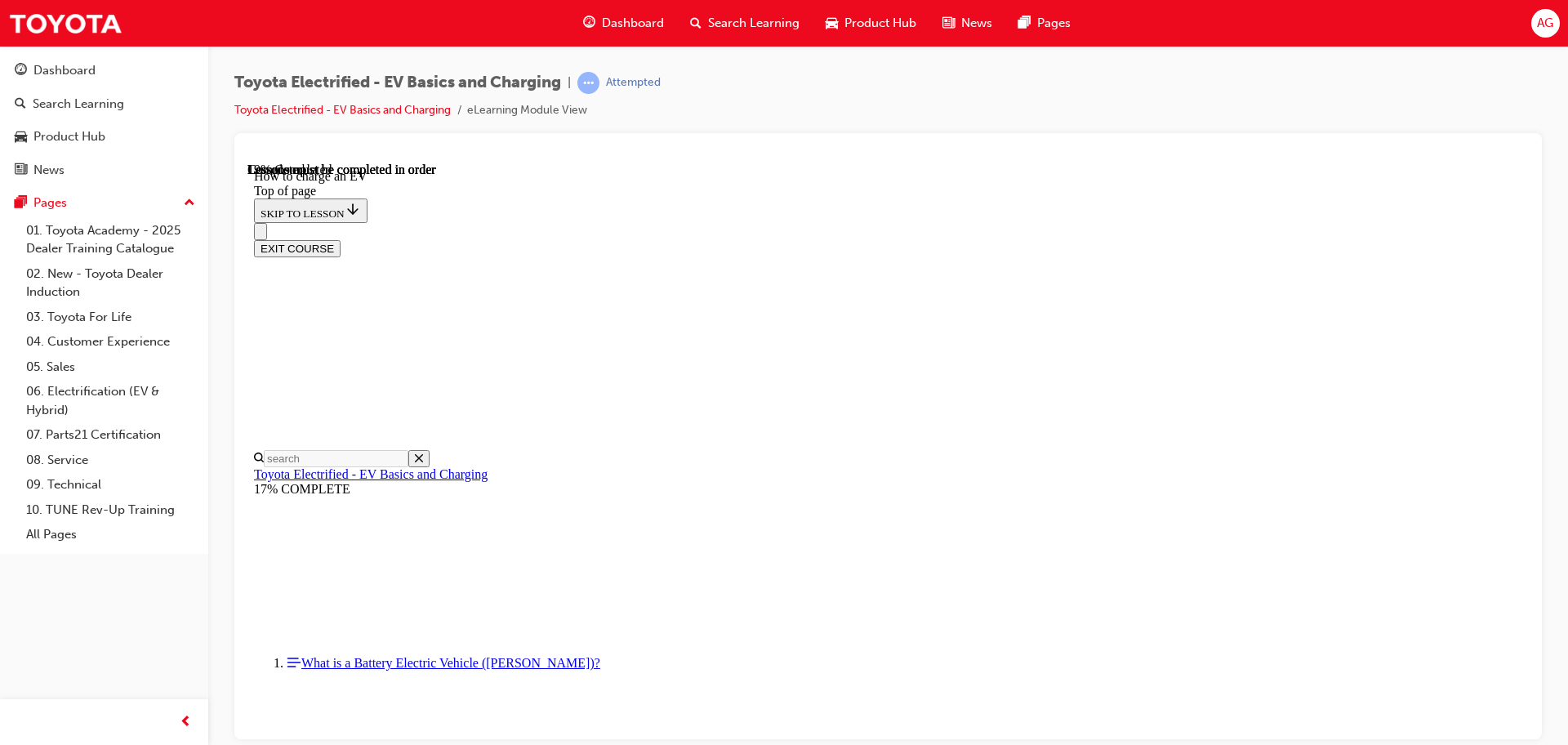scroll, scrollTop: 177, scrollLeft: 0, axis: vertical 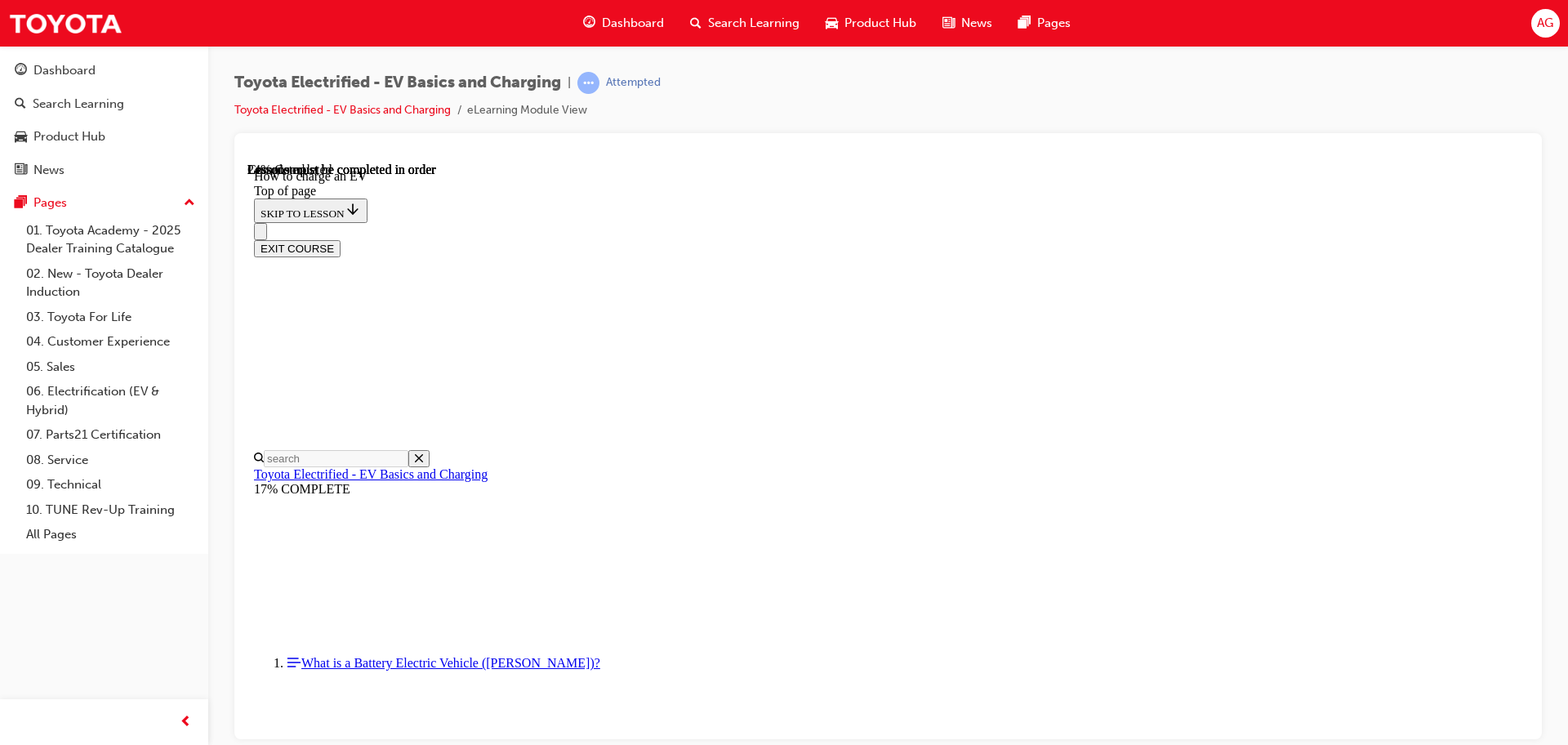 click on "Dedicated Charger (AC)" at bounding box center [425, 11030] 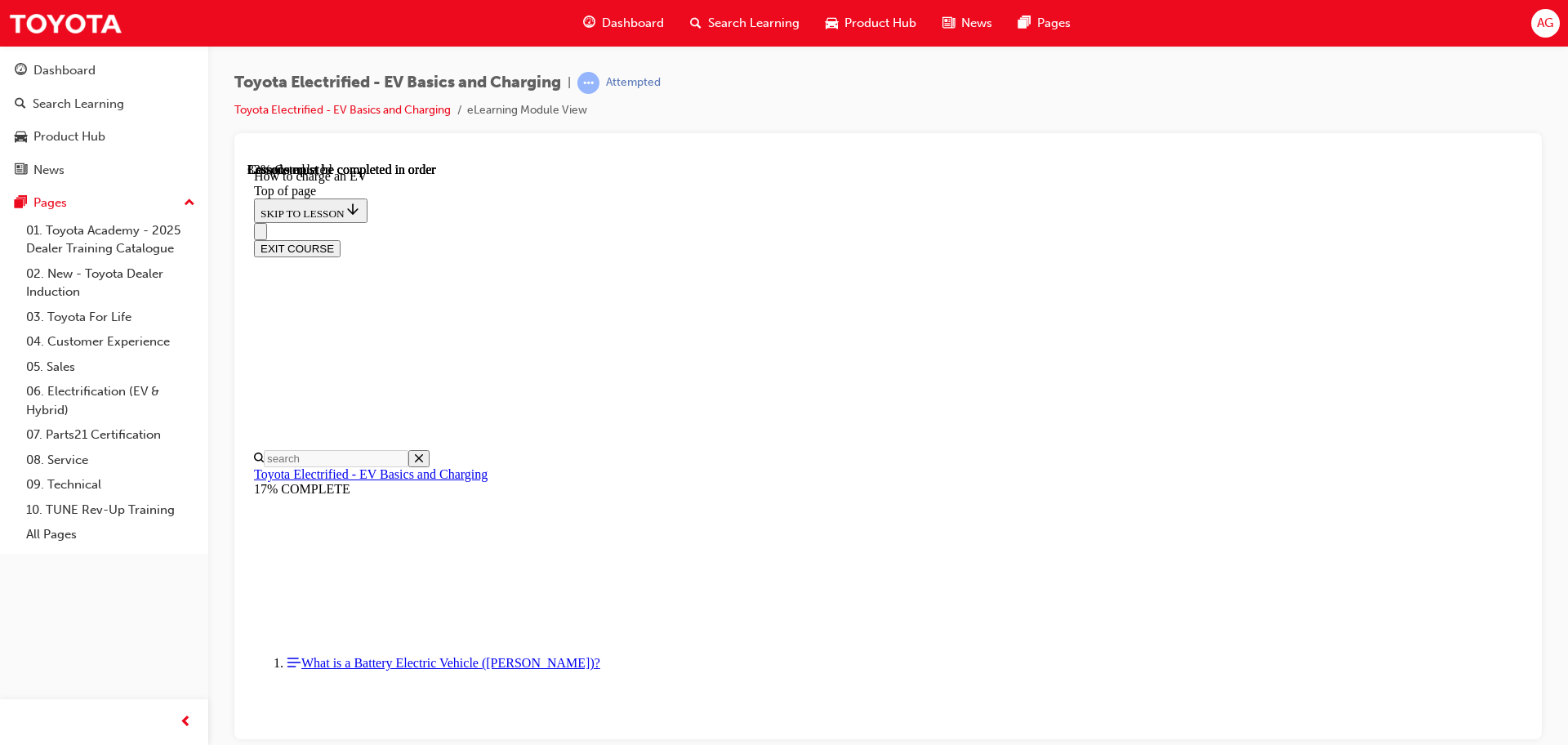 scroll, scrollTop: 2603, scrollLeft: 0, axis: vertical 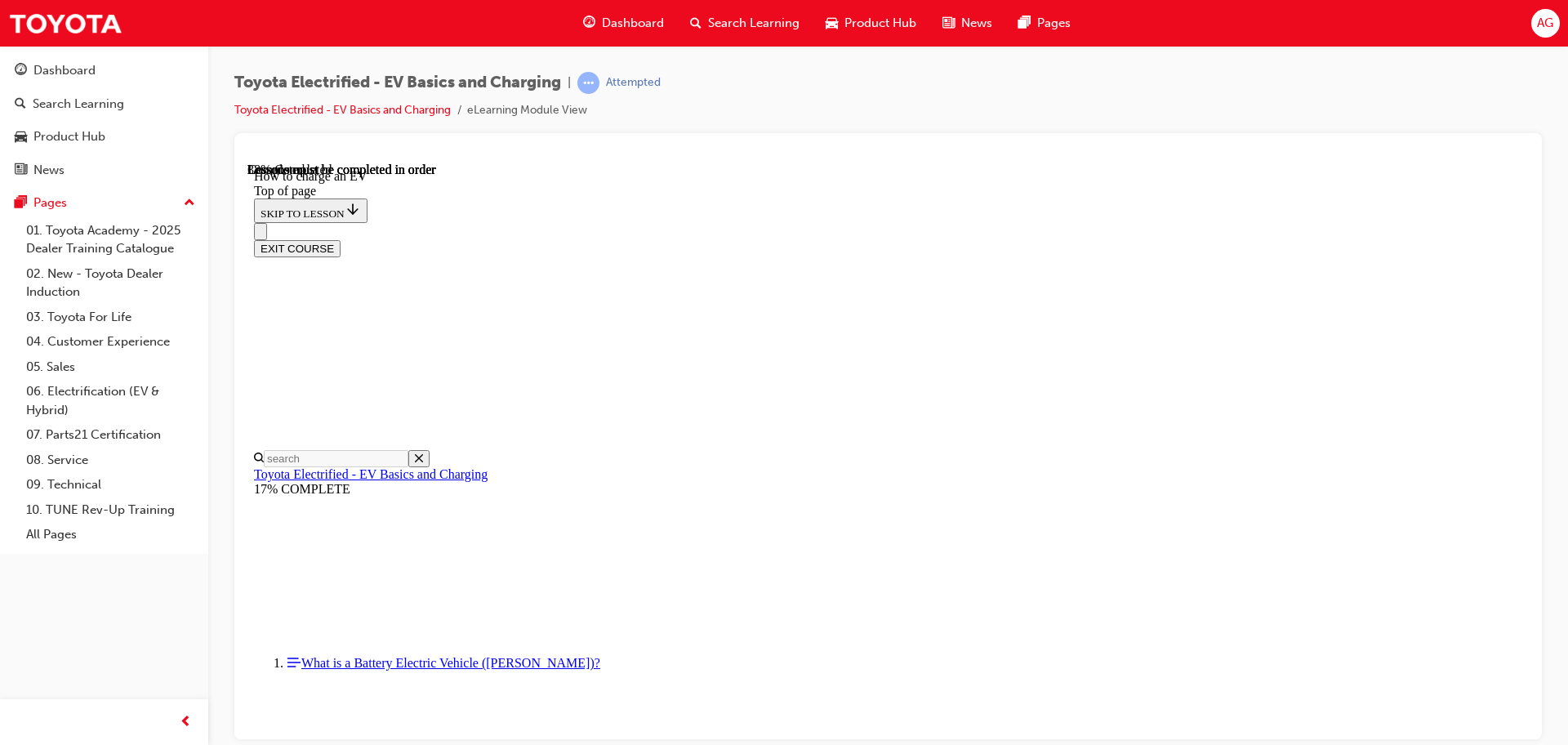 drag, startPoint x: 1077, startPoint y: 508, endPoint x: 1187, endPoint y: 516, distance: 110.29053 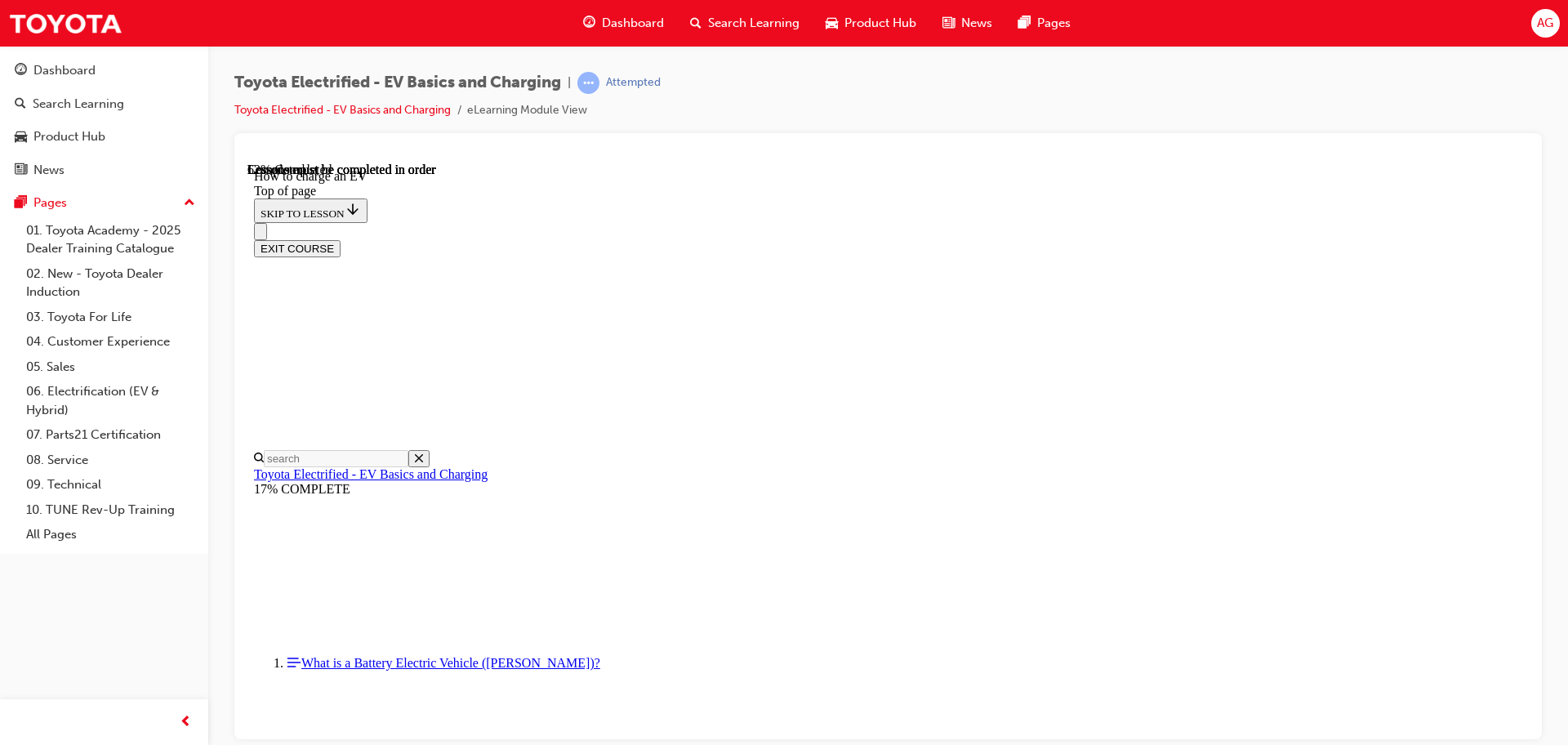 scroll, scrollTop: 4237, scrollLeft: 0, axis: vertical 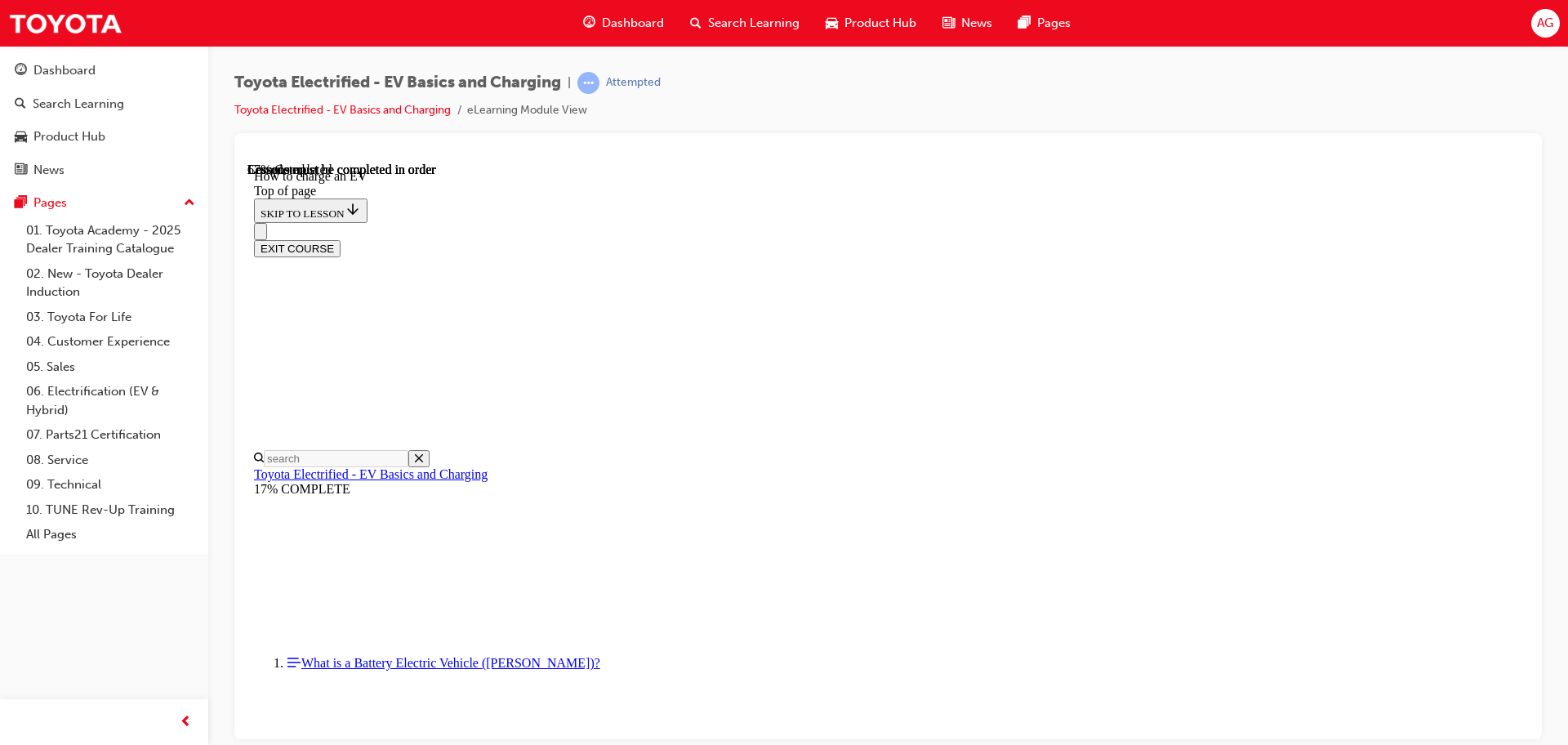 click at bounding box center [293, 13771] 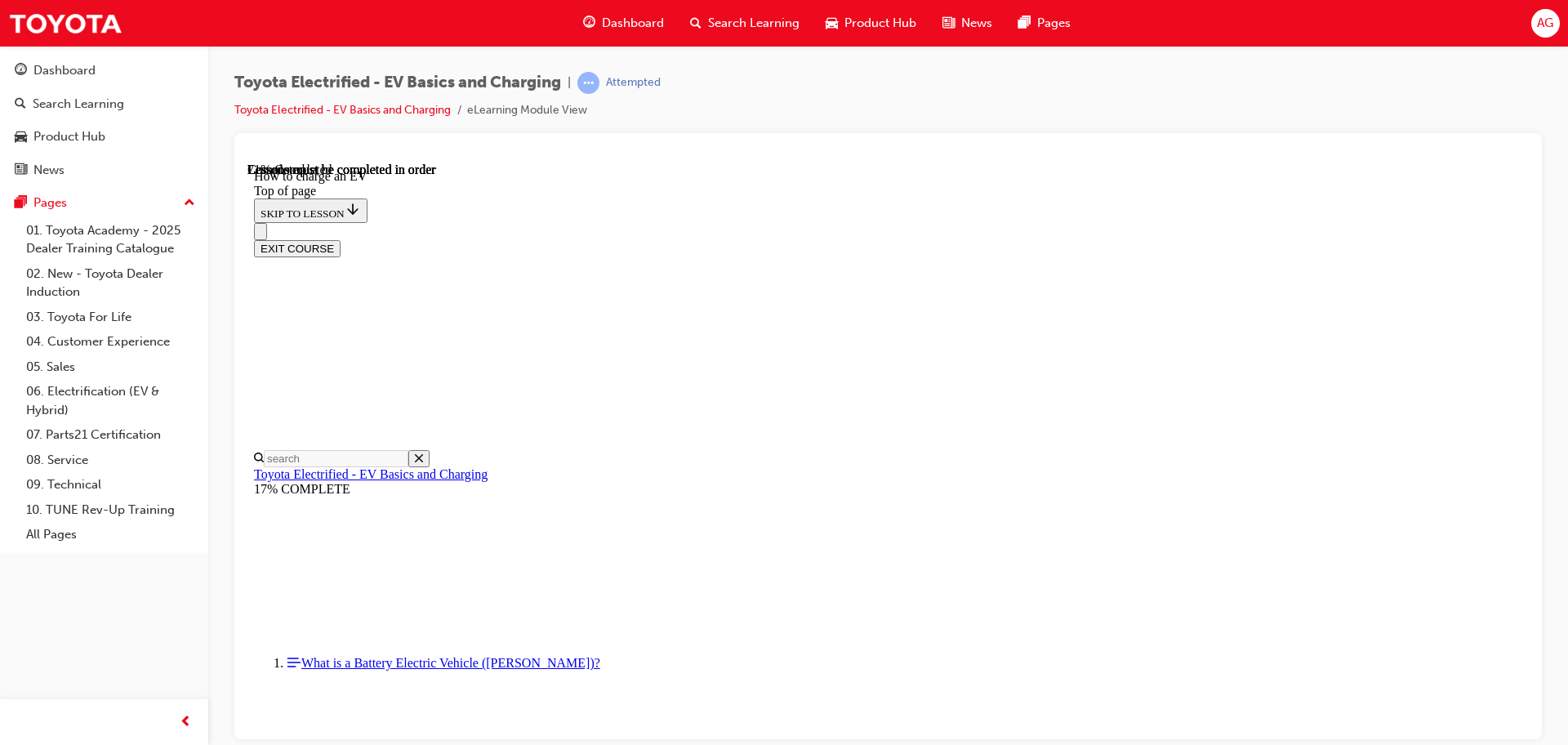 scroll, scrollTop: 5131, scrollLeft: 0, axis: vertical 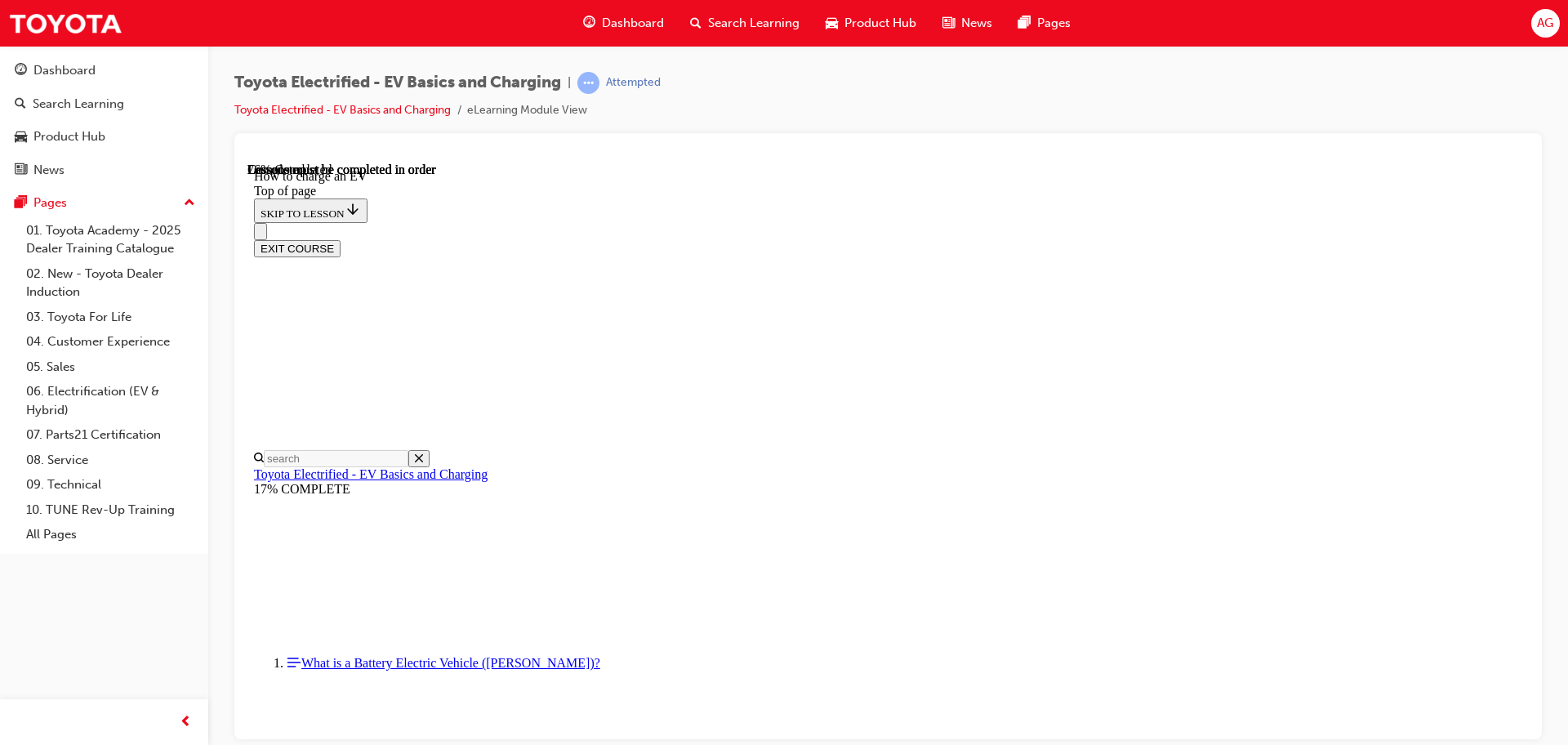 click at bounding box center (287, 14075) 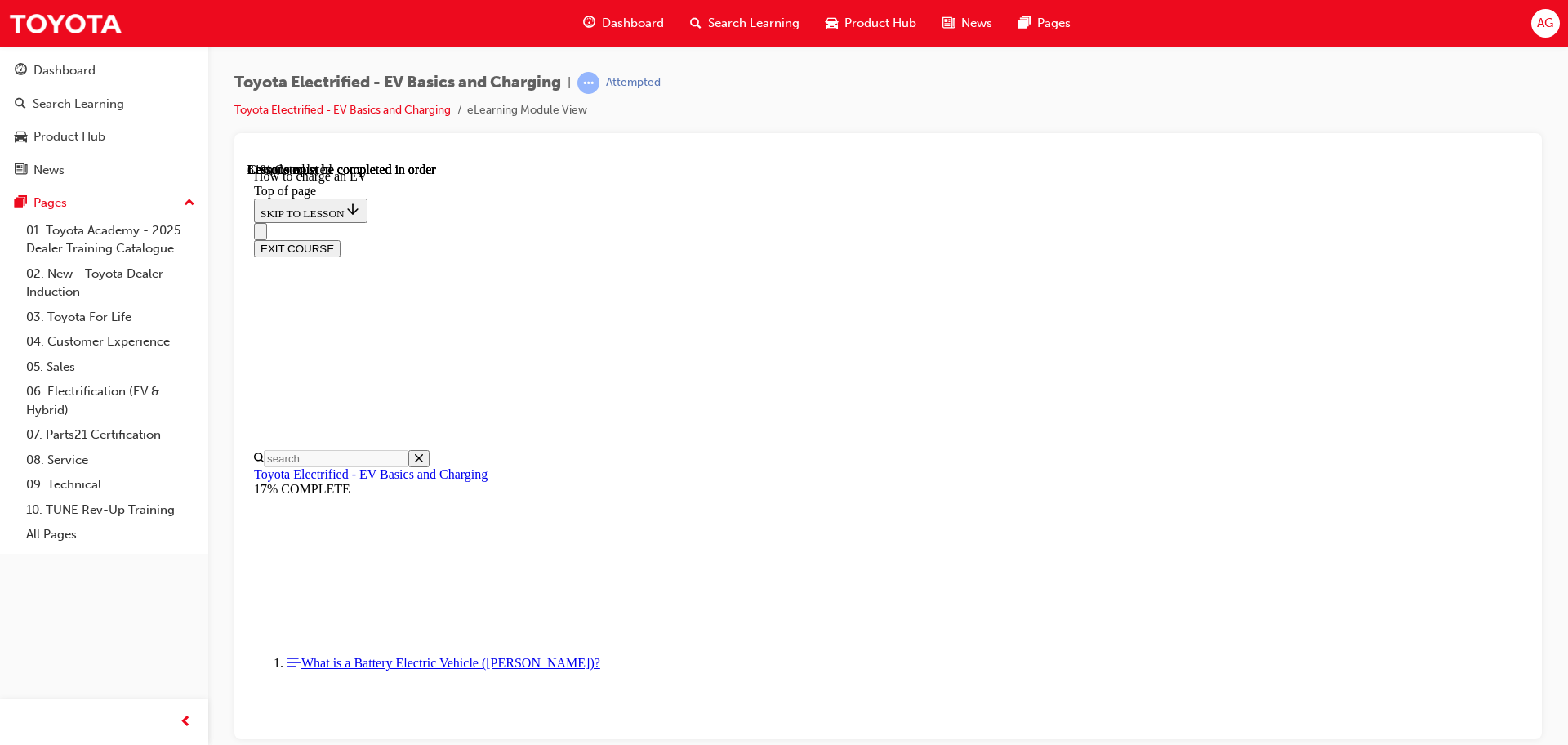 click at bounding box center (293, 14376) 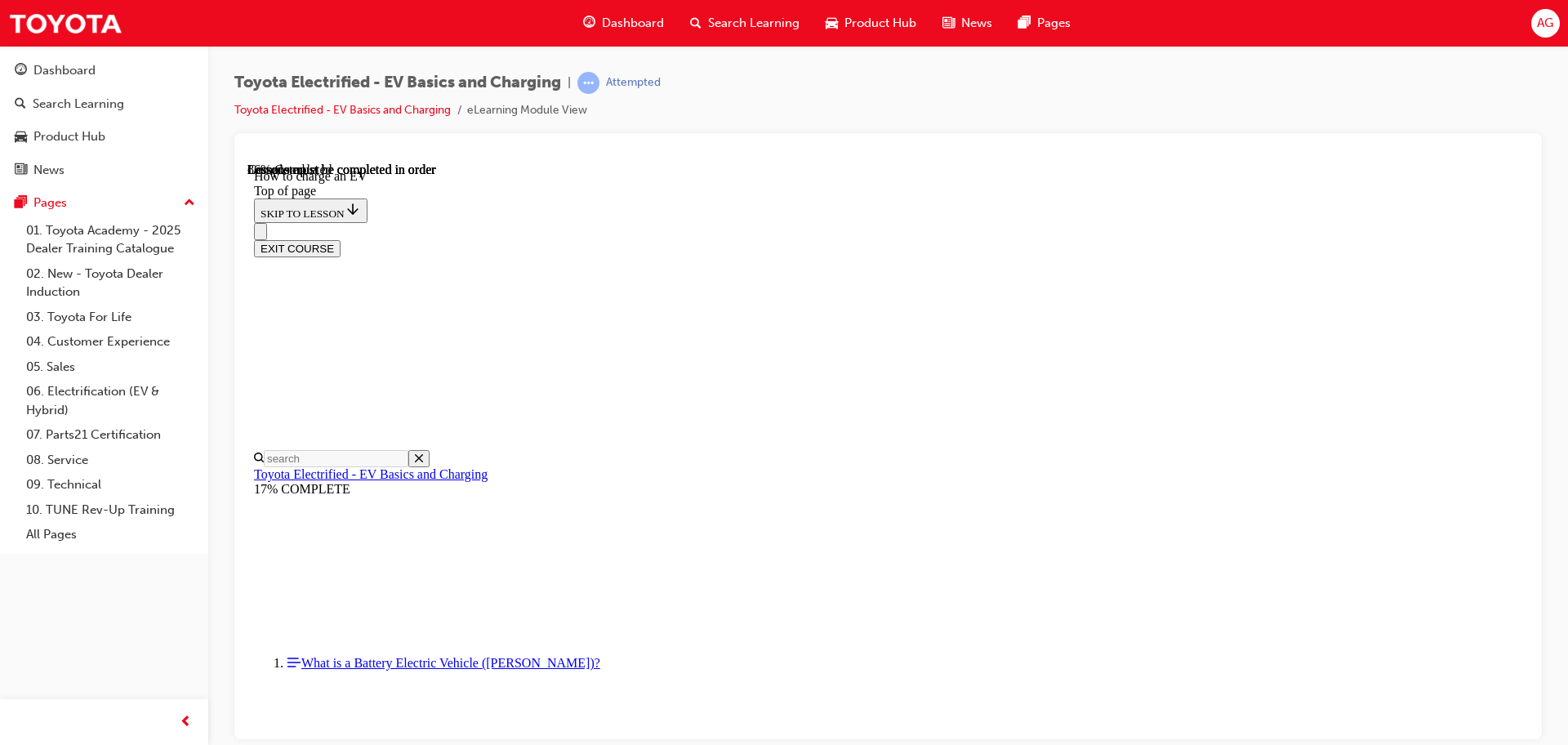 scroll, scrollTop: 6341, scrollLeft: 0, axis: vertical 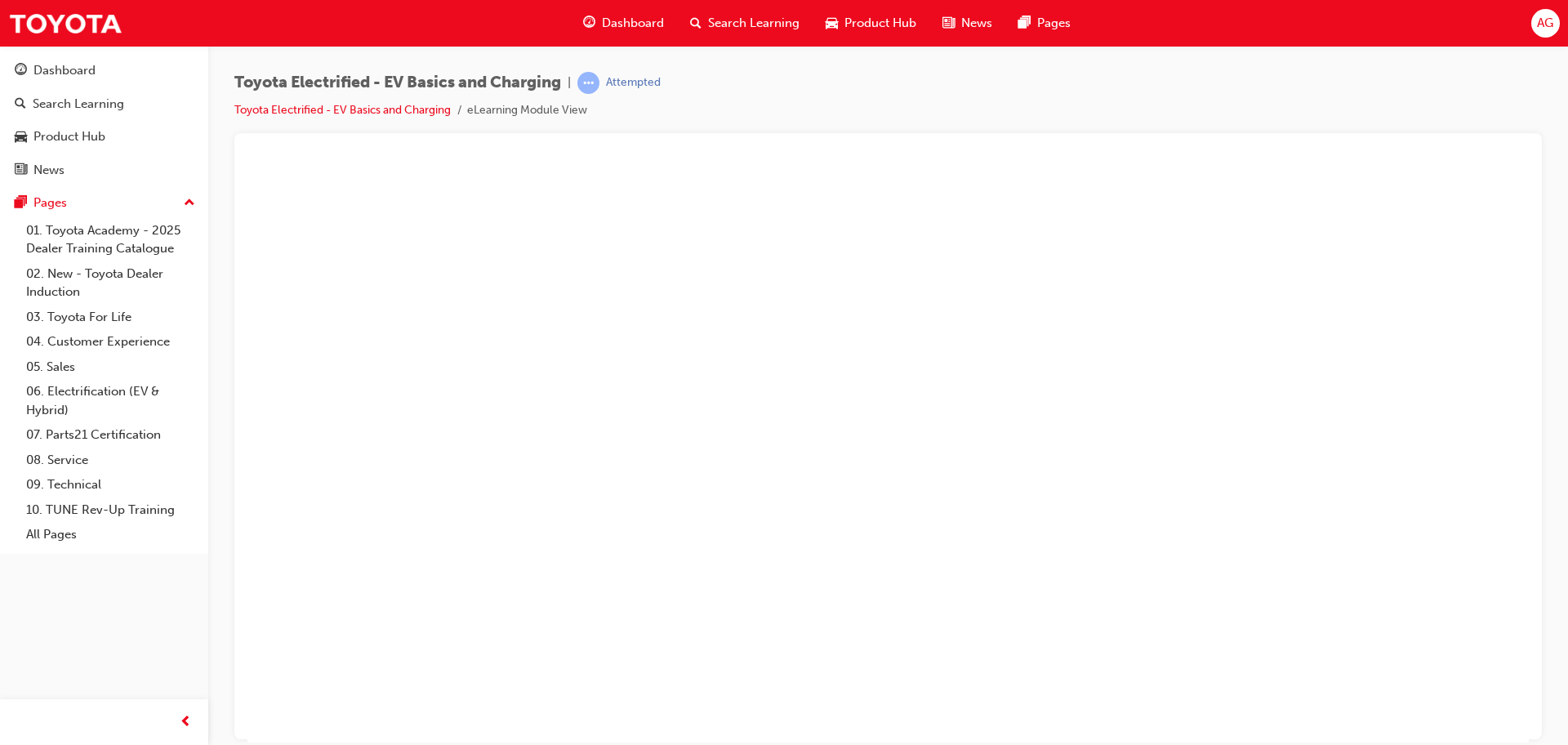 click at bounding box center (888, 452) 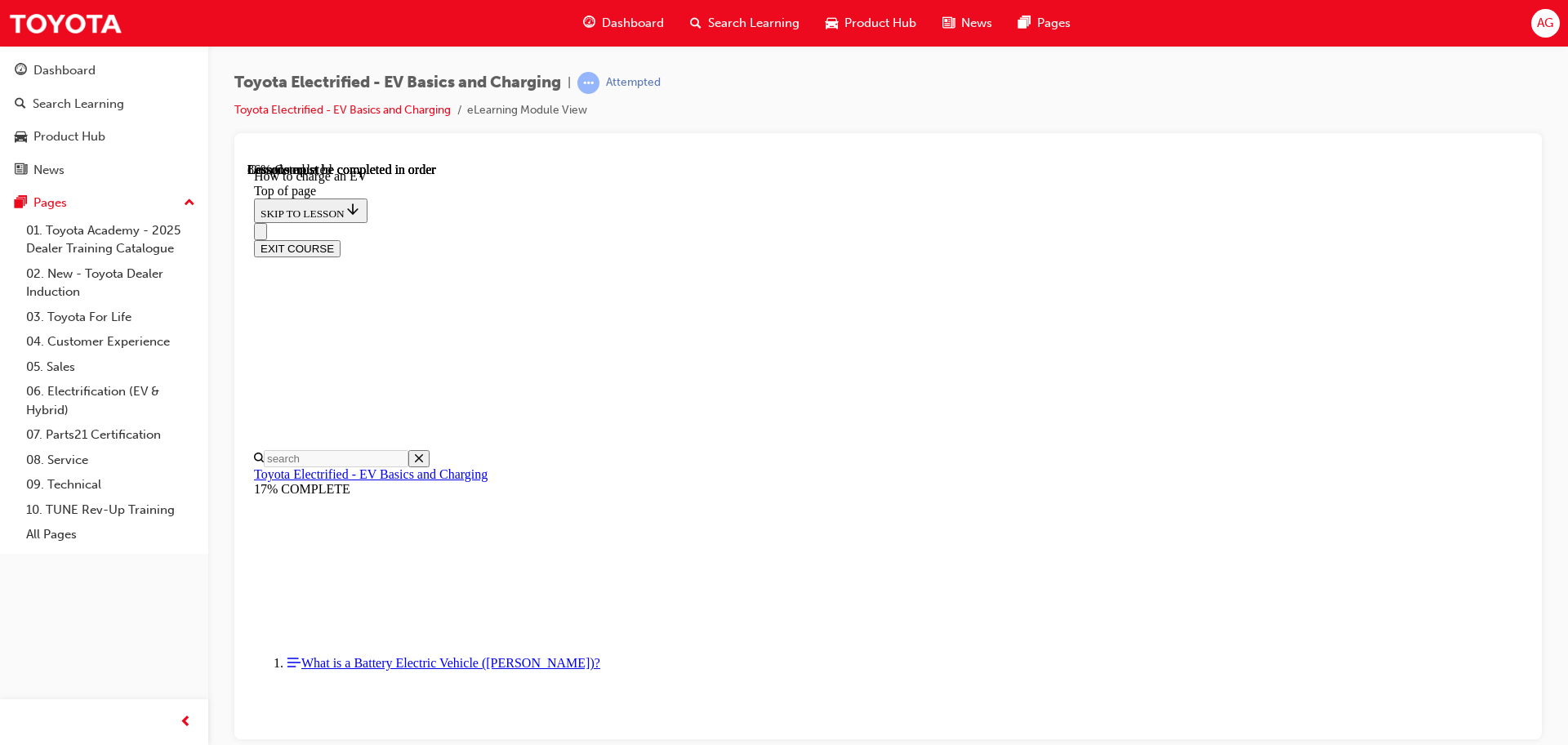 click at bounding box center (287, 14716) 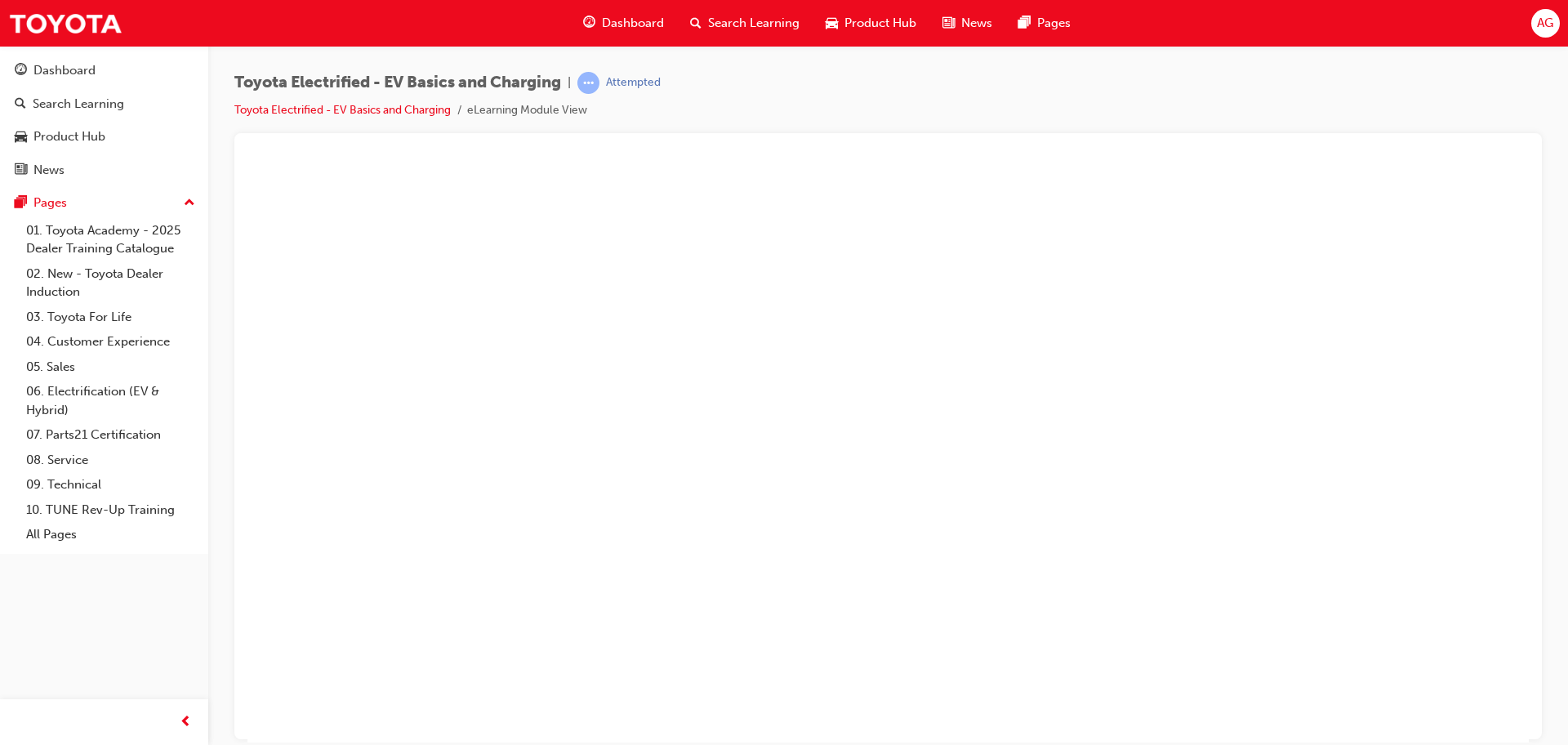 click at bounding box center (888, 452) 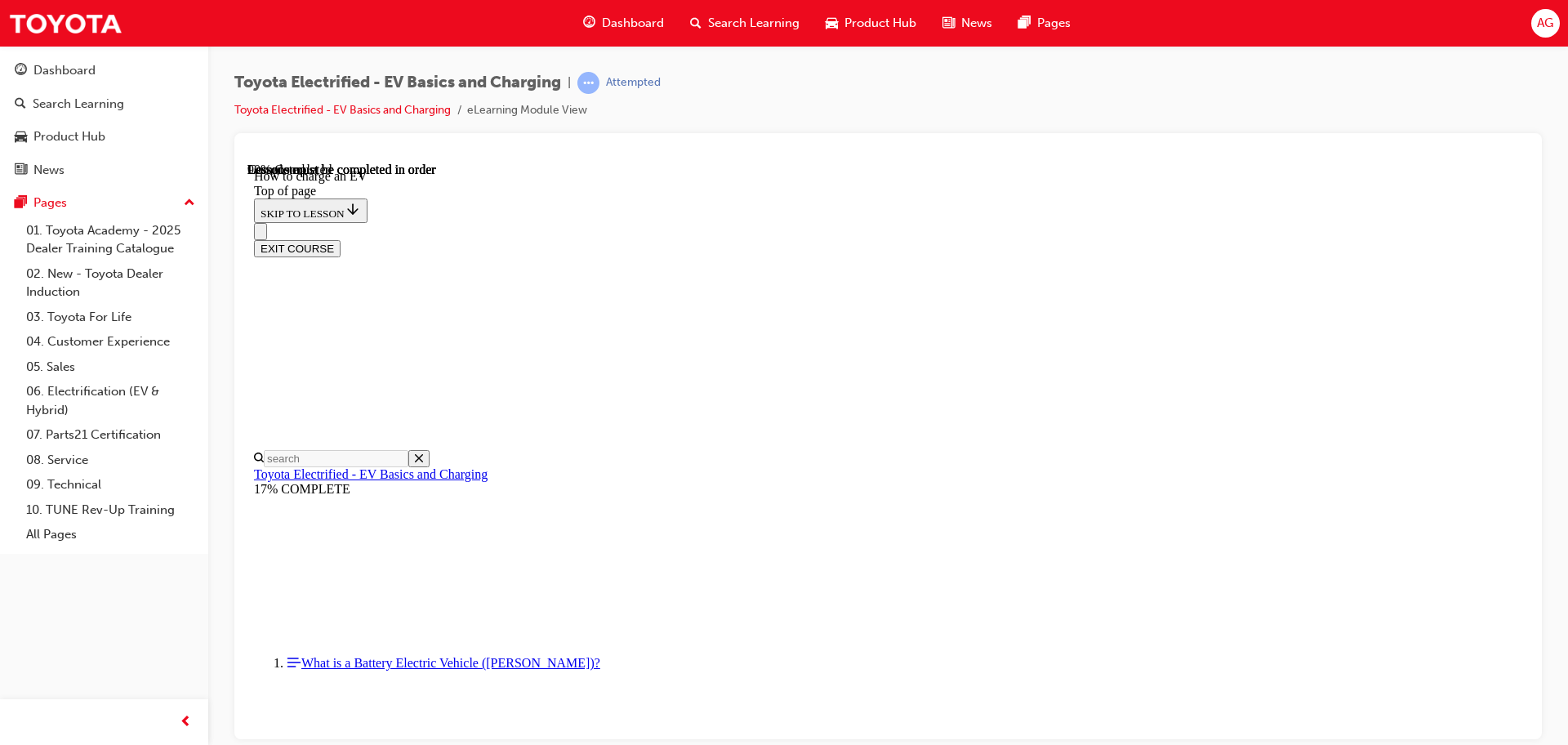 click at bounding box center [287, 14571] 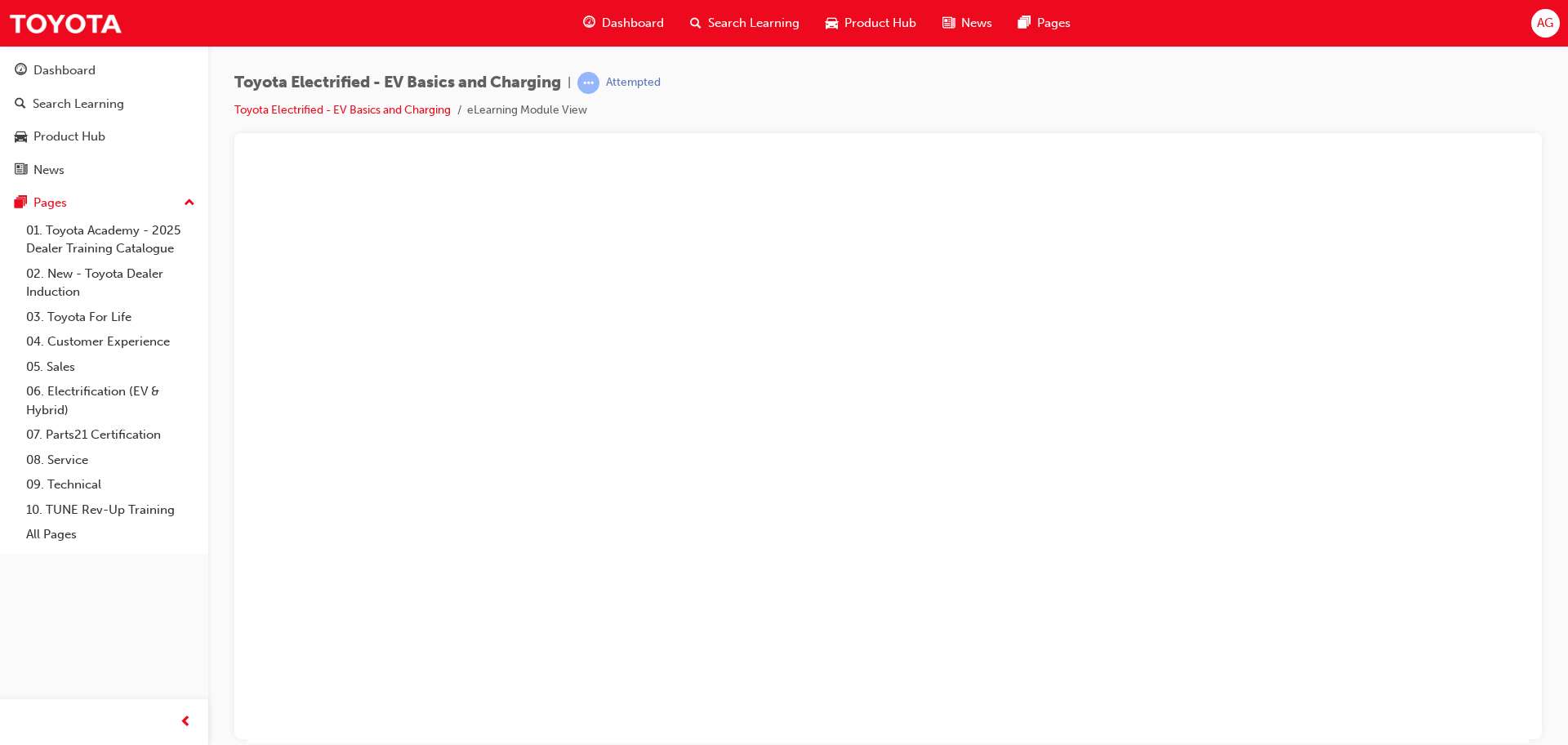 click at bounding box center [888, 452] 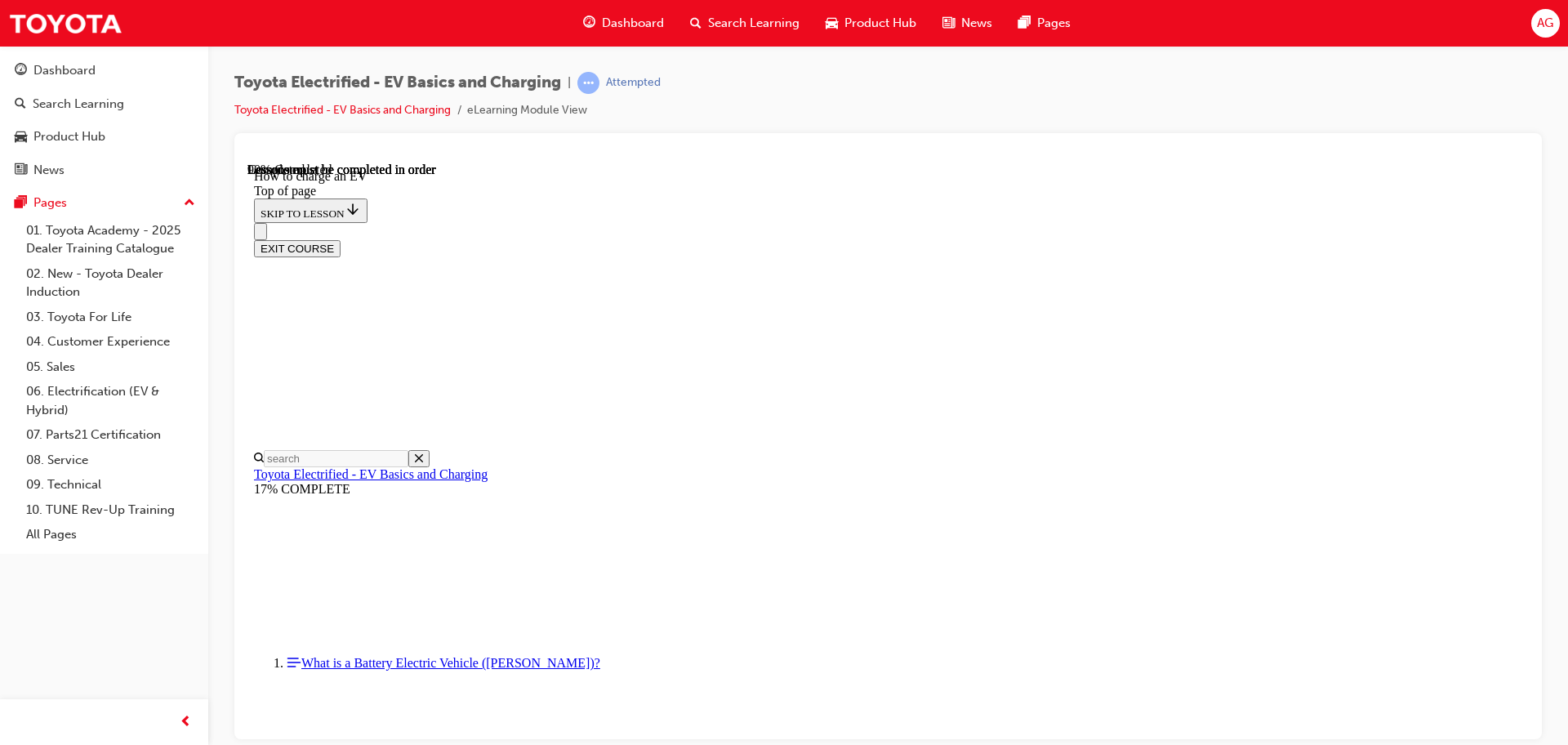 click at bounding box center [287, 14469] 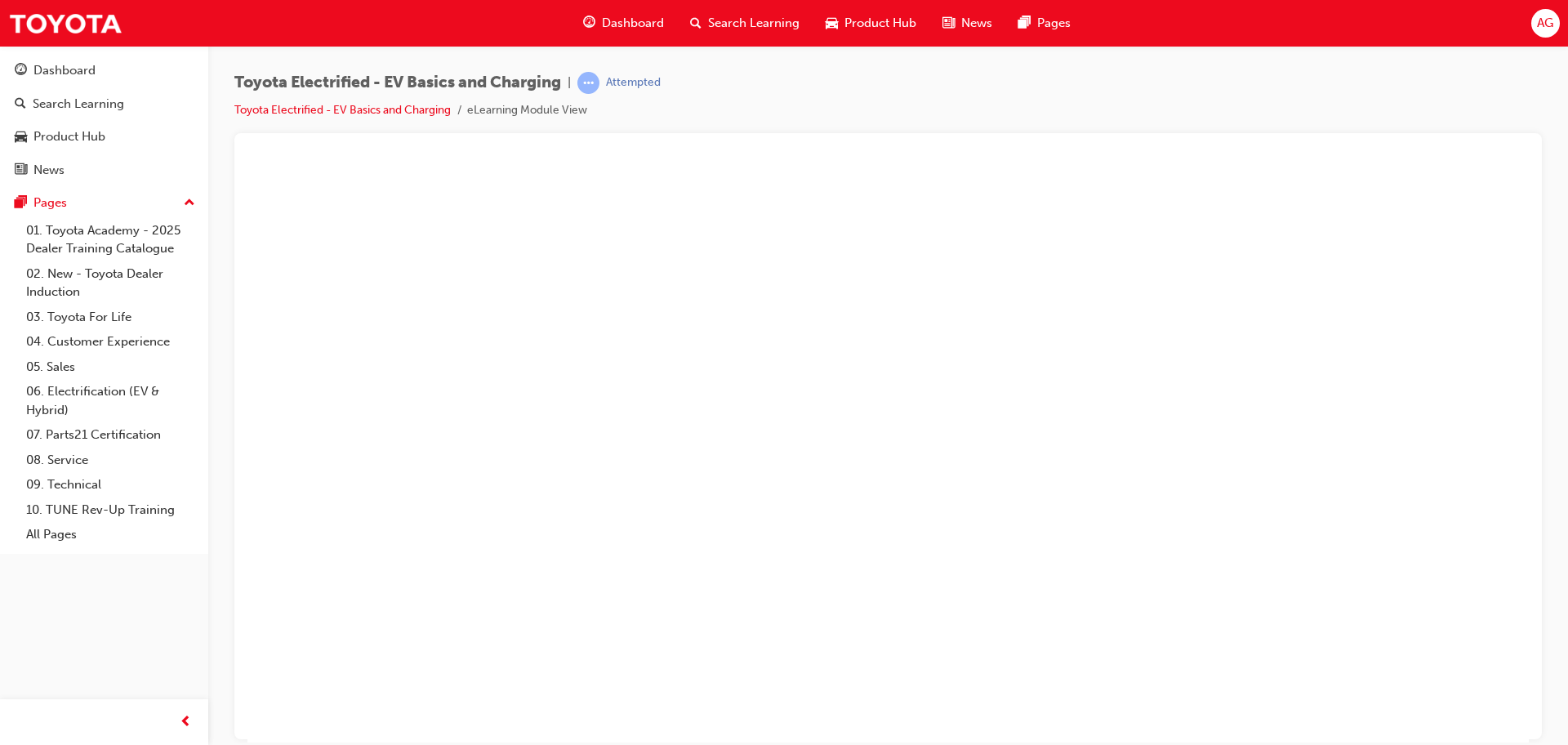 click at bounding box center [888, 452] 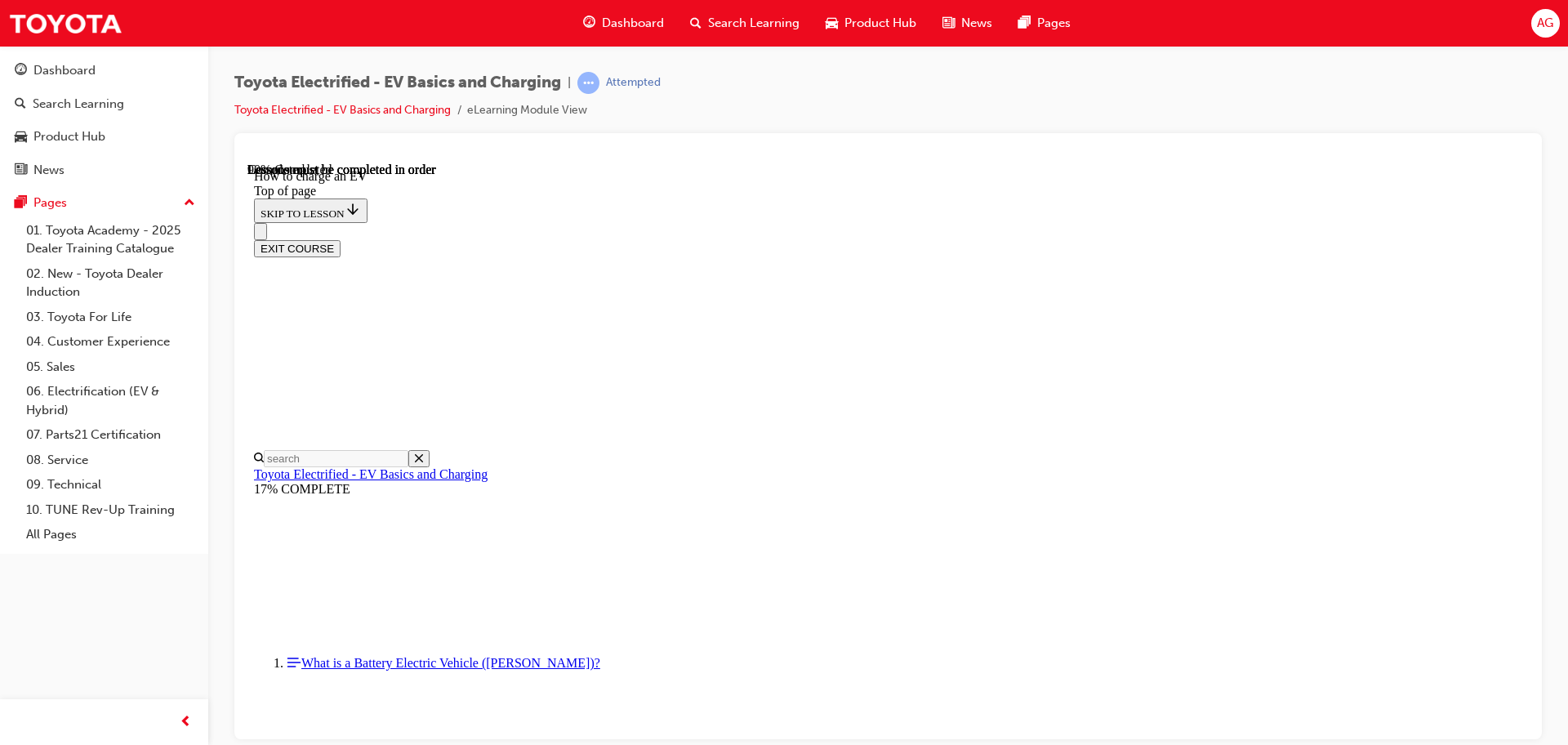 scroll, scrollTop: 6153, scrollLeft: 0, axis: vertical 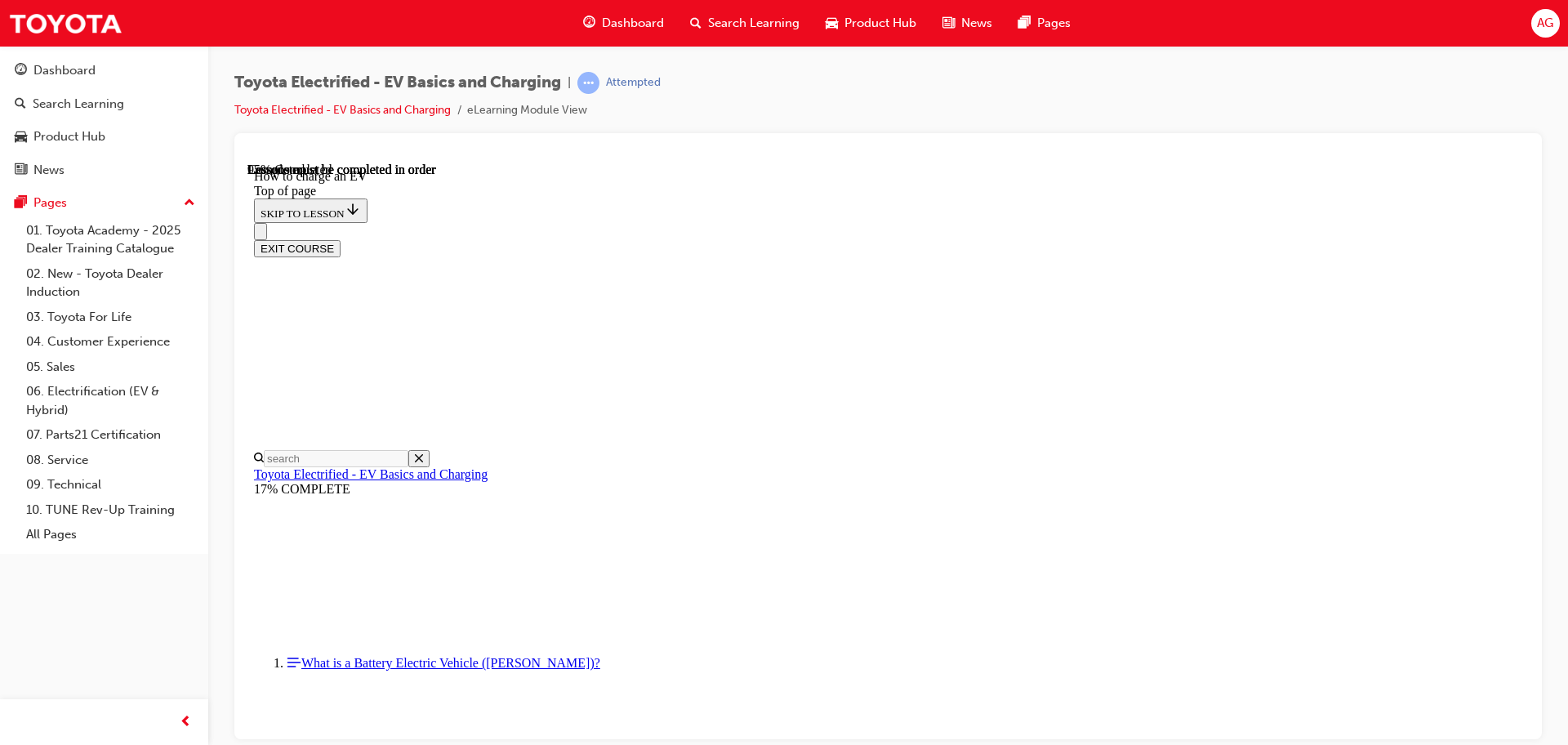 click on "CONTINUE" at bounding box center [288, 14865] 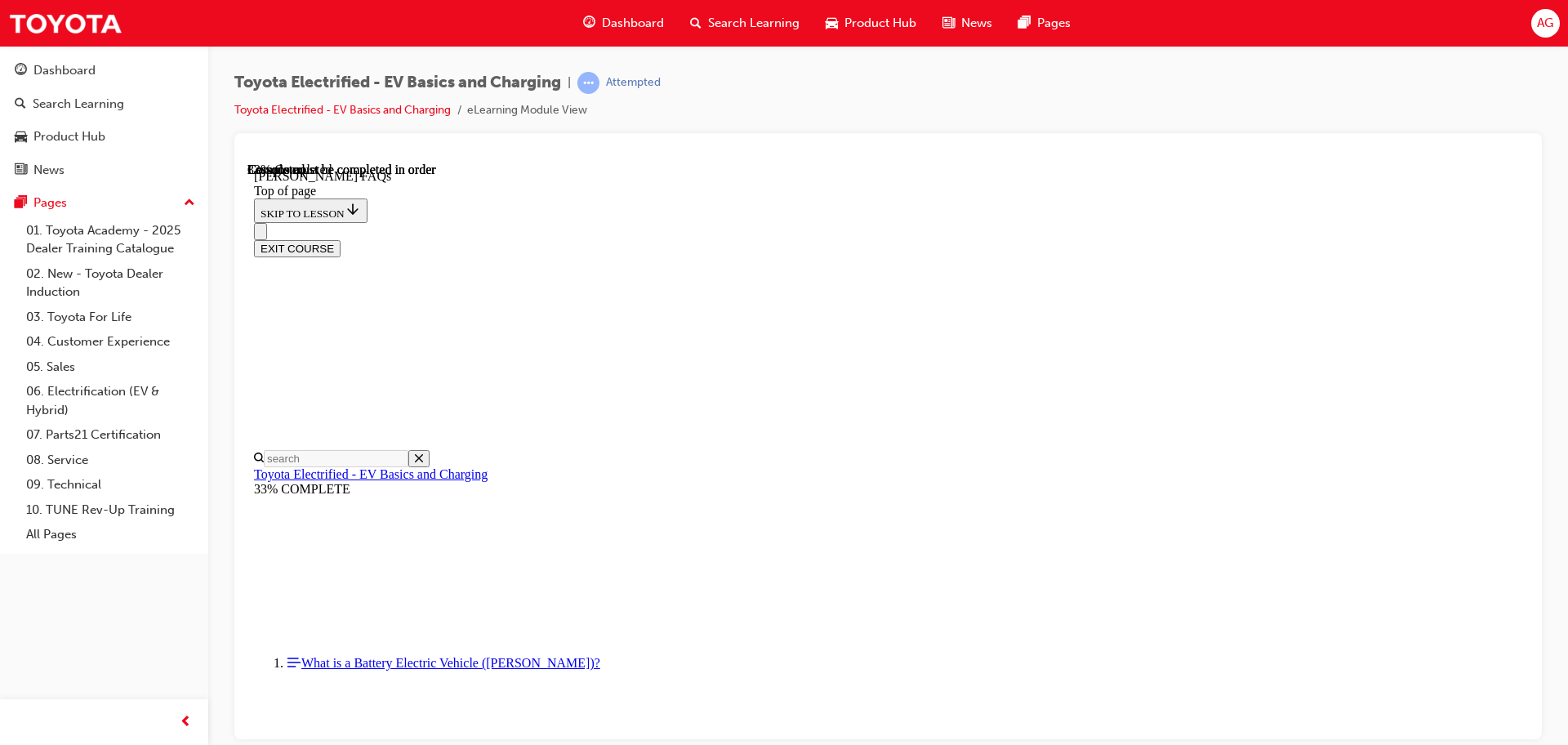 scroll, scrollTop: 255, scrollLeft: 0, axis: vertical 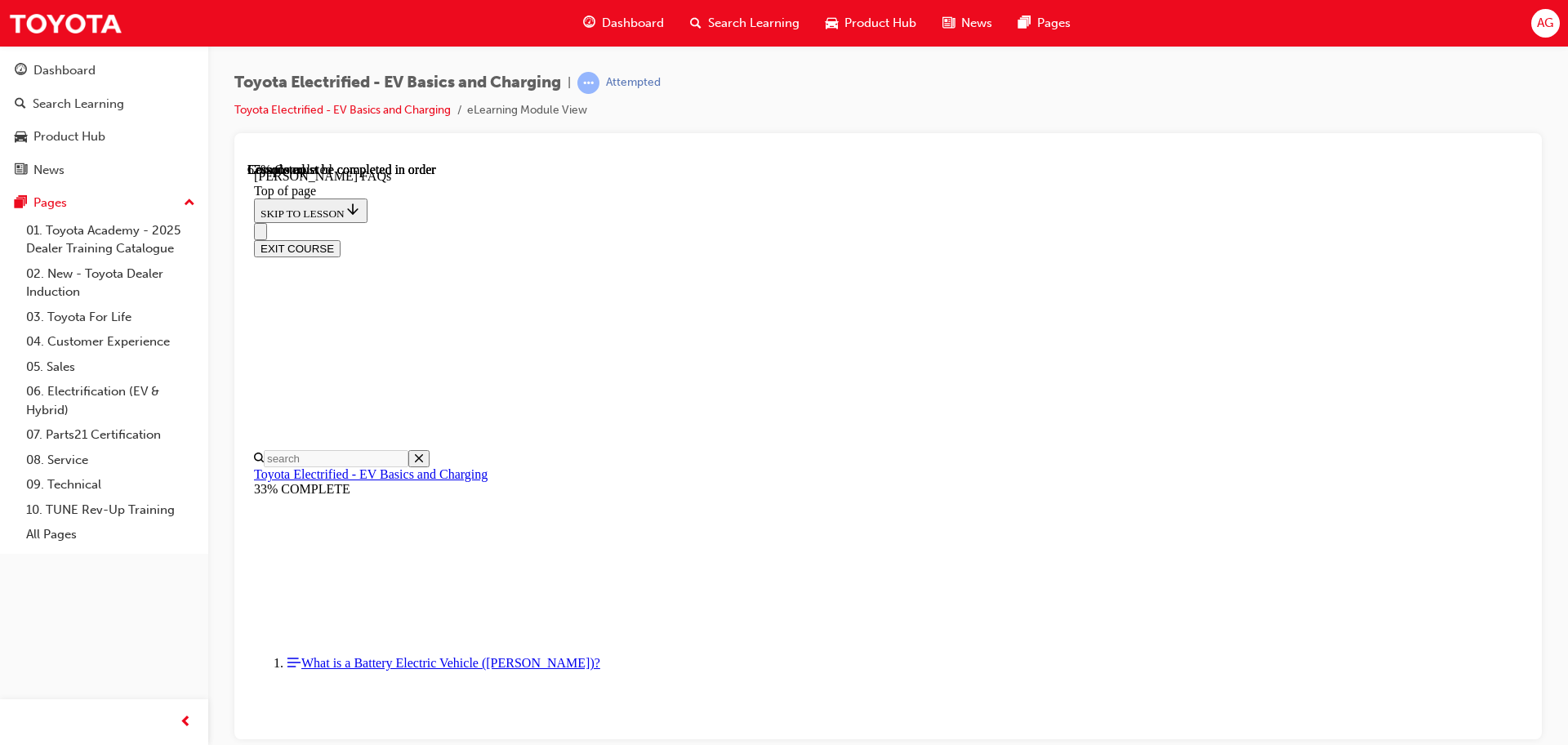 drag, startPoint x: 1113, startPoint y: 474, endPoint x: 1013, endPoint y: 465, distance: 100.404183 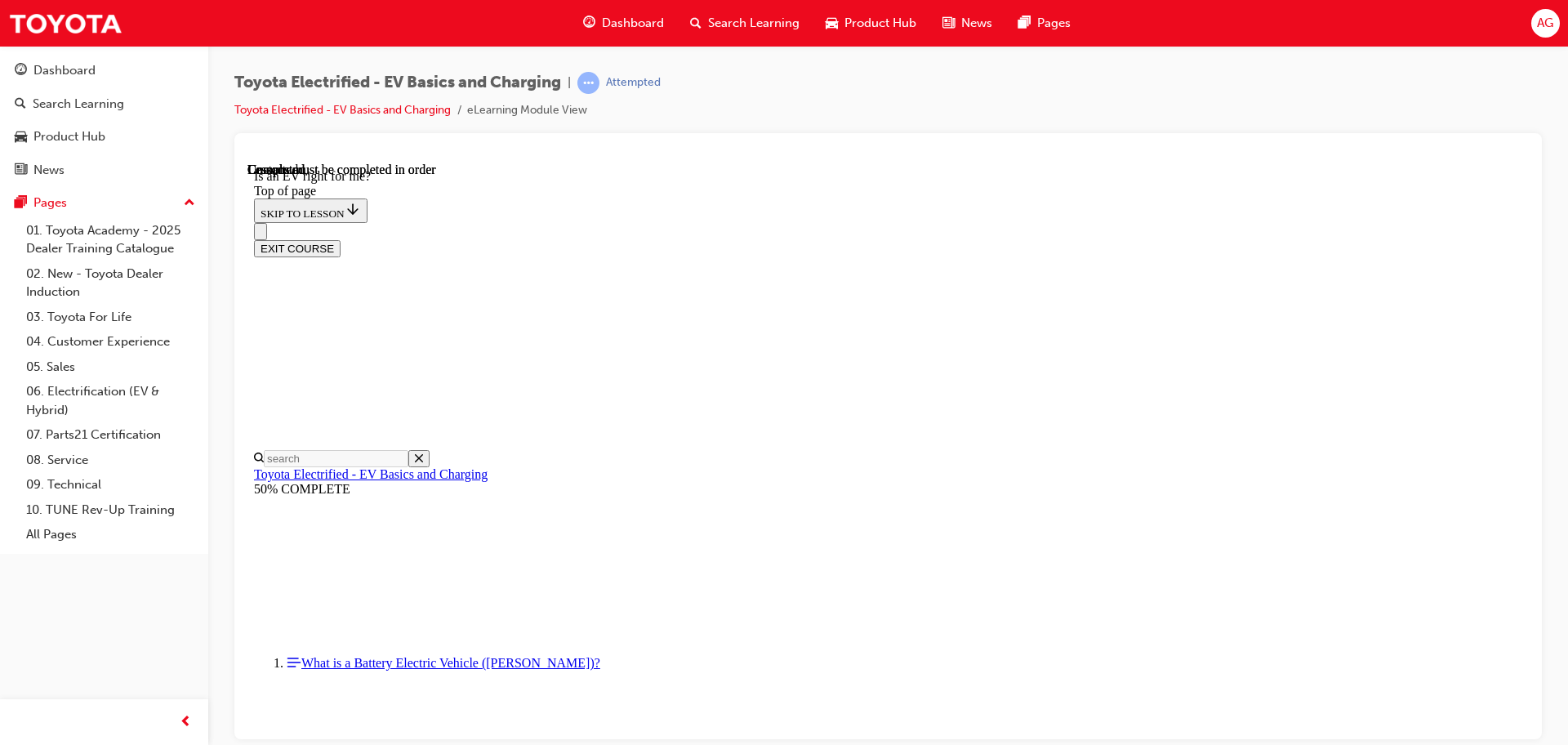 scroll, scrollTop: 0, scrollLeft: 0, axis: both 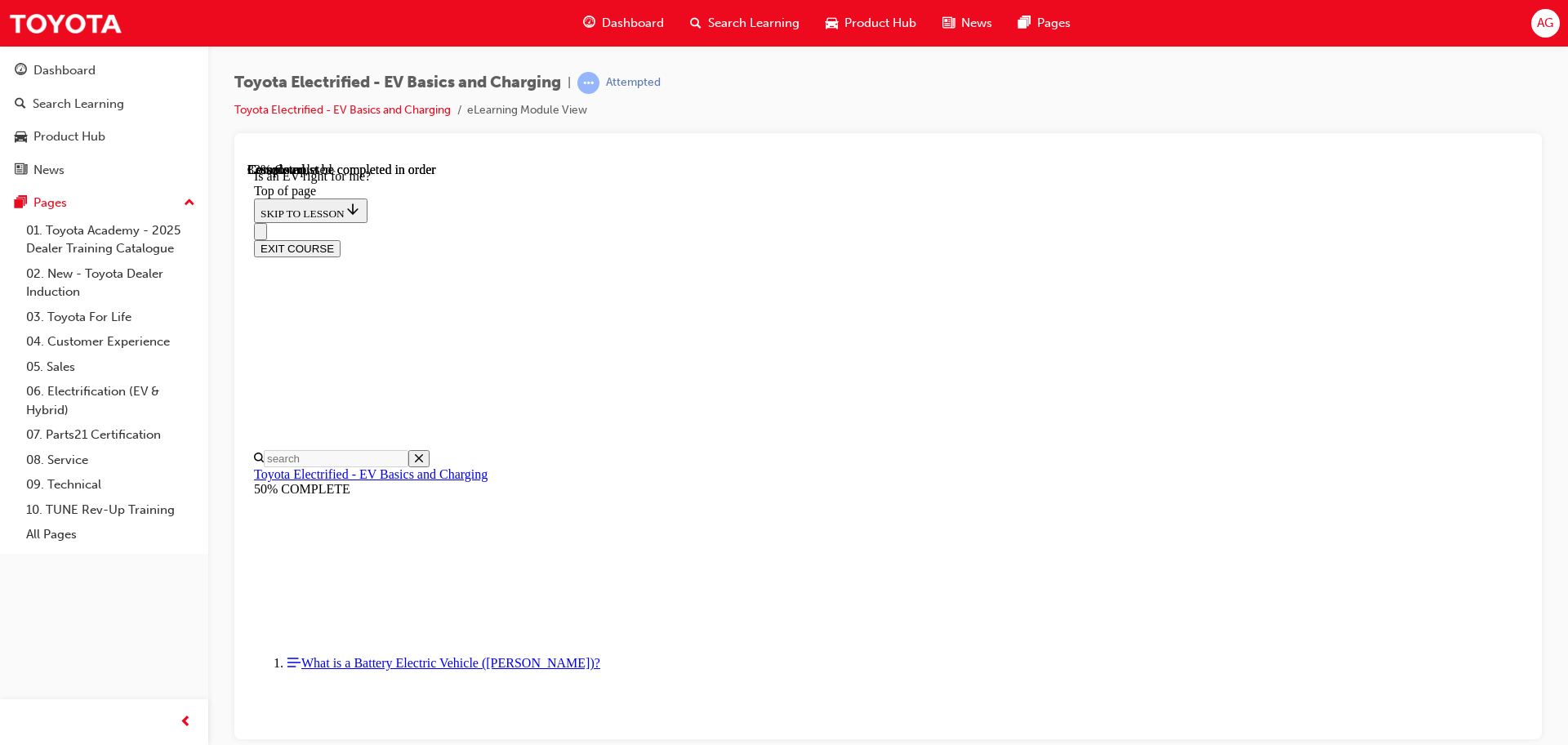 drag, startPoint x: 1031, startPoint y: 395, endPoint x: 1069, endPoint y: 395, distance: 38 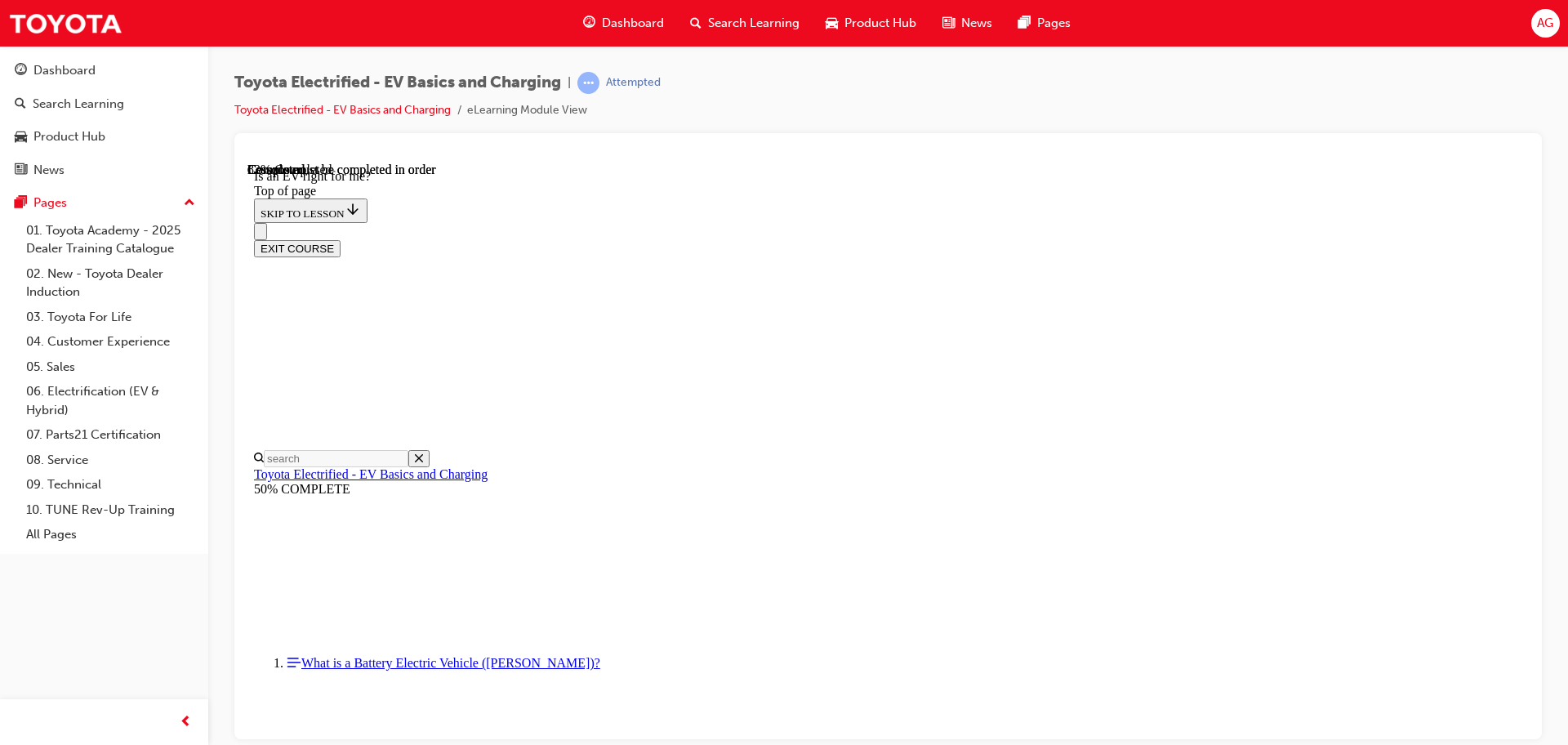 scroll, scrollTop: 1991, scrollLeft: 0, axis: vertical 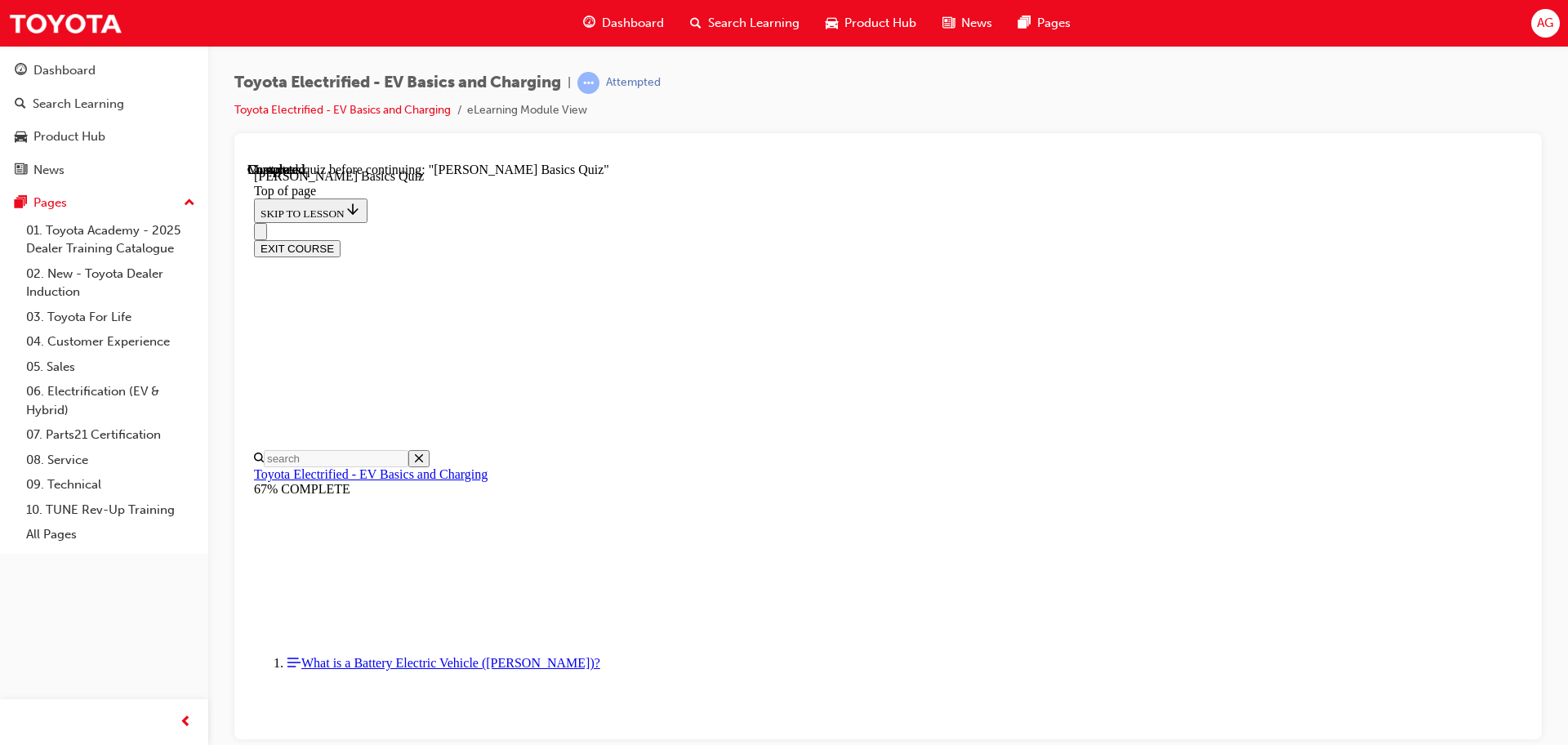 click on "START QUIZ" at bounding box center (291, 9718) 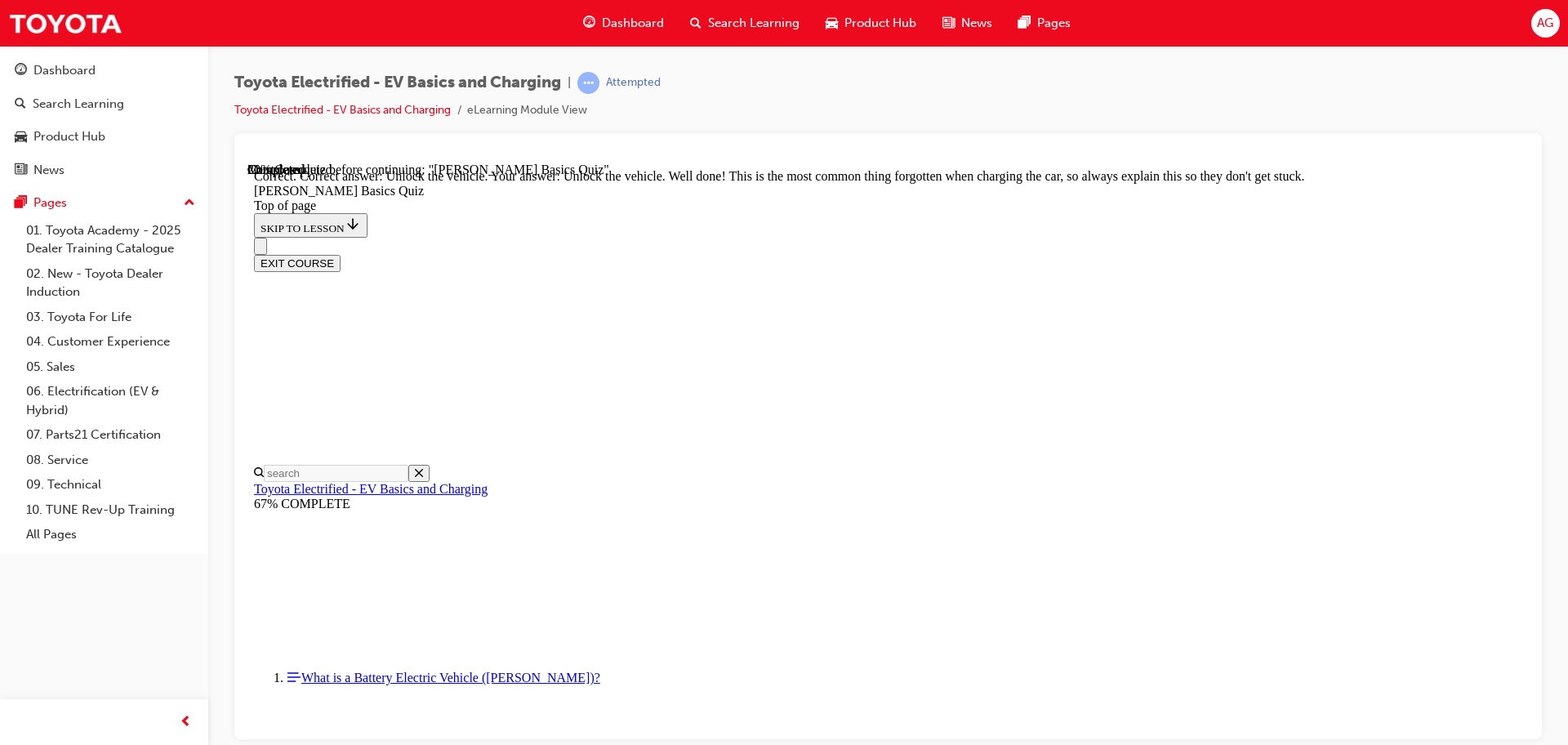 click on "NEXT" at bounding box center [275, 16786] 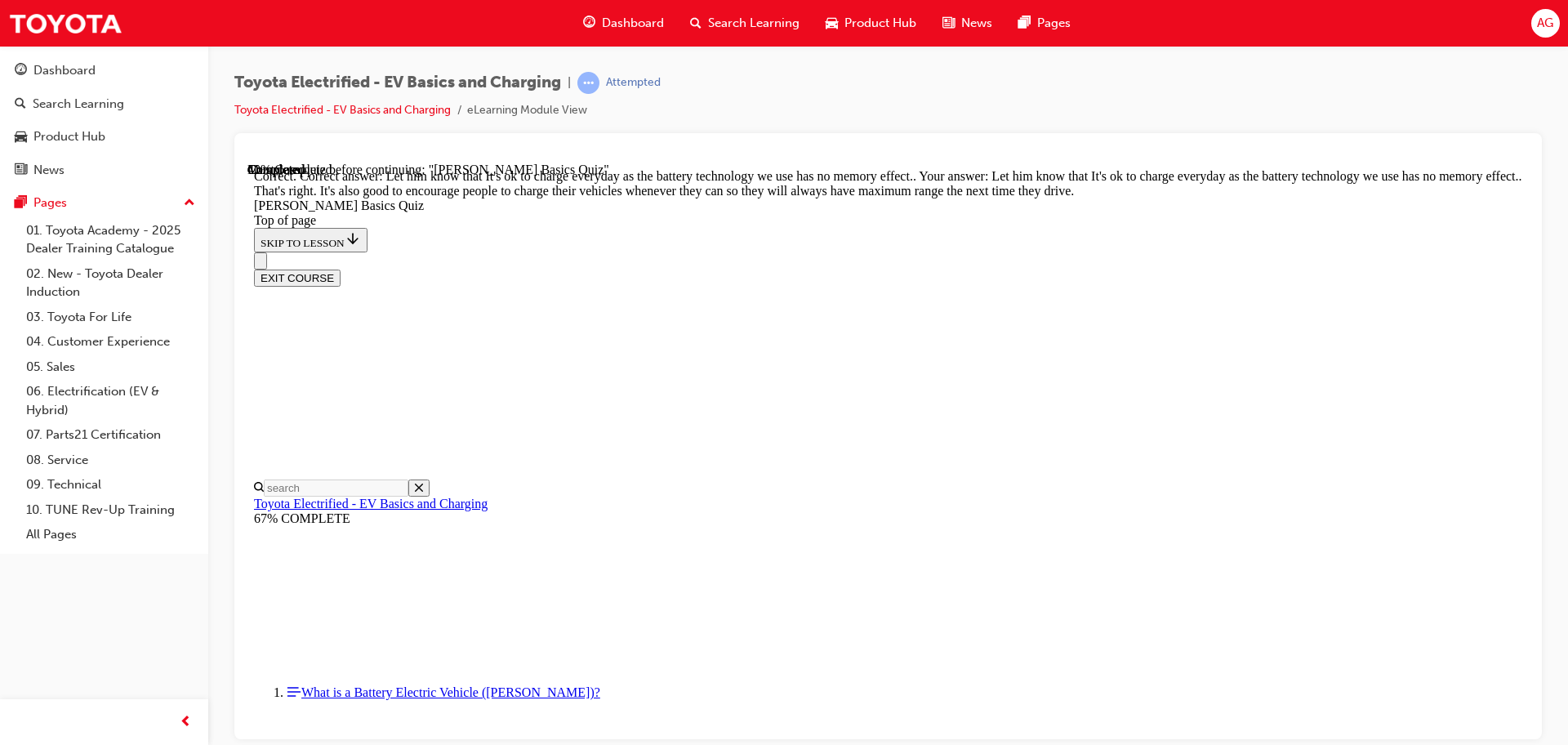 scroll, scrollTop: 330, scrollLeft: 0, axis: vertical 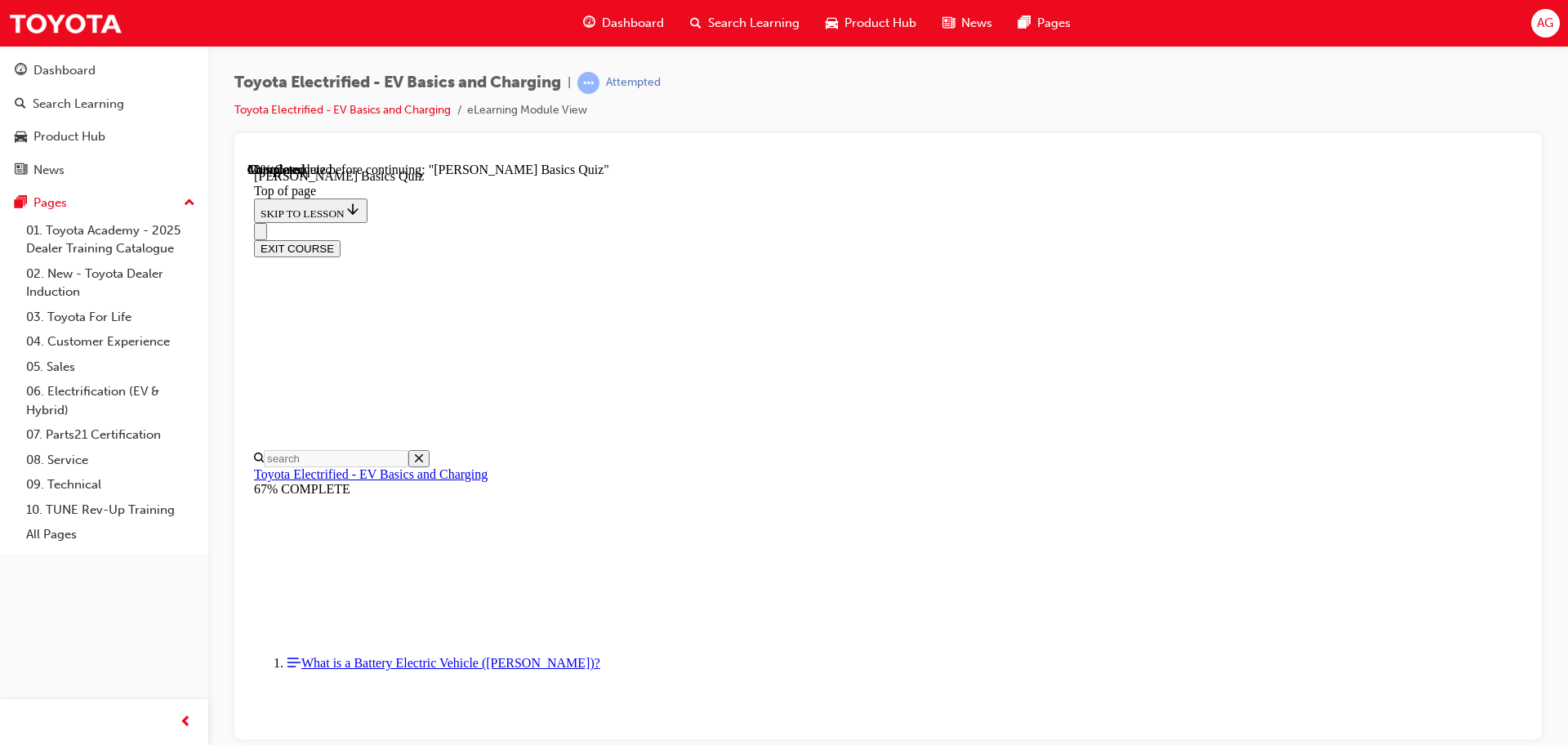 click at bounding box center (888, 15611) 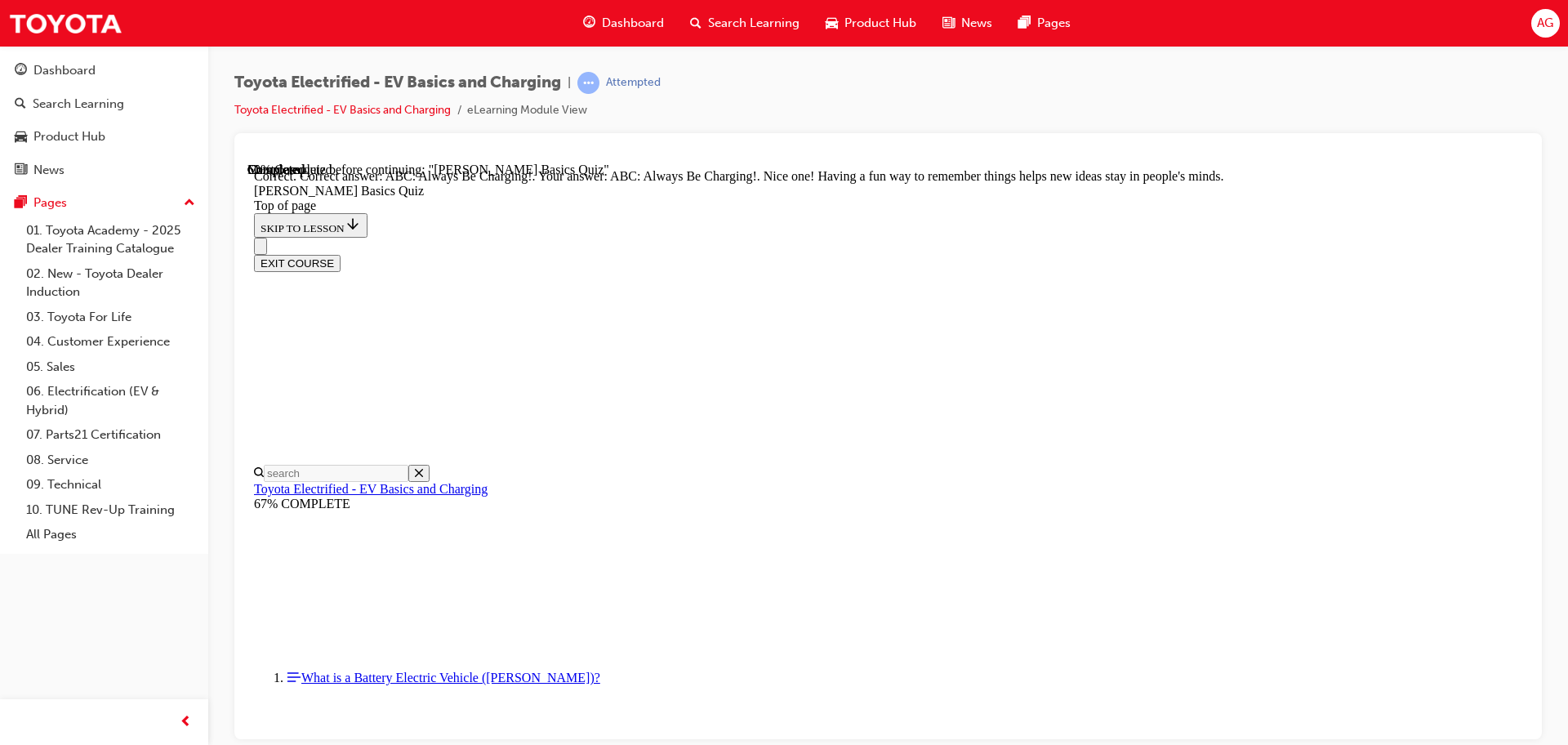 scroll, scrollTop: 344, scrollLeft: 0, axis: vertical 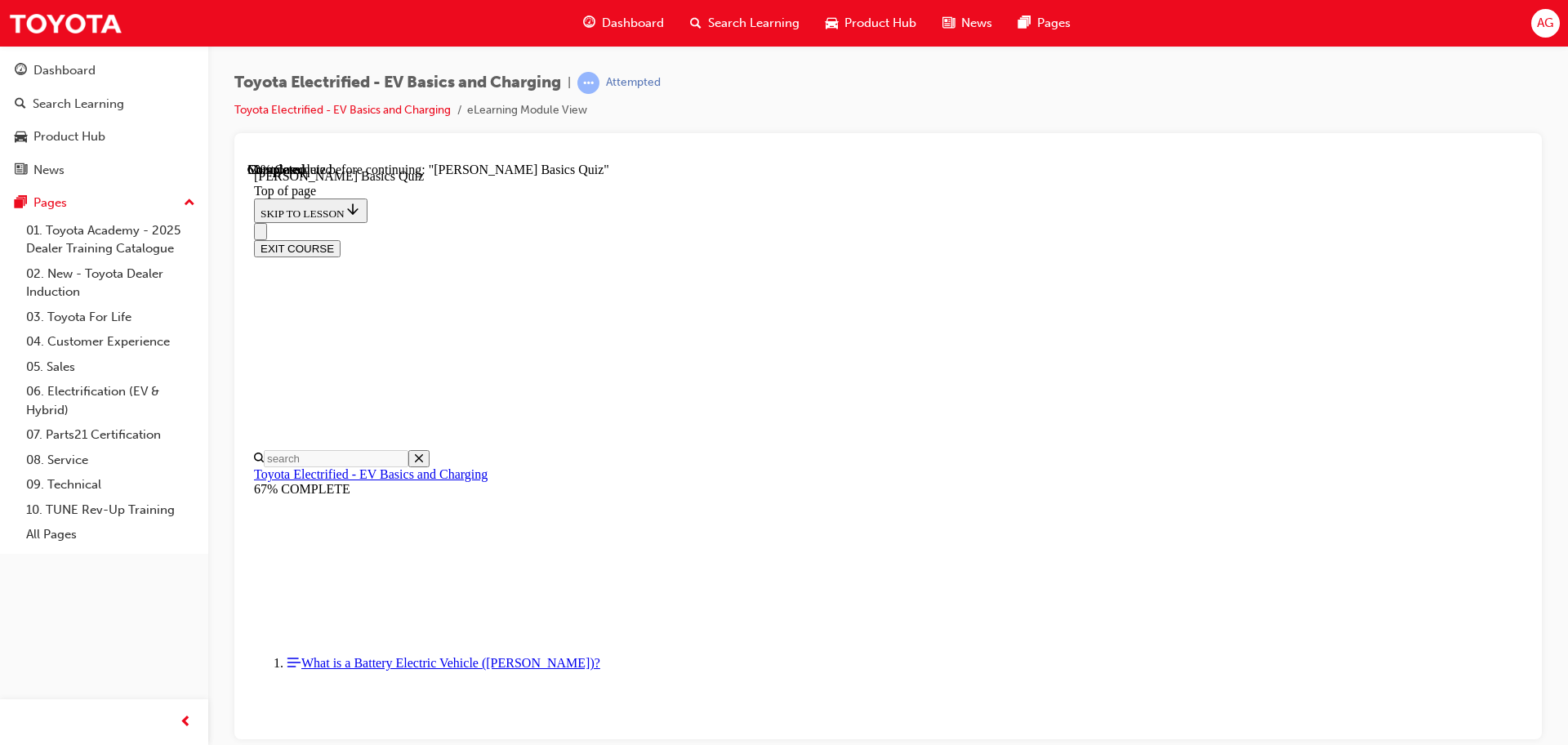 drag, startPoint x: 878, startPoint y: 409, endPoint x: 1109, endPoint y: 416, distance: 231.10604 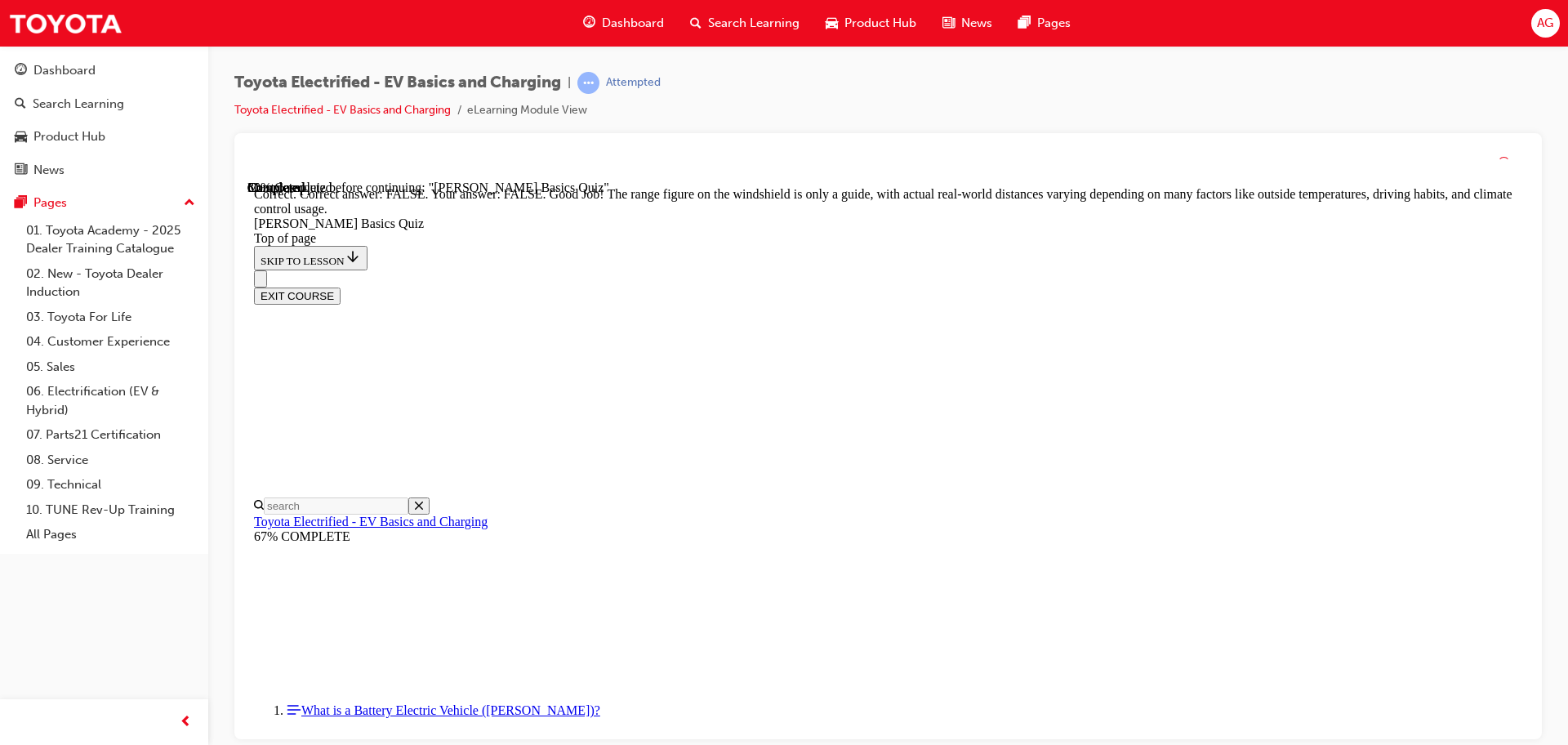 scroll, scrollTop: 297, scrollLeft: 0, axis: vertical 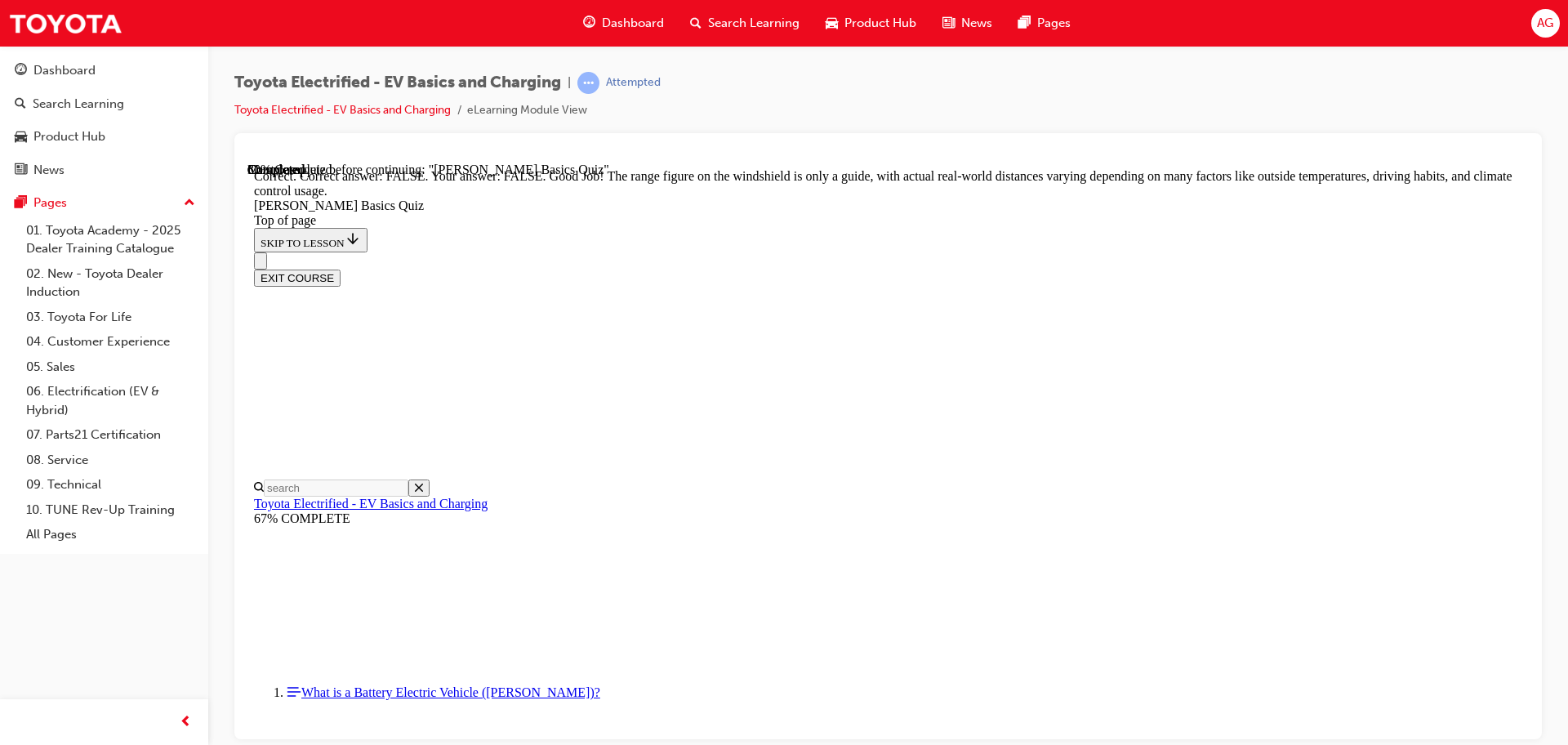click on "NEXT" at bounding box center [275, 21435] 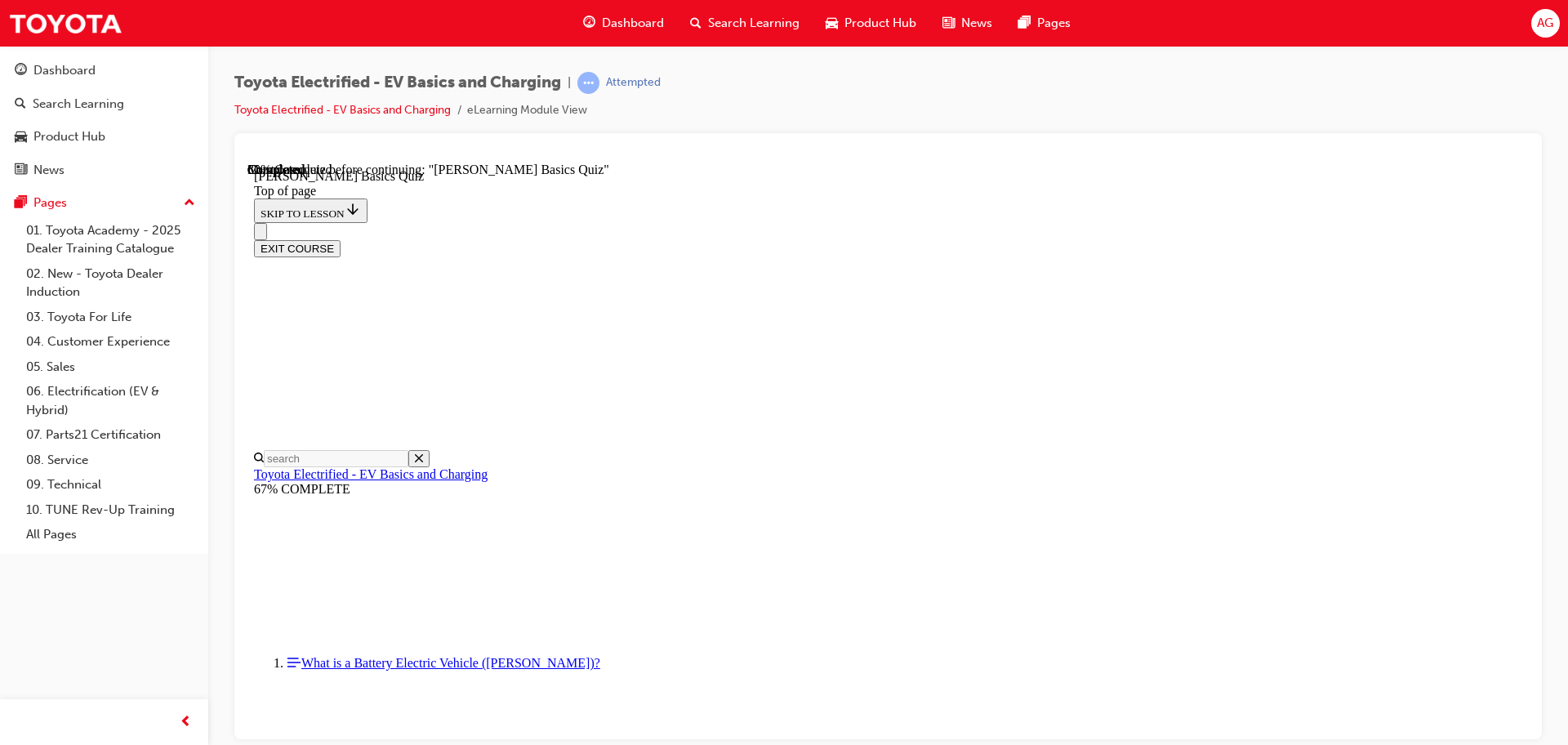 scroll, scrollTop: 152, scrollLeft: 0, axis: vertical 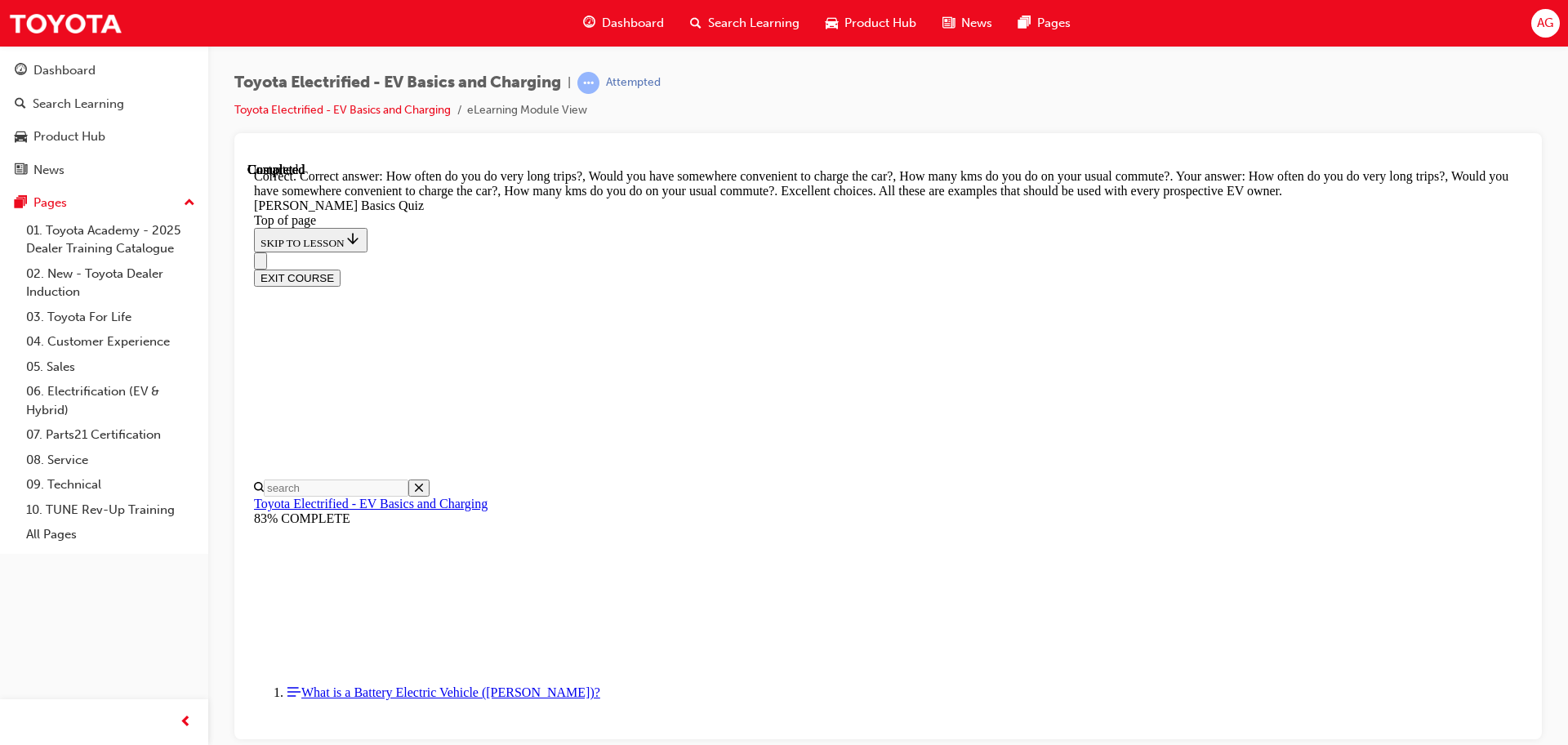 click on "NEXT" at bounding box center [275, 18433] 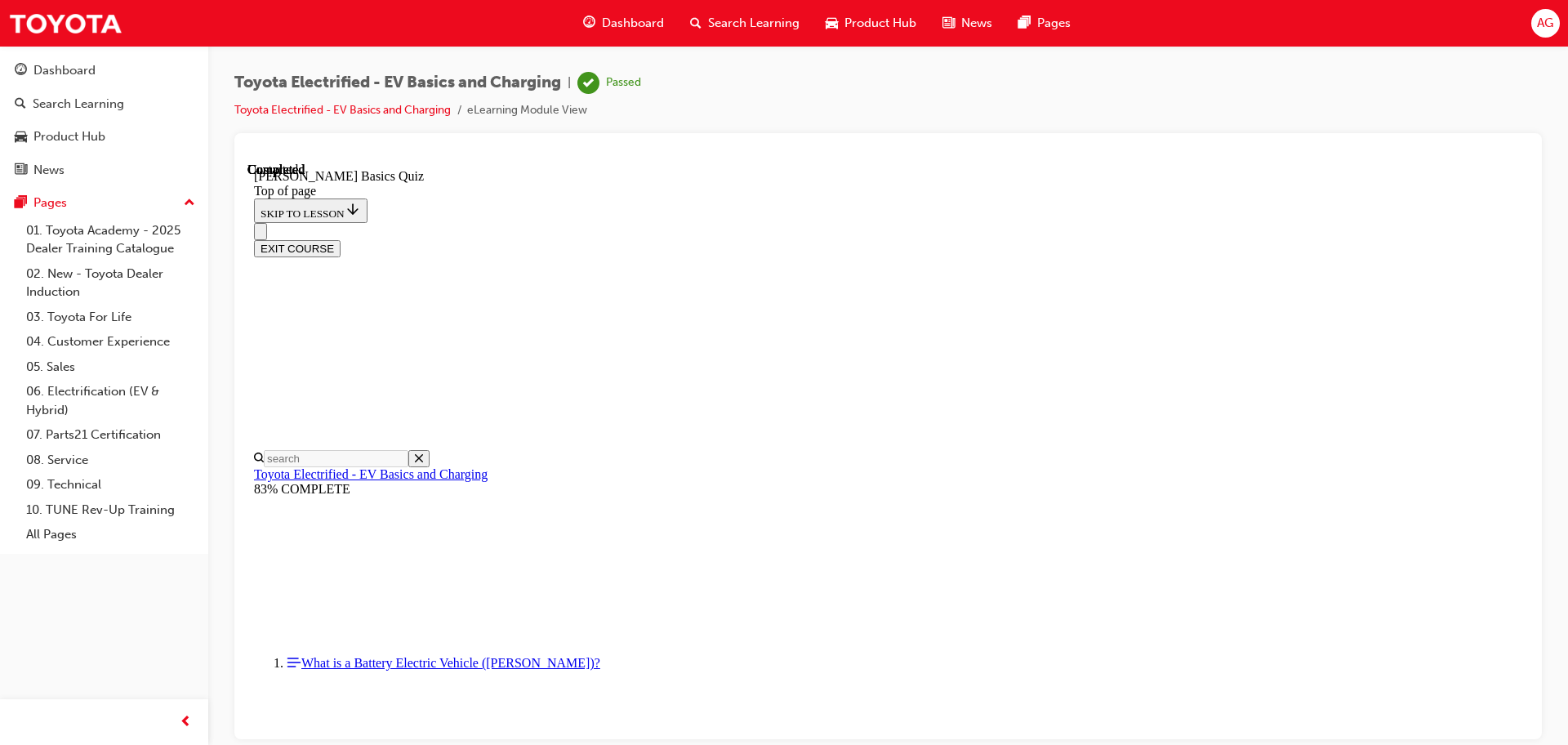 scroll, scrollTop: 307, scrollLeft: 0, axis: vertical 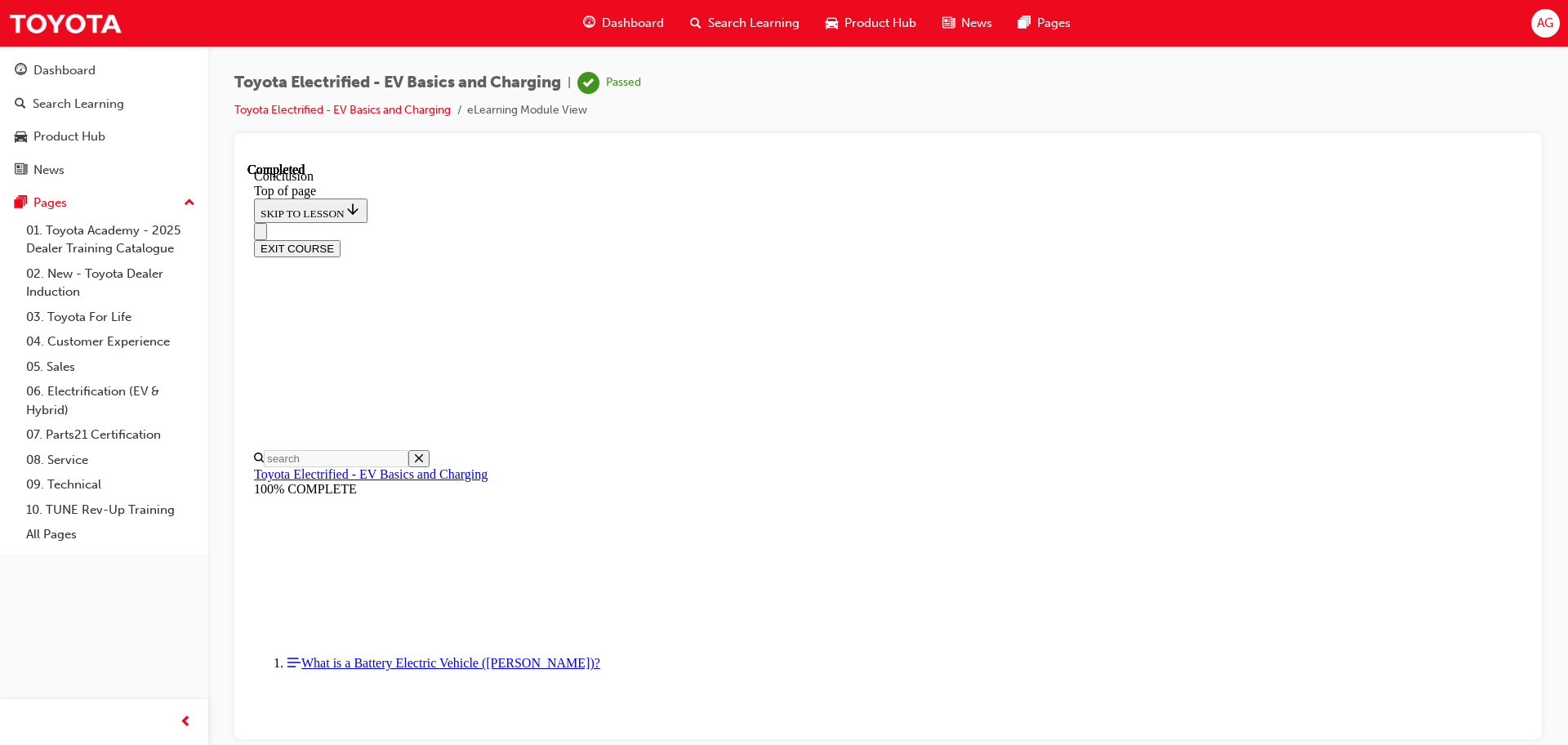 click on "EXIT COURSE" at bounding box center (297, 248) 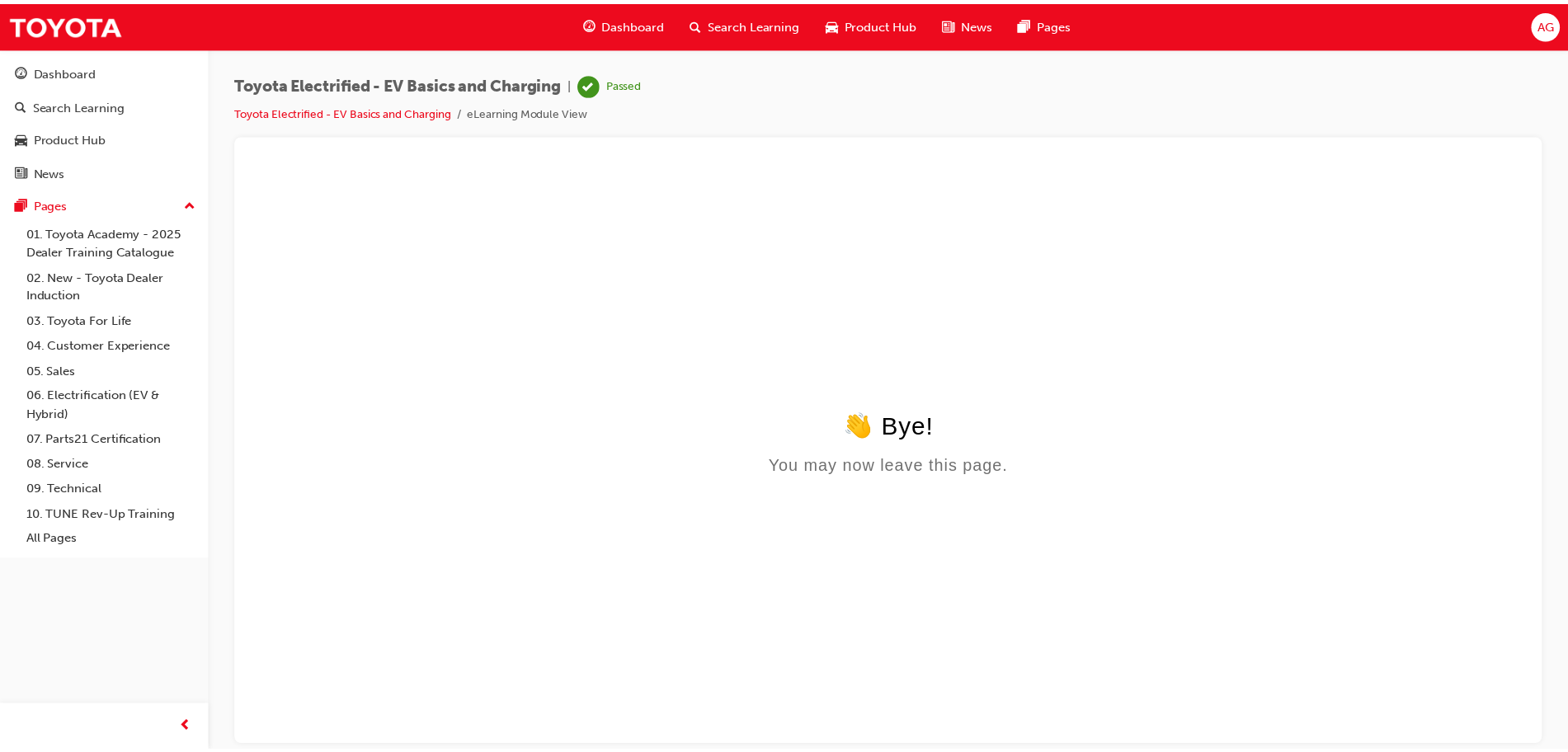 scroll, scrollTop: 0, scrollLeft: 0, axis: both 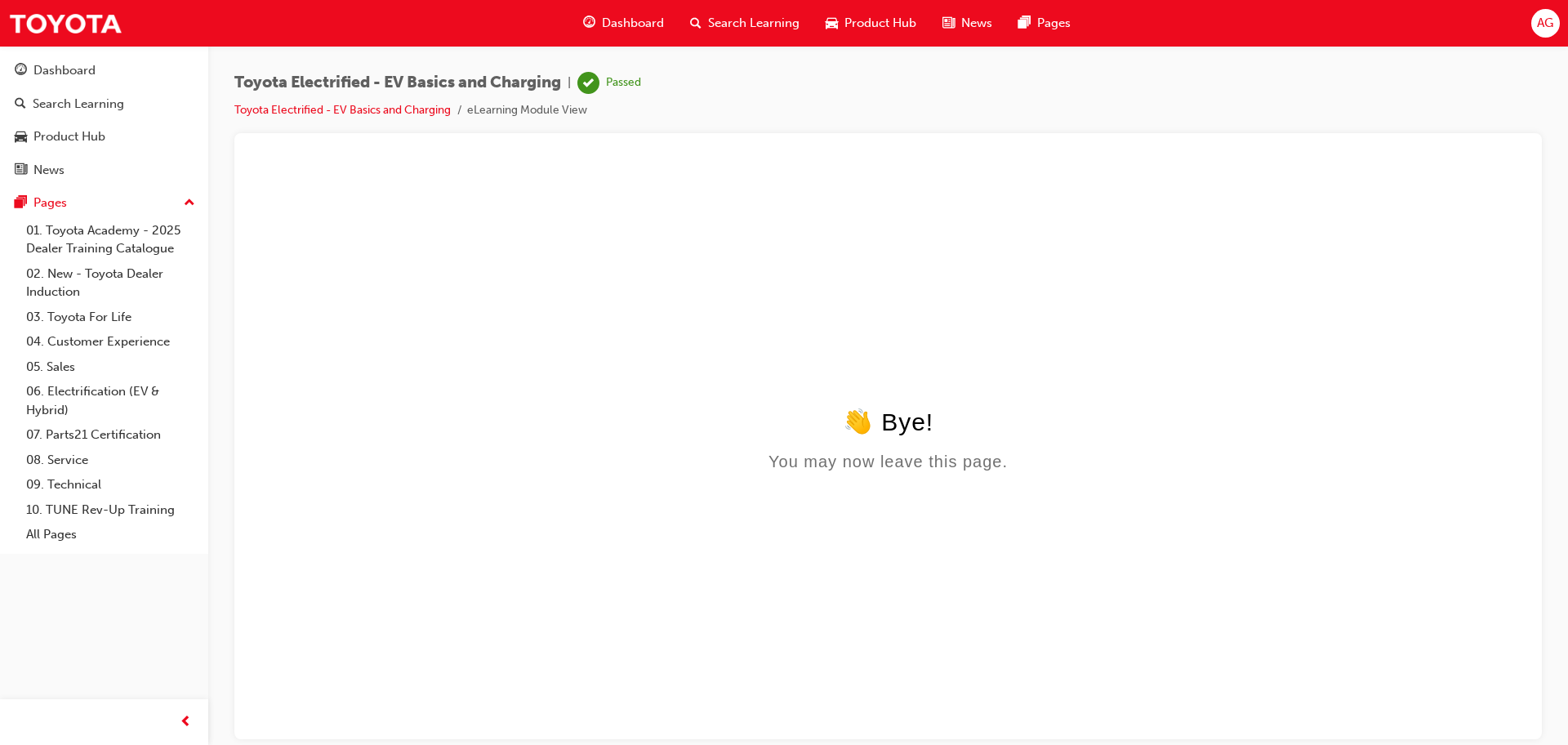 click on "Dashboard" at bounding box center (633, 23) 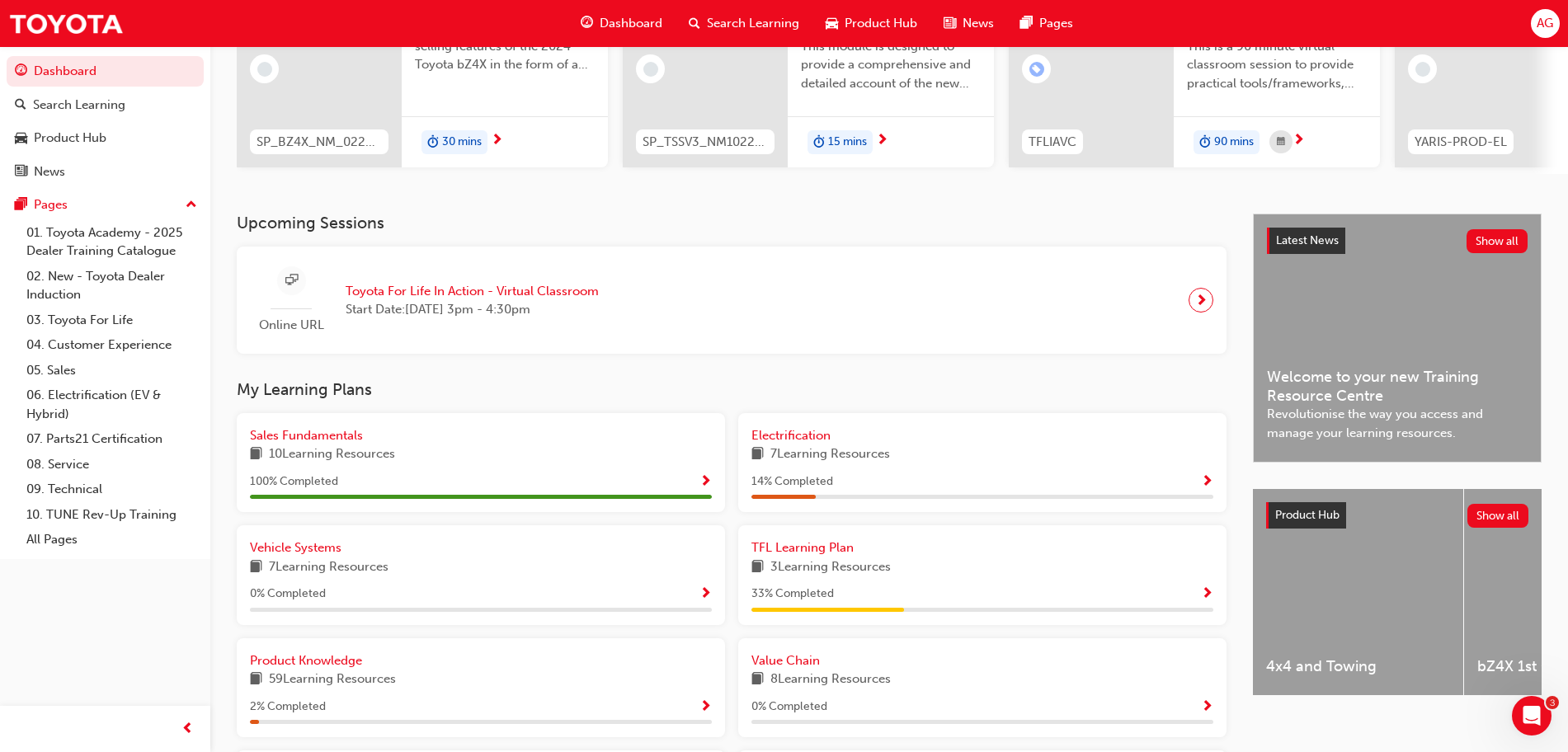 scroll, scrollTop: 309, scrollLeft: 0, axis: vertical 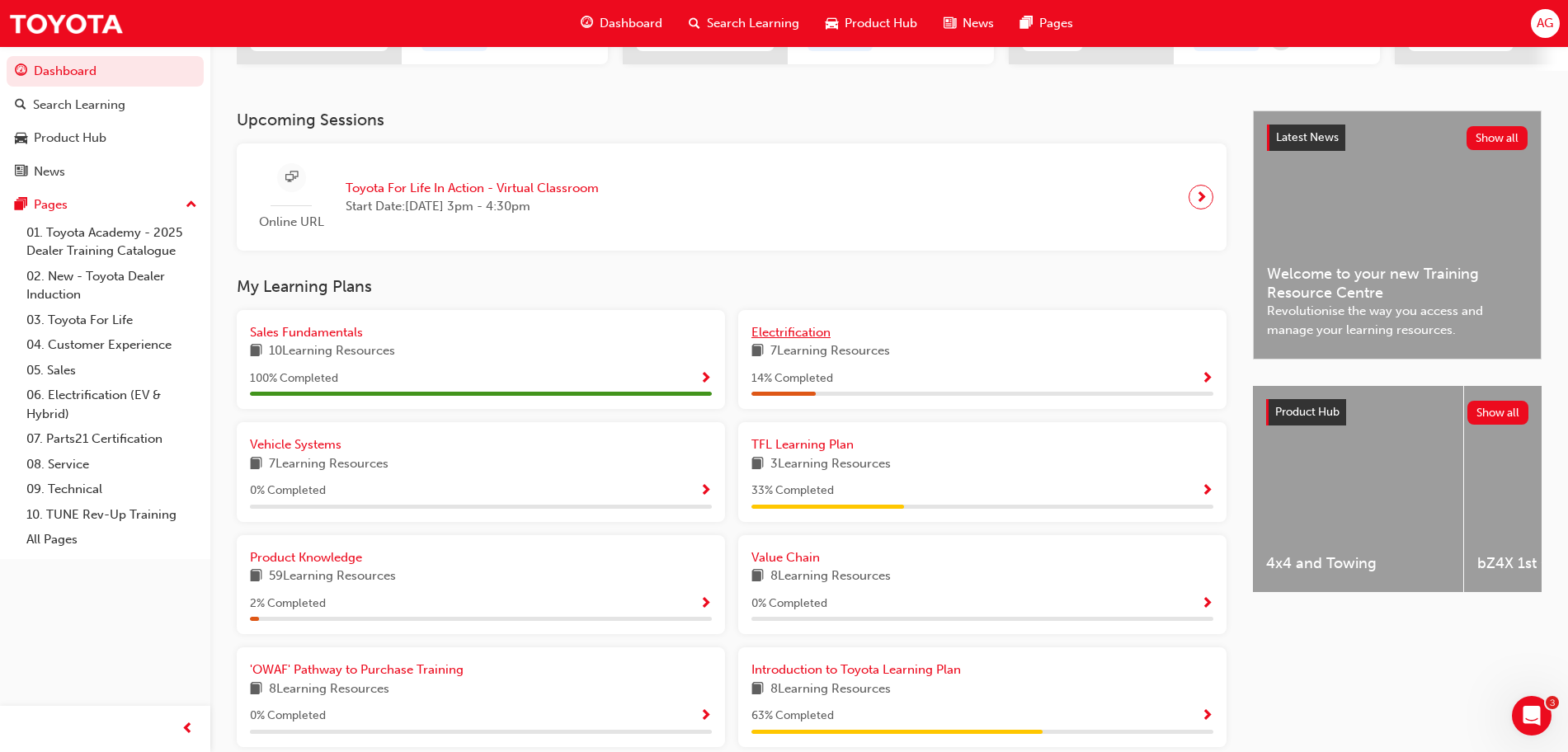 click on "Electrification" at bounding box center [791, 332] 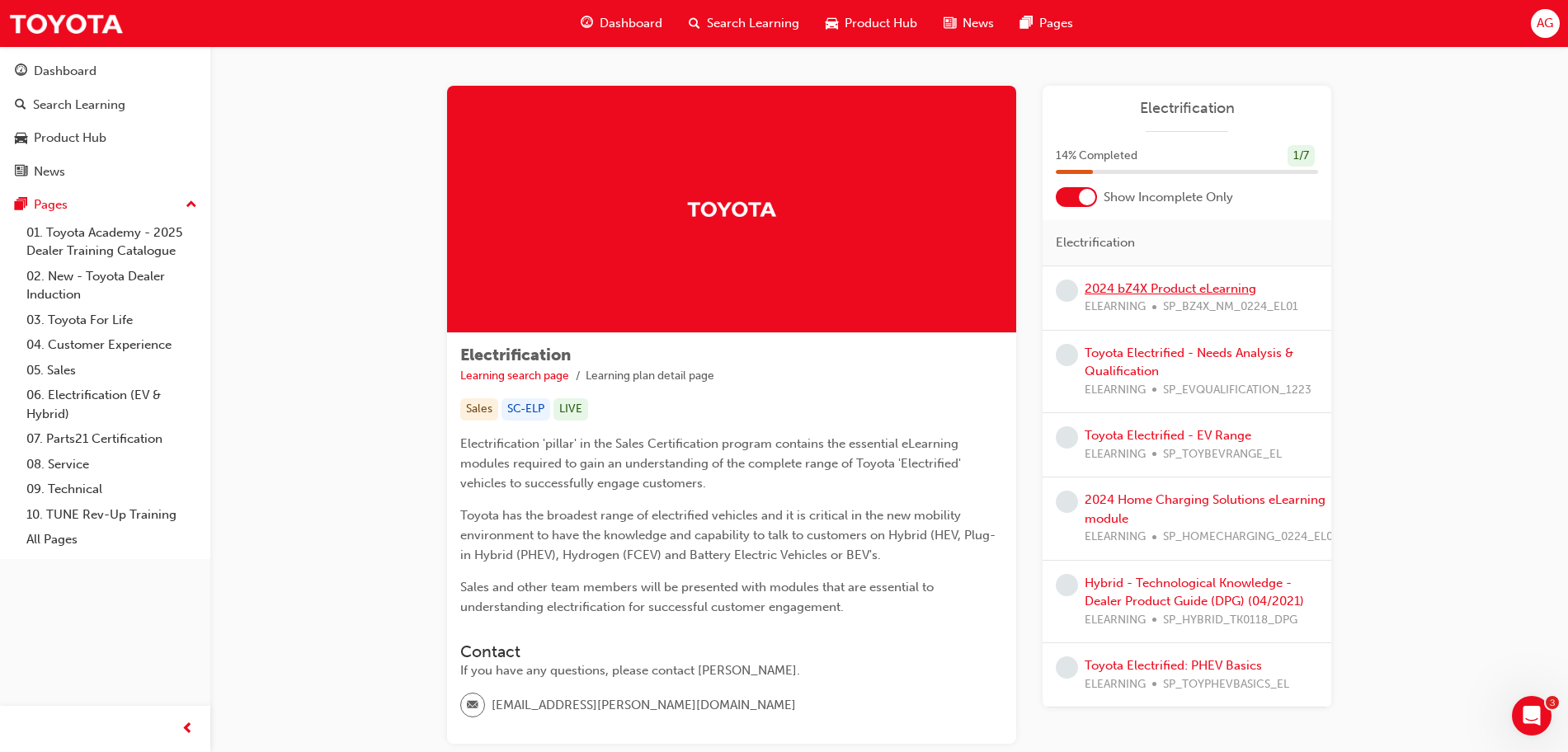 click on "2024 bZ4X Product eLearning" at bounding box center (1170, 289) 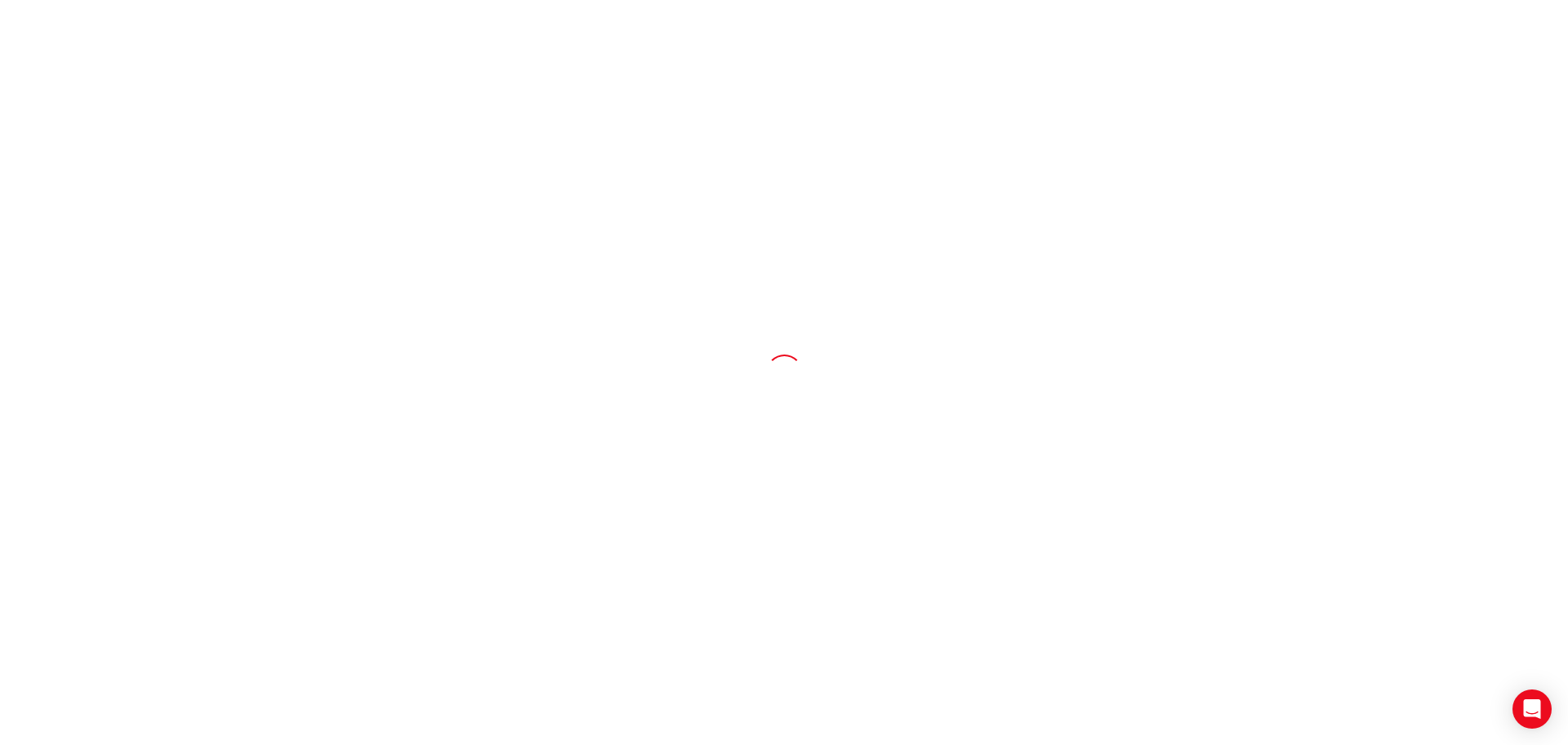 scroll, scrollTop: 0, scrollLeft: 0, axis: both 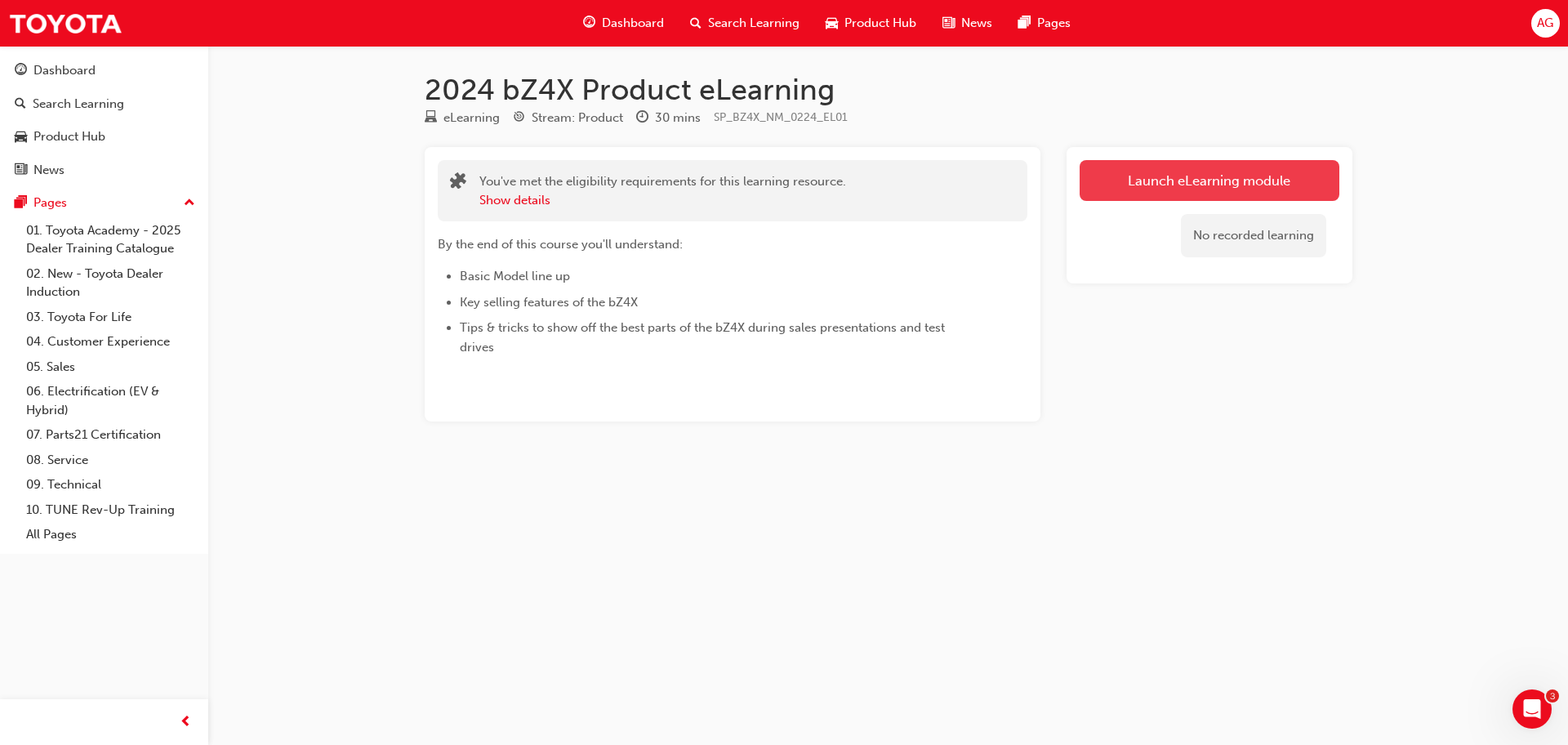 click on "Launch eLearning module" at bounding box center [1209, 181] 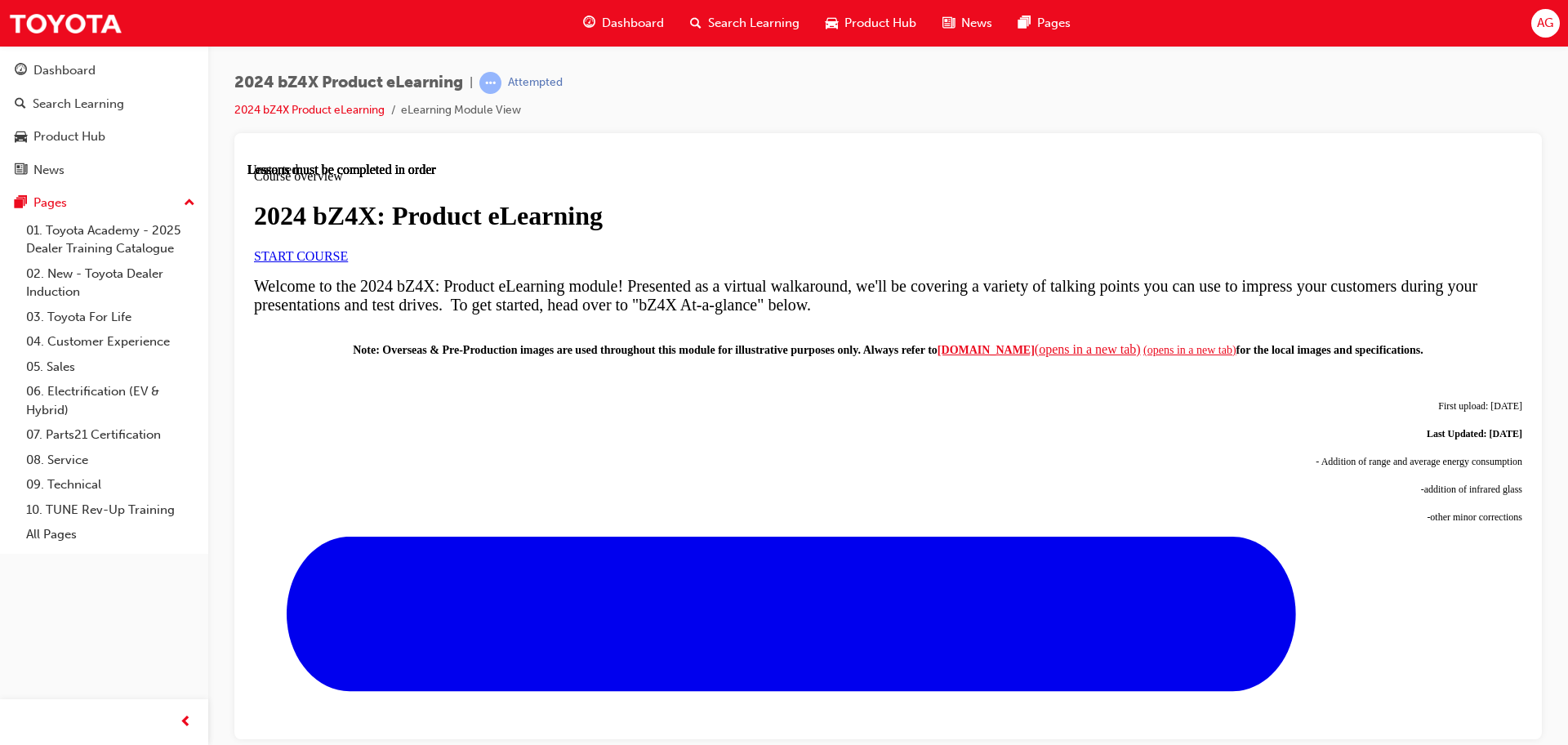 scroll, scrollTop: 0, scrollLeft: 0, axis: both 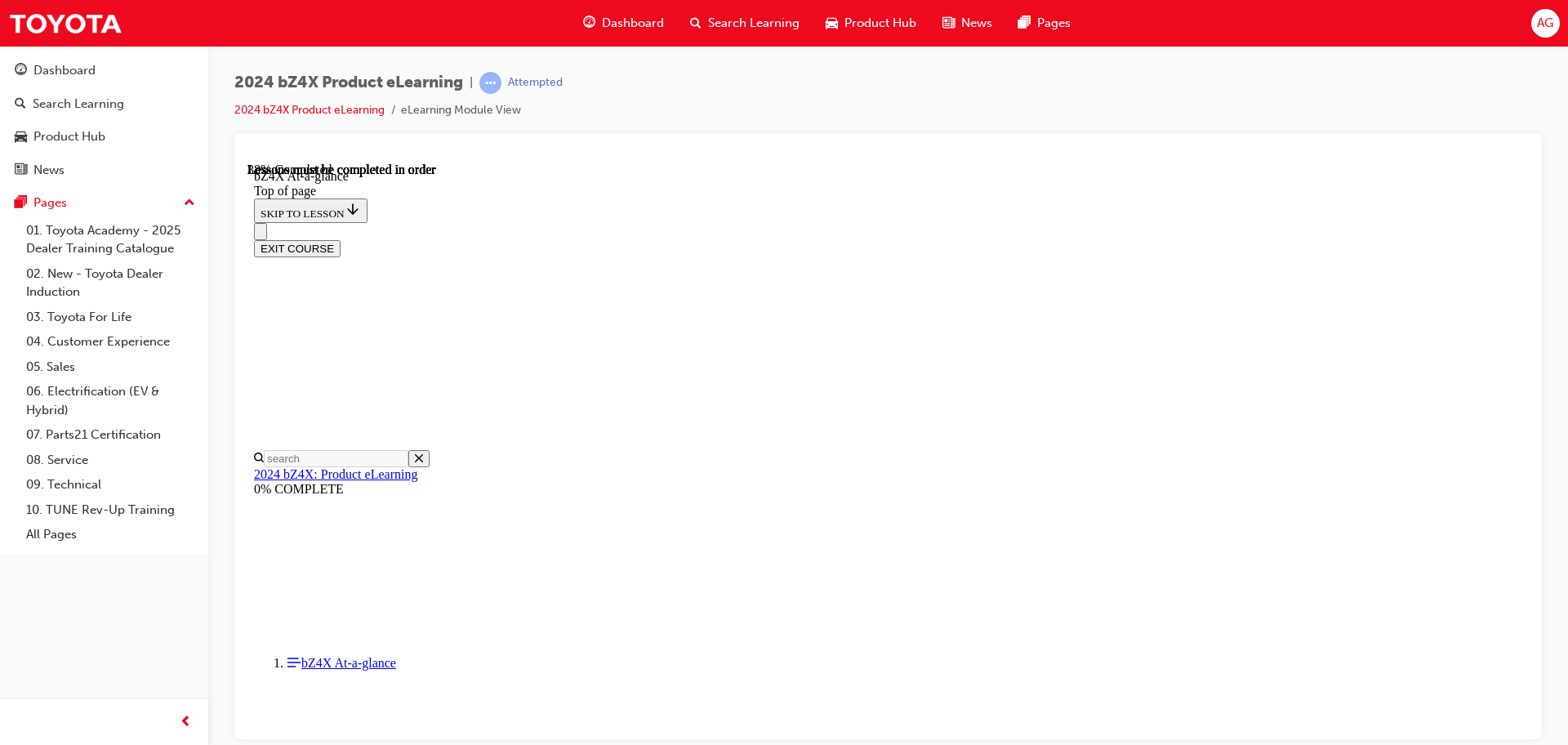 drag, startPoint x: 813, startPoint y: 411, endPoint x: 921, endPoint y: 412, distance: 108.00463 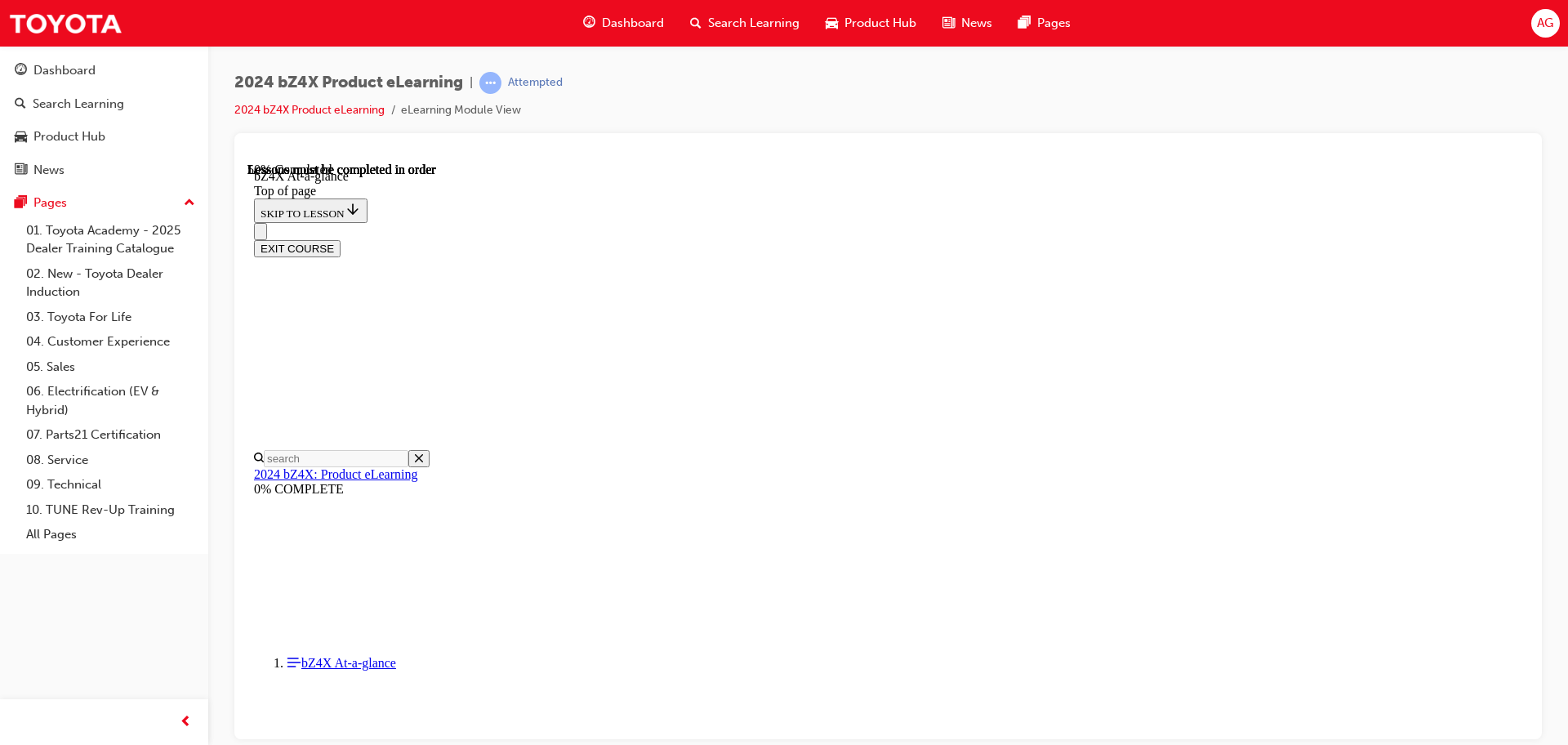 scroll, scrollTop: 1276, scrollLeft: 0, axis: vertical 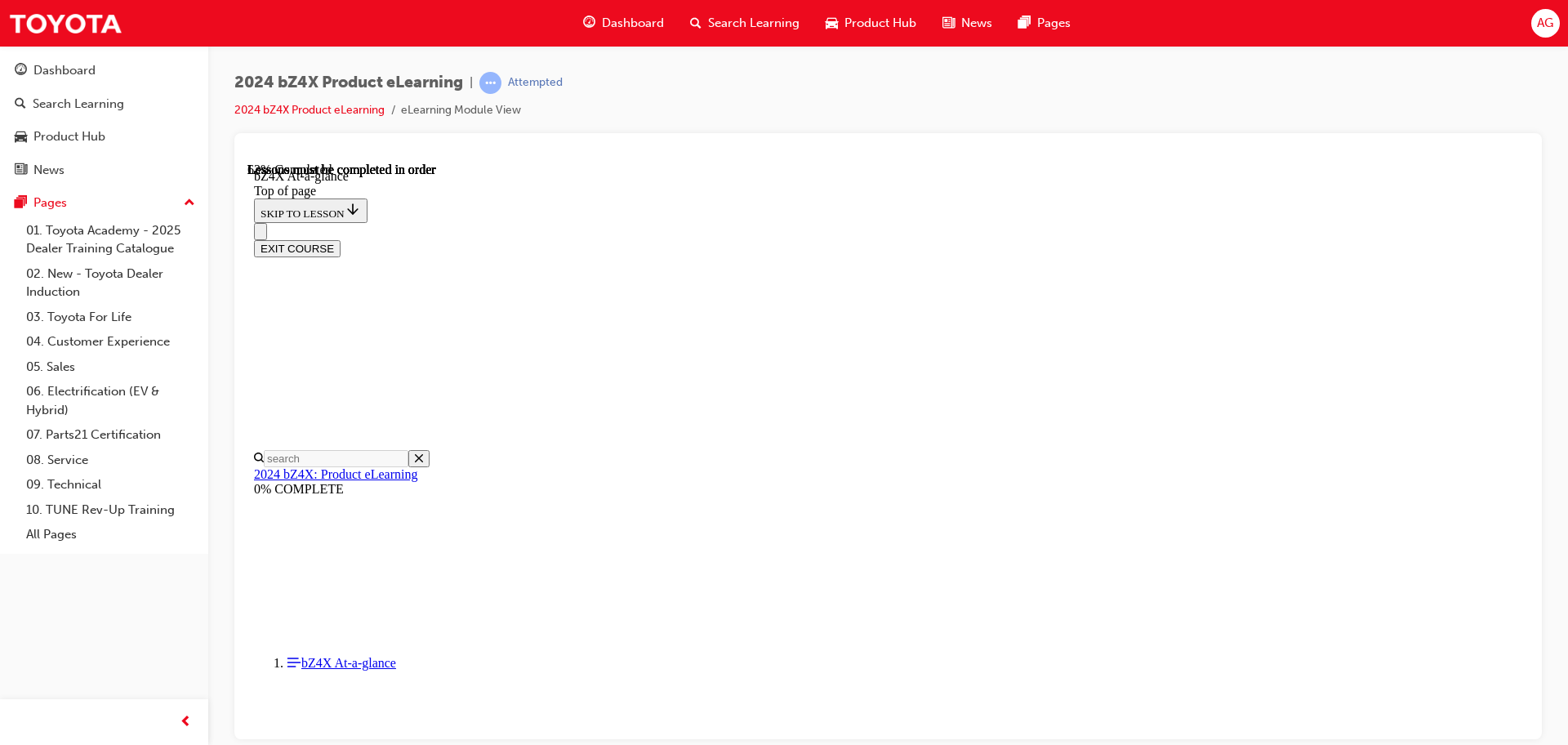 drag, startPoint x: 618, startPoint y: 250, endPoint x: 831, endPoint y: 259, distance: 213.19006 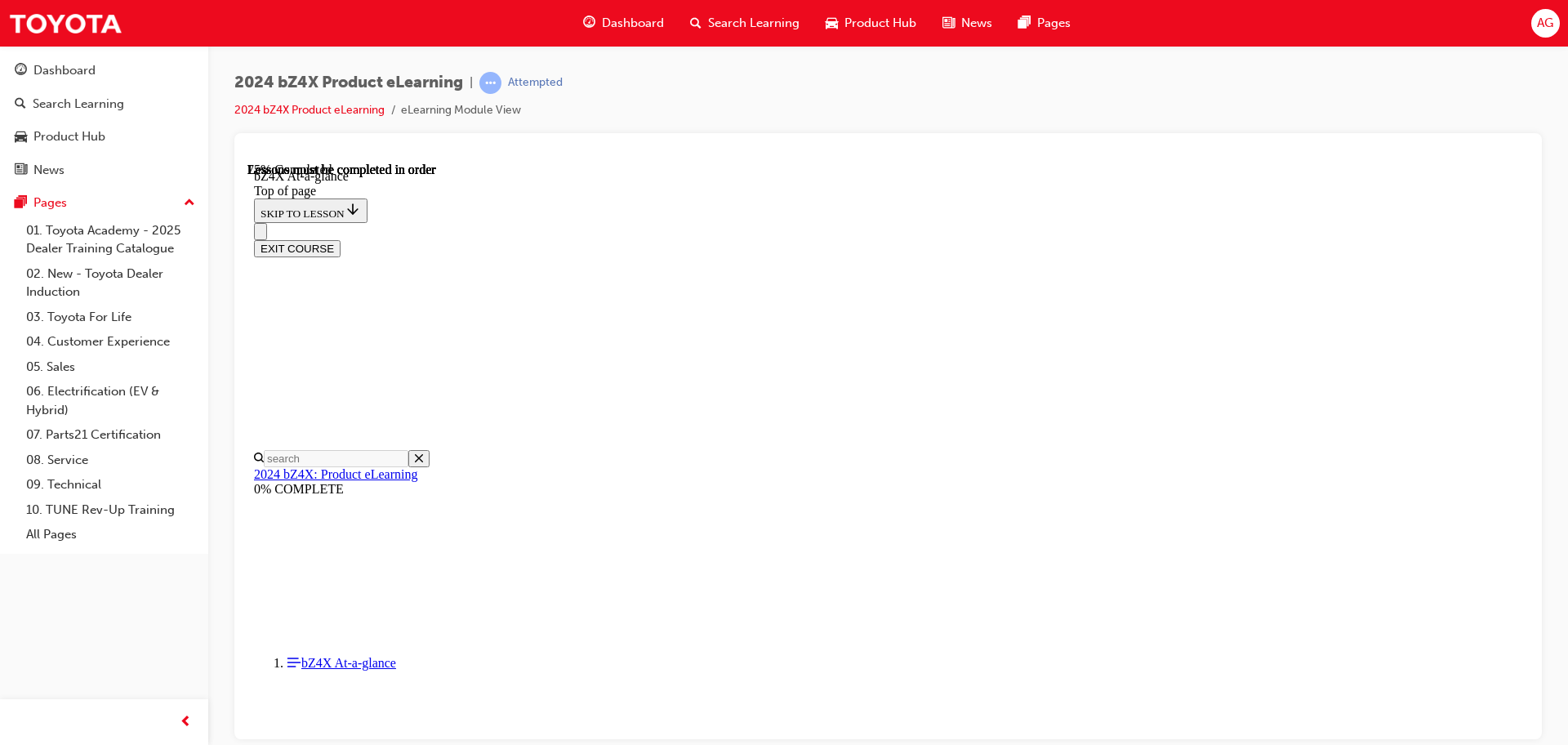 scroll, scrollTop: 1991, scrollLeft: 0, axis: vertical 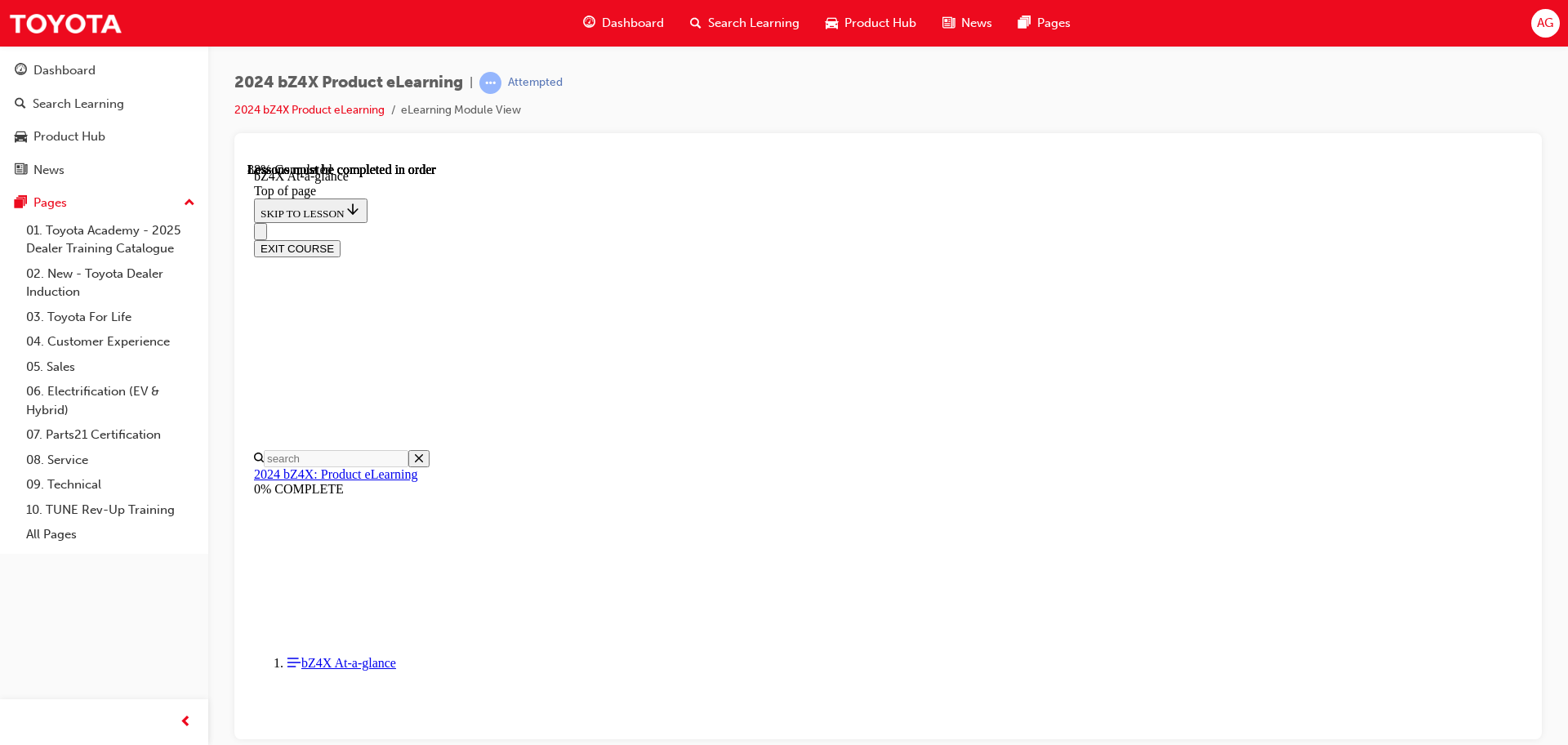 click on "CONTINUE" at bounding box center [288, 12476] 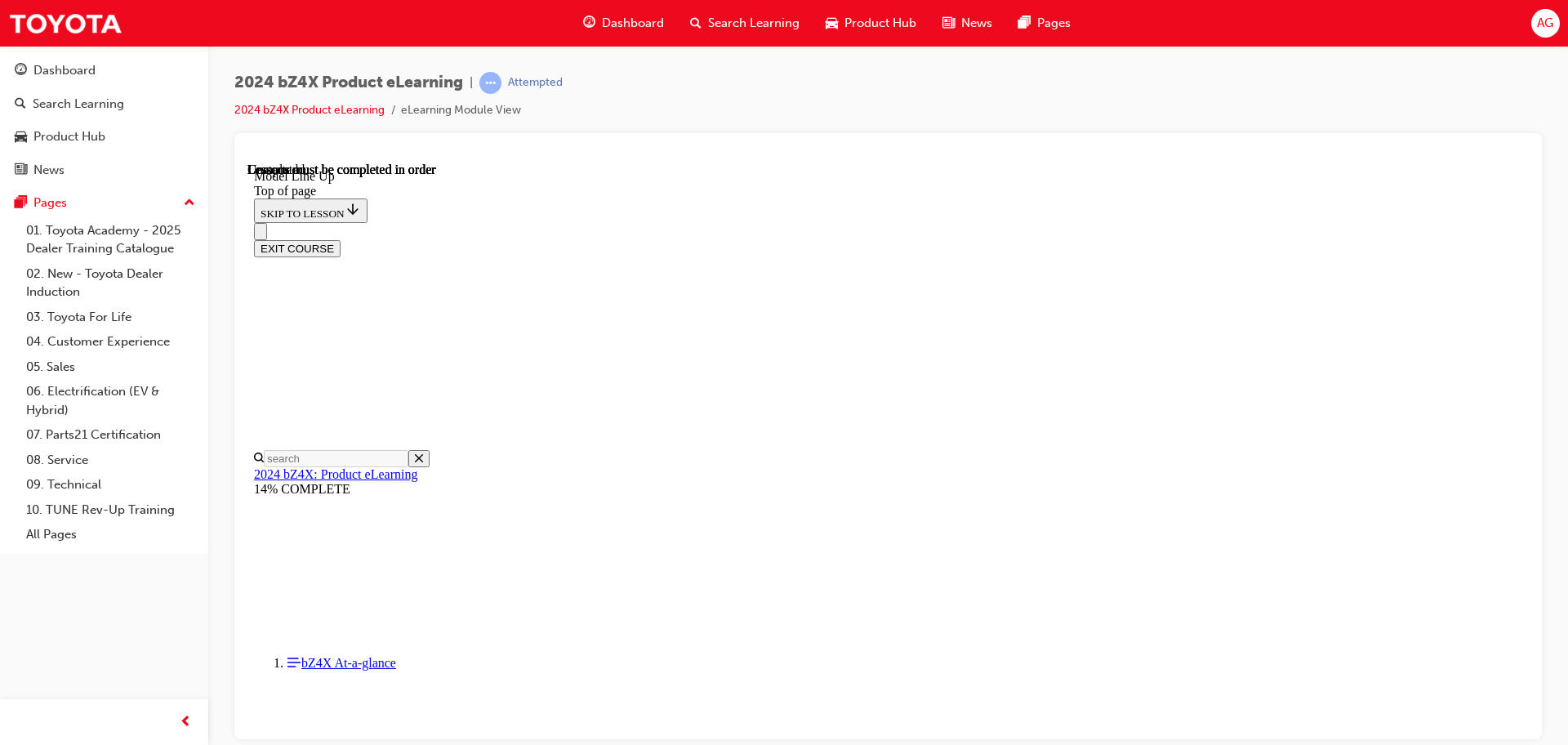 scroll, scrollTop: 0, scrollLeft: 0, axis: both 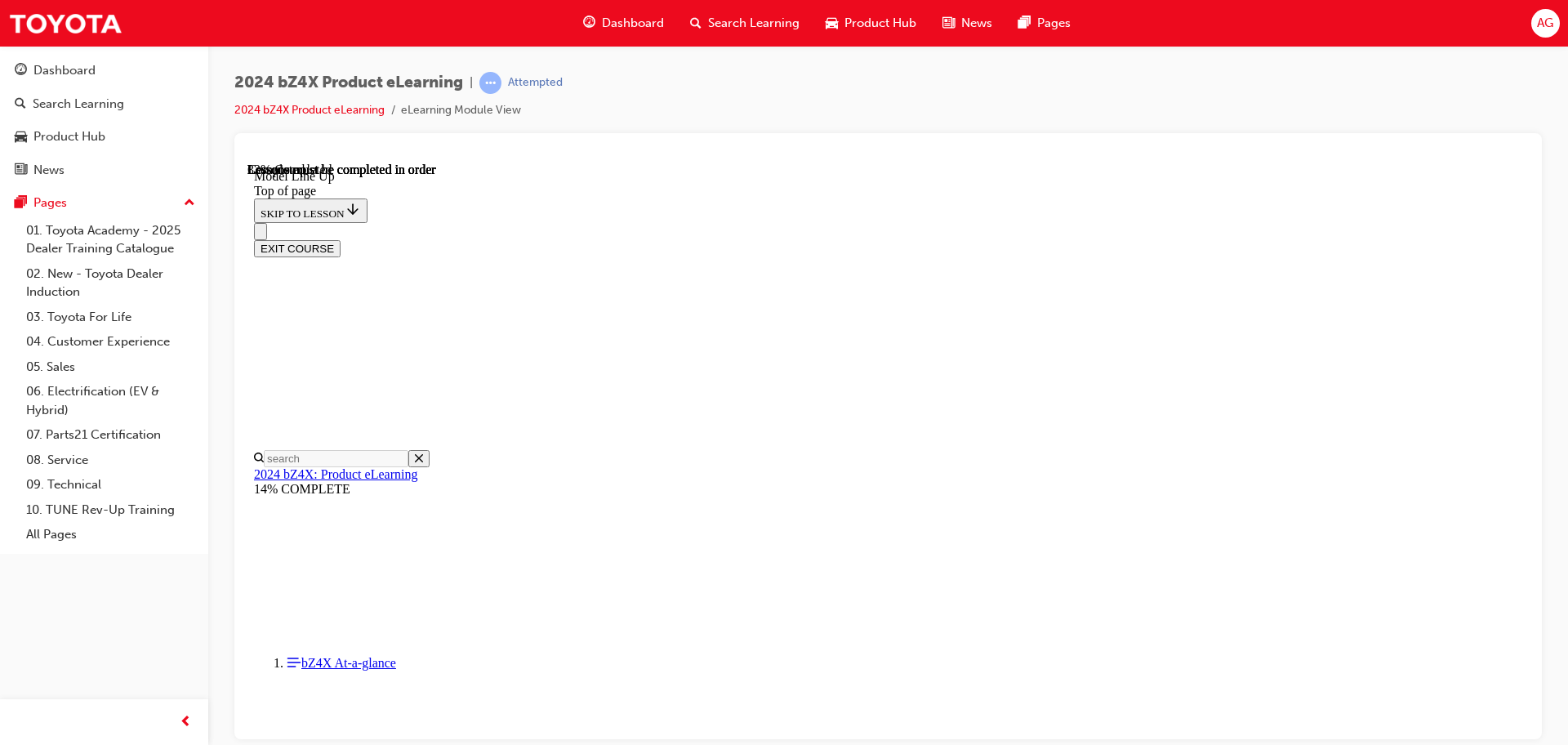 drag, startPoint x: 699, startPoint y: 288, endPoint x: 833, endPoint y: 283, distance: 134.0933 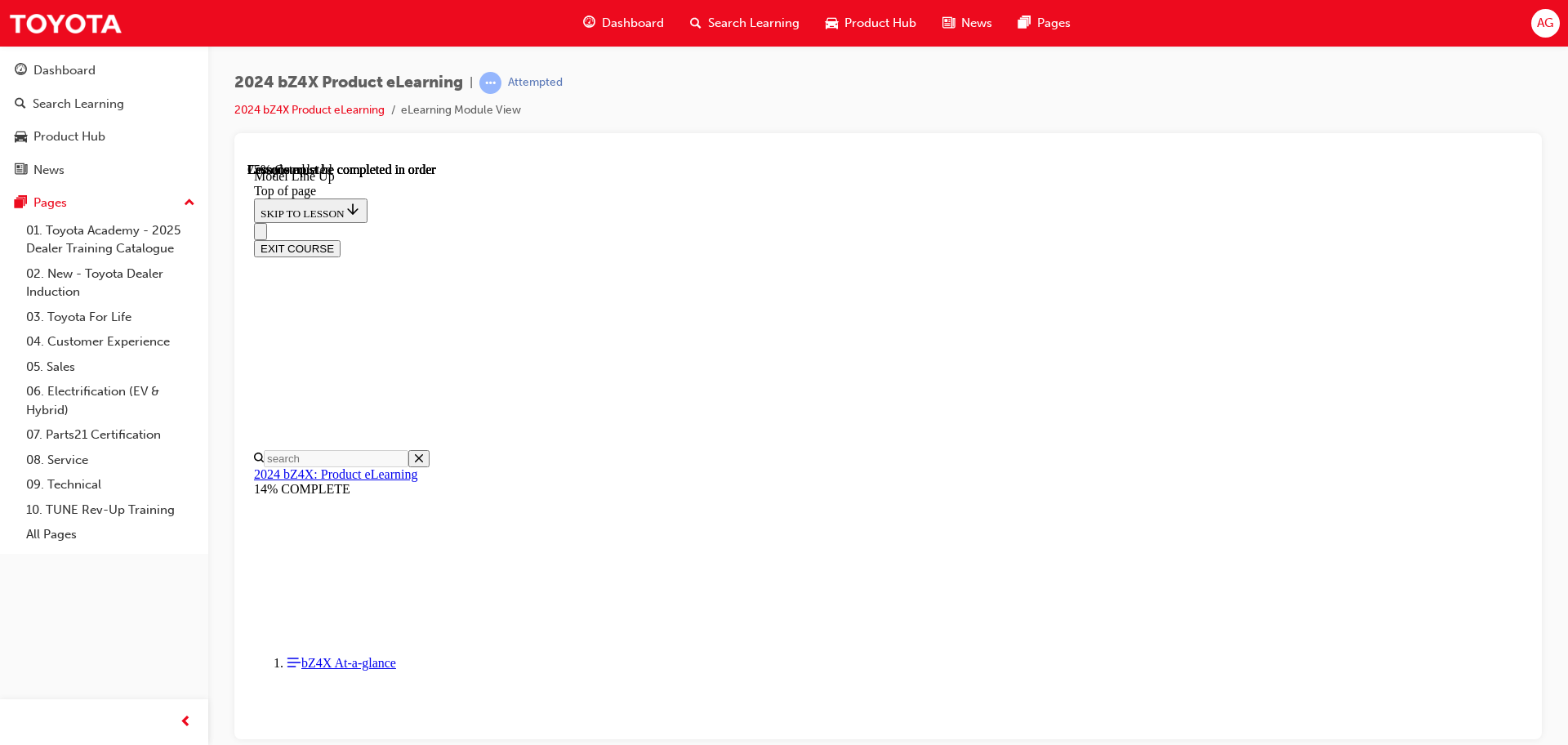 scroll, scrollTop: 2093, scrollLeft: 0, axis: vertical 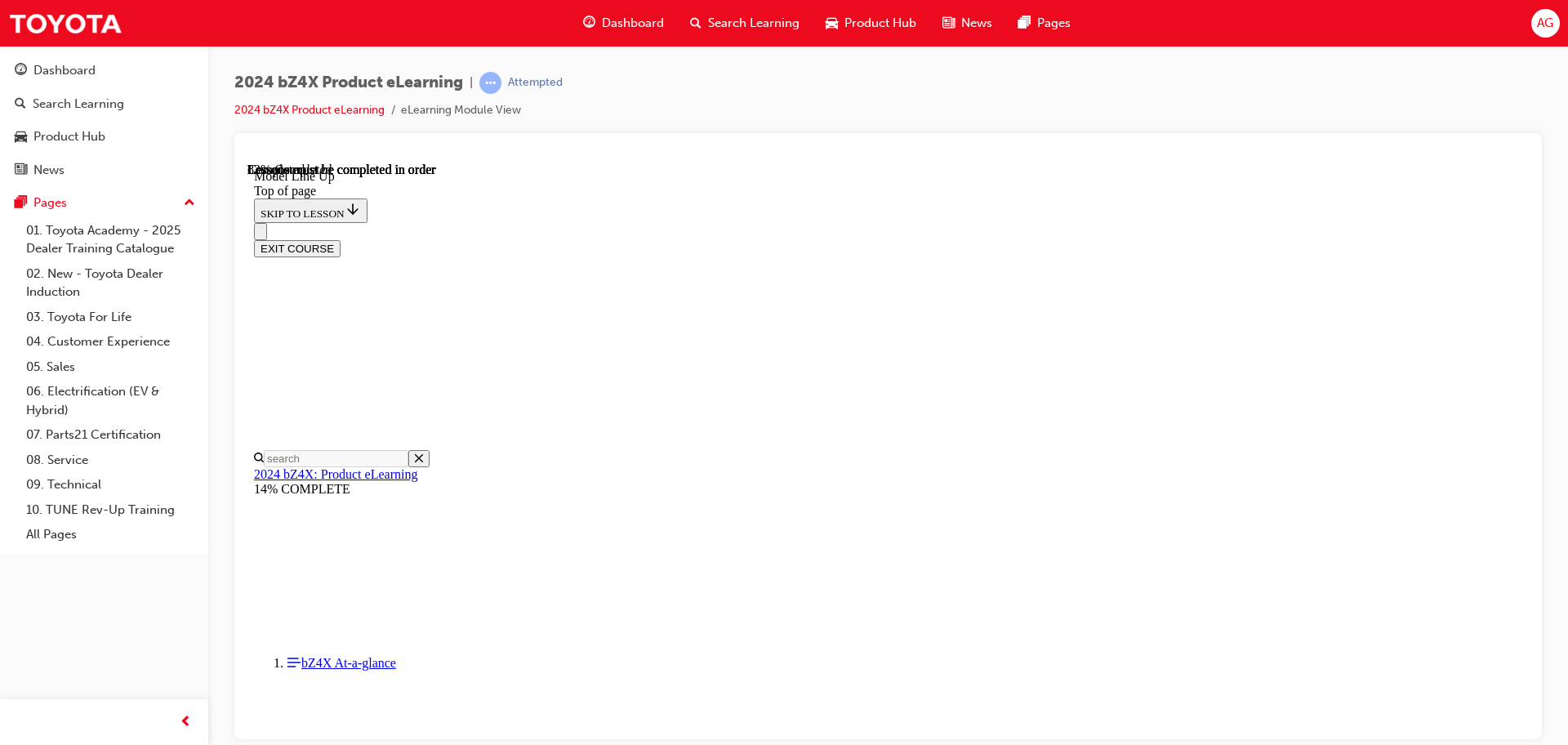 click on "KNOWLEDGE CHECK" at bounding box center (315, 12944) 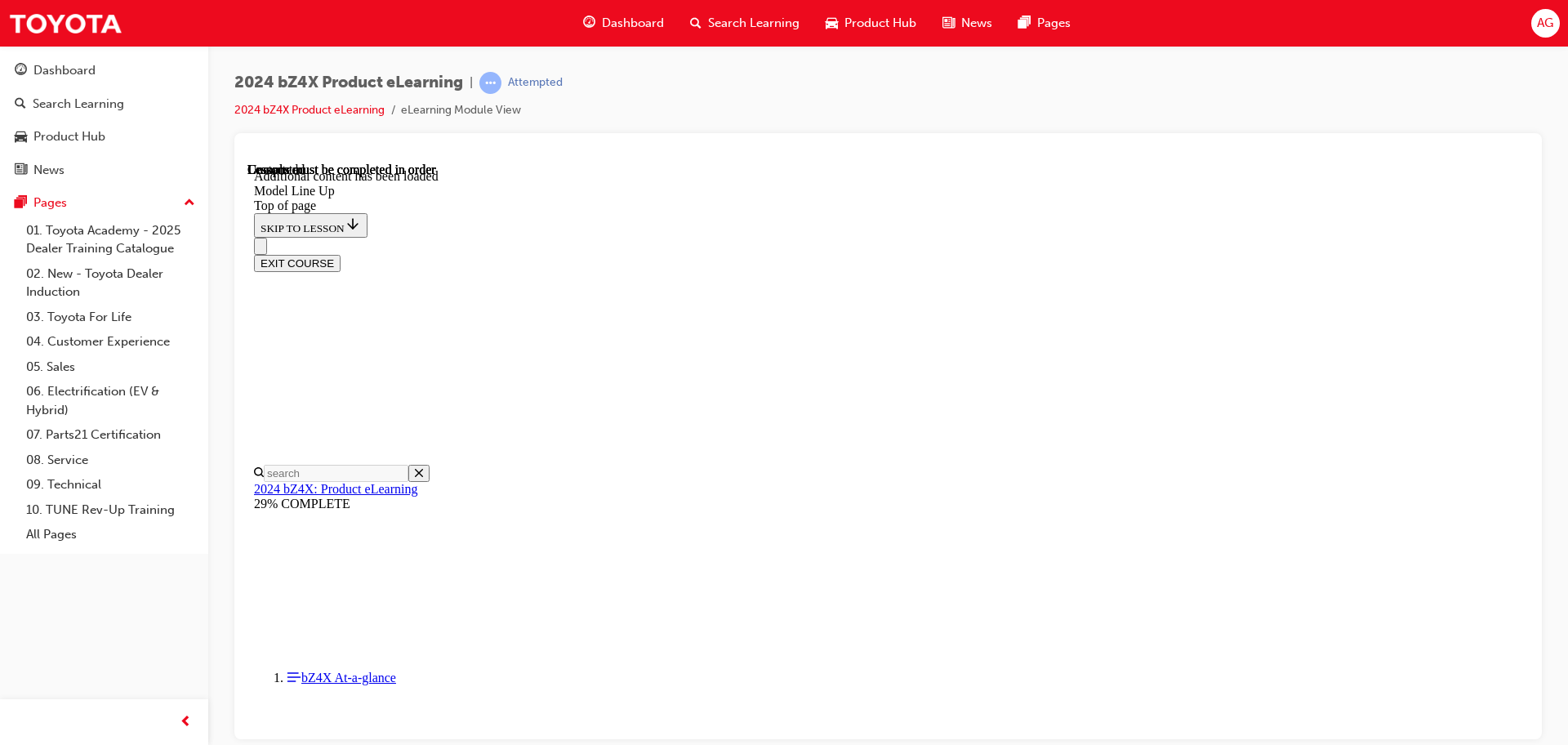 scroll, scrollTop: 3319, scrollLeft: 0, axis: vertical 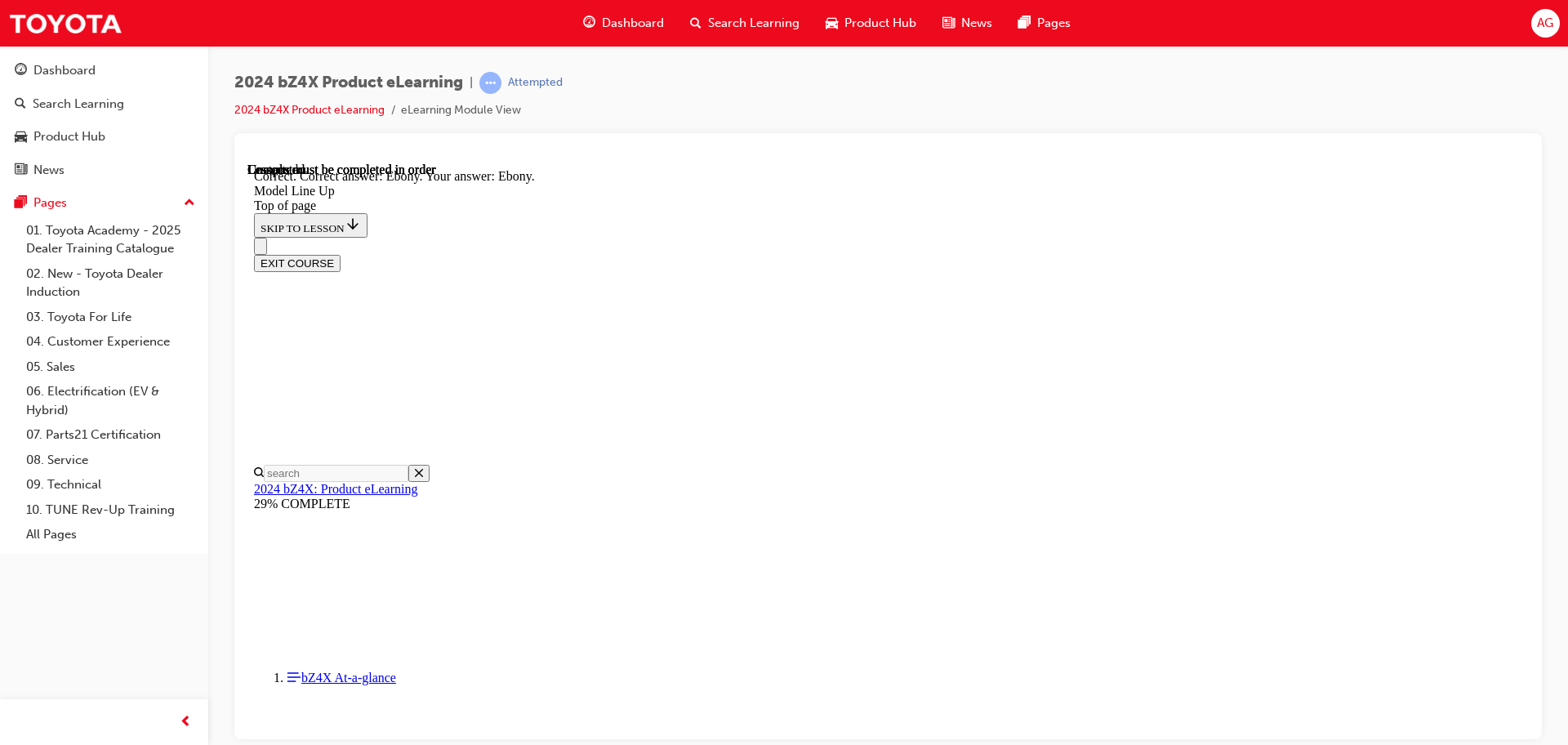 click on "Lesson 3 - Front View & In the motor bay" at bounding box center [888, 22838] 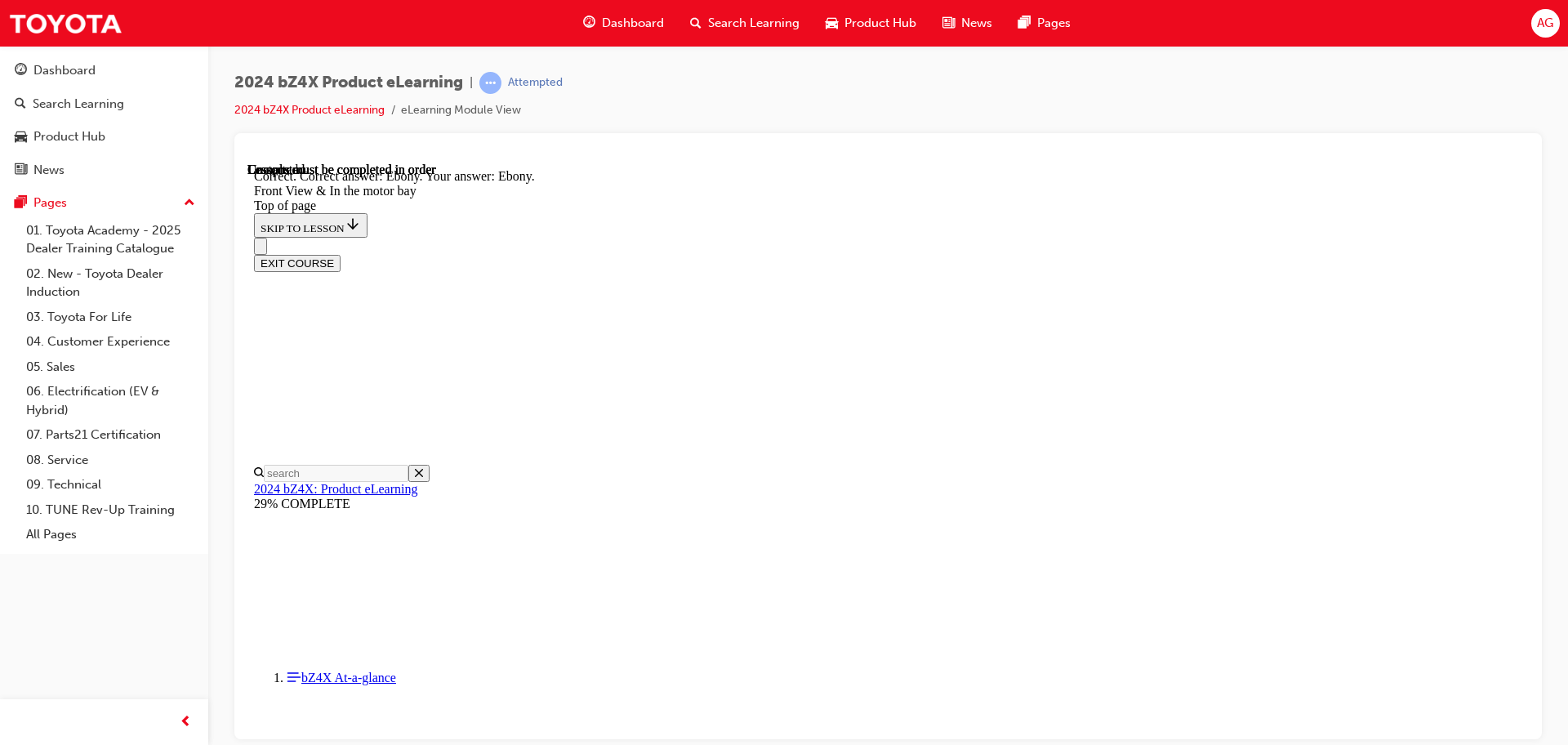 scroll, scrollTop: 0, scrollLeft: 0, axis: both 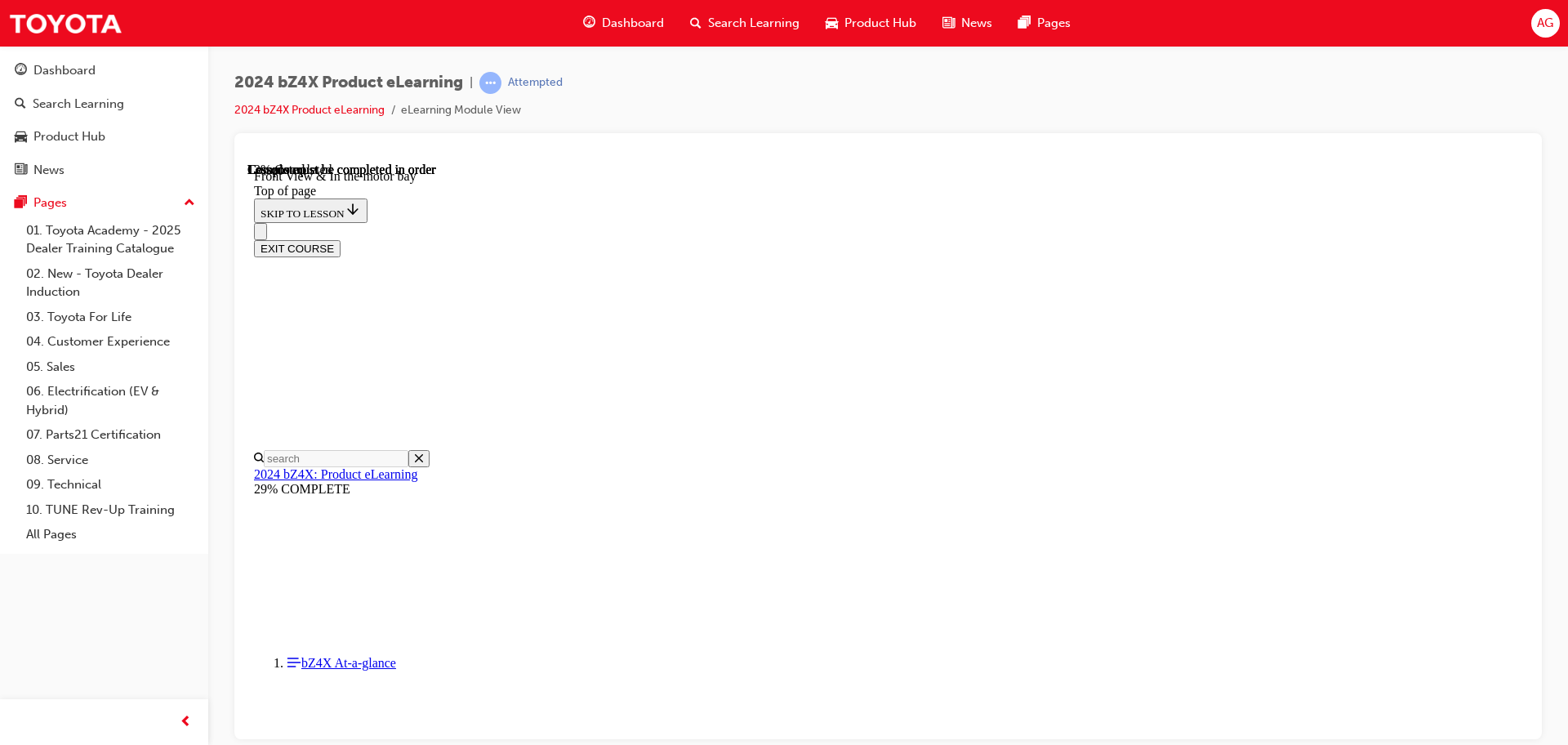 click at bounding box center (326, 12094) 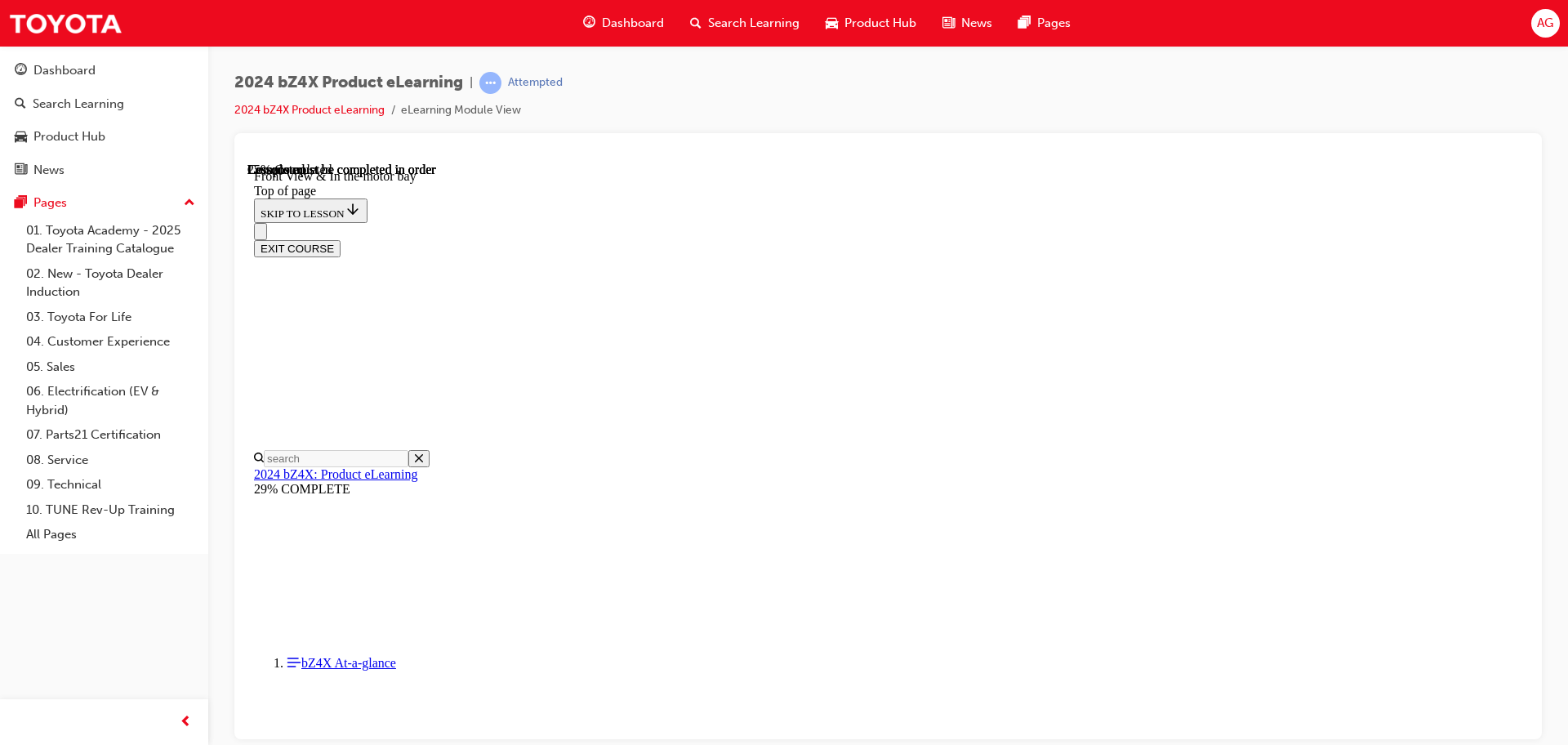 click at bounding box center [287, 11201] 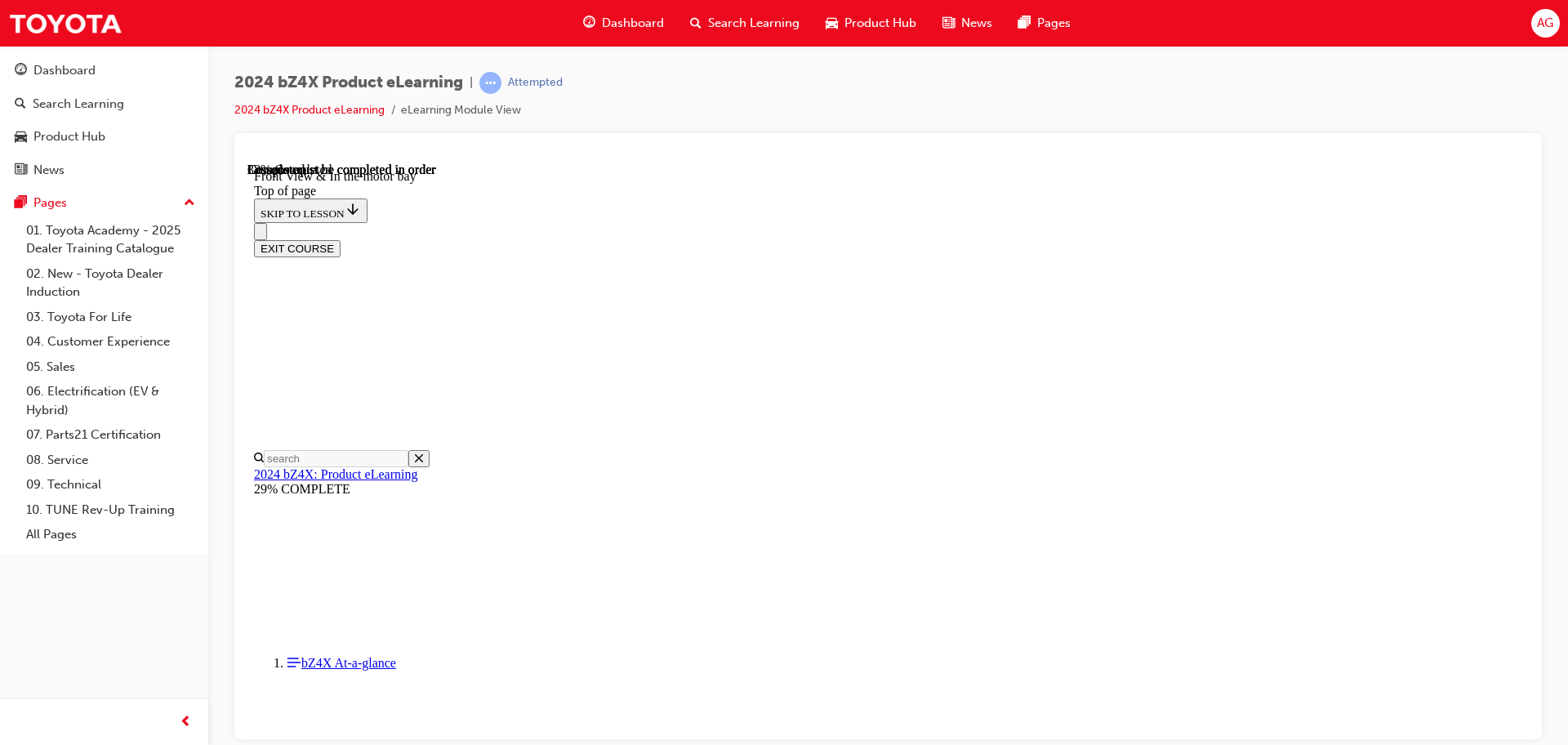 click at bounding box center (287, 12890) 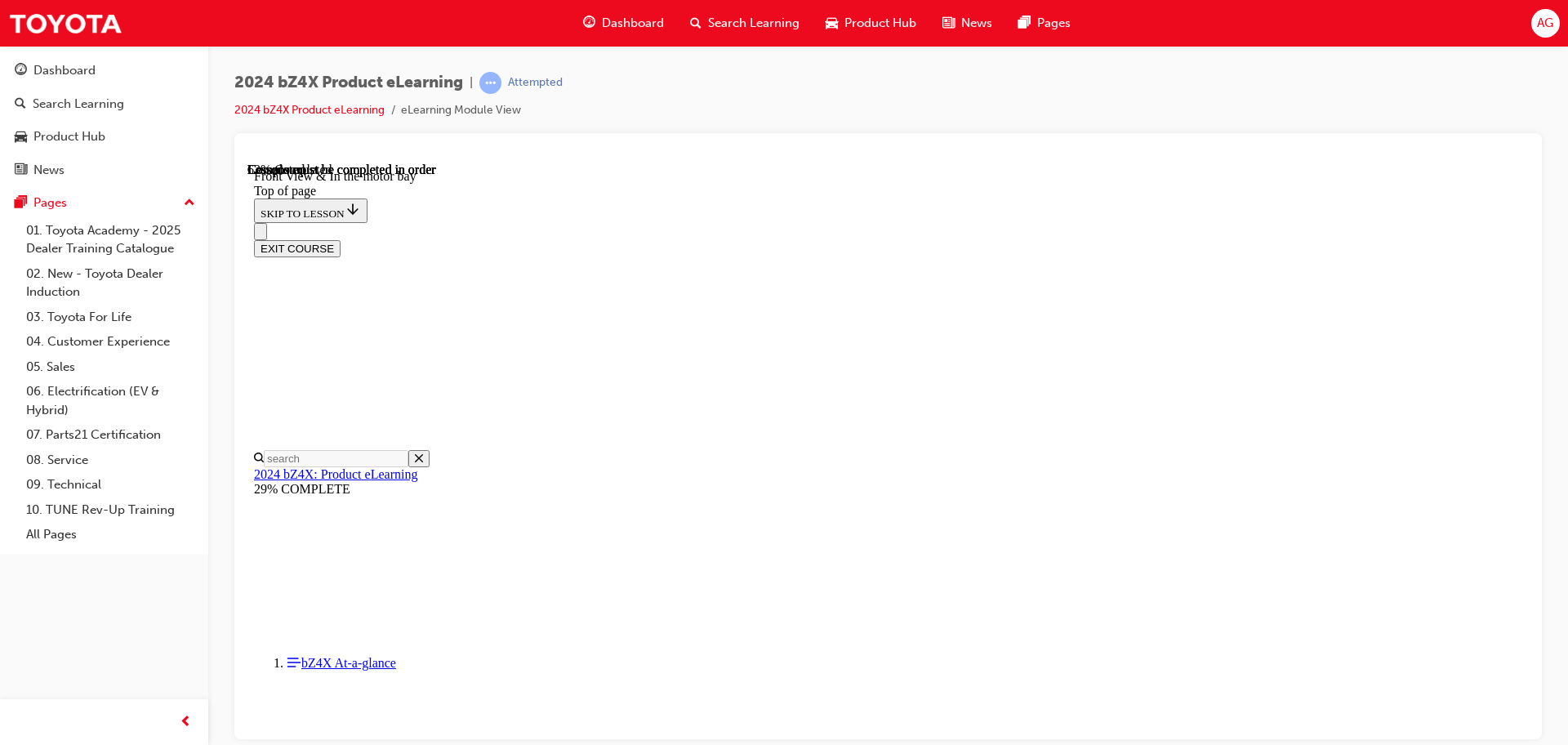 scroll, scrollTop: 2256, scrollLeft: 0, axis: vertical 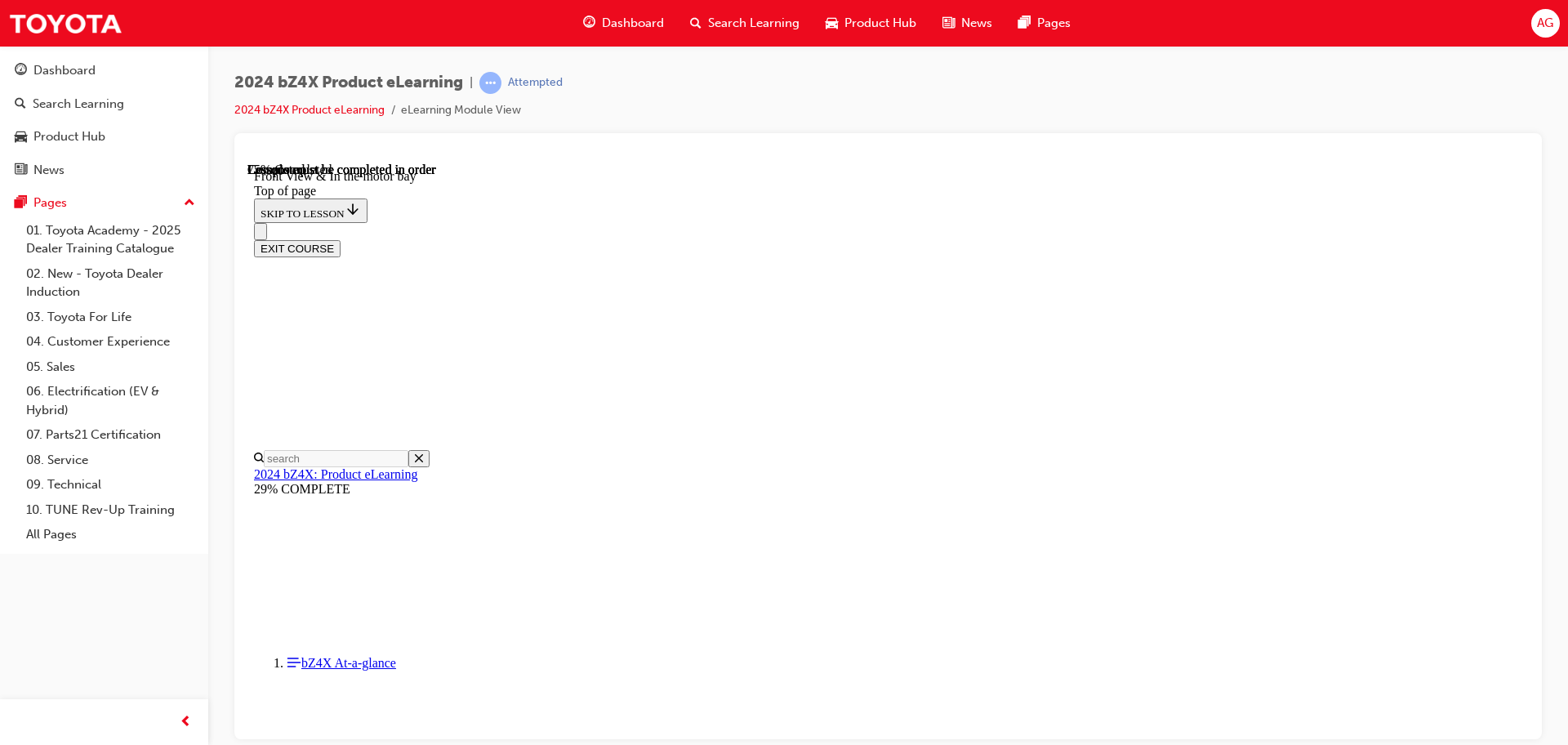 click on "CONTINUE" at bounding box center (288, 14986) 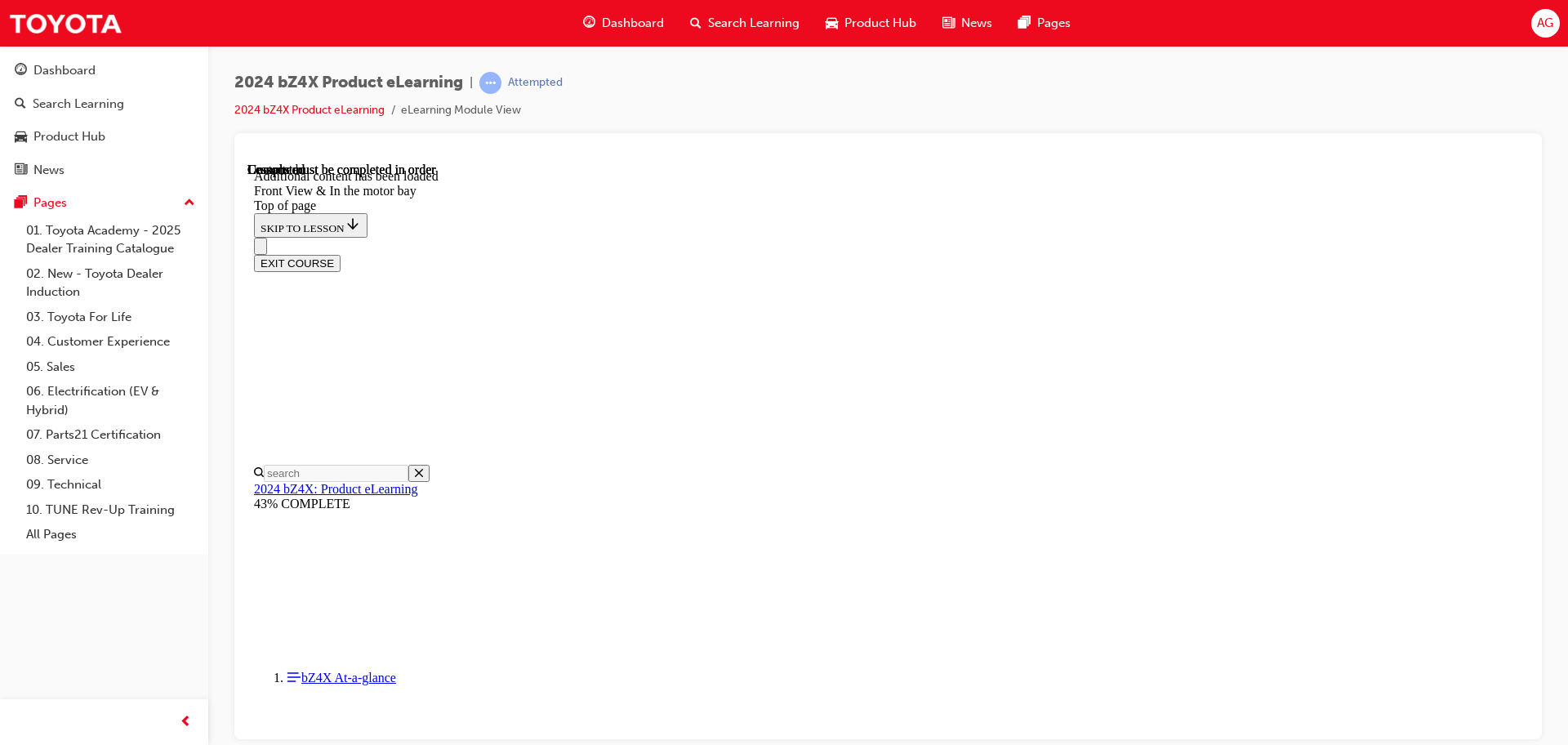scroll, scrollTop: 2850, scrollLeft: 0, axis: vertical 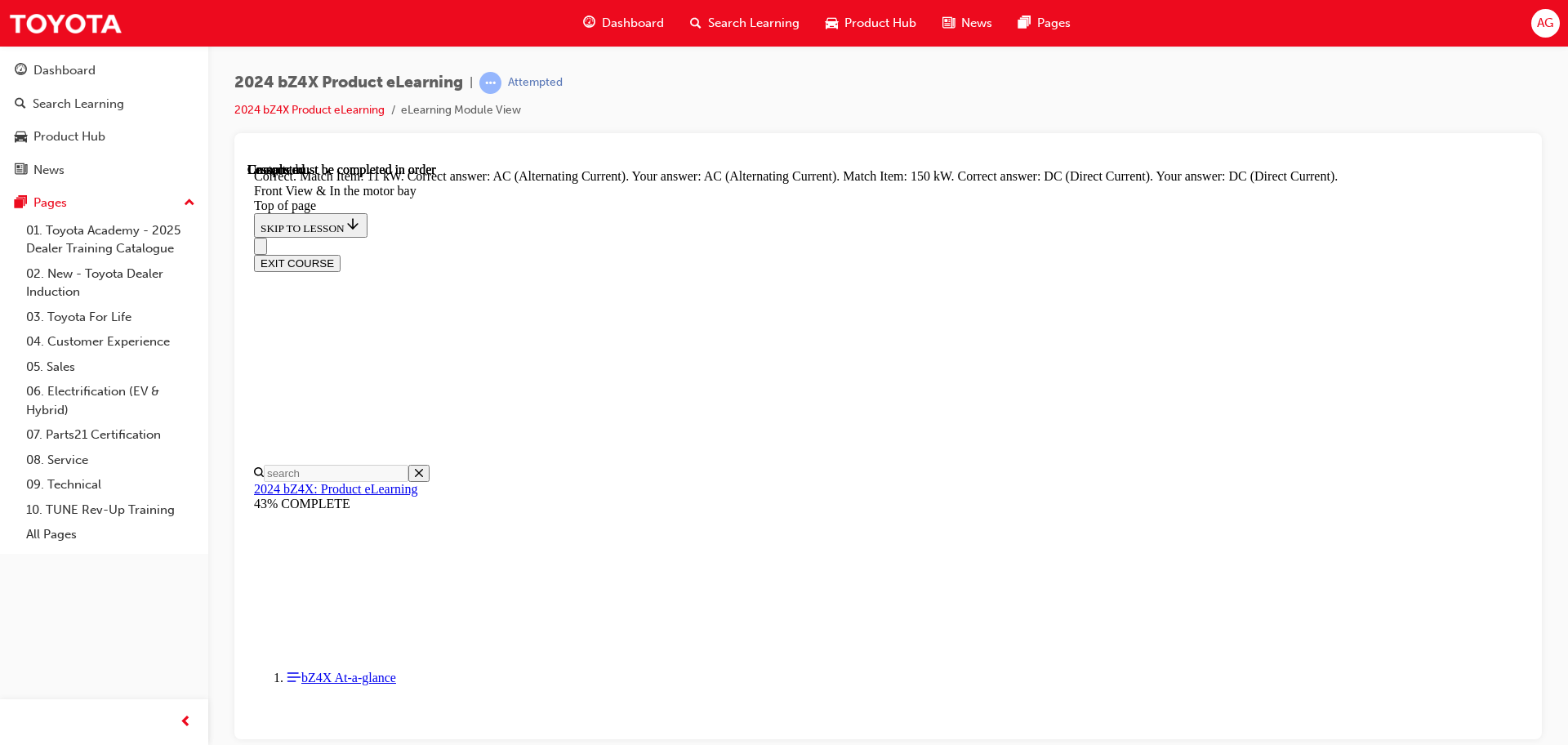 click on "Lesson 4 - Side & Rear View" at bounding box center [330, 15423] 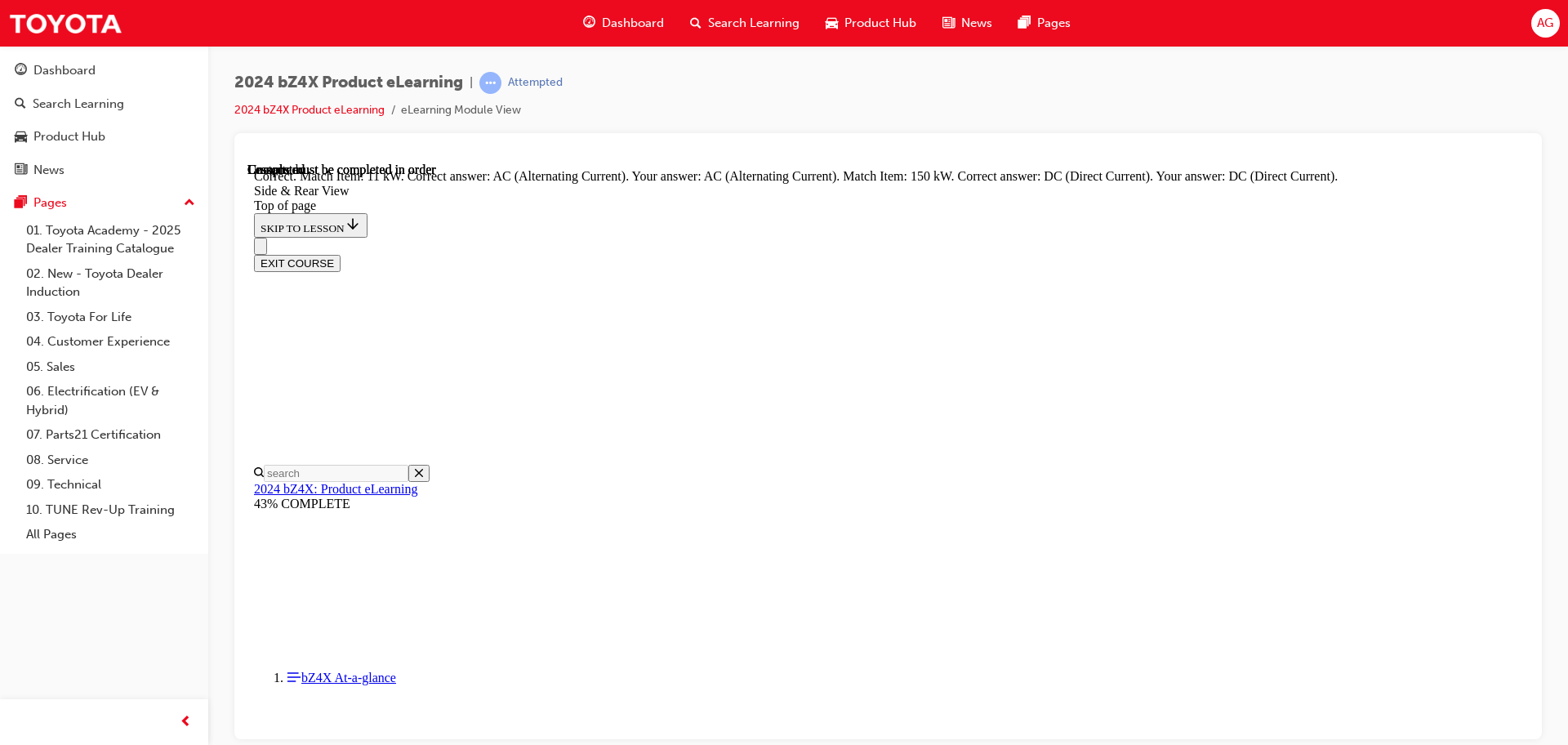 scroll, scrollTop: 0, scrollLeft: 0, axis: both 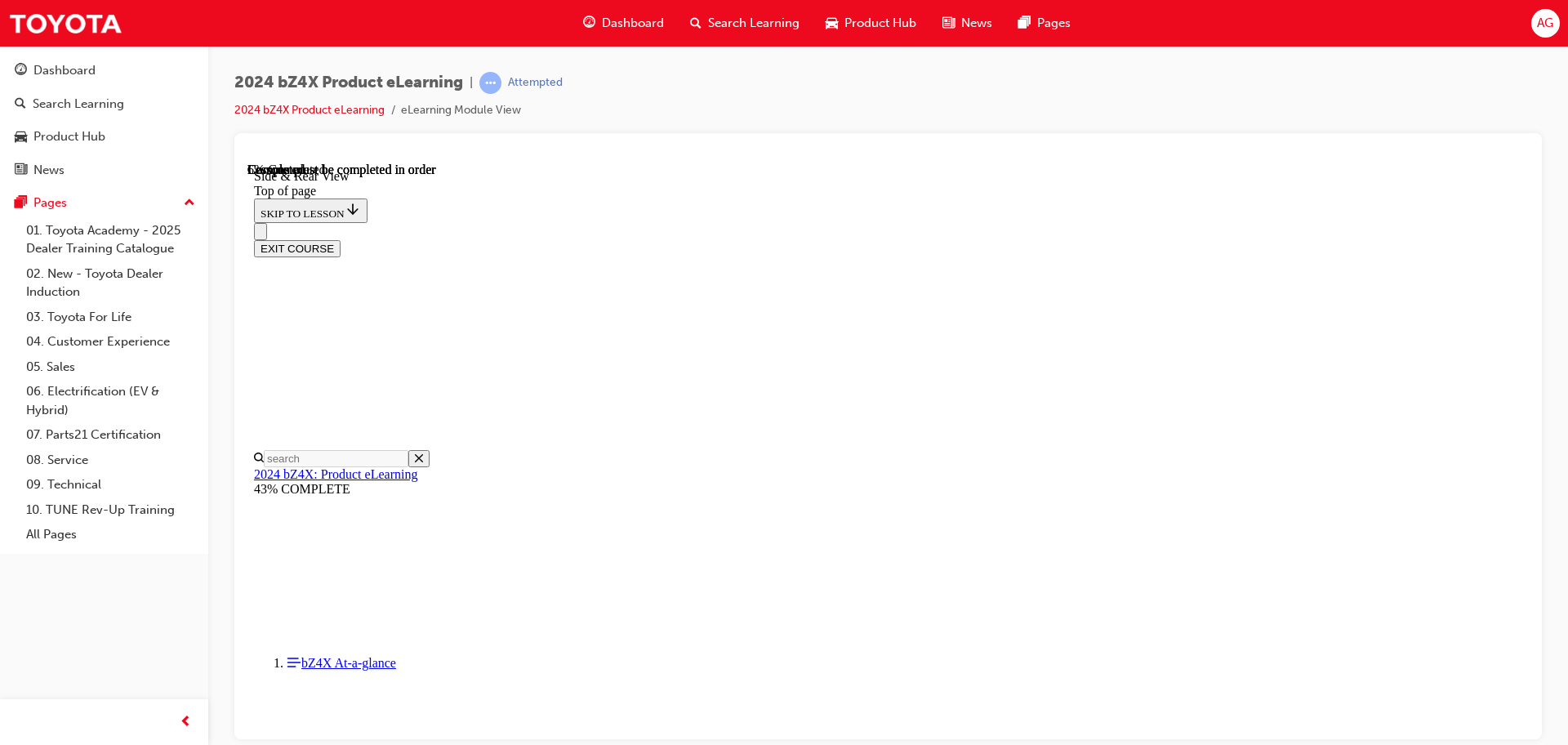 click at bounding box center [326, 12725] 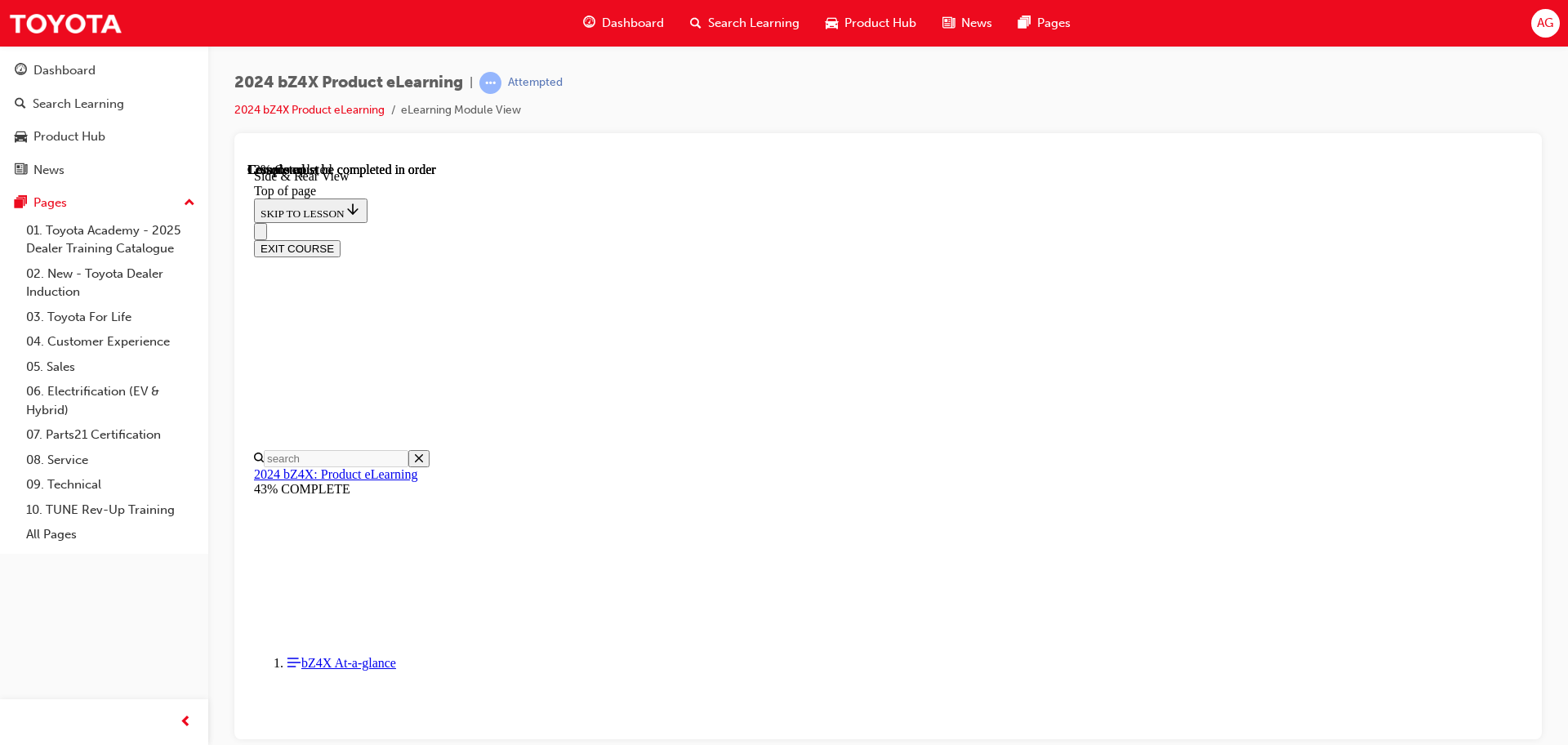 scroll, scrollTop: 584, scrollLeft: 0, axis: vertical 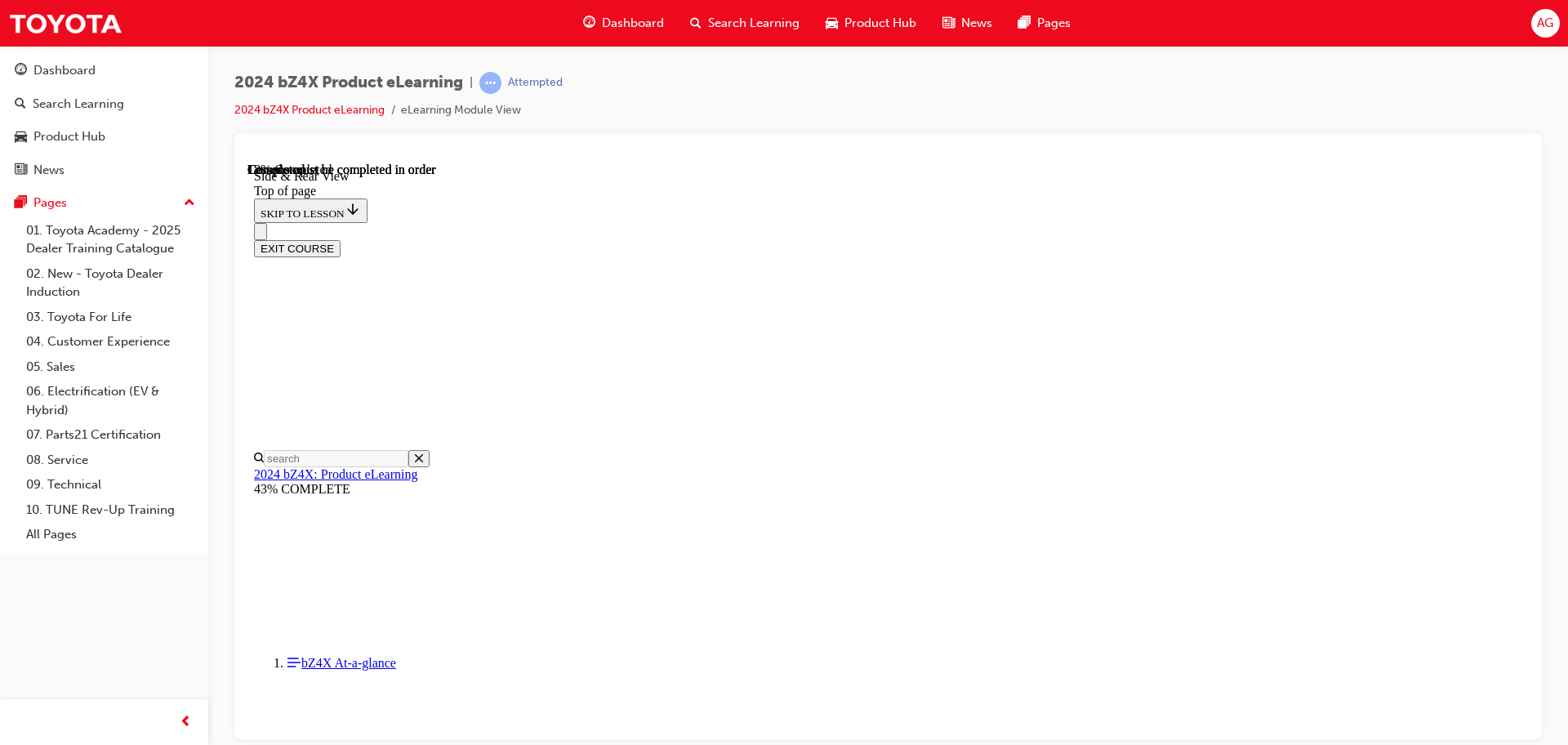 click at bounding box center (287, 11133) 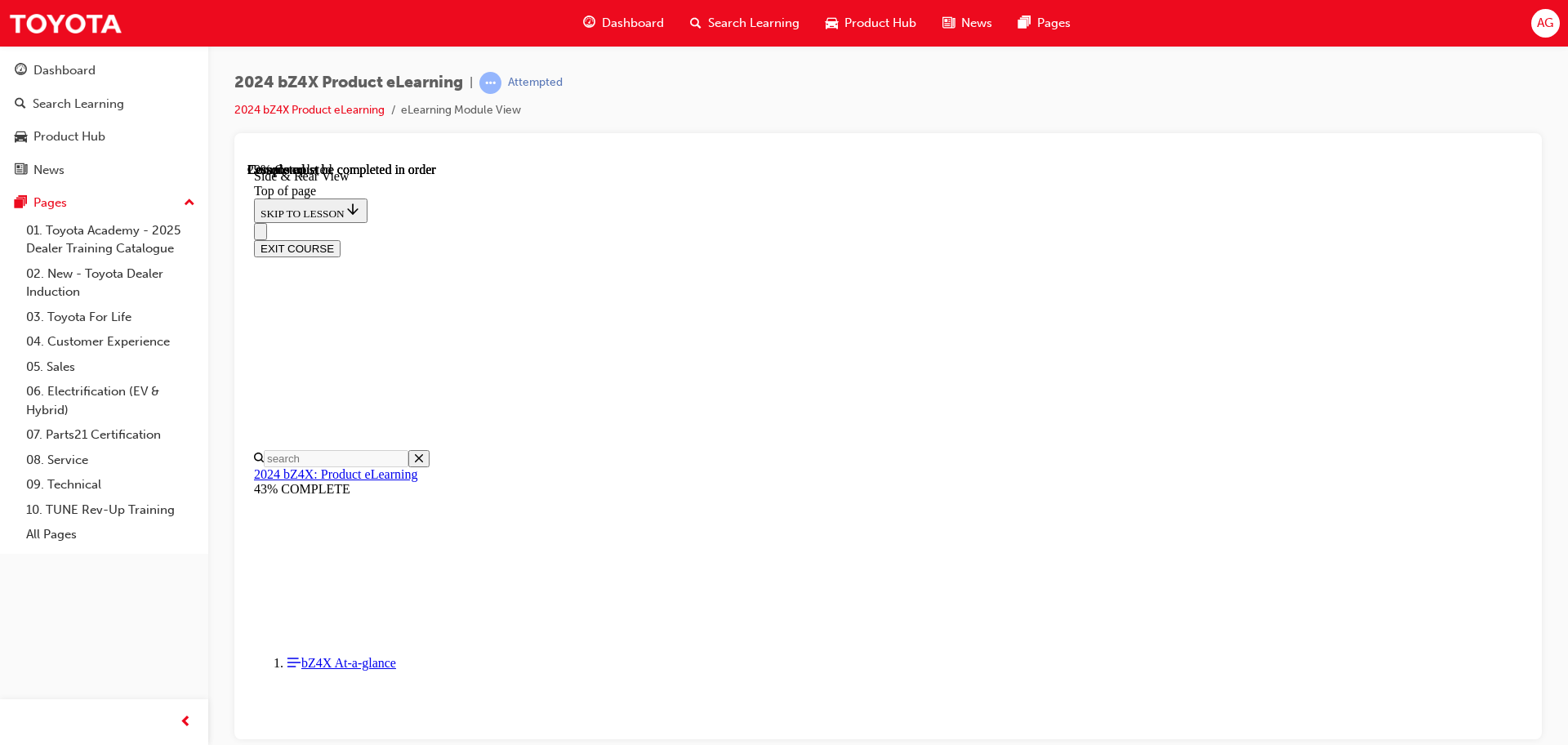 scroll, scrollTop: 1401, scrollLeft: 0, axis: vertical 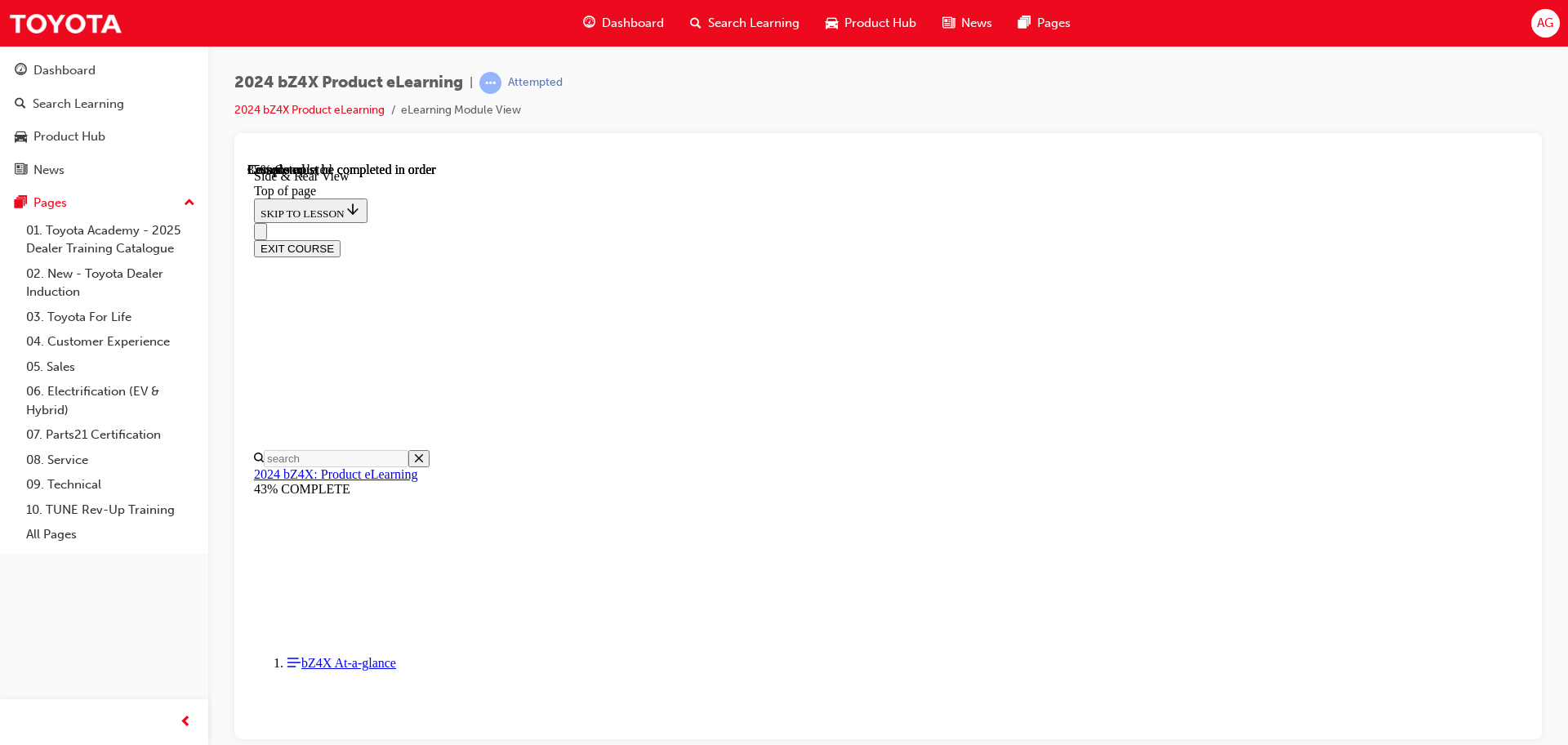click at bounding box center [287, 14563] 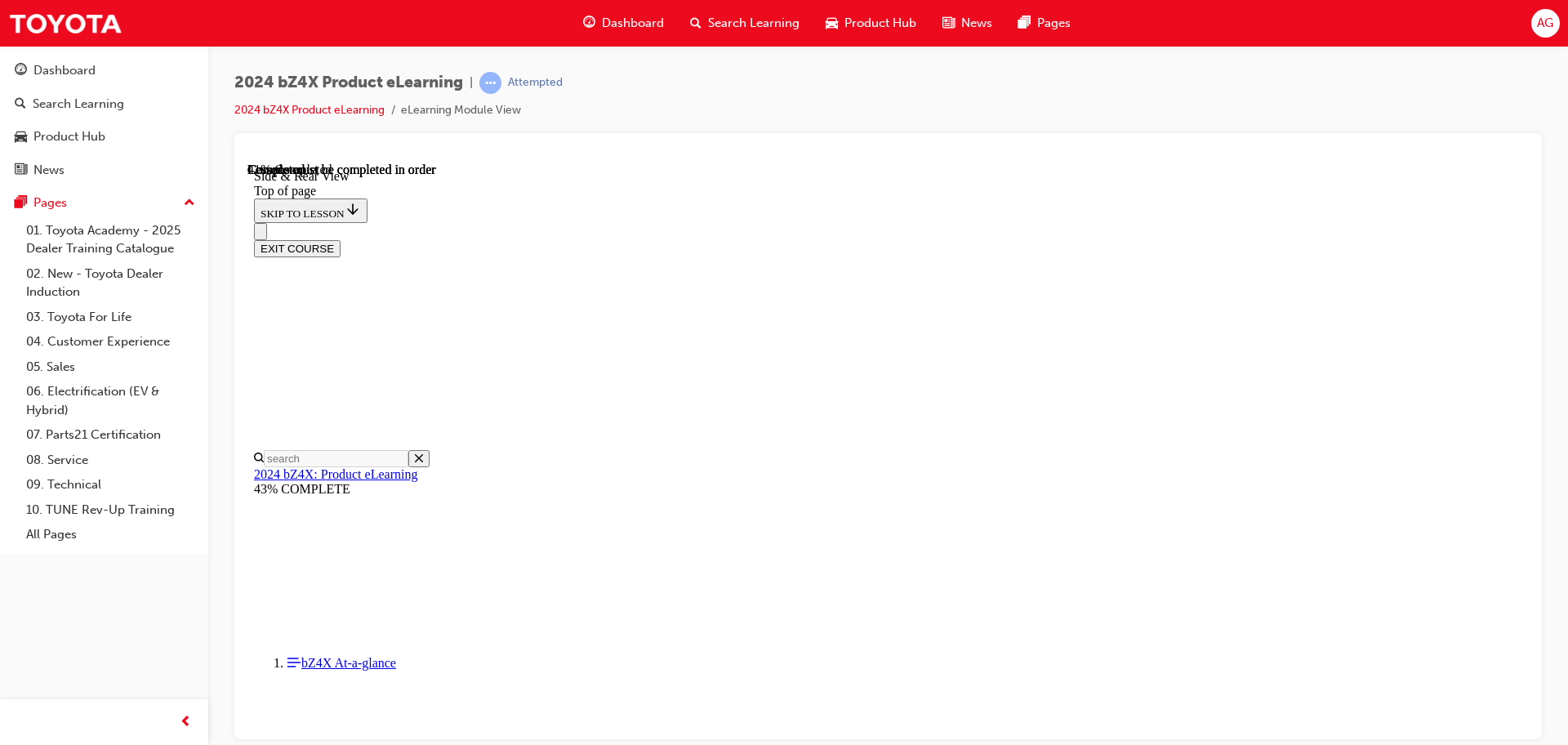 click on "CONTINUE" at bounding box center (288, 14527) 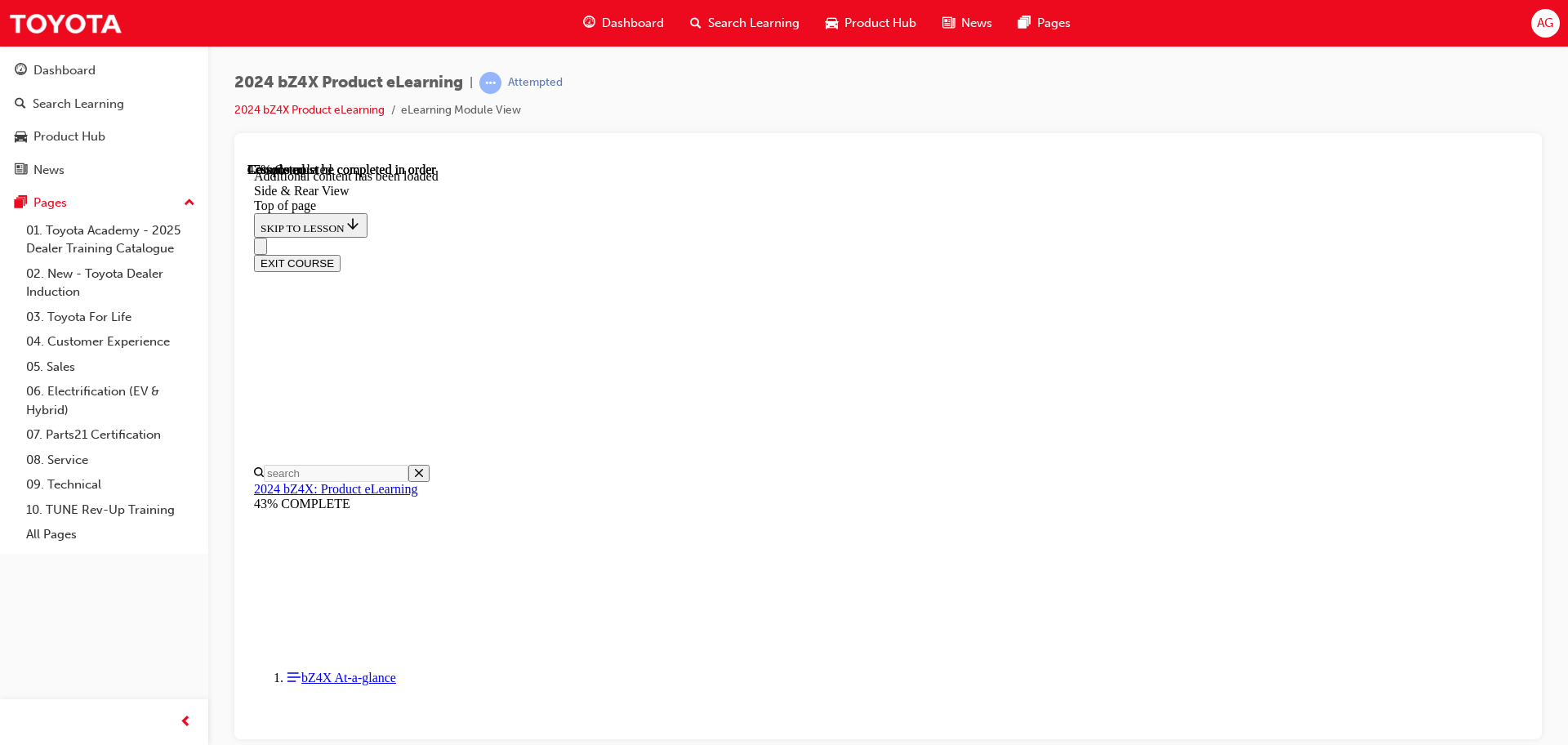 scroll, scrollTop: 2728, scrollLeft: 0, axis: vertical 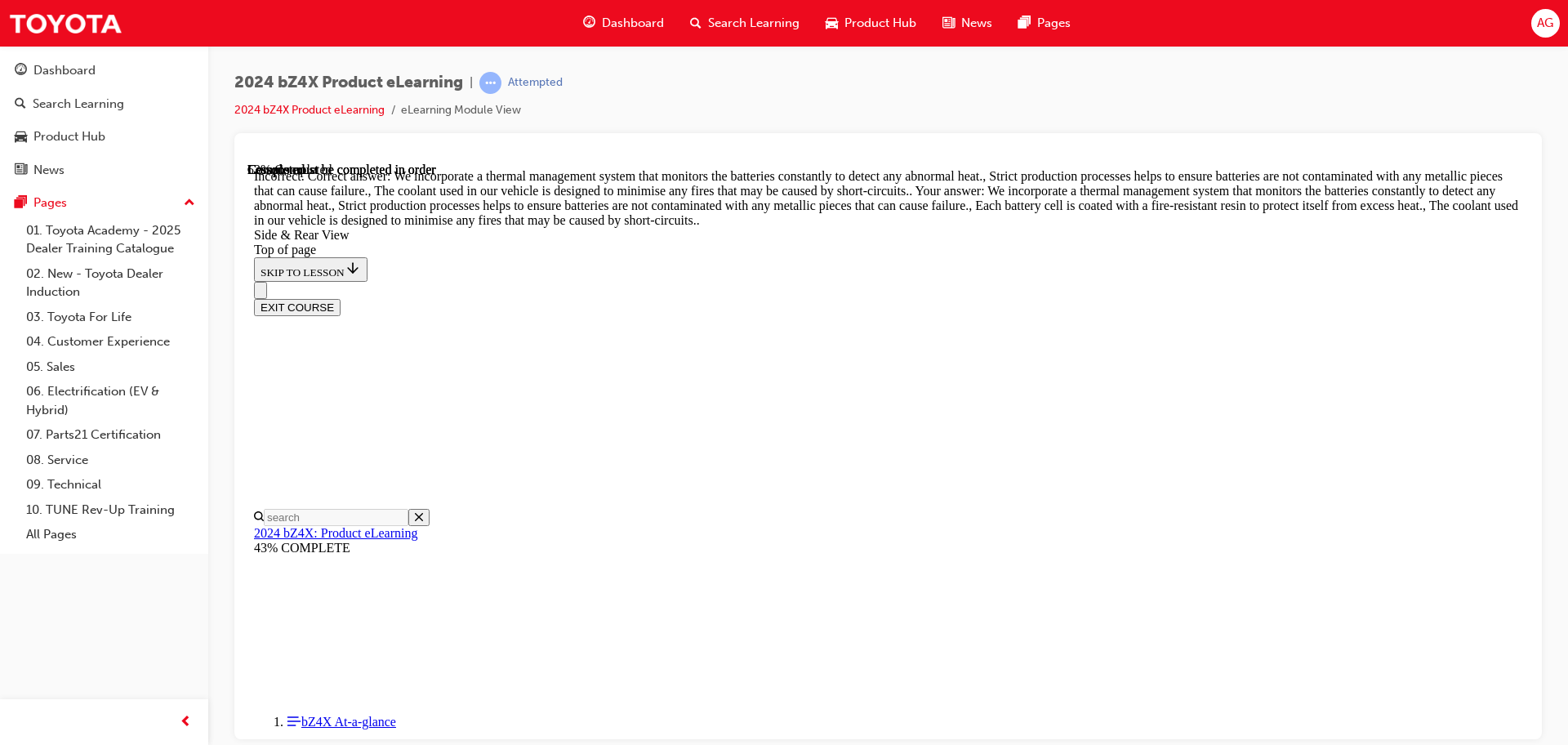 click at bounding box center [293, 19569] 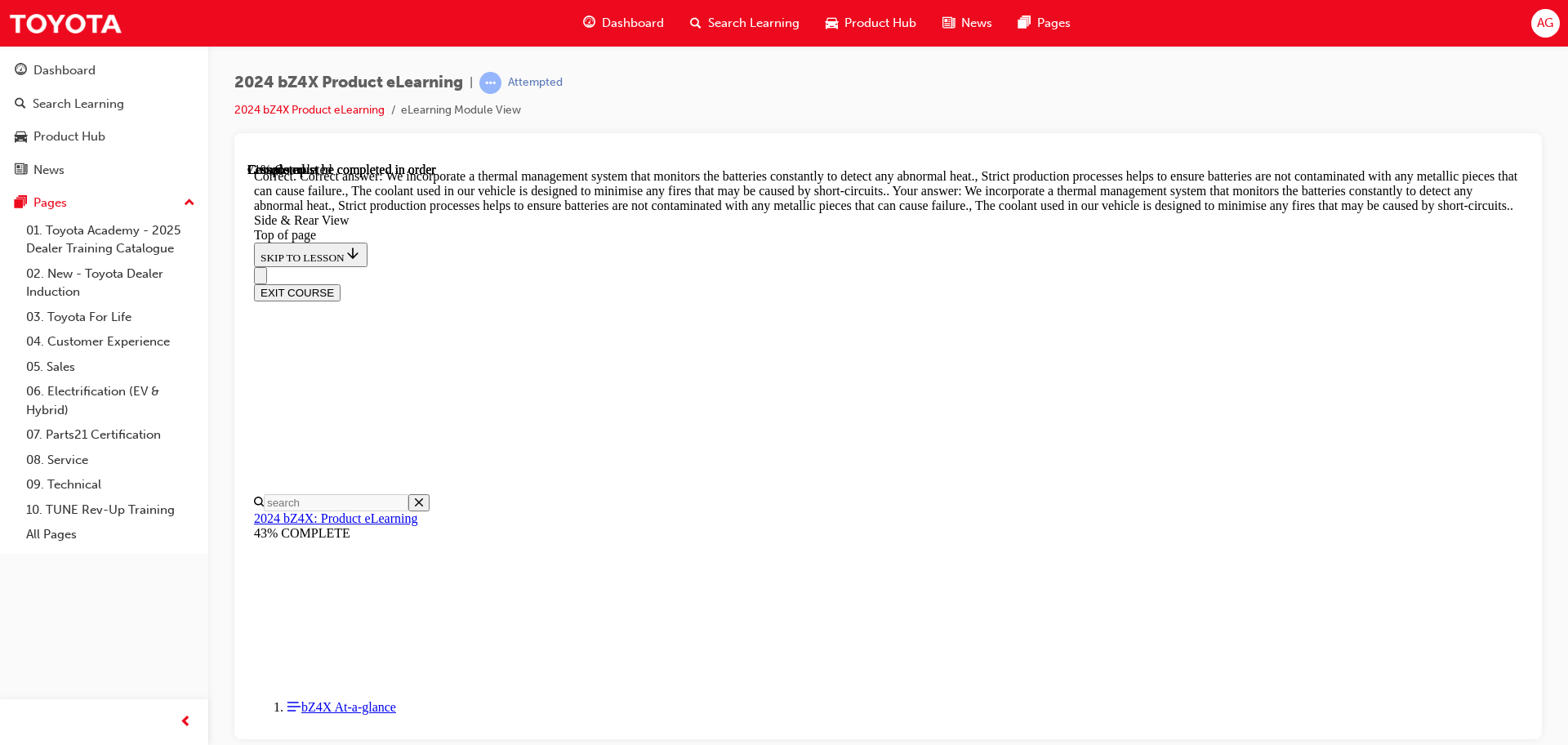 scroll, scrollTop: 3890, scrollLeft: 0, axis: vertical 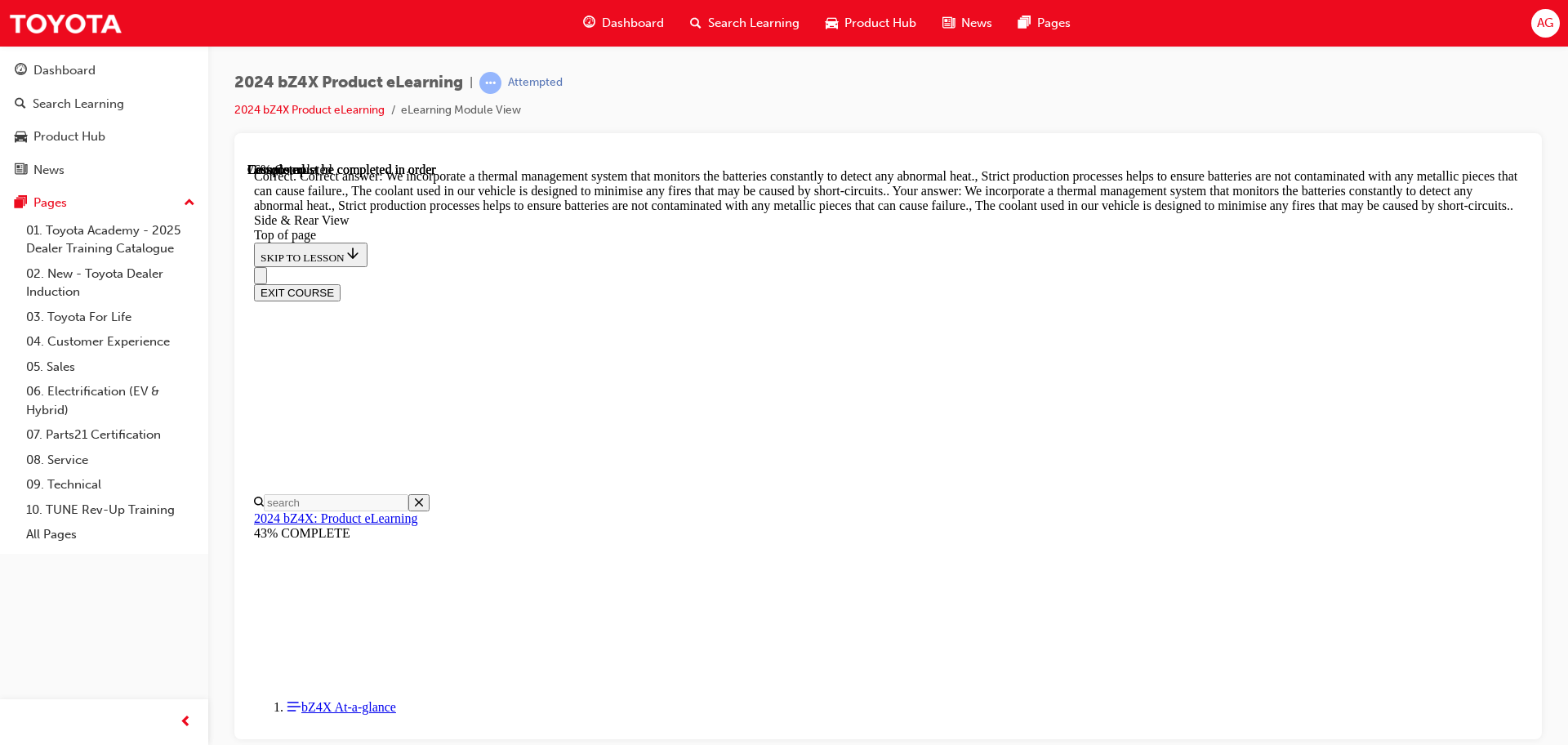 click at bounding box center (293, 20196) 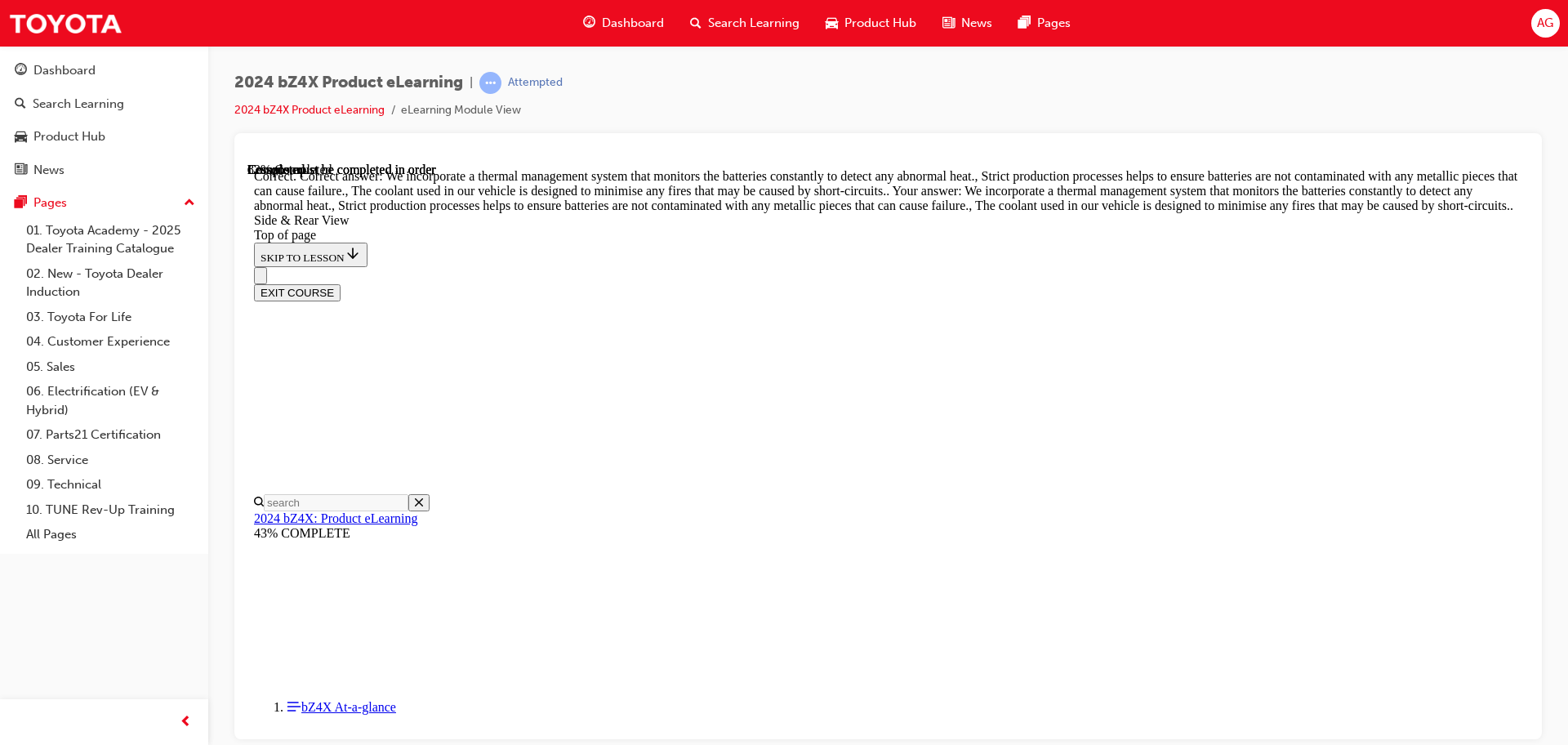 click at bounding box center [293, 20196] 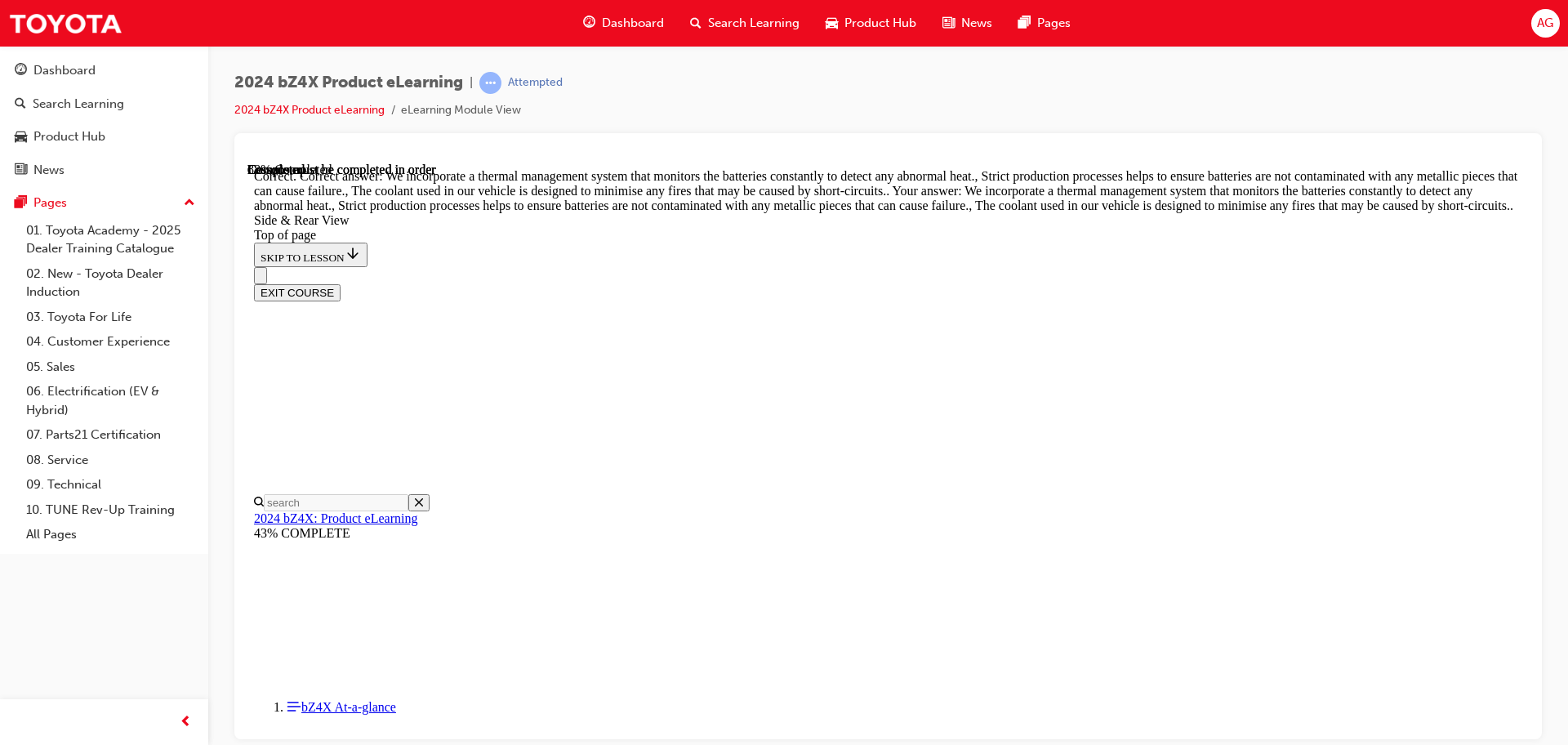 scroll, scrollTop: 5025, scrollLeft: 0, axis: vertical 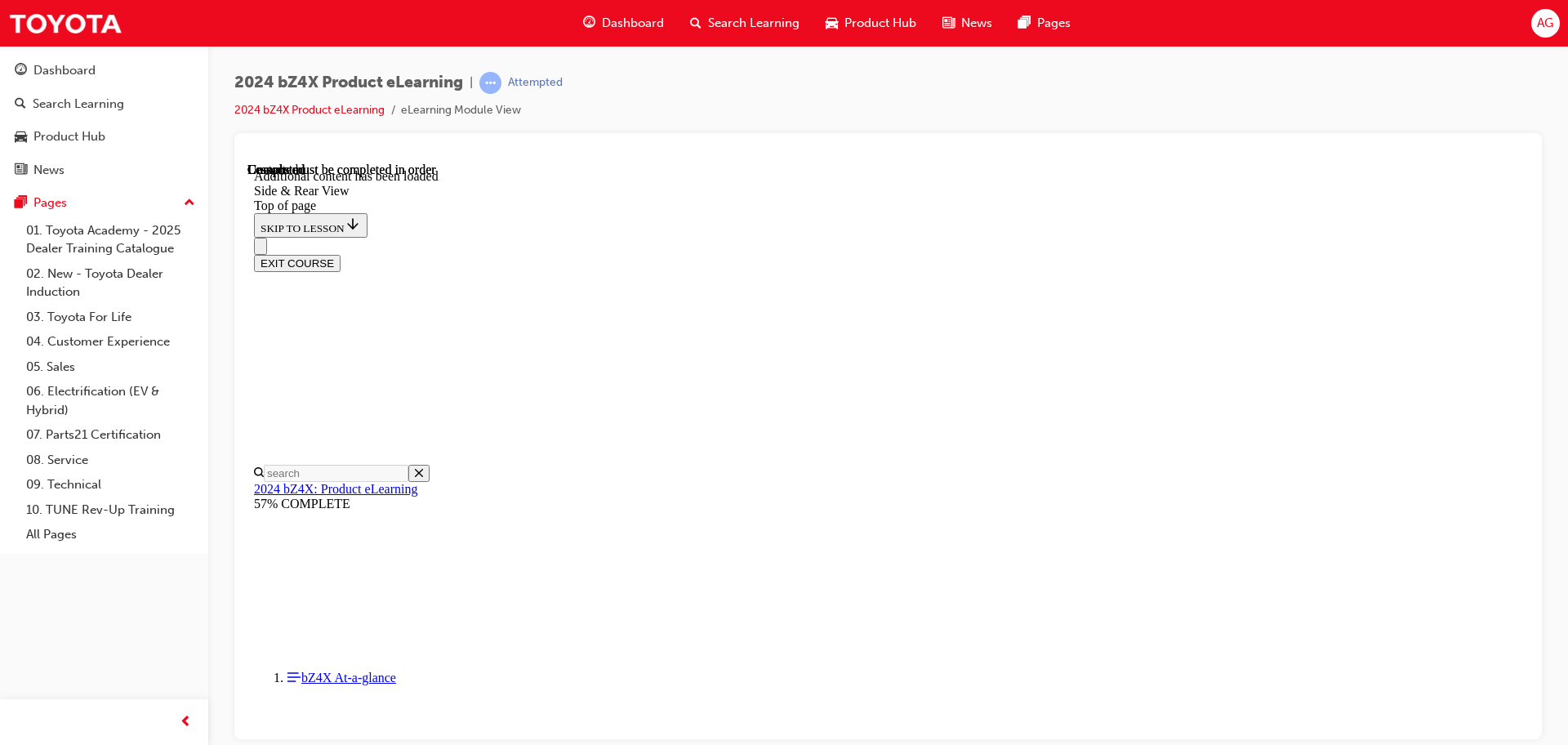 click on "TRUE: DAC needs to be manually enabled" at bounding box center [888, 22547] 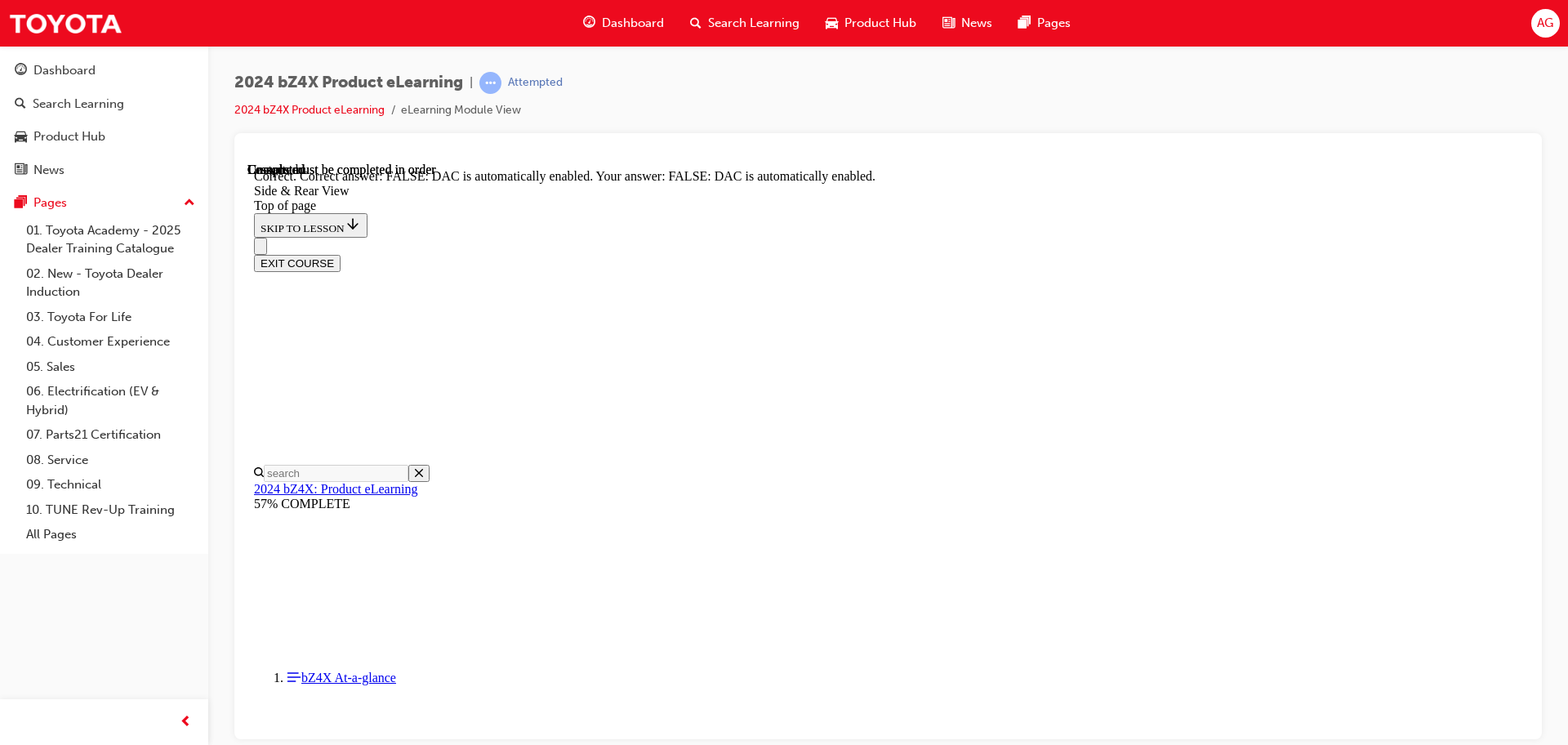 scroll, scrollTop: 5497, scrollLeft: 0, axis: vertical 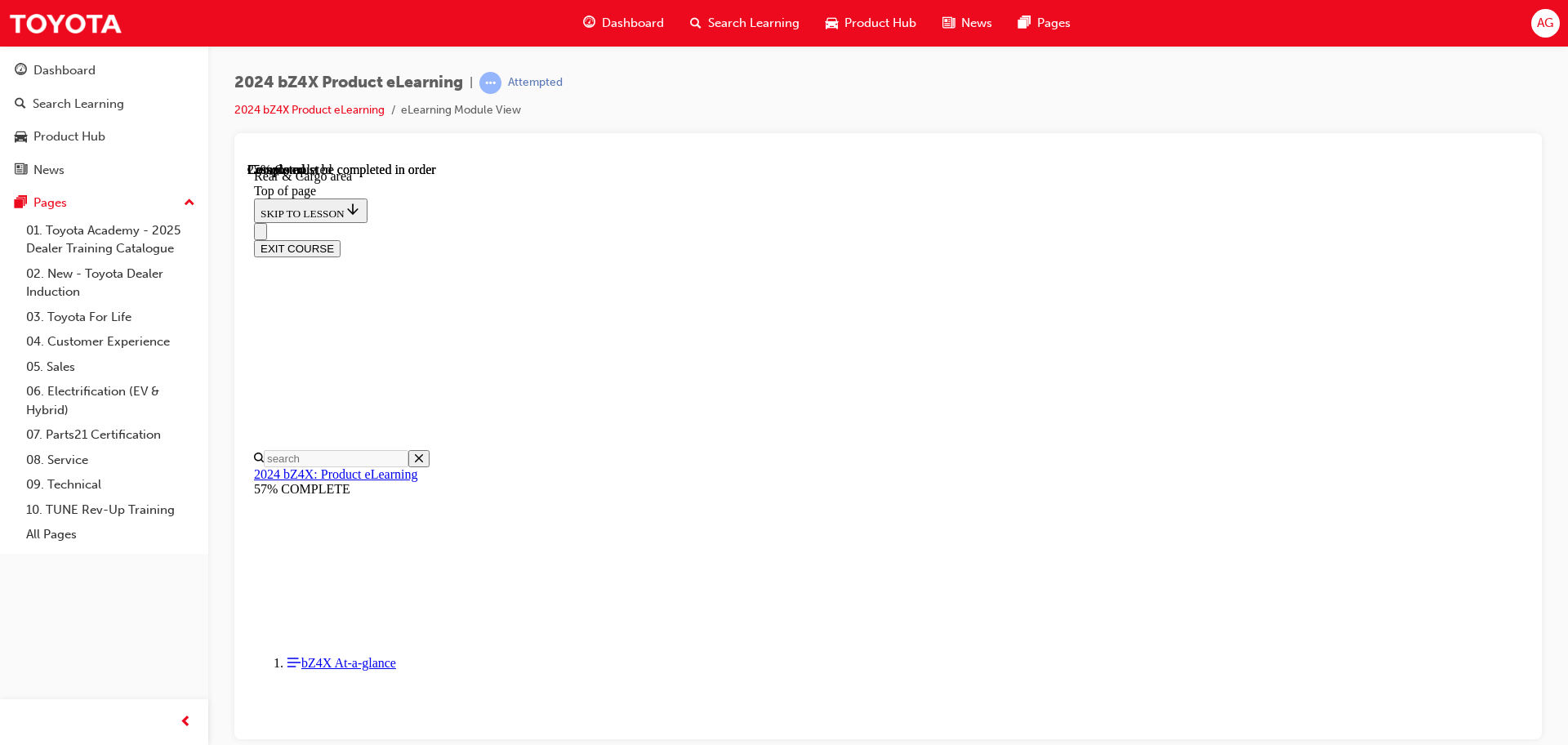 click at bounding box center (326, 11312) 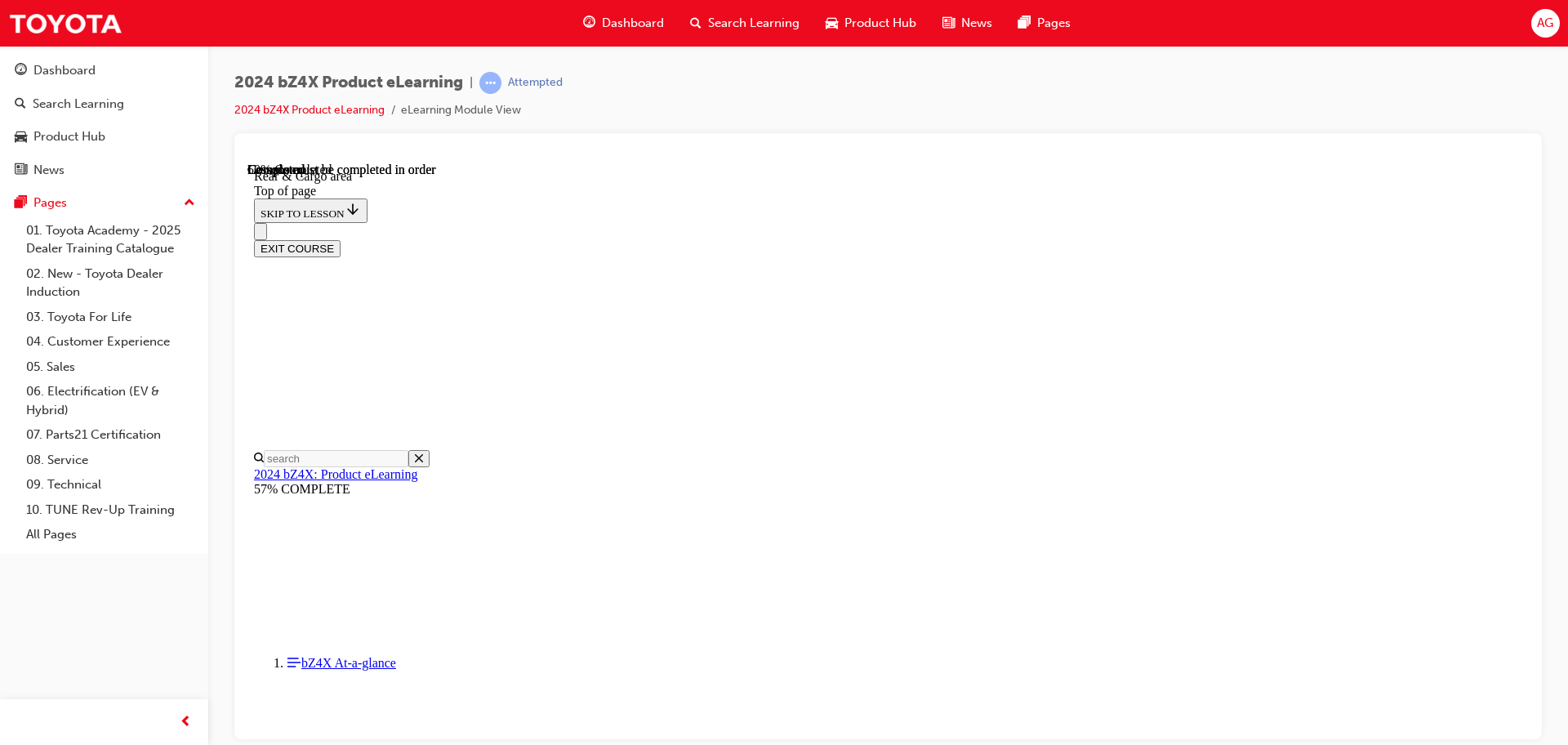 scroll, scrollTop: 1378, scrollLeft: 0, axis: vertical 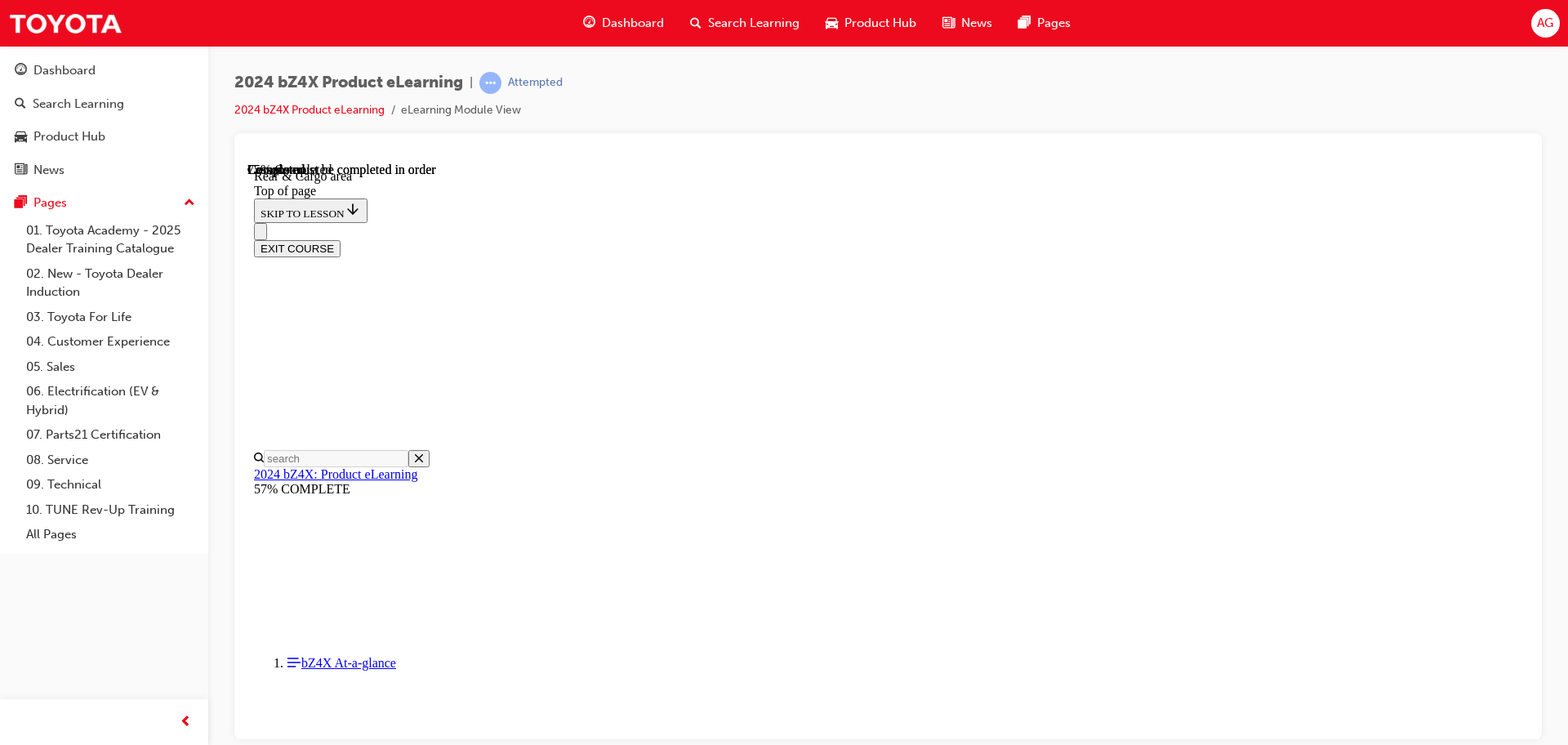 click on "CONTINUE" at bounding box center [288, 12894] 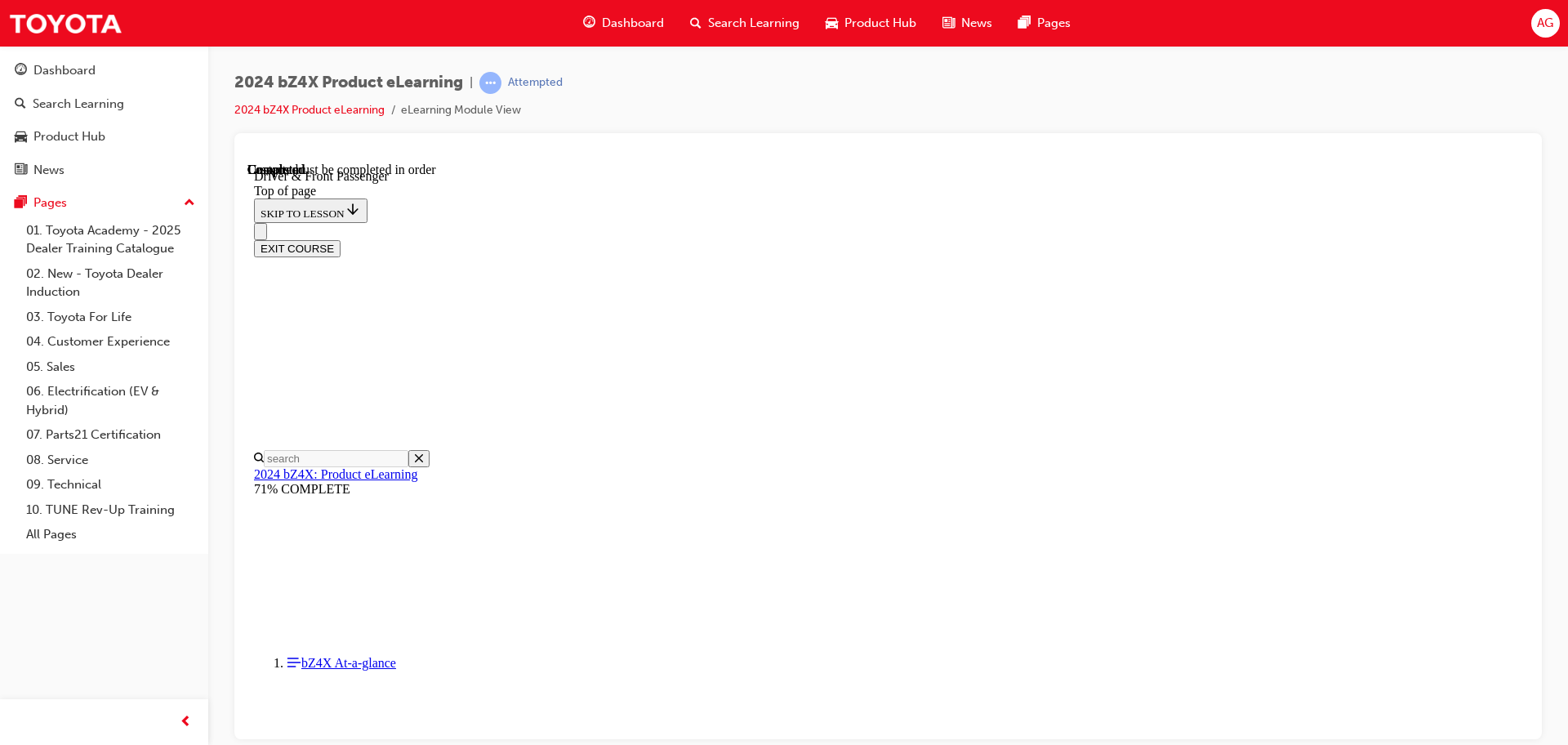 scroll, scrollTop: 0, scrollLeft: 0, axis: both 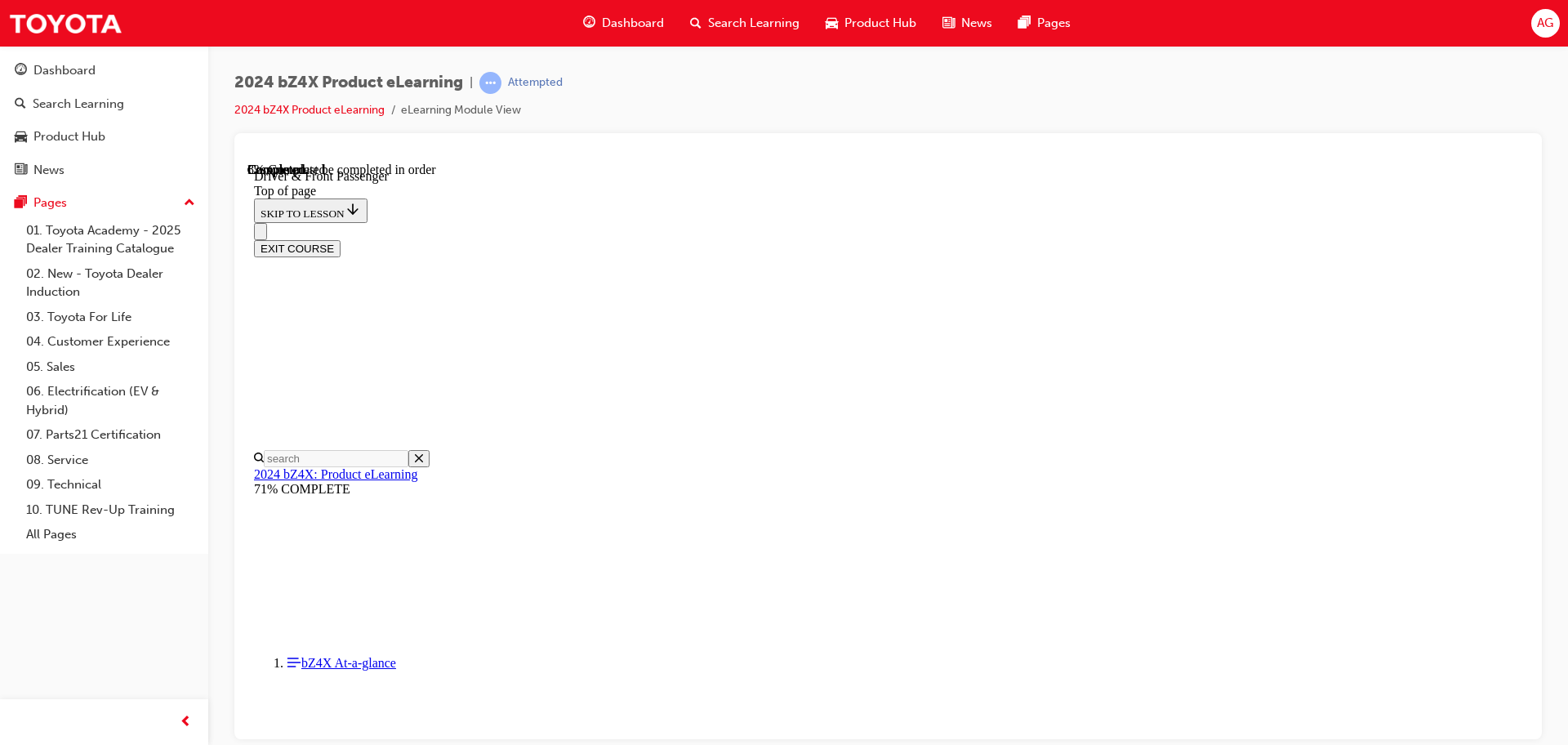 click at bounding box center [326, 11394] 